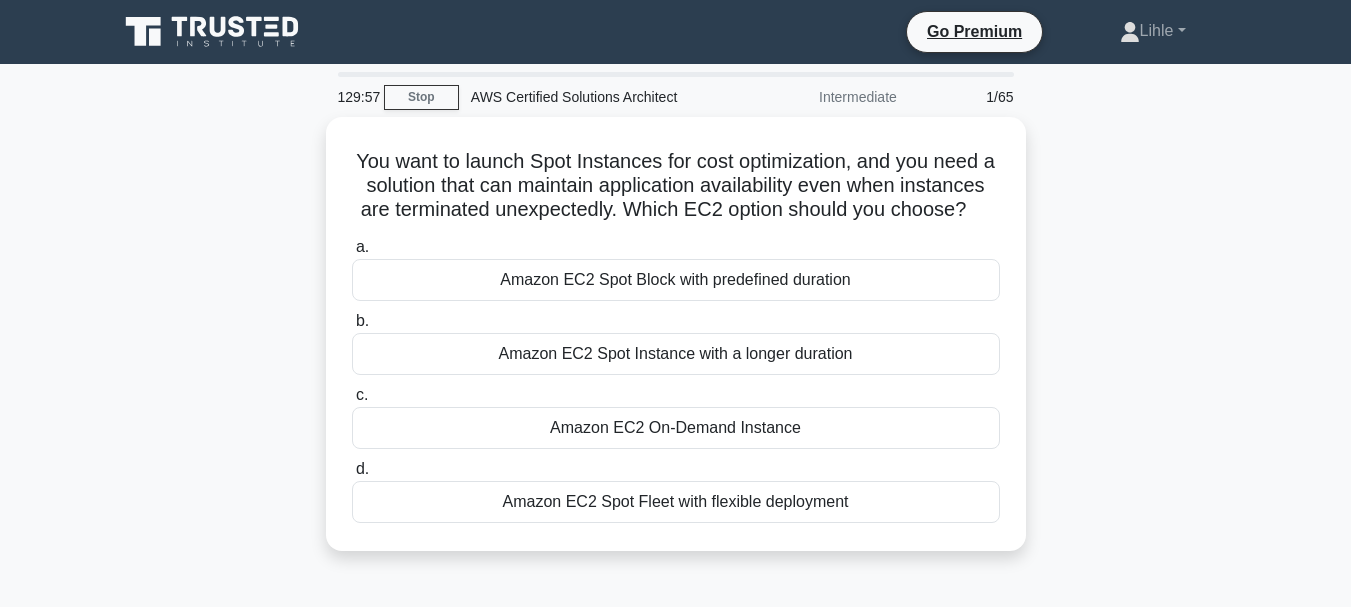 scroll, scrollTop: 0, scrollLeft: 0, axis: both 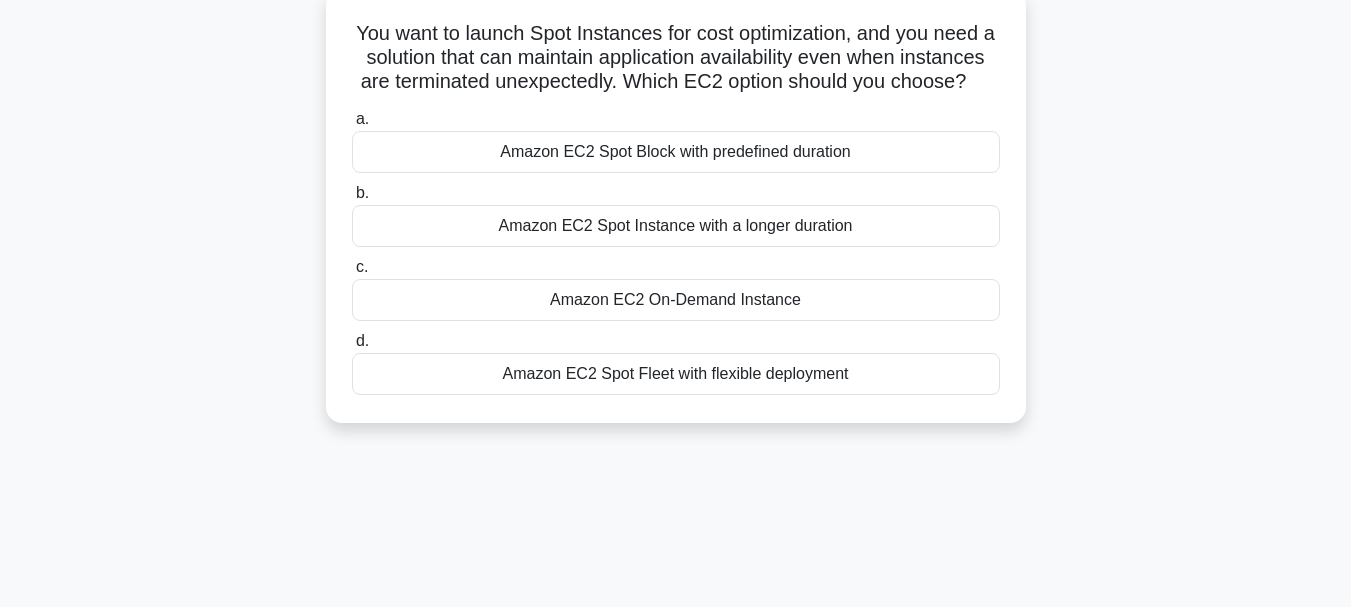 click on "Amazon EC2 On-Demand Instance" at bounding box center (676, 300) 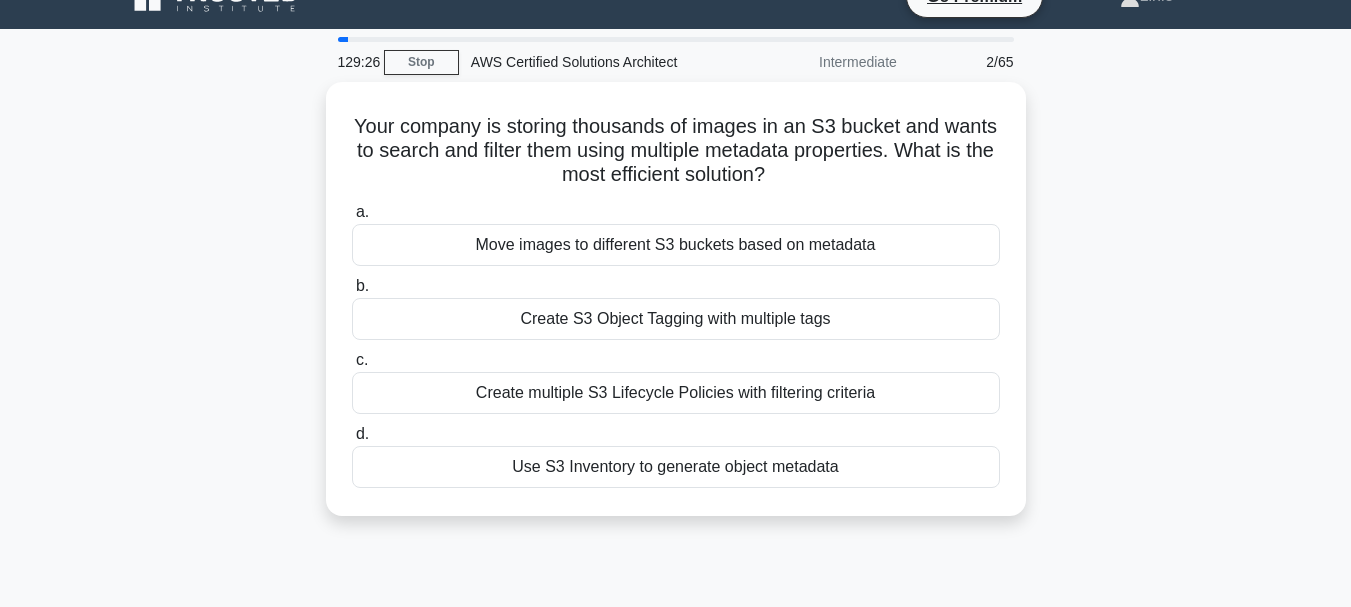 scroll, scrollTop: 0, scrollLeft: 0, axis: both 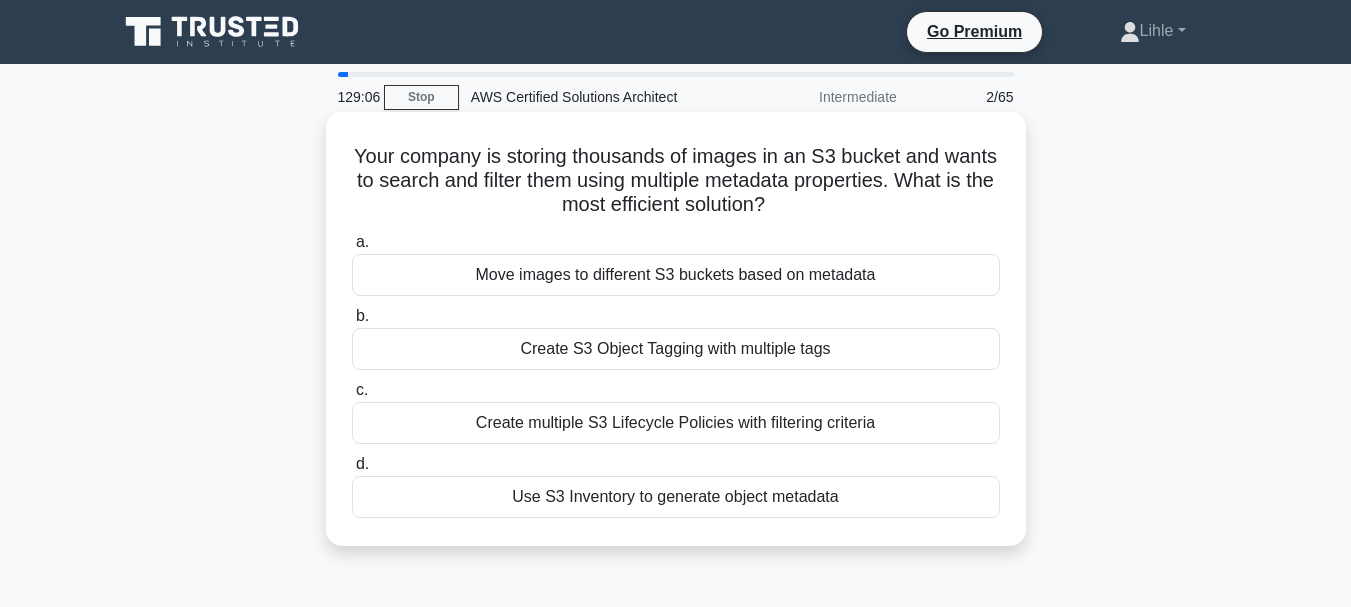 click on "Create S3 Object Tagging with multiple tags" at bounding box center [676, 349] 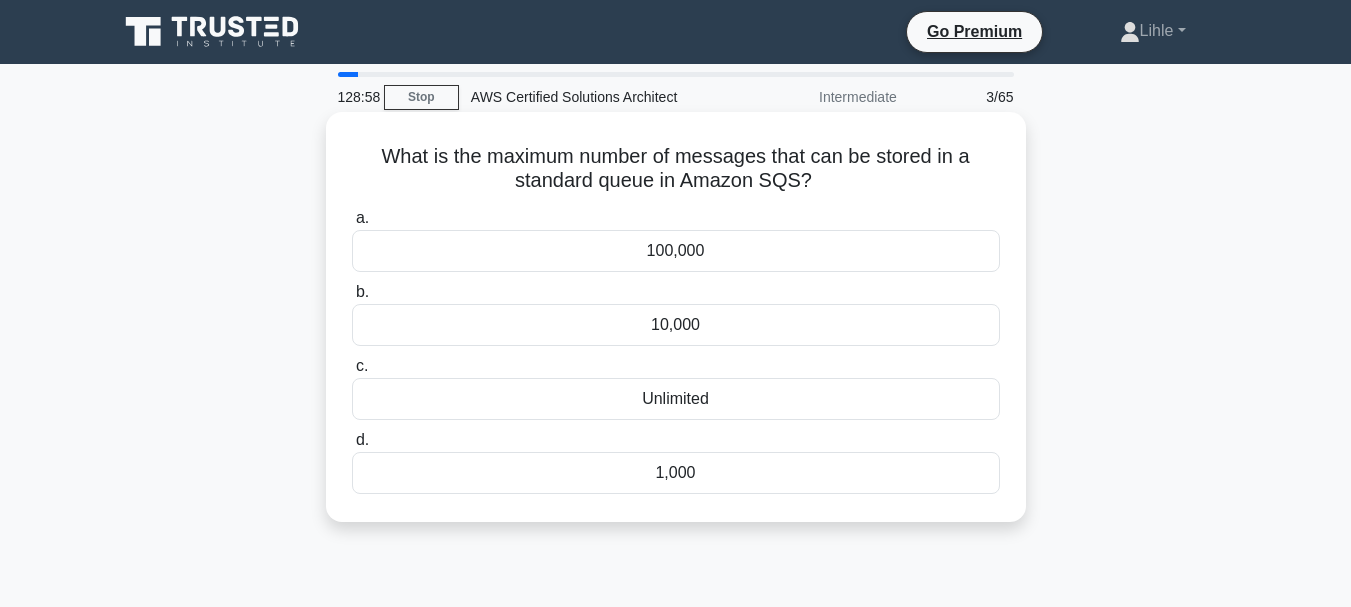 click on "Unlimited" at bounding box center (676, 399) 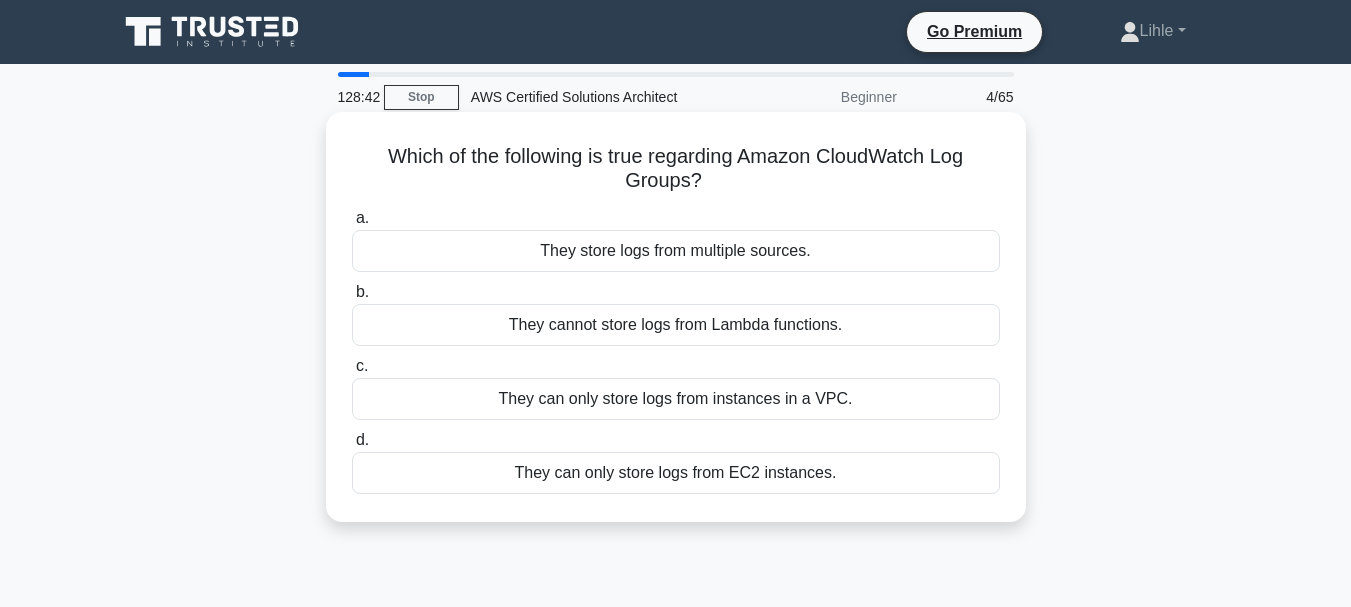 click on "They store logs from multiple sources." at bounding box center [676, 251] 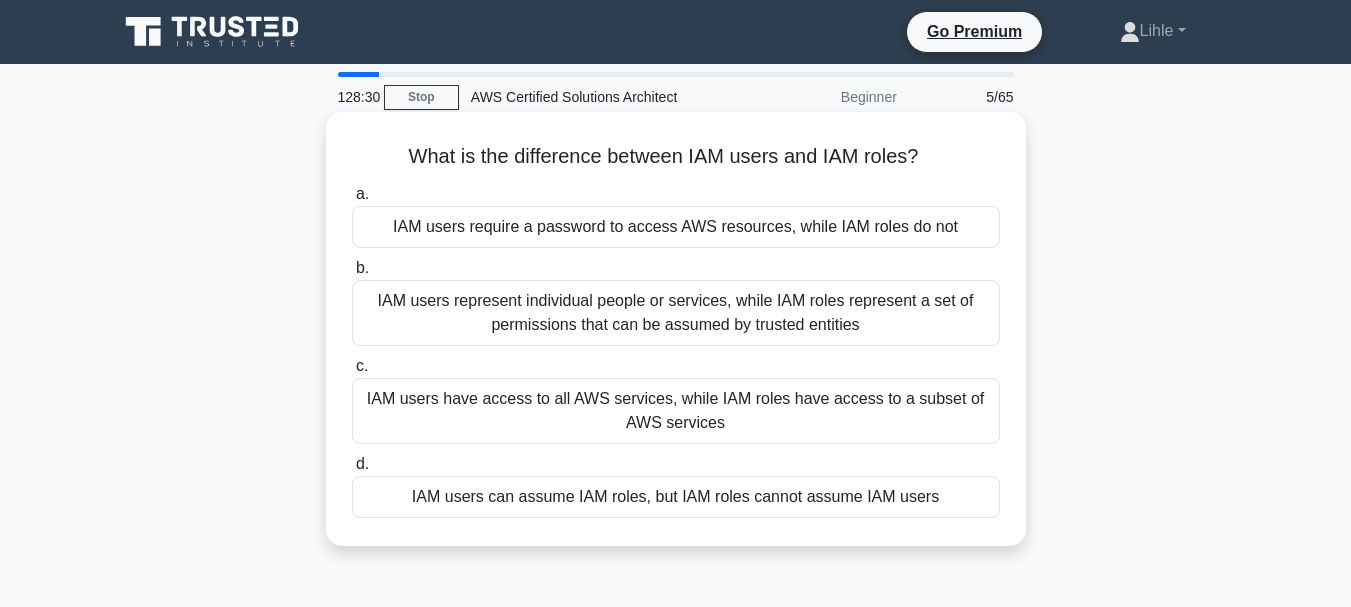 click on "IAM users represent individual people or services, while IAM roles represent a set of permissions that can be assumed by trusted entities" at bounding box center (676, 313) 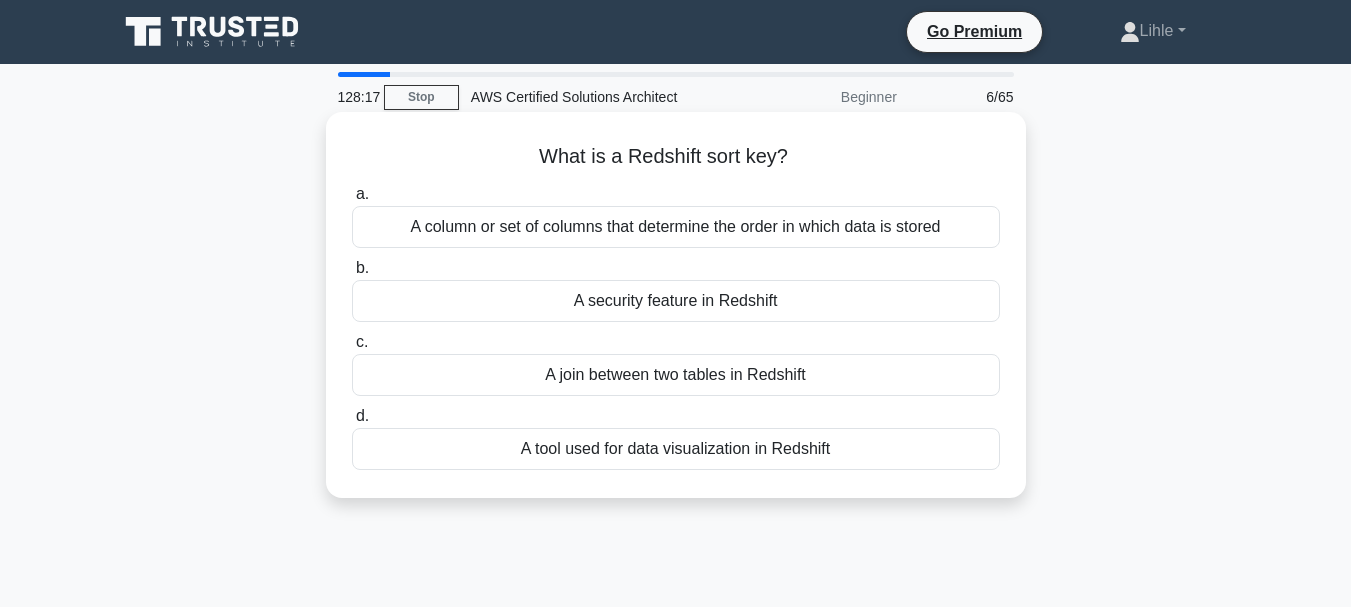 click on "A column or set of columns that determine the order in which data is stored" at bounding box center (676, 227) 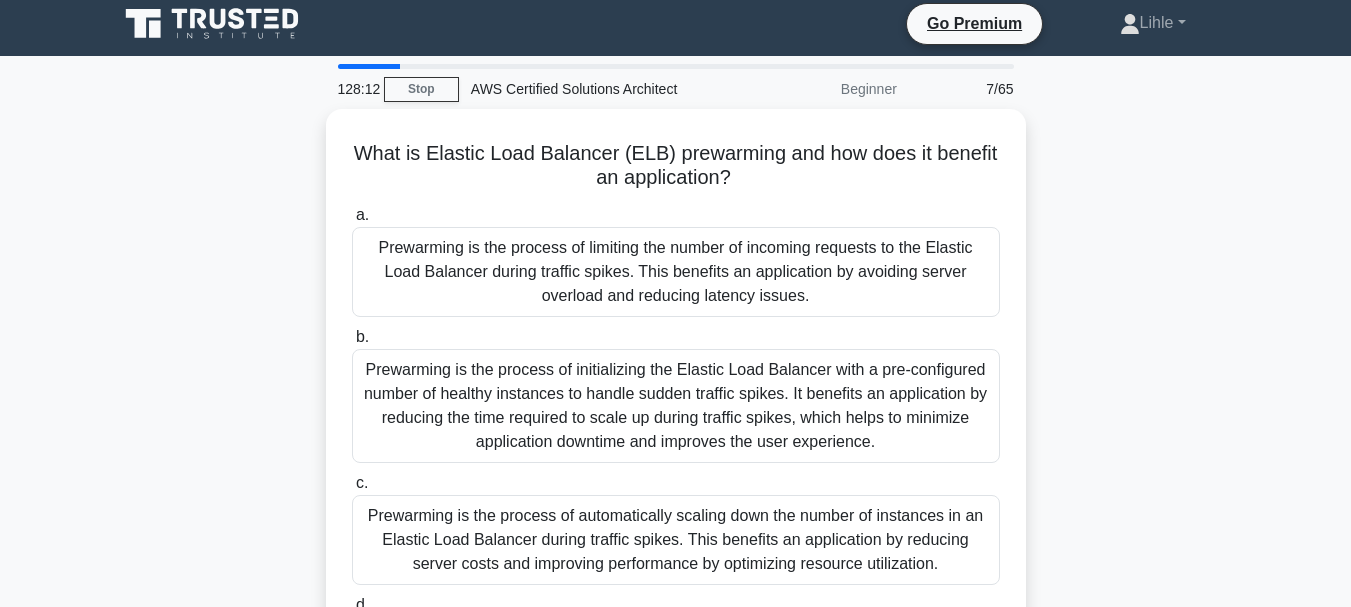 scroll, scrollTop: 9, scrollLeft: 0, axis: vertical 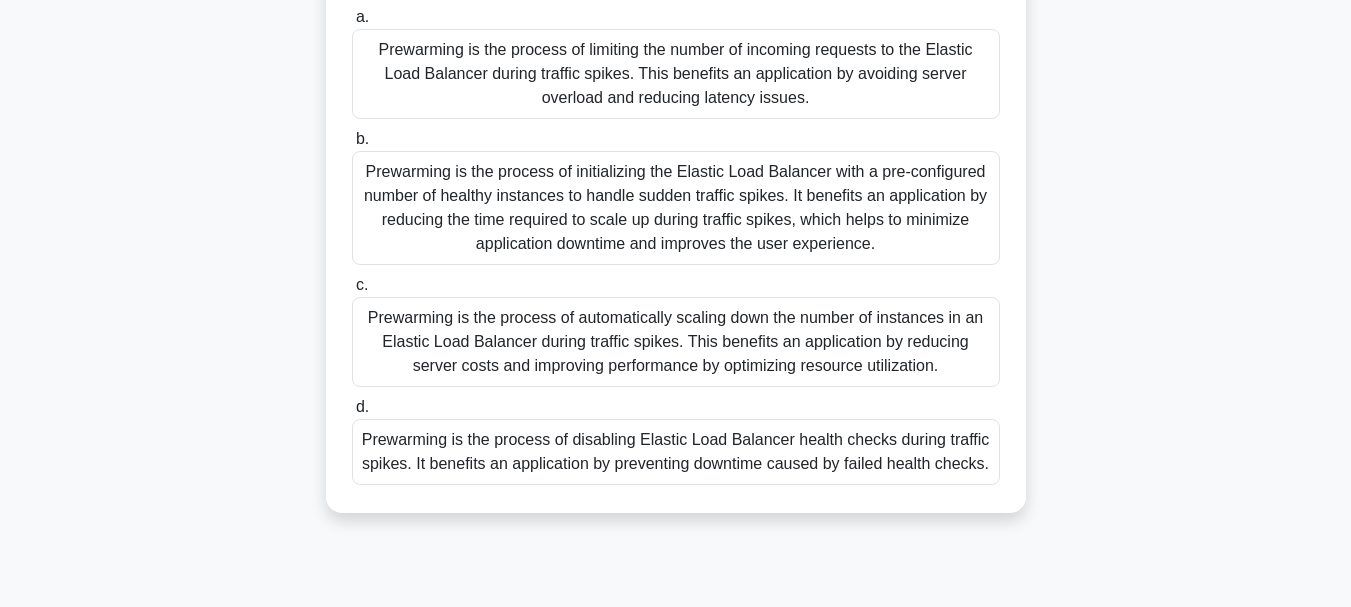 click on "Prewarming is the process of initializing the Elastic Load Balancer with a pre-configured number of healthy instances to handle sudden traffic spikes. It benefits an application by reducing the time required to scale up during traffic spikes, which helps to minimize application downtime and improves the user experience." at bounding box center (676, 208) 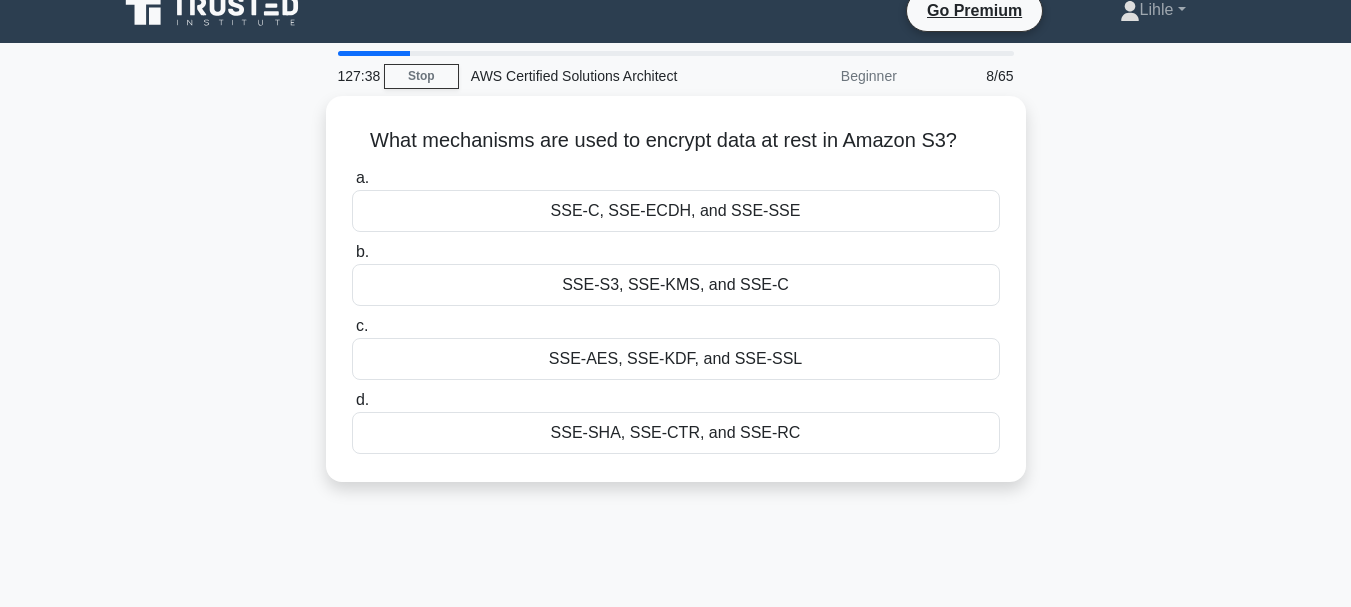 scroll, scrollTop: 0, scrollLeft: 0, axis: both 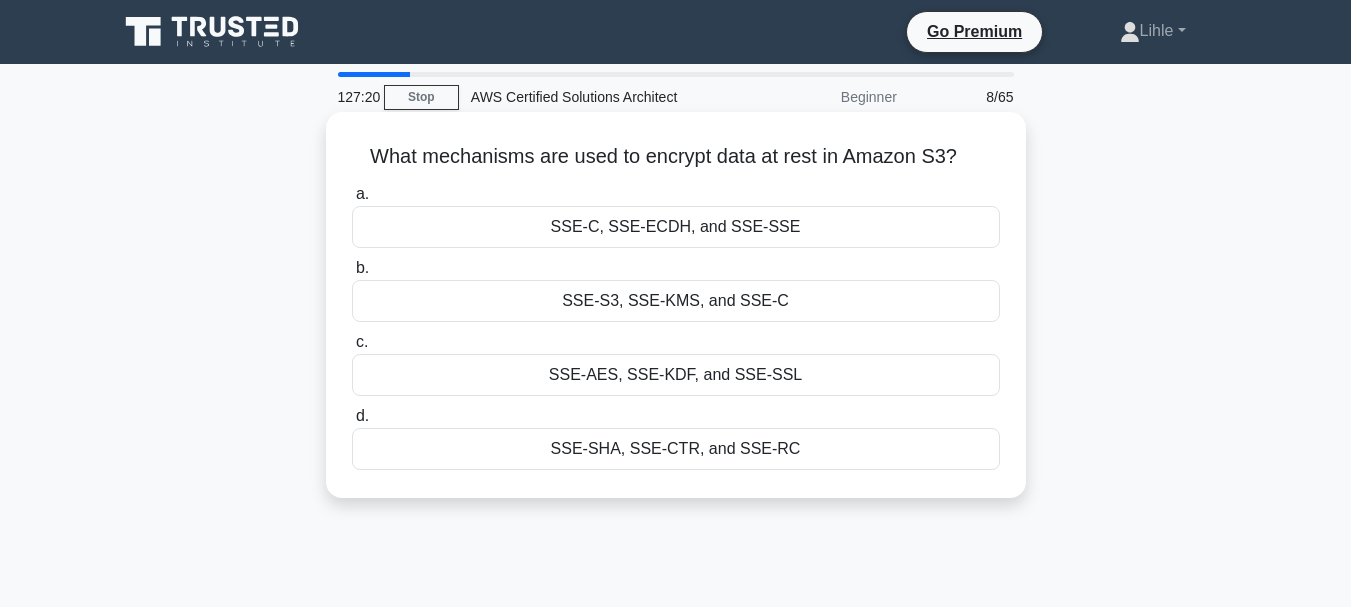 click on "SSE-S3, SSE-KMS, and SSE-C" at bounding box center [676, 301] 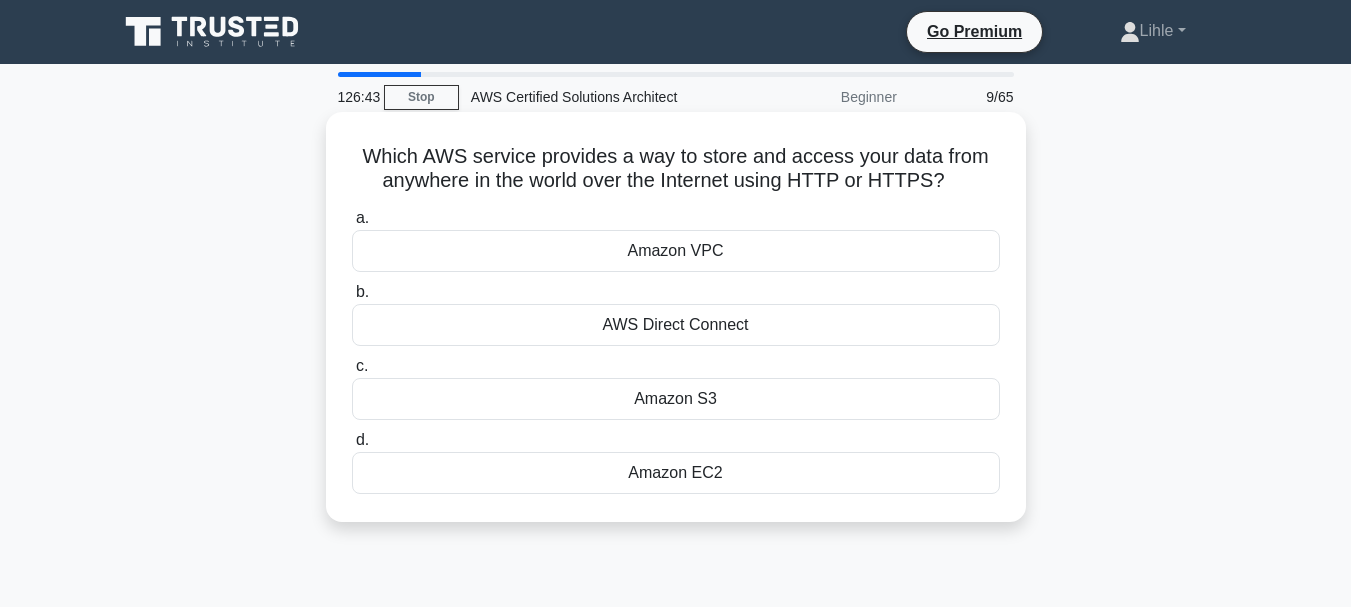 click on "Amazon S3" at bounding box center (676, 399) 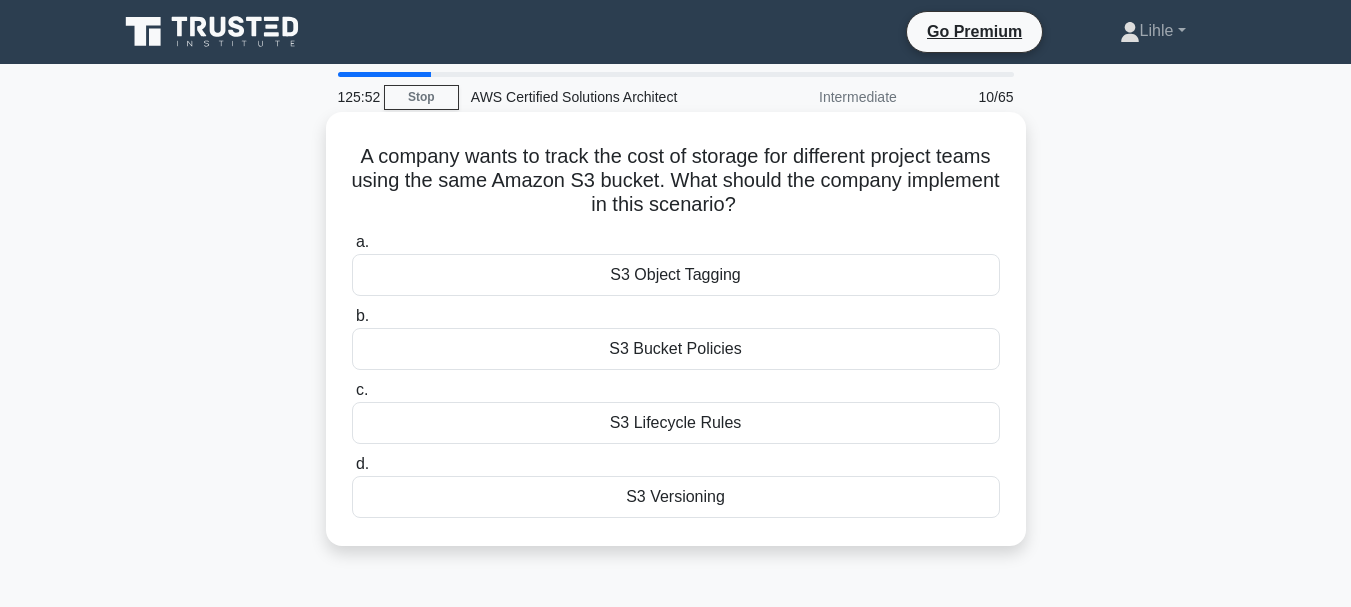 click on "S3 Versioning" at bounding box center (676, 497) 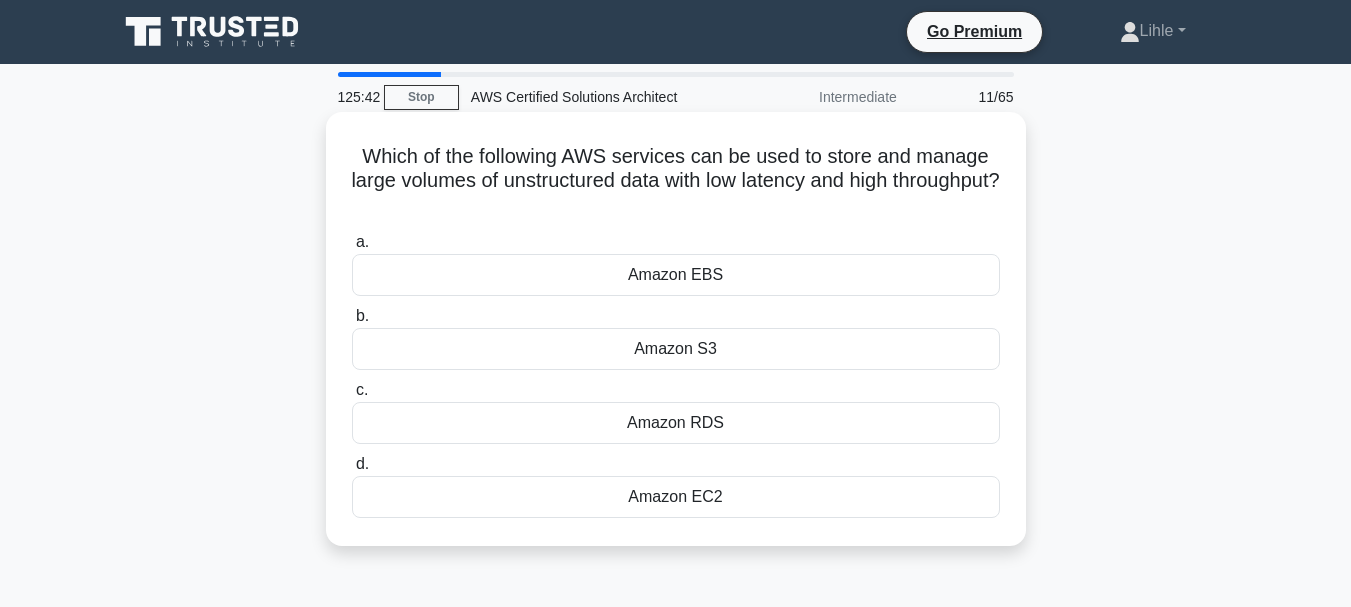 drag, startPoint x: 772, startPoint y: 505, endPoint x: 491, endPoint y: 319, distance: 336.9822 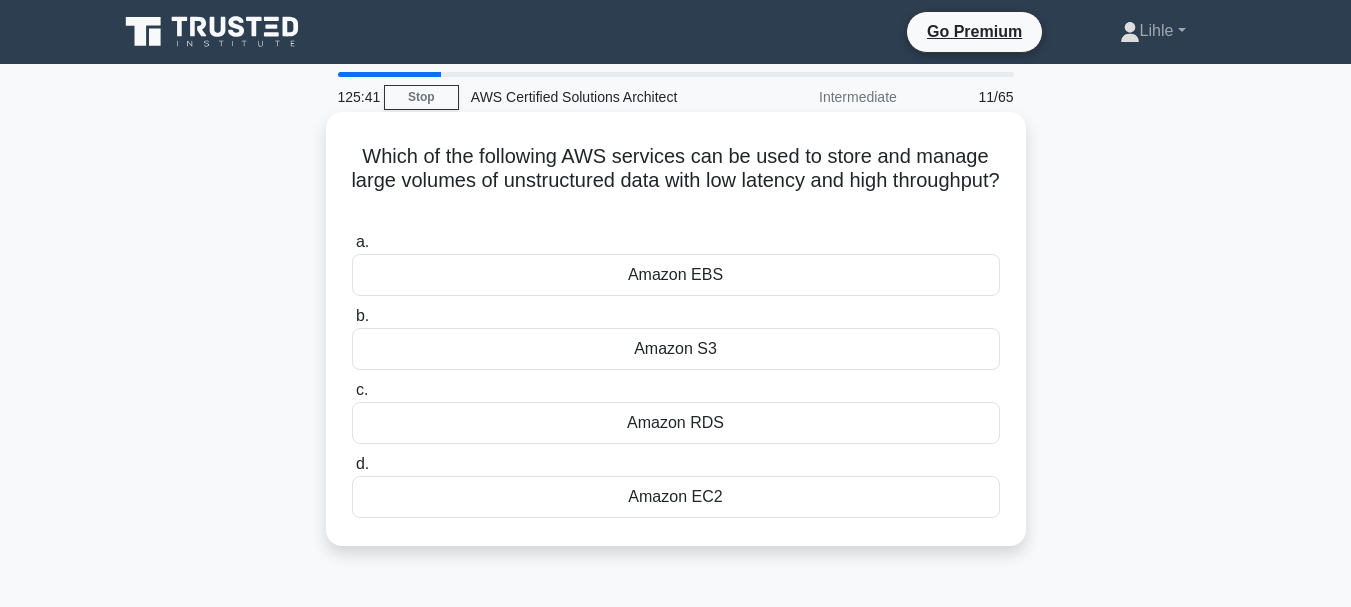 click on "Which of the following AWS services can be used to store and manage large volumes of unstructured data with low latency and high throughput?
.spinner_0XTQ{transform-origin:center;animation:spinner_y6GP .75s linear infinite}@keyframes spinner_y6GP{100%{transform:rotate(360deg)}}" at bounding box center [676, 181] 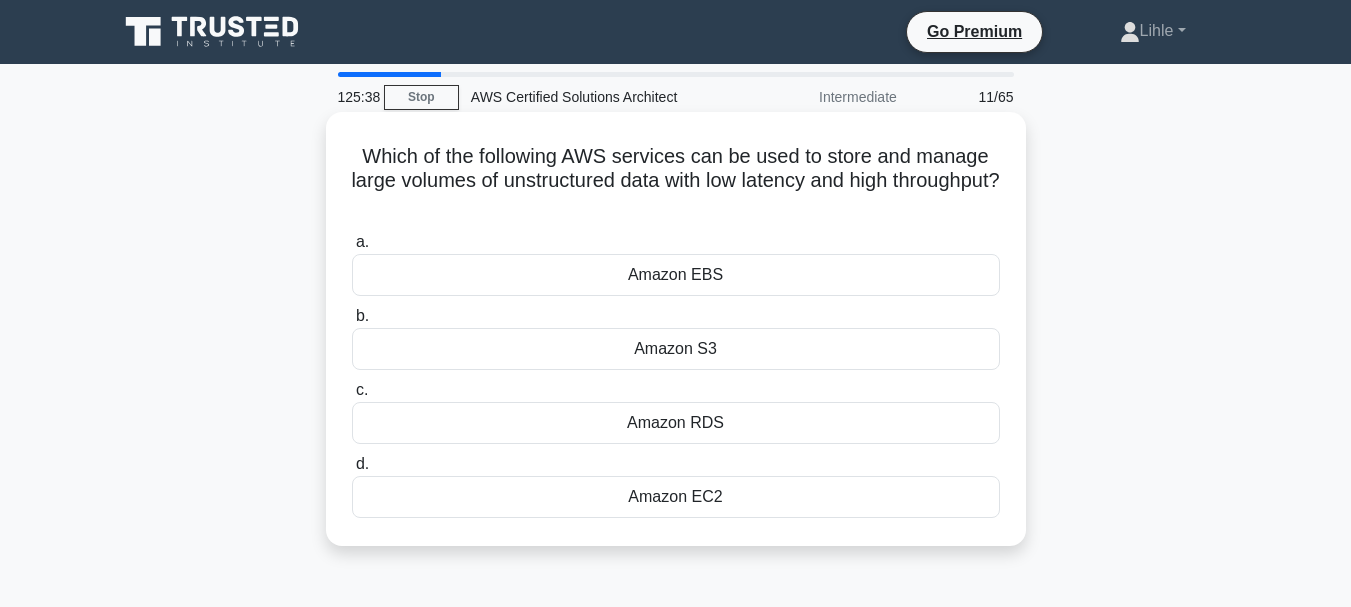 drag, startPoint x: 357, startPoint y: 162, endPoint x: 773, endPoint y: 211, distance: 418.8759 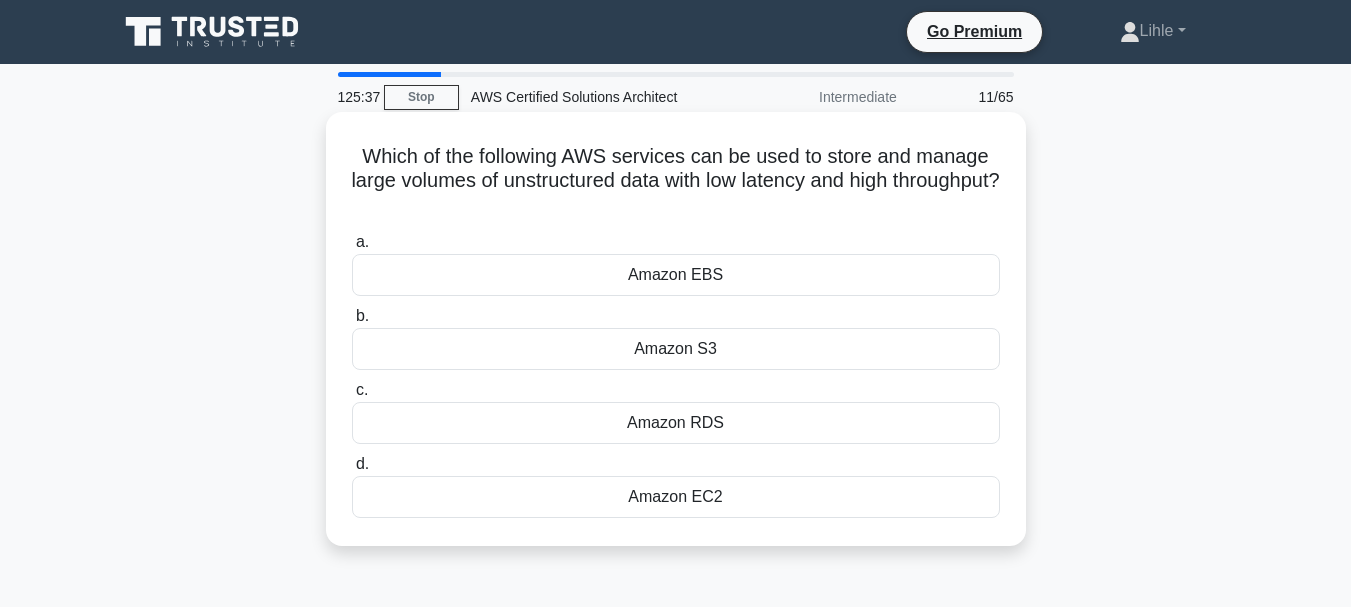 copy on "Which of the following AWS services can be used to store and manage large volumes of unstructured data with low latency and high throughput?" 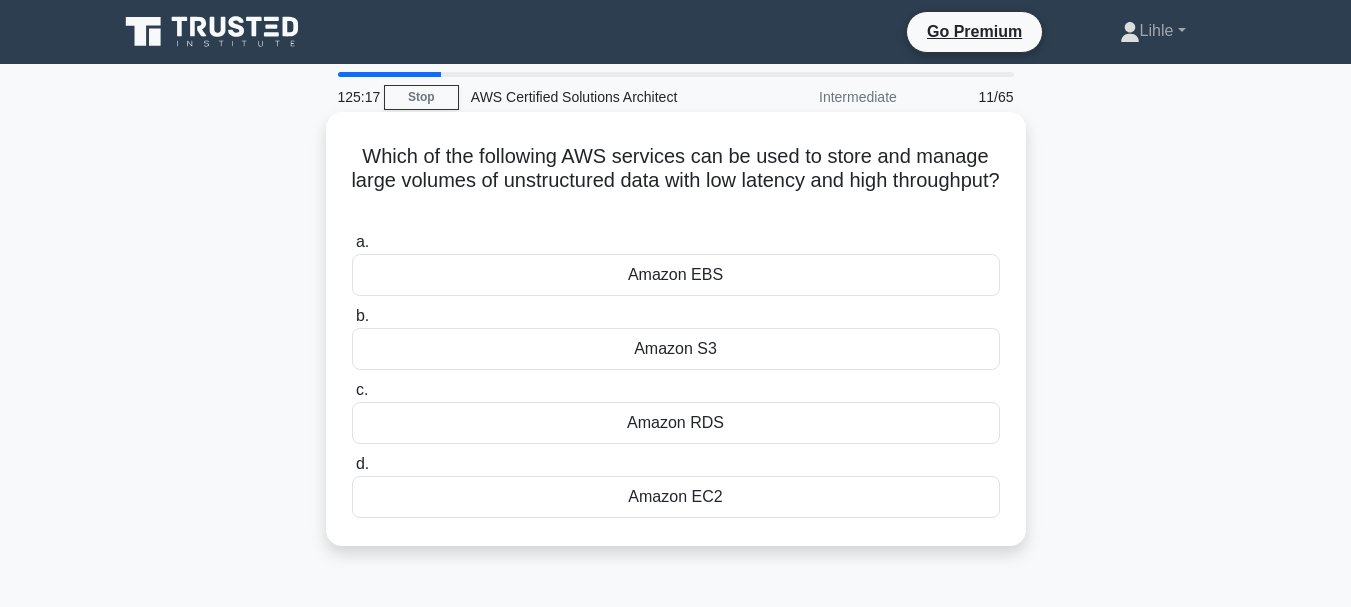 click on "Which of the following AWS services can be used to store and manage large volumes of unstructured data with low latency and high throughput?
.spinner_0XTQ{transform-origin:center;animation:spinner_y6GP .75s linear infinite}@keyframes spinner_y6GP{100%{transform:rotate(360deg)}}
a.
Amazon EBS
b. c. d." at bounding box center [676, 329] 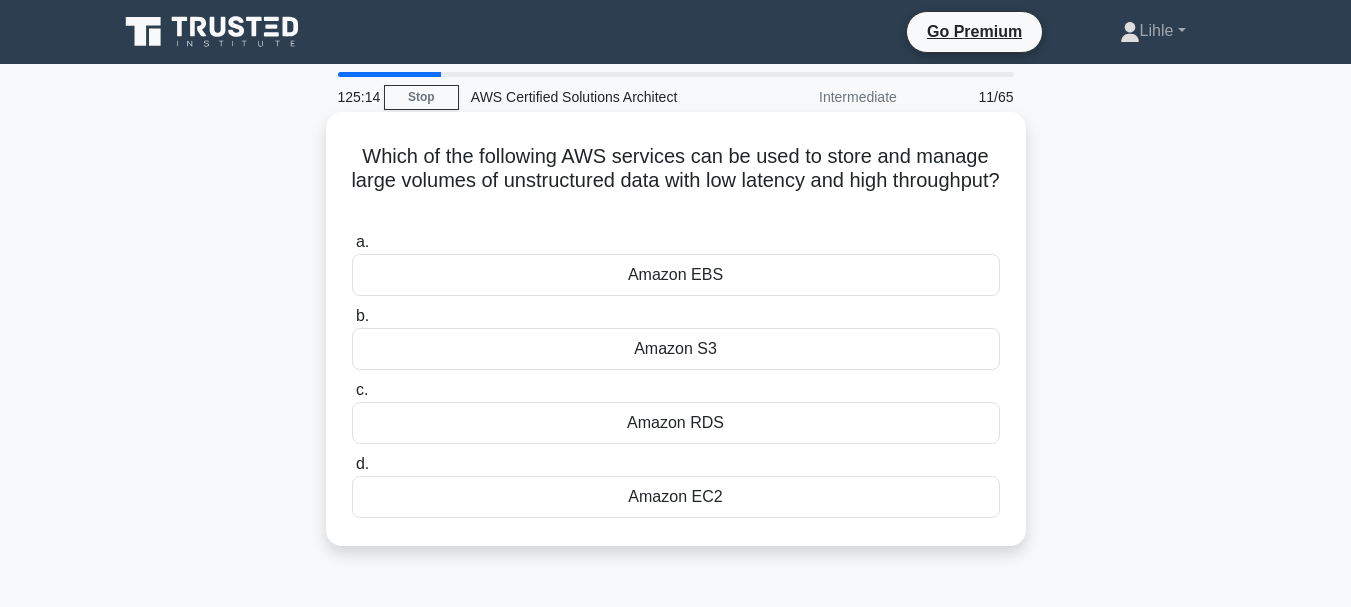 drag, startPoint x: 346, startPoint y: 151, endPoint x: 730, endPoint y: 502, distance: 520.2471 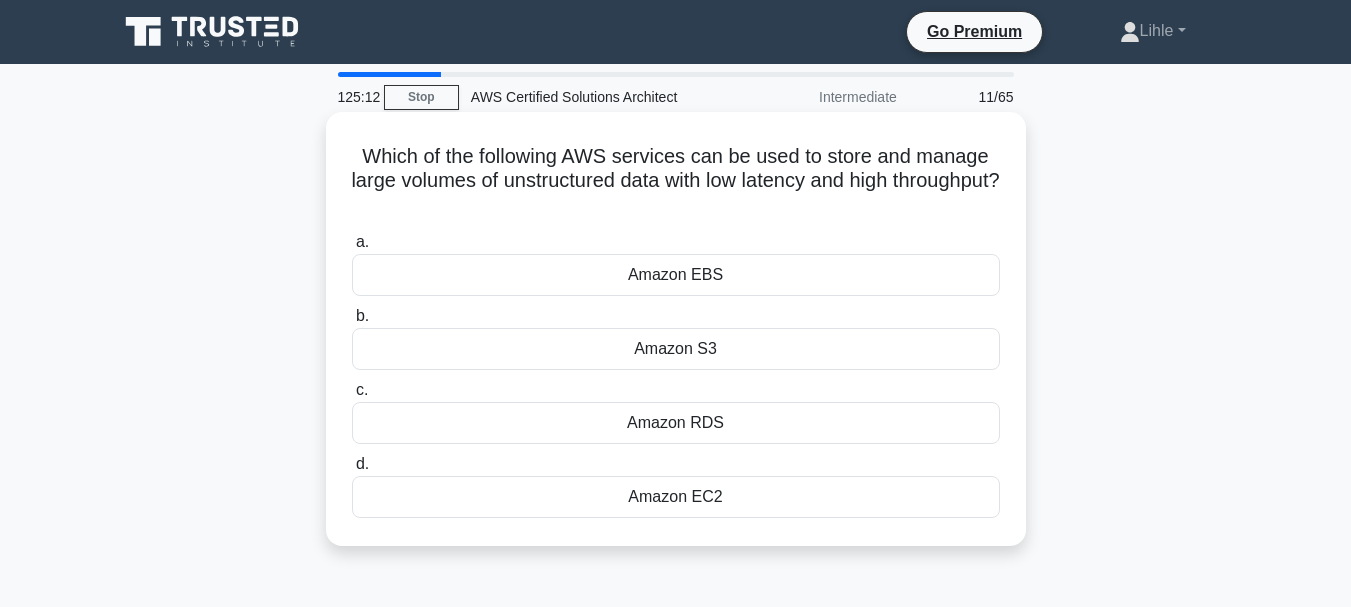 copy on "Which of the following AWS services can be used to store and manage large volumes of unstructured data with low latency and high throughput?
.spinner_0XTQ{transform-origin:center;animation:spinner_y6GP .75s linear infinite}@keyframes spinner_y6GP{100%{transform:rotate(360deg)}}
a.
Amazon EBS
b.
Amazon S3
c.
Amazon RDS
d.
Amazon EC2" 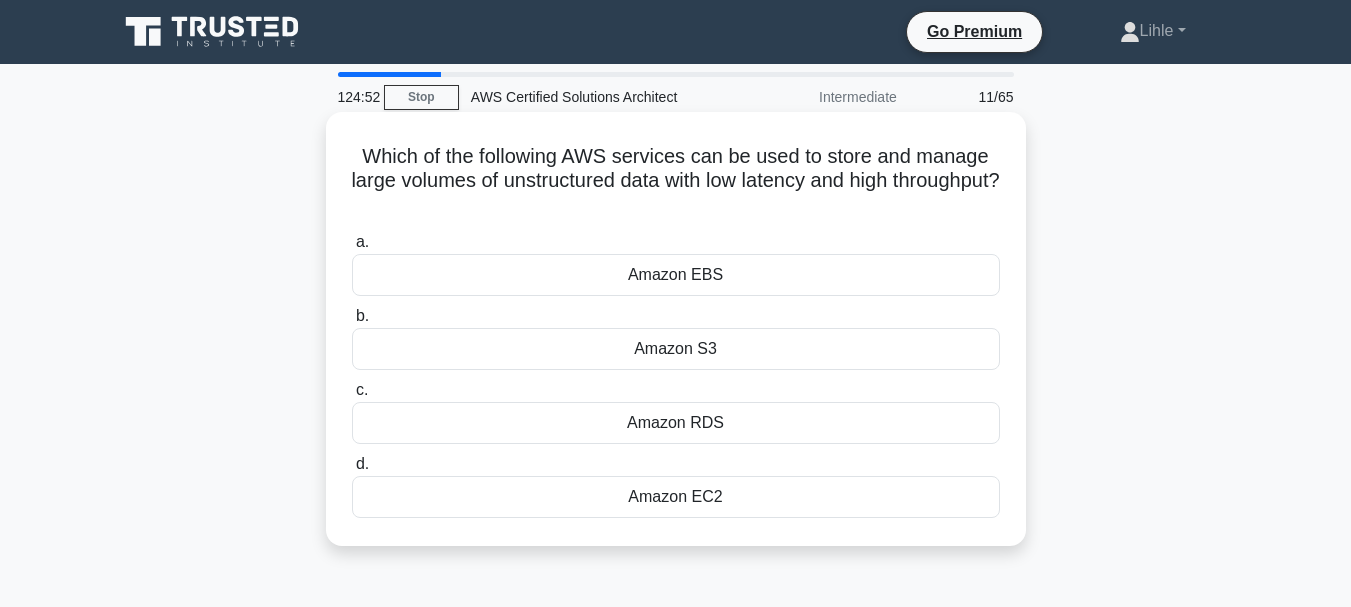 click on "Amazon S3" at bounding box center (676, 349) 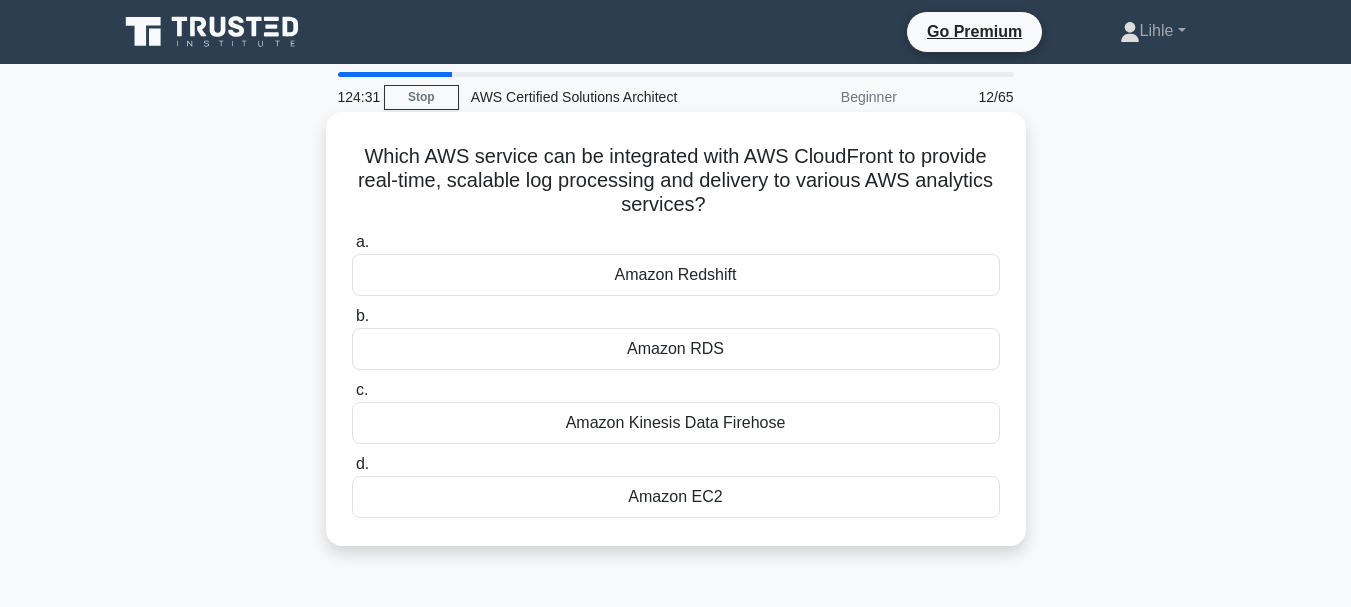 click on "Amazon Kinesis Data Firehose" at bounding box center (676, 423) 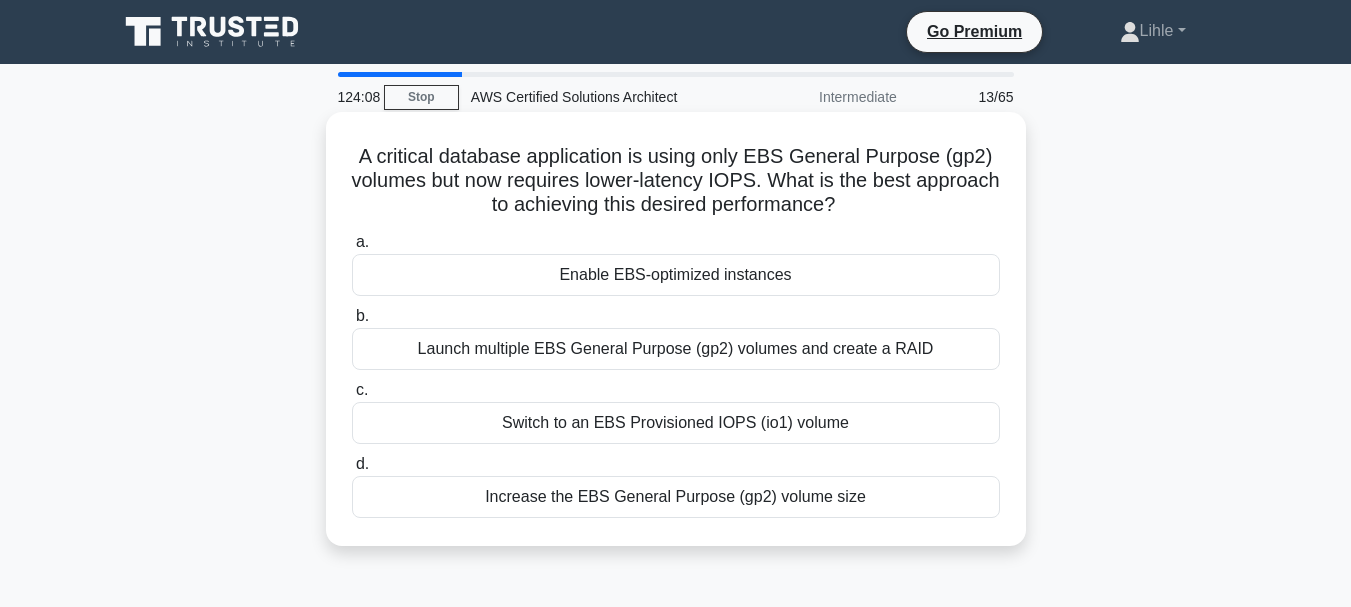 click on "Enable EBS-optimized instances" at bounding box center (676, 275) 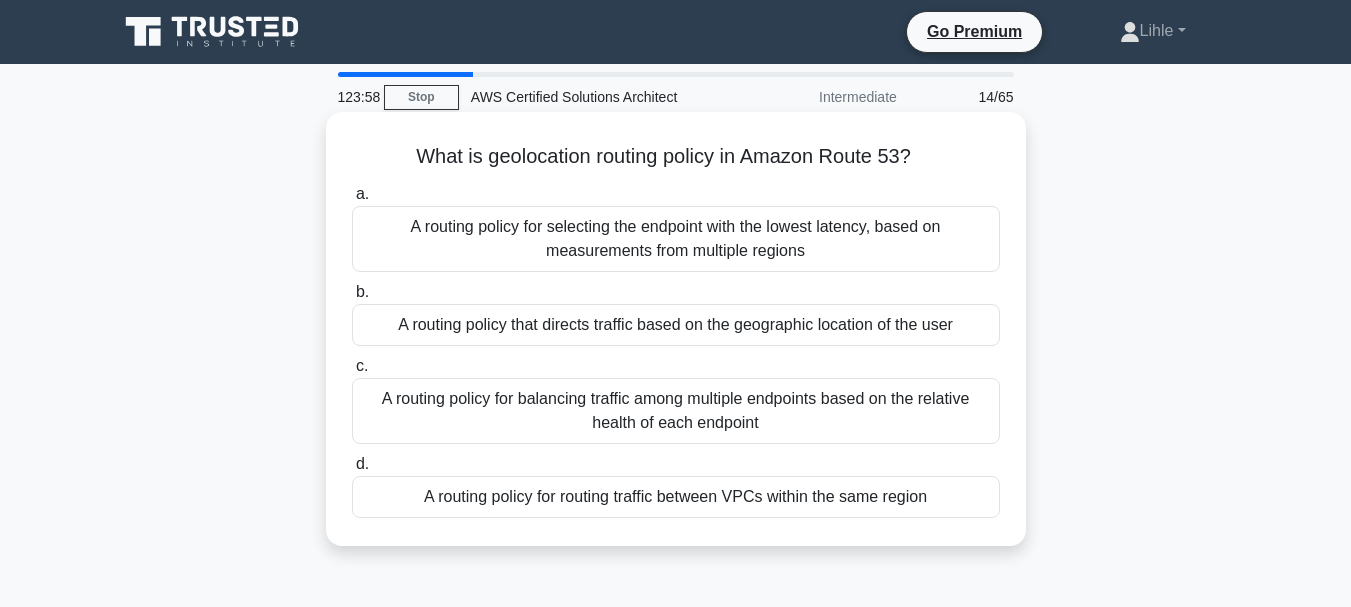 click on "A routing policy that directs traffic based on the geographic location of the user" at bounding box center [676, 325] 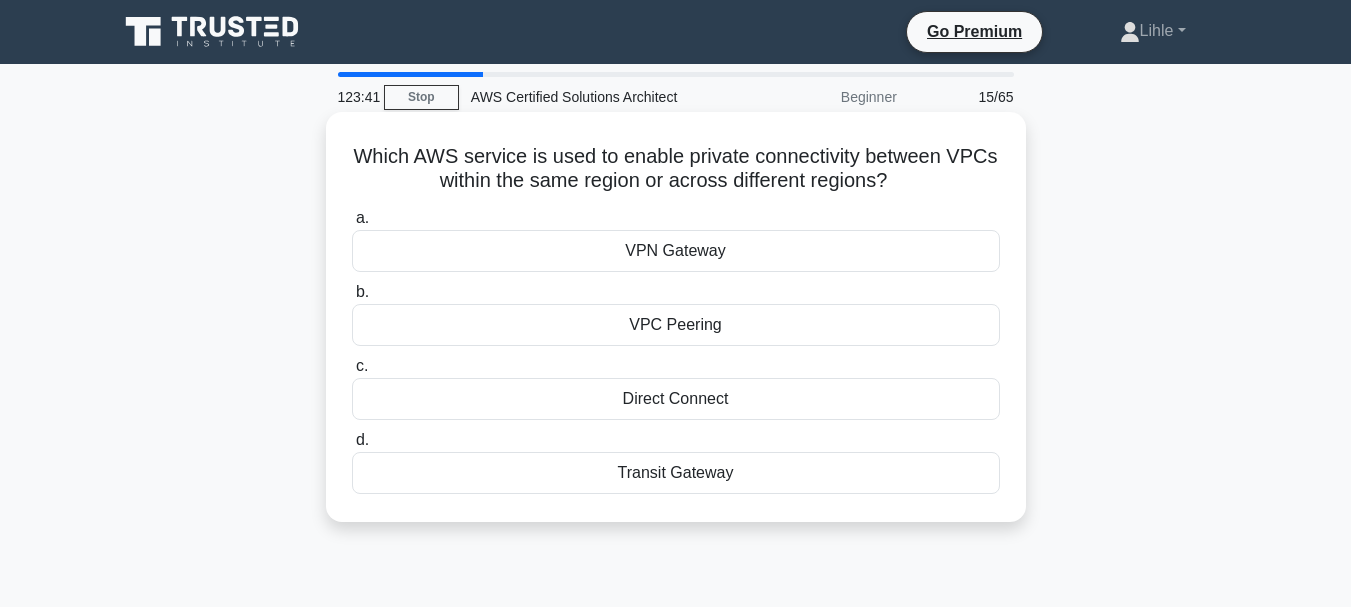 click on "VPC Peering" at bounding box center [676, 325] 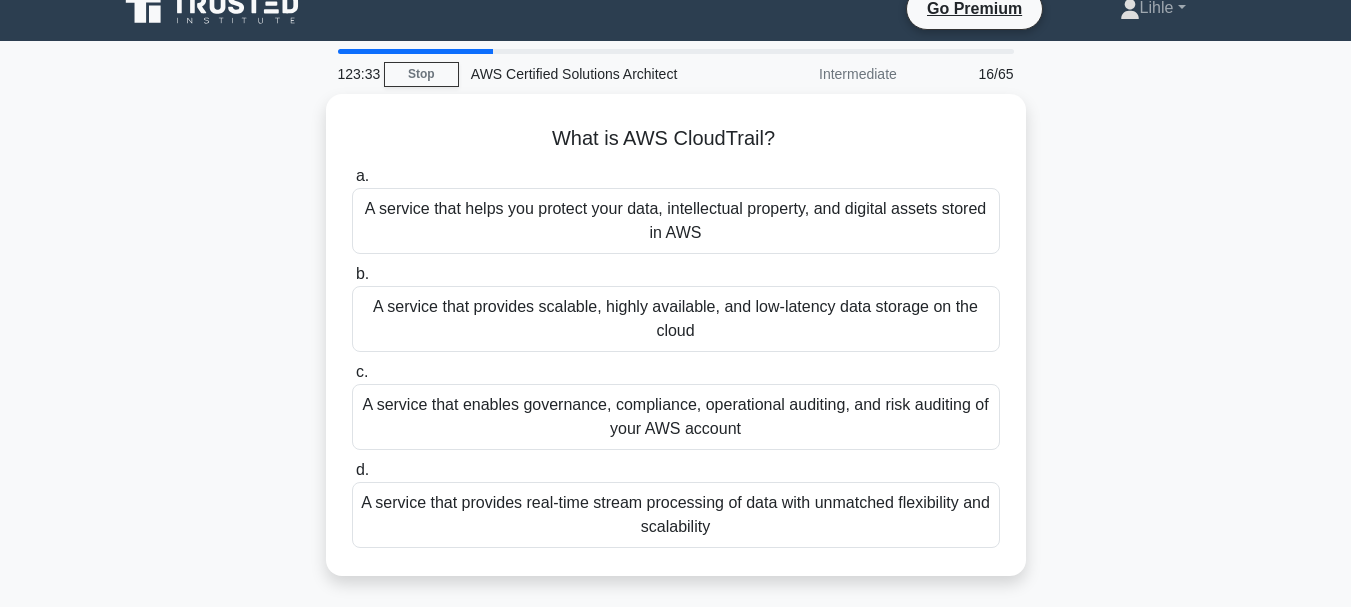 scroll, scrollTop: 26, scrollLeft: 0, axis: vertical 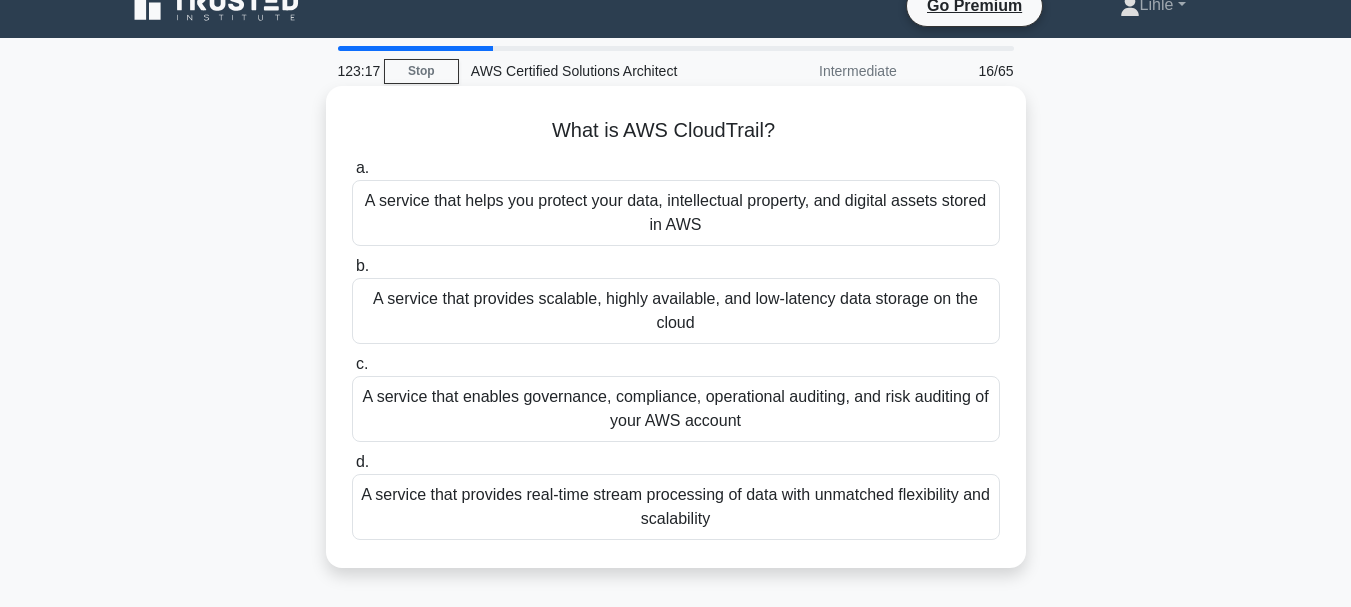click on "A service that enables governance, compliance, operational auditing, and risk auditing of your AWS account" at bounding box center [676, 409] 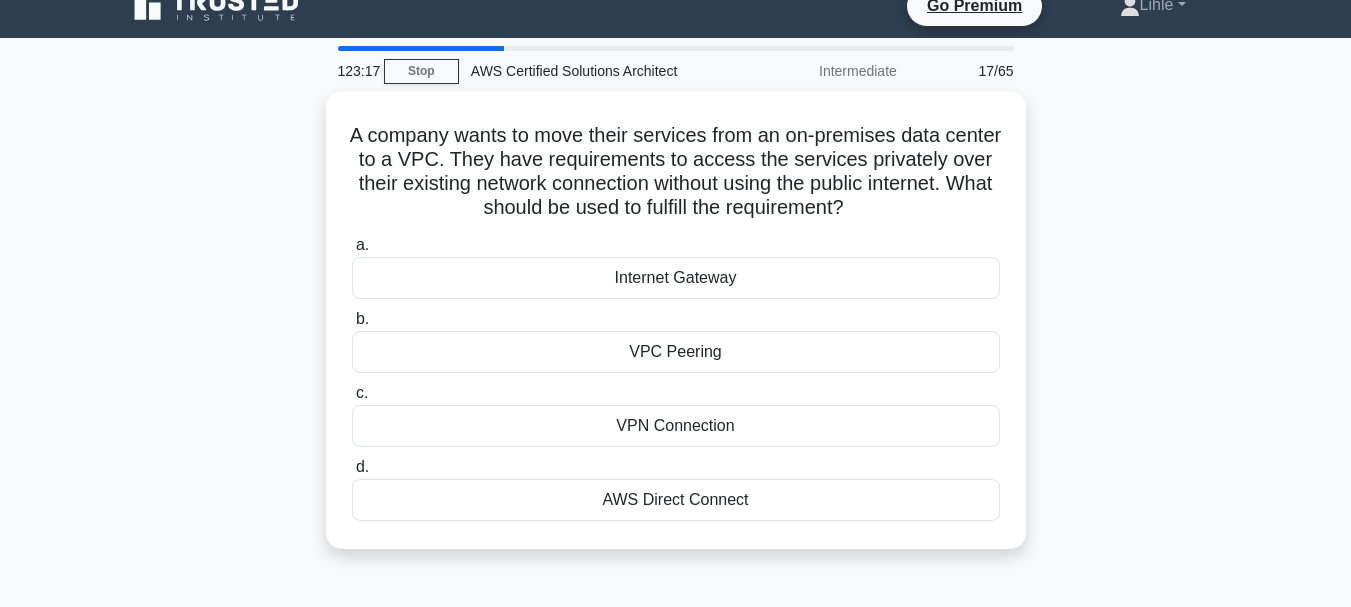 scroll, scrollTop: 0, scrollLeft: 0, axis: both 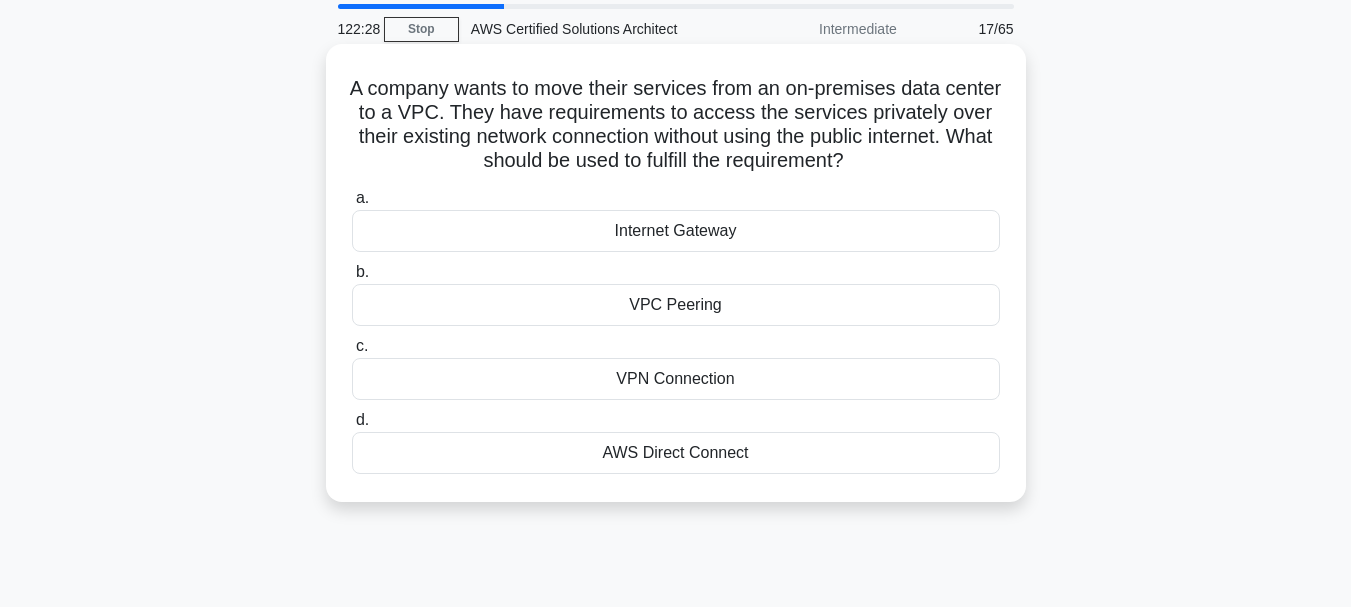 click on "AWS Direct Connect" at bounding box center [676, 453] 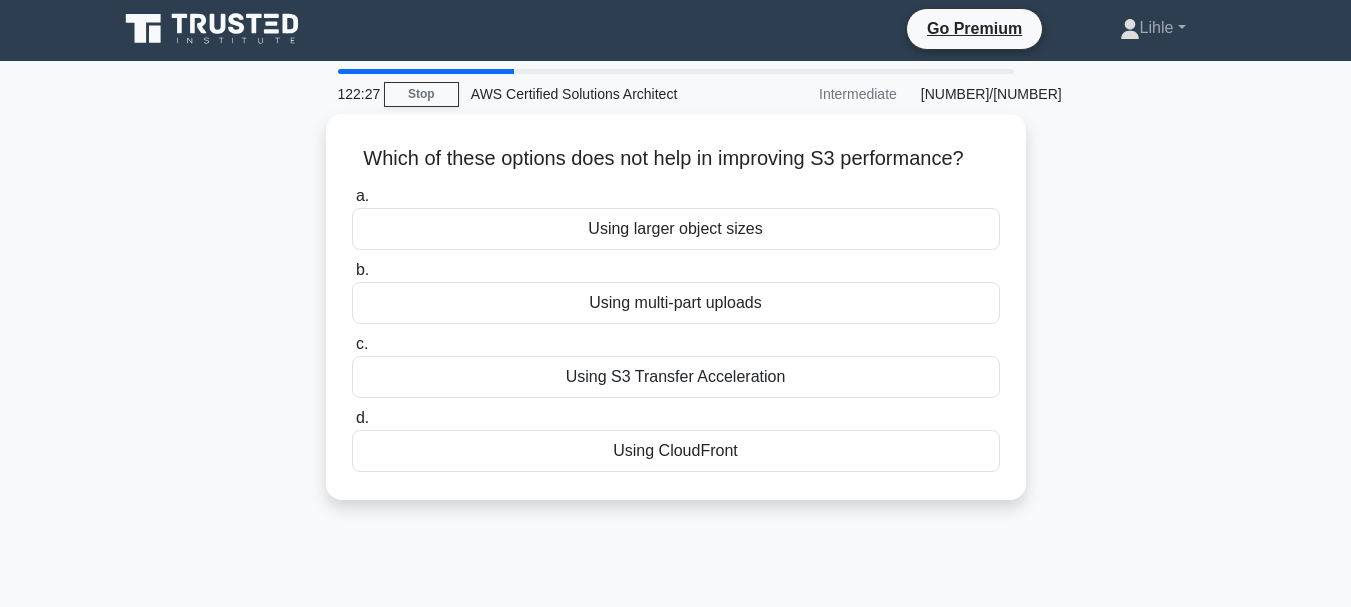 scroll, scrollTop: 0, scrollLeft: 0, axis: both 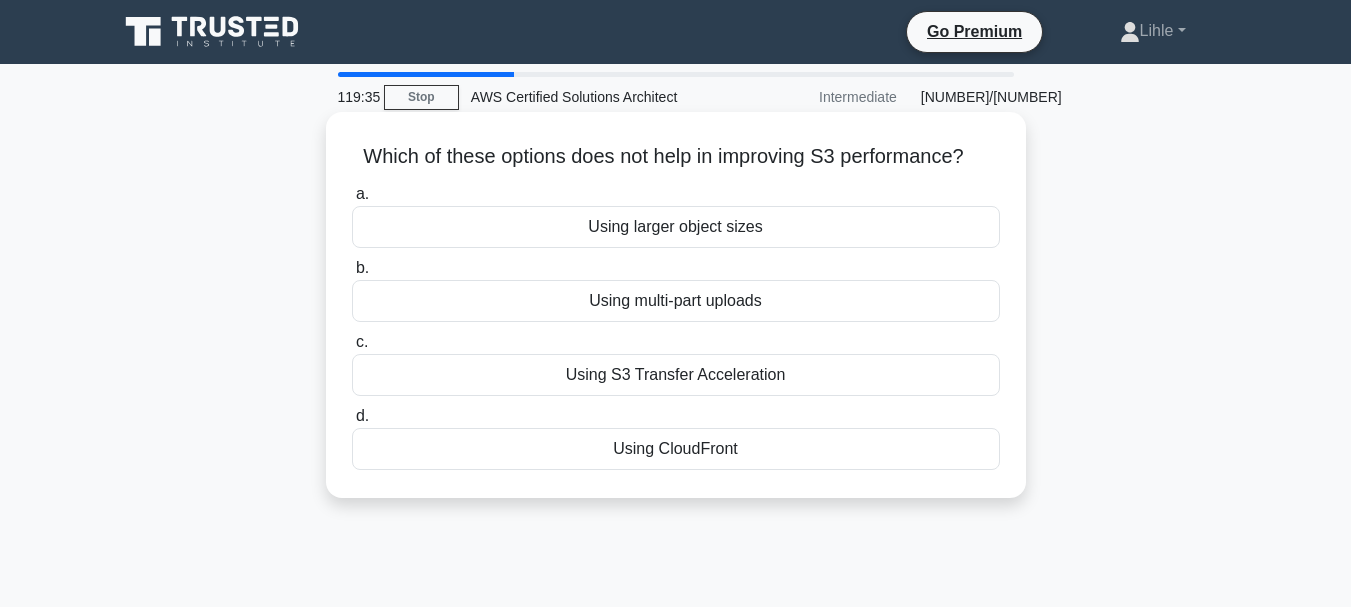 click on "Using CloudFront" at bounding box center [676, 449] 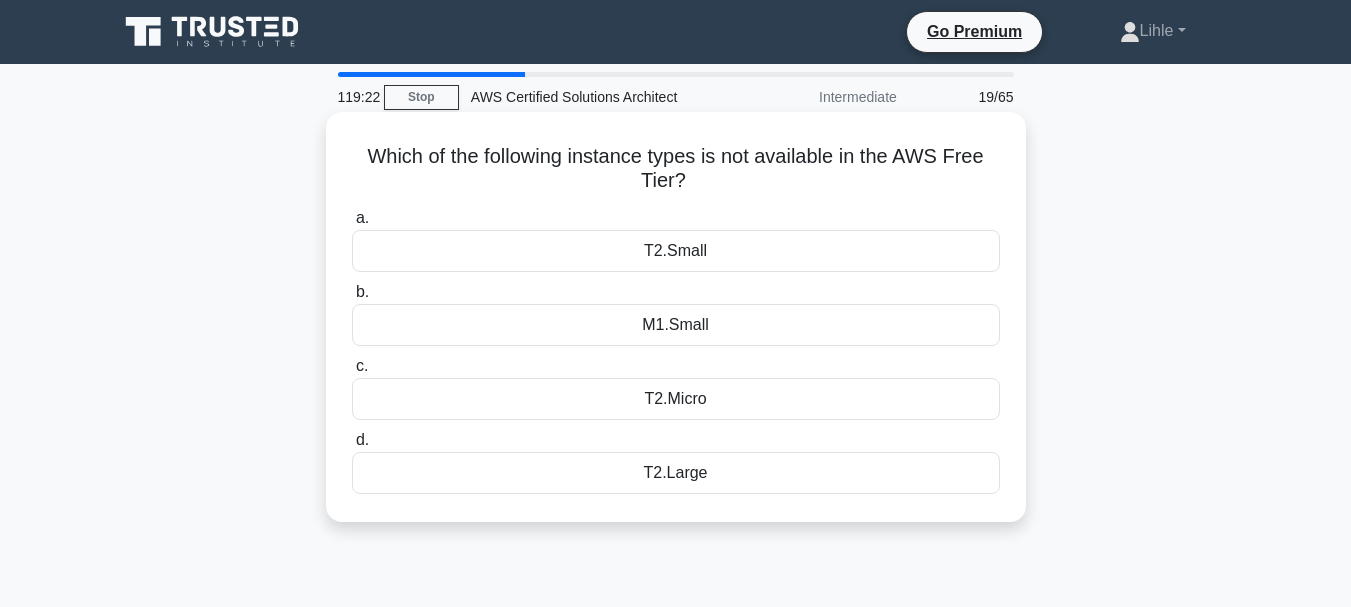click on "T2.Large" at bounding box center (676, 473) 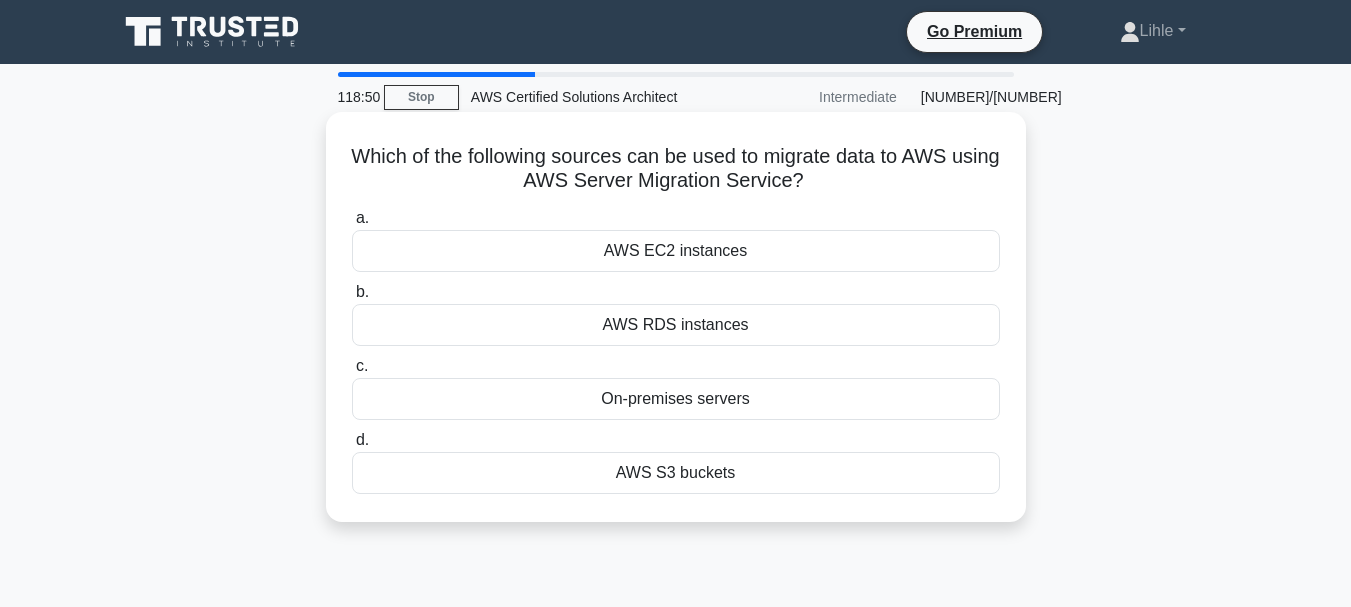 click on "On-premises servers" at bounding box center (676, 399) 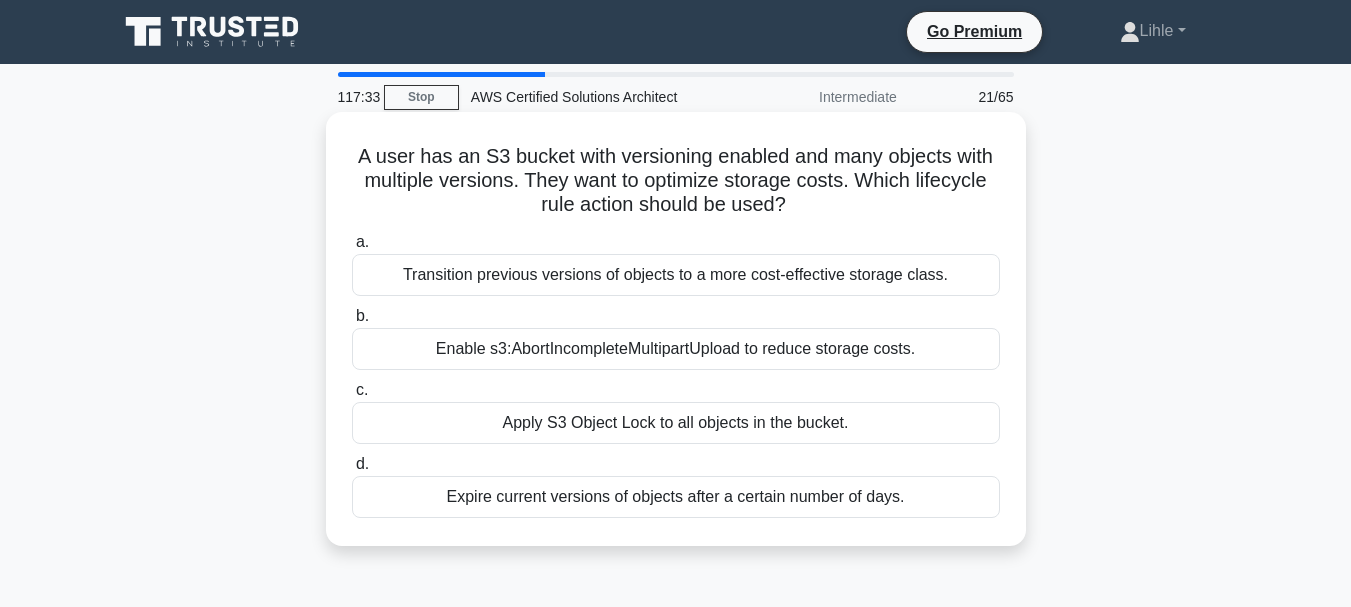 click on "Transition previous versions of objects to a more cost-effective storage class." at bounding box center (676, 275) 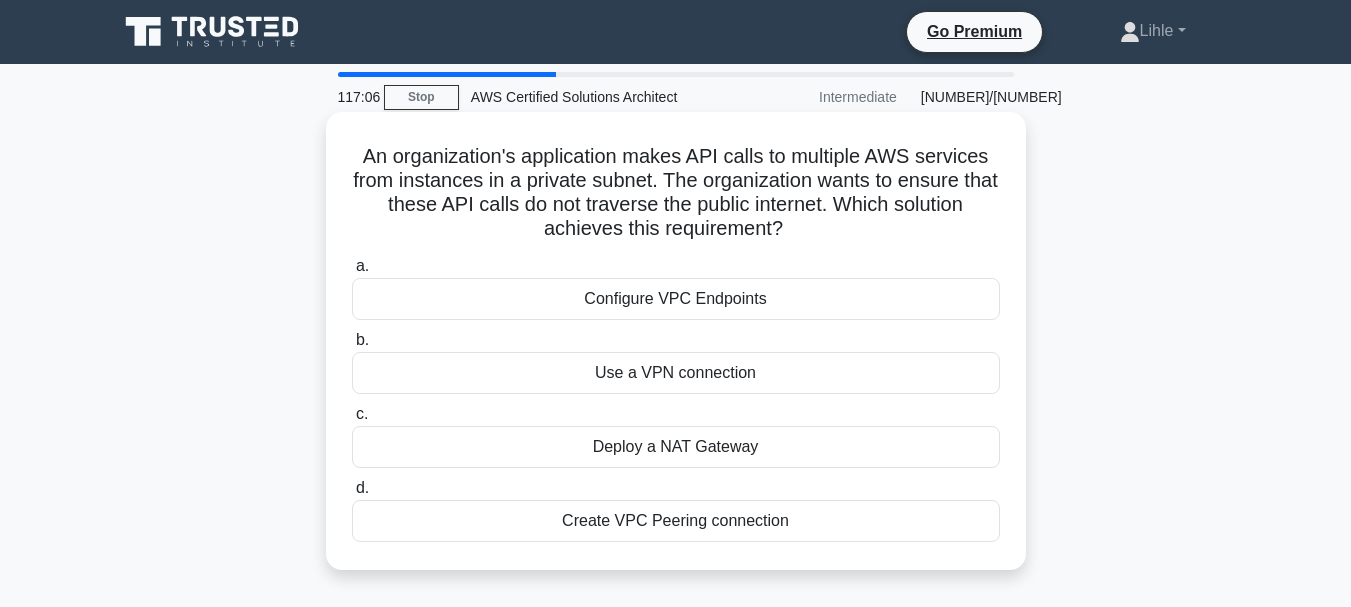 drag, startPoint x: 356, startPoint y: 161, endPoint x: 888, endPoint y: 556, distance: 662.6077 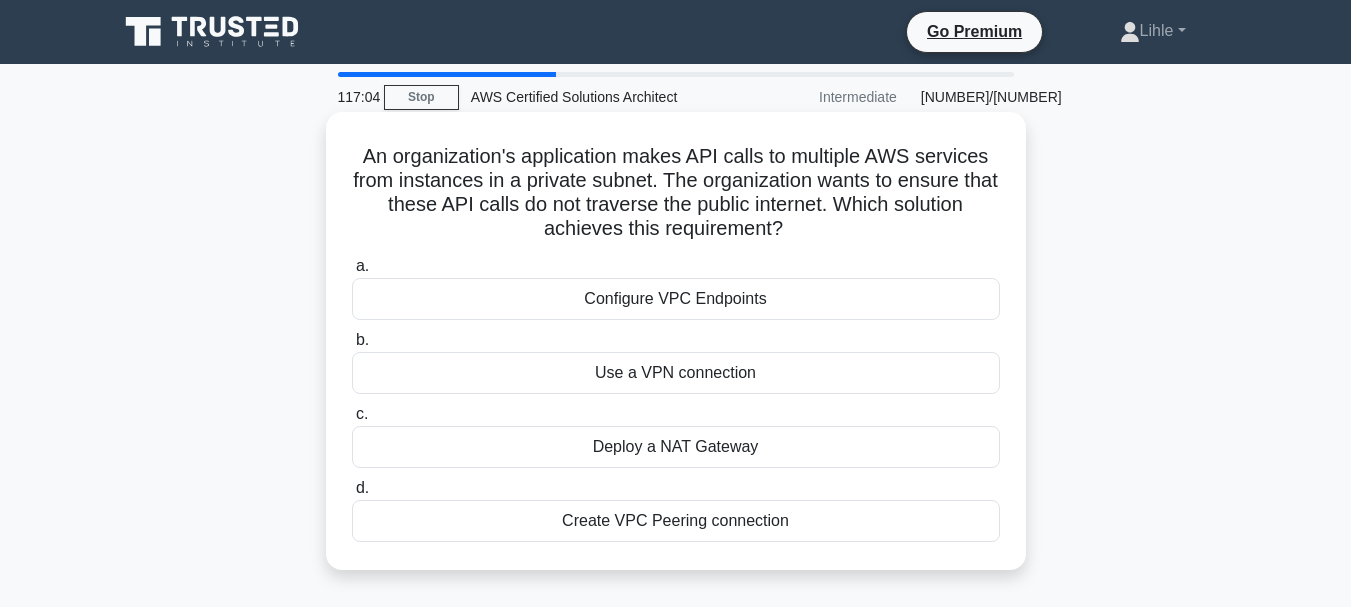copy on "An organization's application makes API calls to multiple AWS services from instances in a private subnet. The organization wants to ensure that these API calls do not traverse the public internet. Which solution achieves this requirement?
.spinner_0XTQ{transform-origin:center;animation:spinner_y6GP .75s linear infinite}@keyframes spinner_y6GP{100%{transform:rotate(360deg)}}
a.
Configure VPC Endpoints
b.
Use a VPN connection
c.
Deploy a NAT Gateway
d.
Create VPC Peering connection" 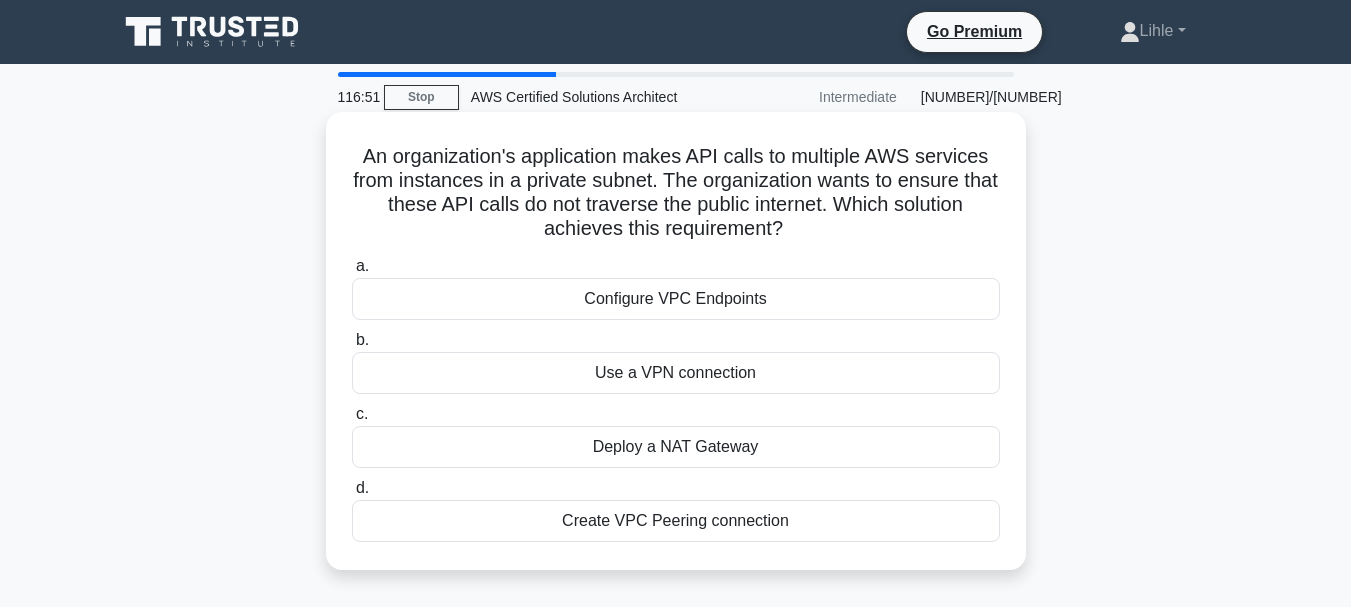 click on "Configure VPC Endpoints" at bounding box center [676, 299] 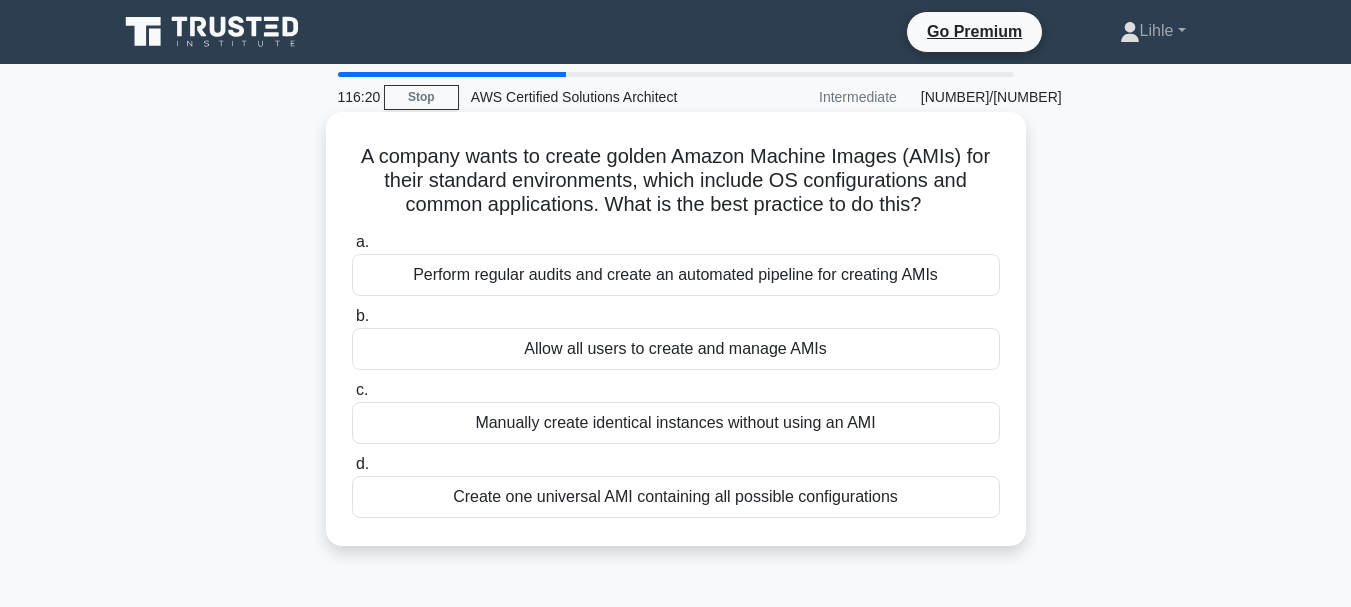 click on "Perform regular audits and create an automated pipeline for creating AMIs" at bounding box center [676, 275] 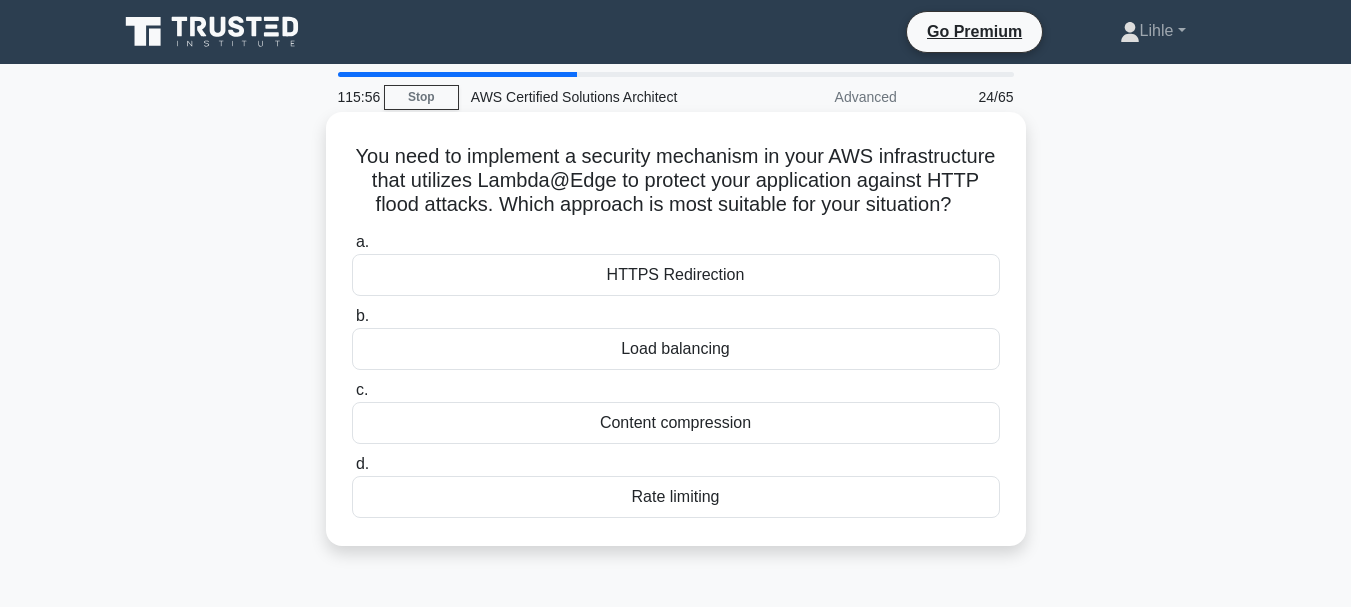 drag, startPoint x: 410, startPoint y: 152, endPoint x: 727, endPoint y: 526, distance: 490.27032 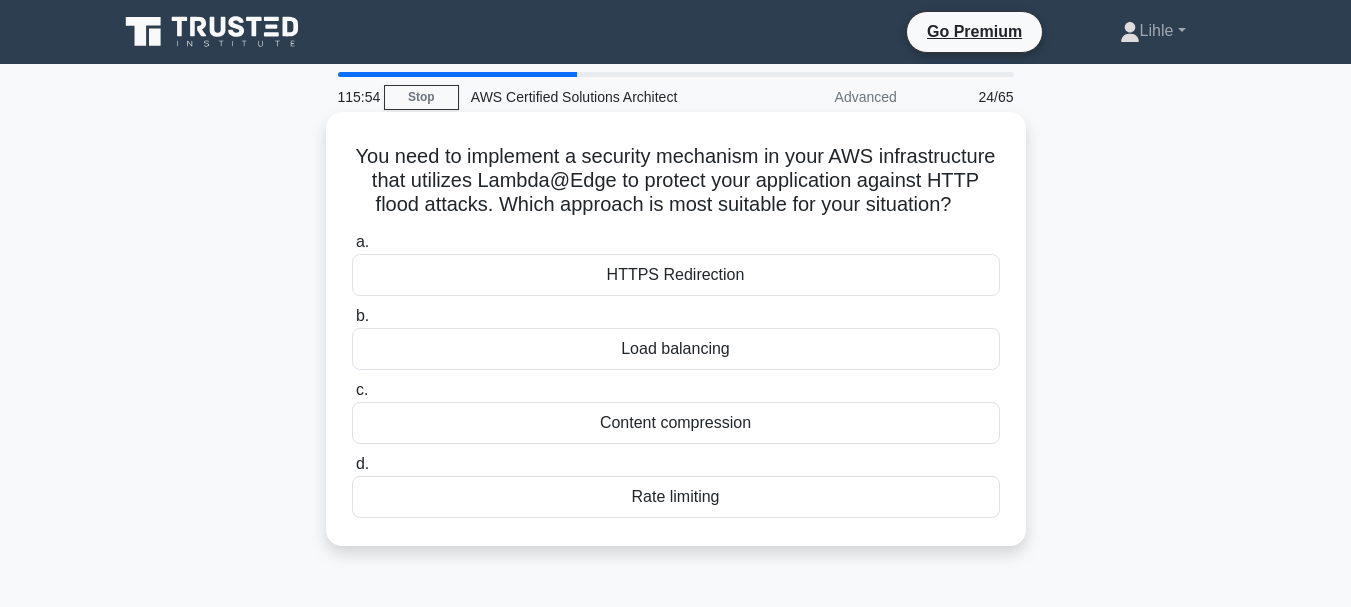 copy on "You need to implement a security mechanism in your AWS infrastructure that utilizes Lambda@Edge to protect your application against HTTP flood attacks. Which approach is most suitable for your situation?
.spinner_0XTQ{transform-origin:center;animation:spinner_y6GP .75s linear infinite}@keyframes spinner_y6GP{100%{transform:rotate(360deg)}}
a.
HTTPS Redirection
b.
Load balancing
c.
Content compression
d.
Rate limiting" 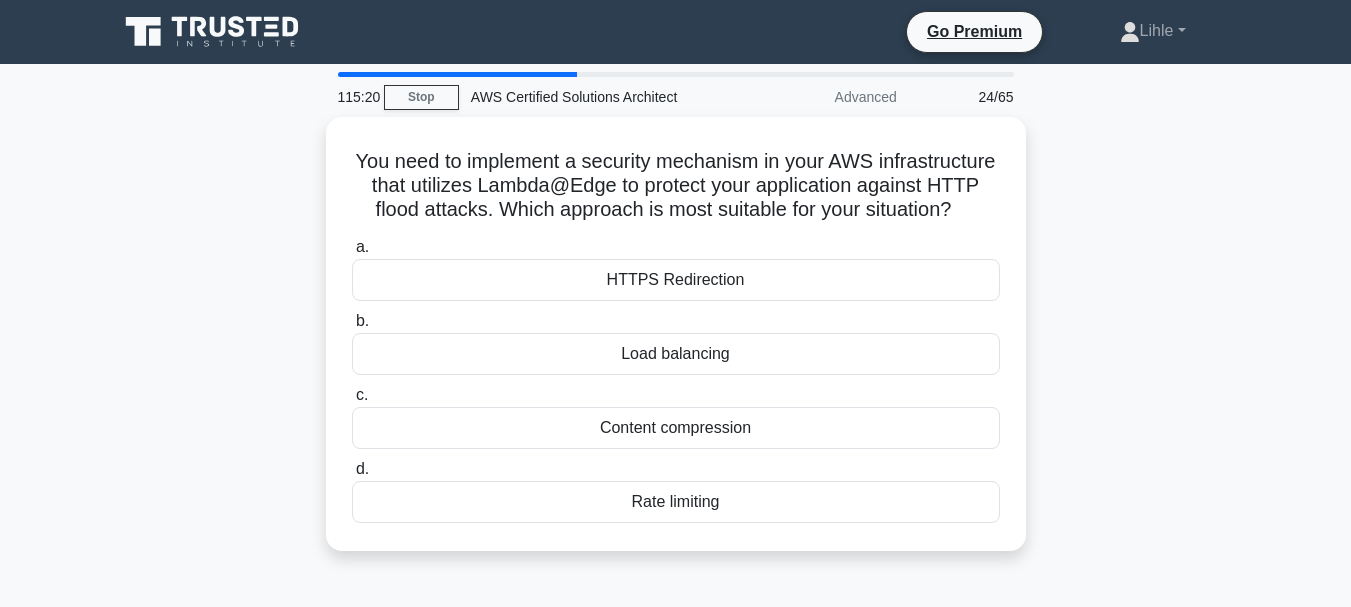 click on "You need to implement a security mechanism in your AWS infrastructure that utilizes Lambda@Edge to protect your application against HTTP flood attacks. Which approach is most suitable for your situation?
.spinner_0XTQ{transform-origin:center;animation:spinner_y6GP .75s linear infinite}@keyframes spinner_y6GP{100%{transform:rotate(360deg)}}
a.
HTTPS Redirection
b. c." at bounding box center [676, 346] 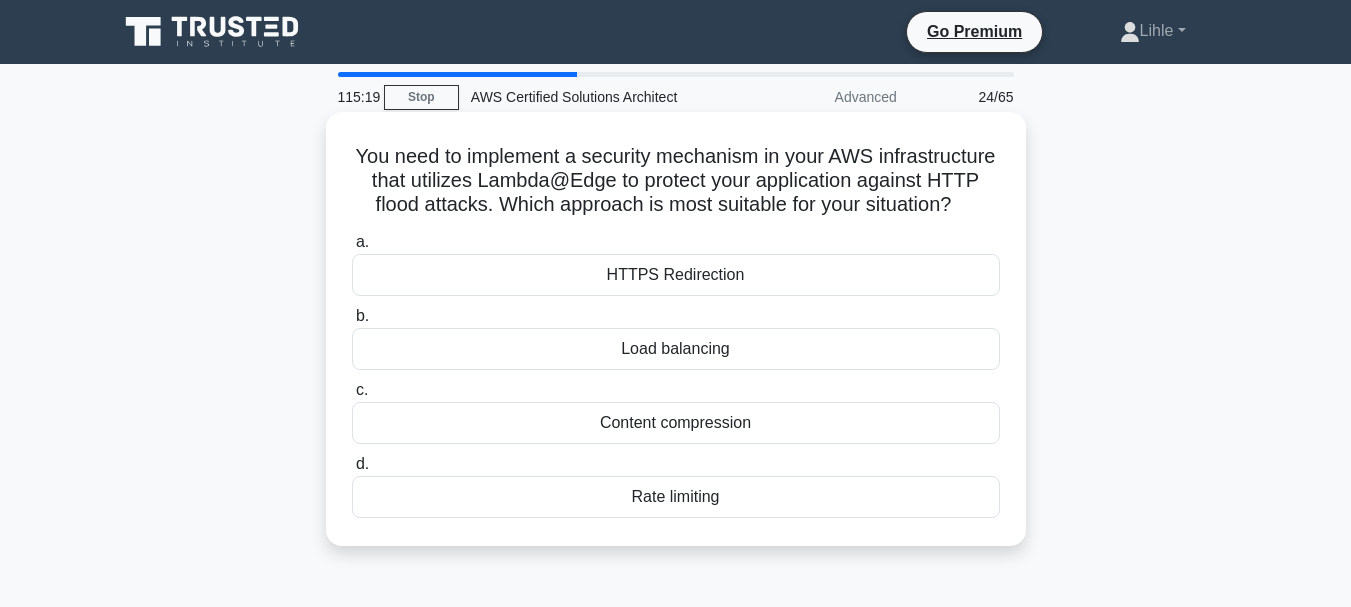 click on "Rate limiting" at bounding box center [676, 497] 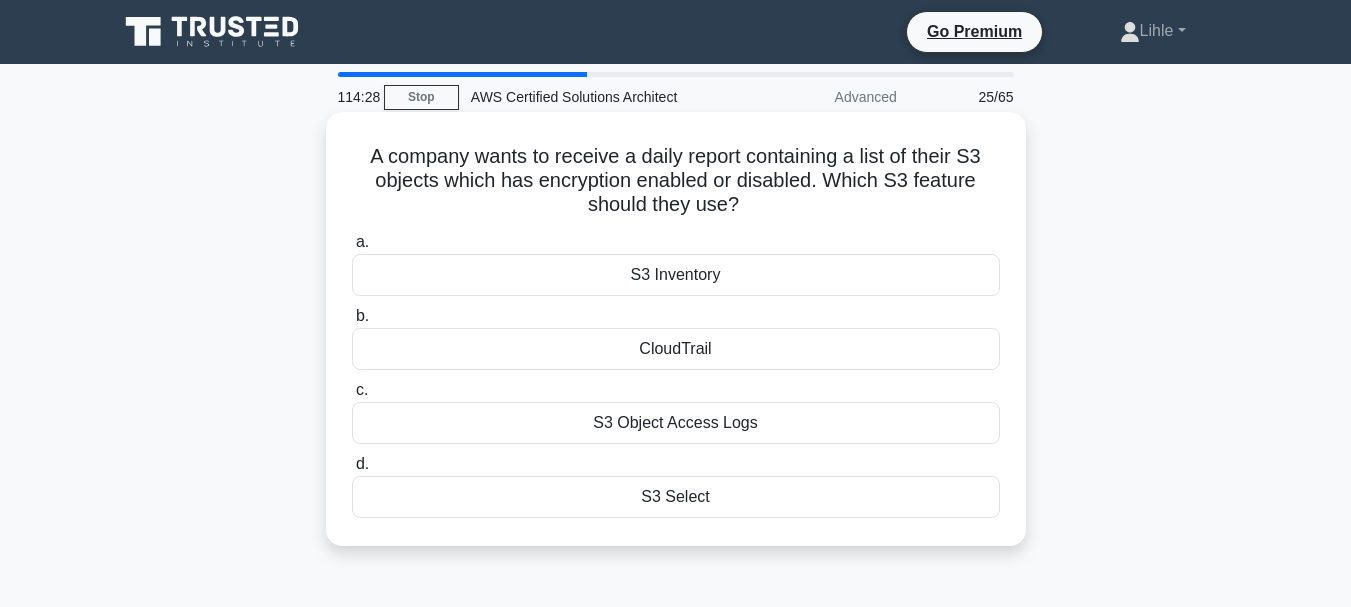 click on "S3 Object Access Logs" at bounding box center [676, 423] 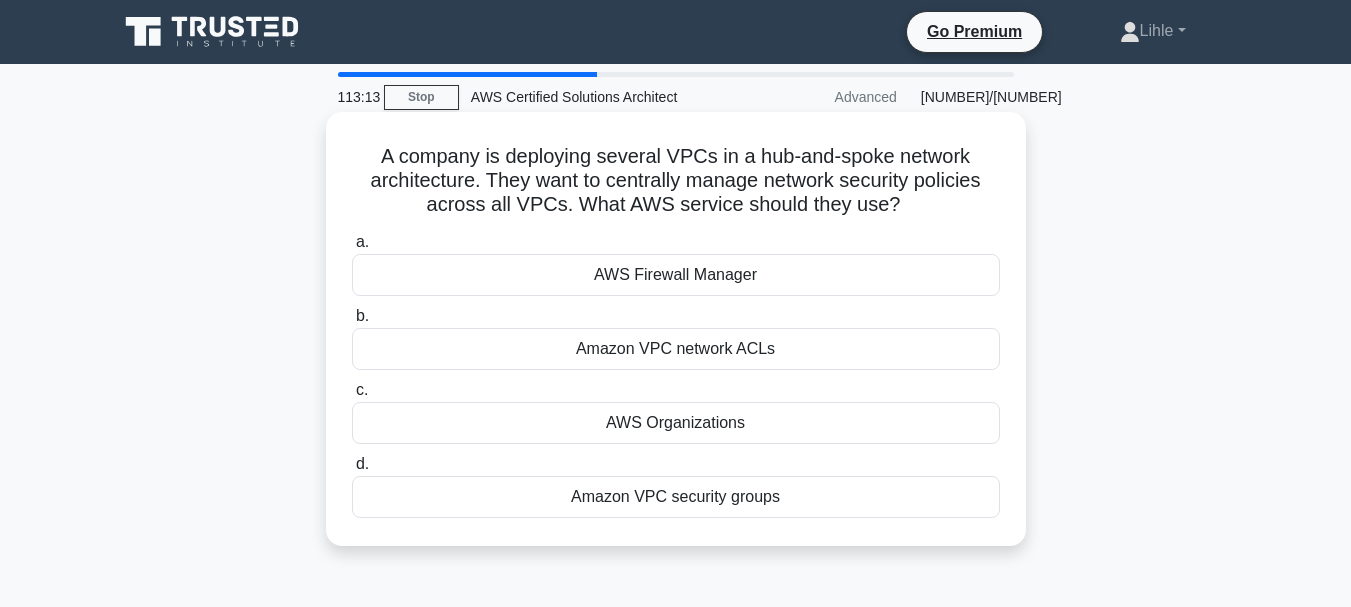 drag, startPoint x: 373, startPoint y: 150, endPoint x: 786, endPoint y: 515, distance: 551.1751 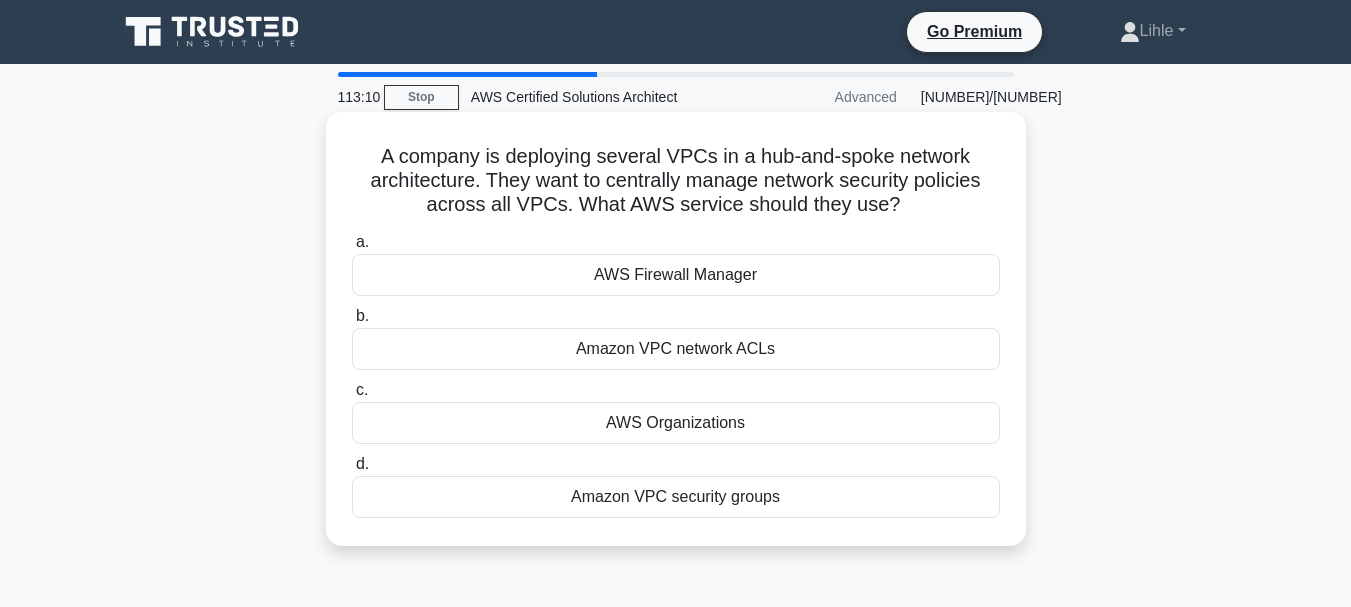 copy on "A company is deploying several VPCs in a hub-and-spoke network architecture. They want to centrally manage network security policies across all VPCs. What AWS service should they use?
.spinner_0XTQ{transform-origin:center;animation:spinner_y6GP .75s linear infinite}@keyframes spinner_y6GP{100%{transform:rotate(360deg)}}
a.
AWS Firewall Manager
b.
Amazon VPC network ACLs
c.
AWS Organizations
d.
Amazon VPC security groups" 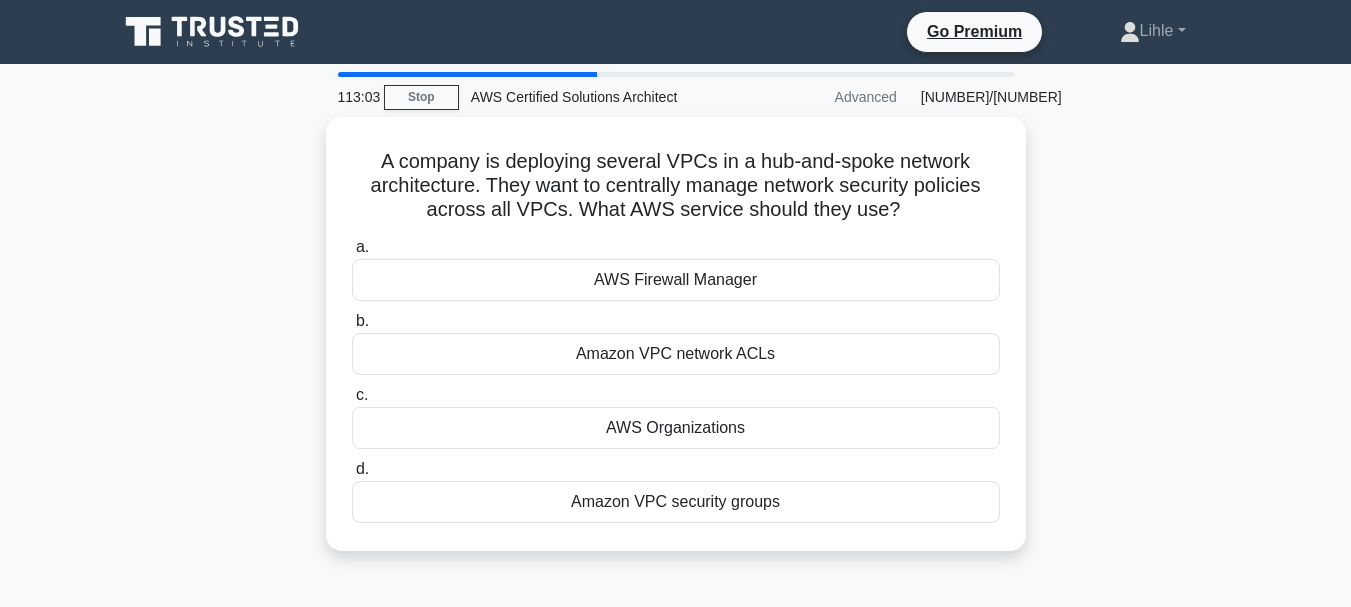 click on "A company is deploying several VPCs in a hub-and-spoke network architecture. They want to centrally manage network security policies across all VPCs. What AWS service should they use?
.spinner_0XTQ{transform-origin:center;animation:spinner_y6GP .75s linear infinite}@keyframes spinner_y6GP{100%{transform:rotate(360deg)}}
a.
AWS Firewall Manager
b. c. d." at bounding box center (676, 346) 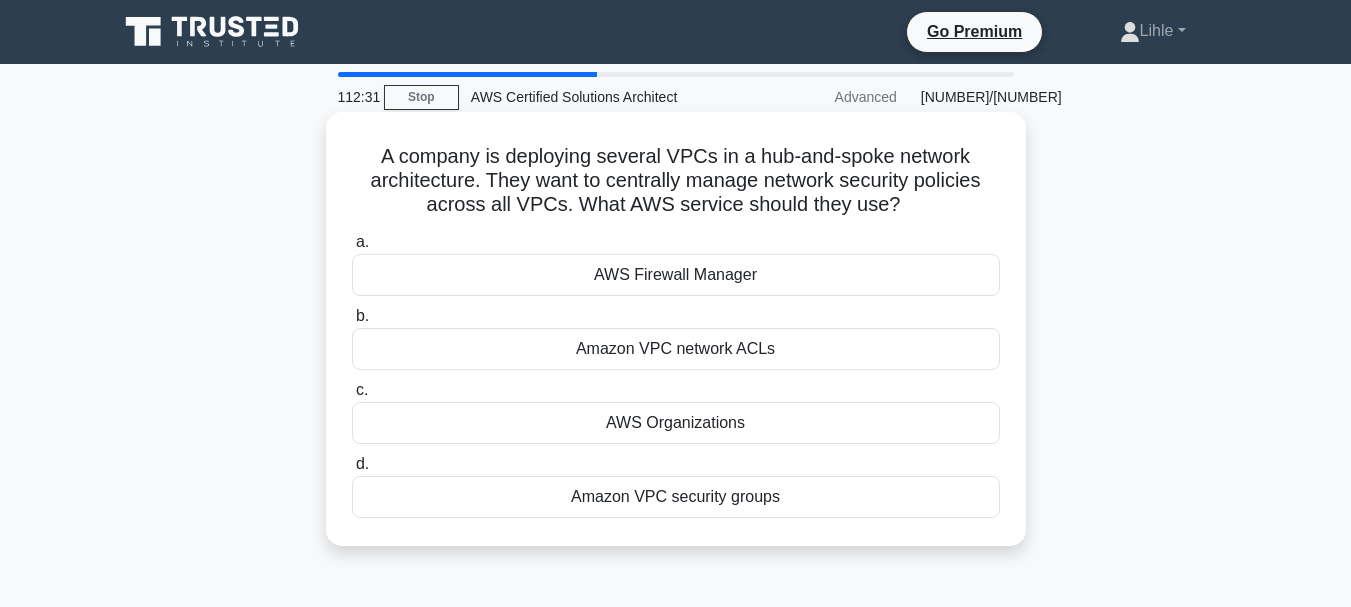 click on "AWS Firewall Manager" at bounding box center (676, 275) 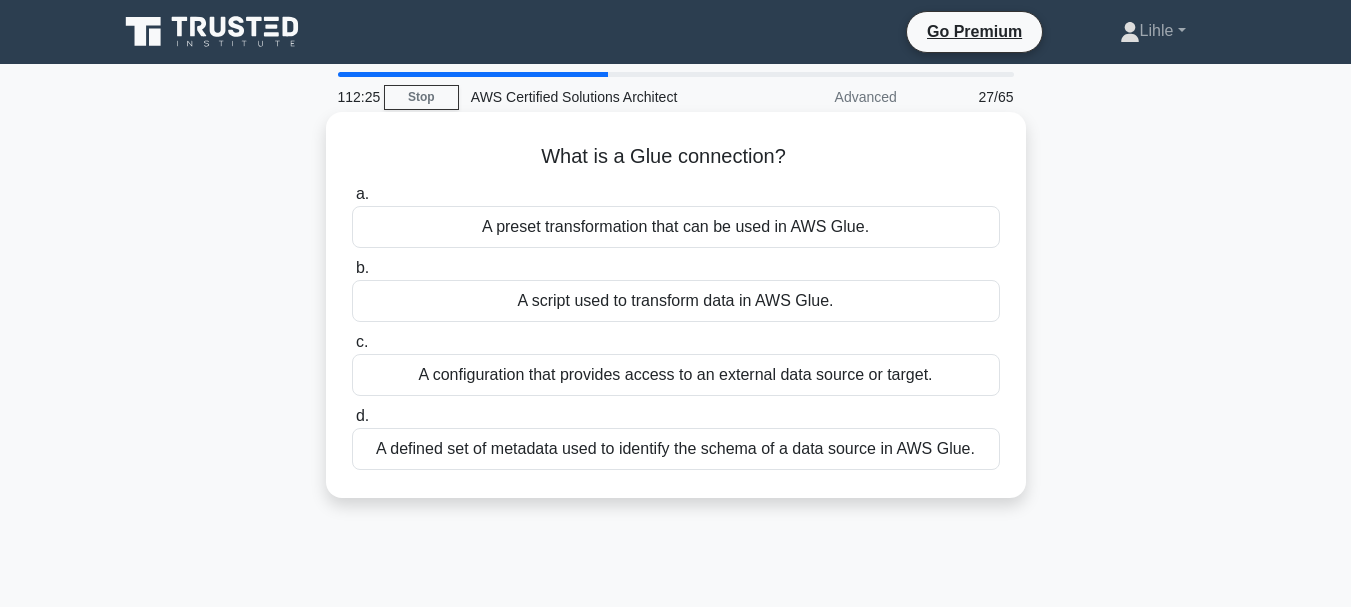 drag, startPoint x: 544, startPoint y: 167, endPoint x: 806, endPoint y: 154, distance: 262.32233 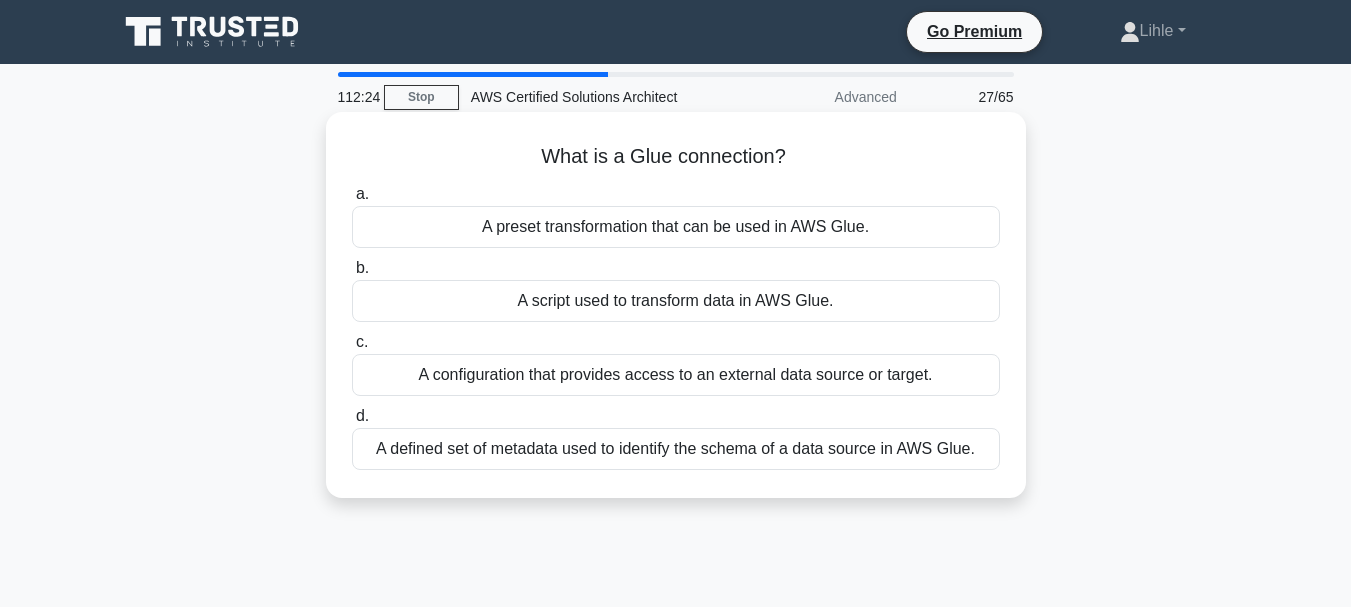 copy on "What is a Glue connection?" 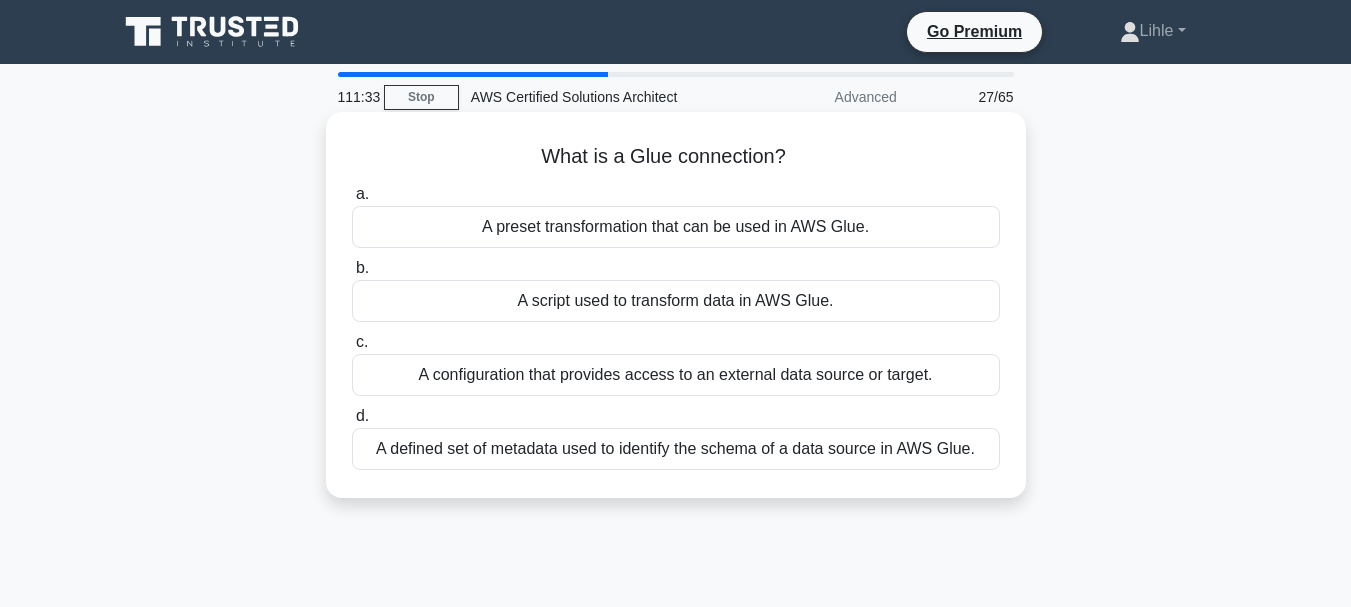 click on "A configuration that provides access to an external data source or target." at bounding box center [676, 375] 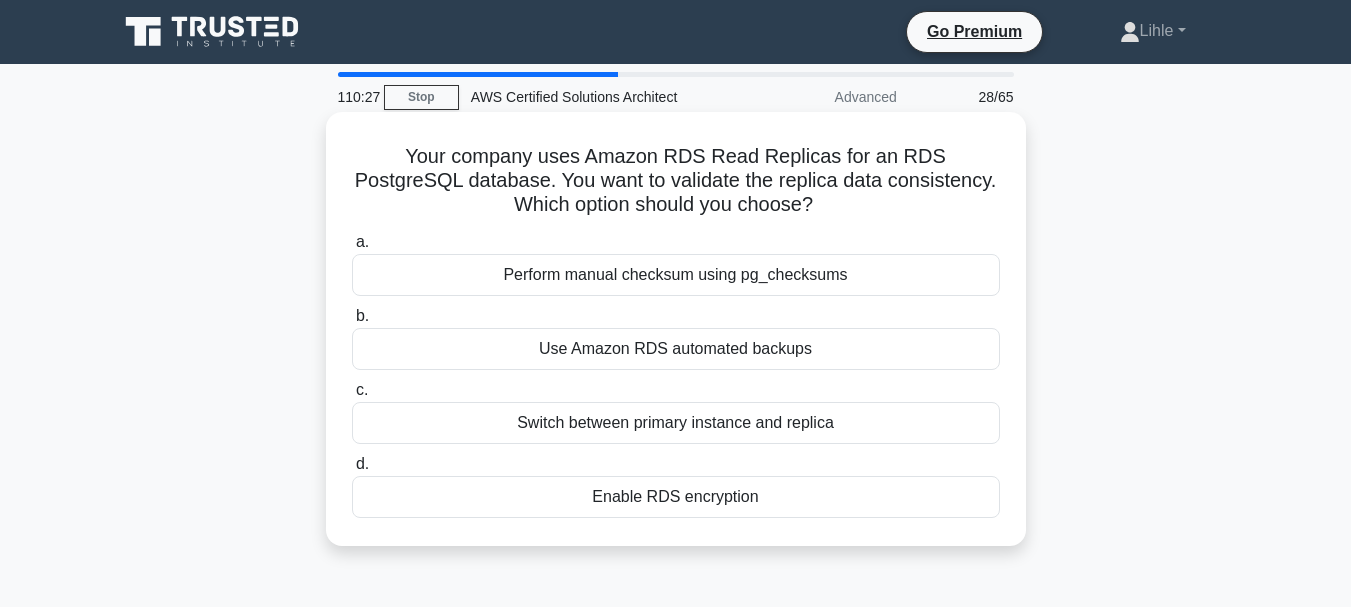 click on "Use Amazon RDS automated backups" at bounding box center (676, 349) 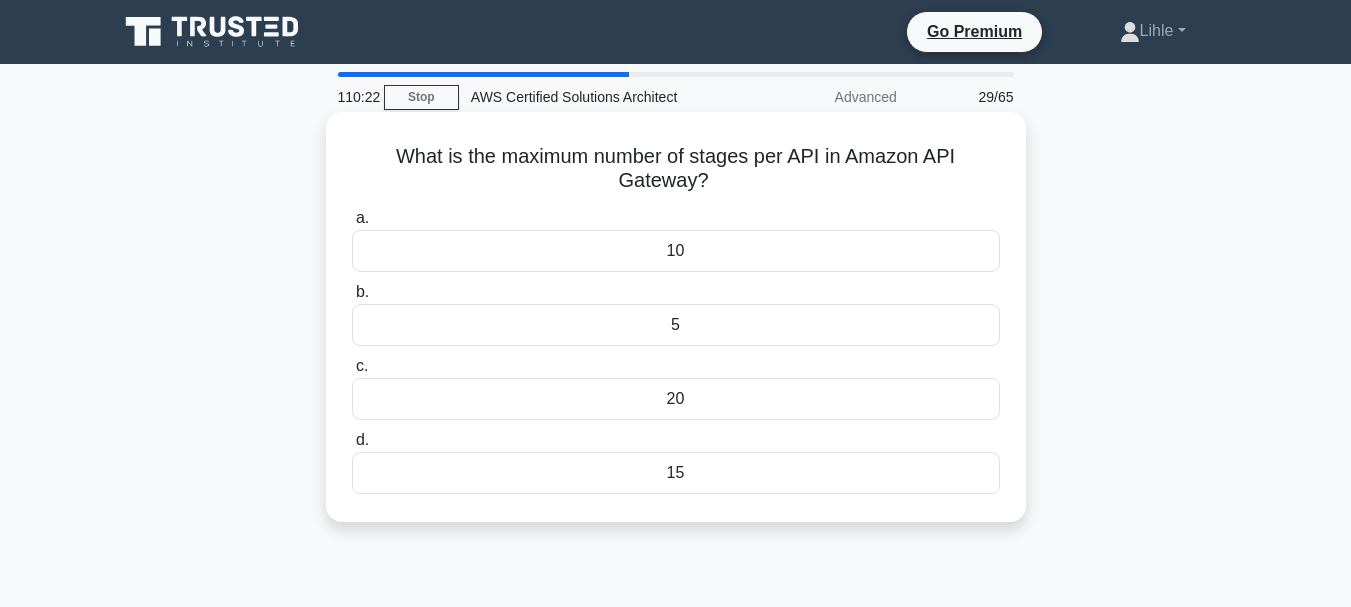 click on "20" at bounding box center [676, 399] 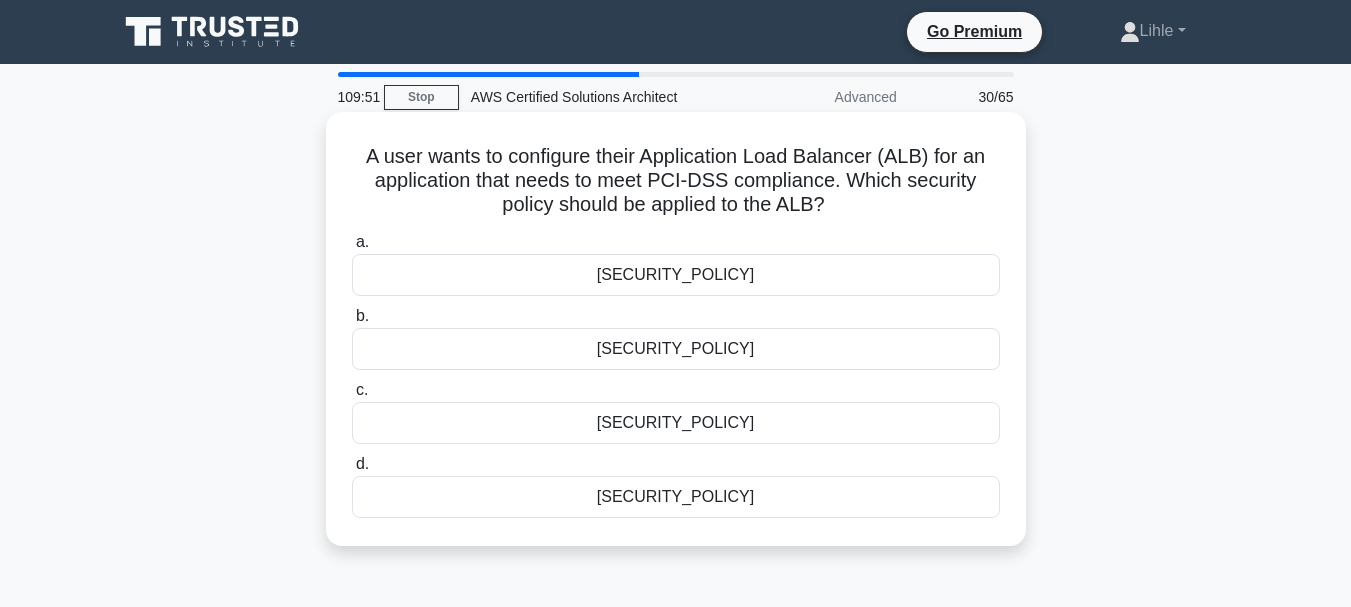 click on "ELBSecurityPolicy-TLS-1-0-2015-04" at bounding box center (676, 349) 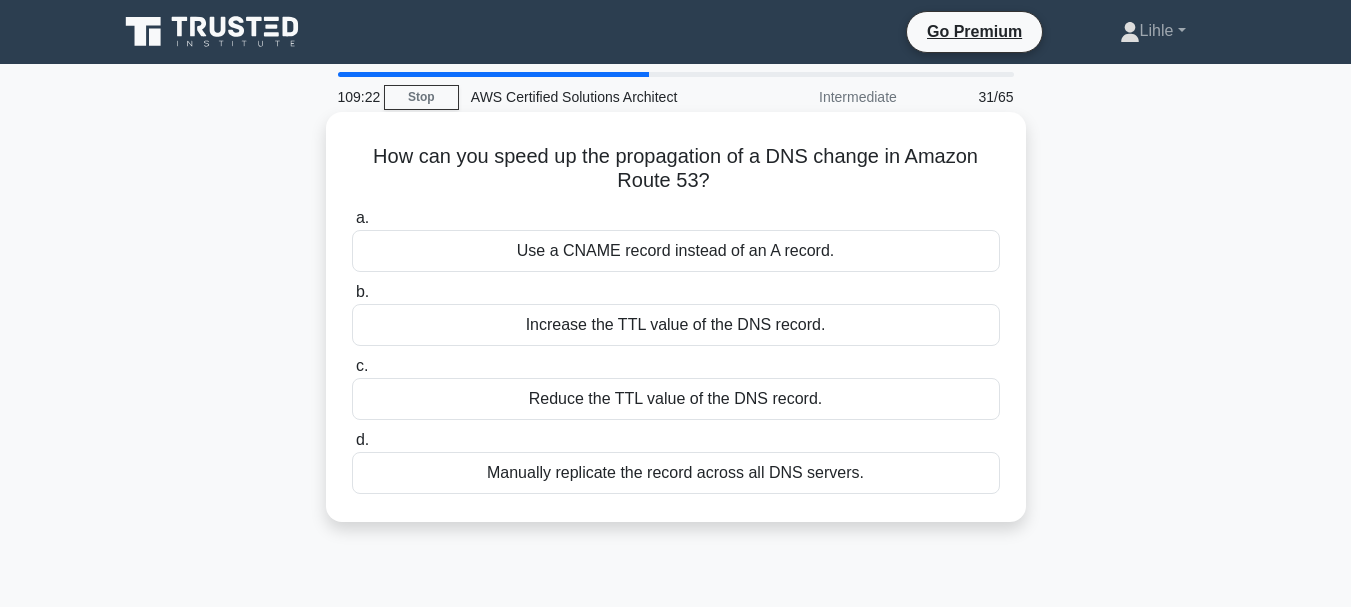click on "Manually replicate the record across all DNS servers." at bounding box center [676, 473] 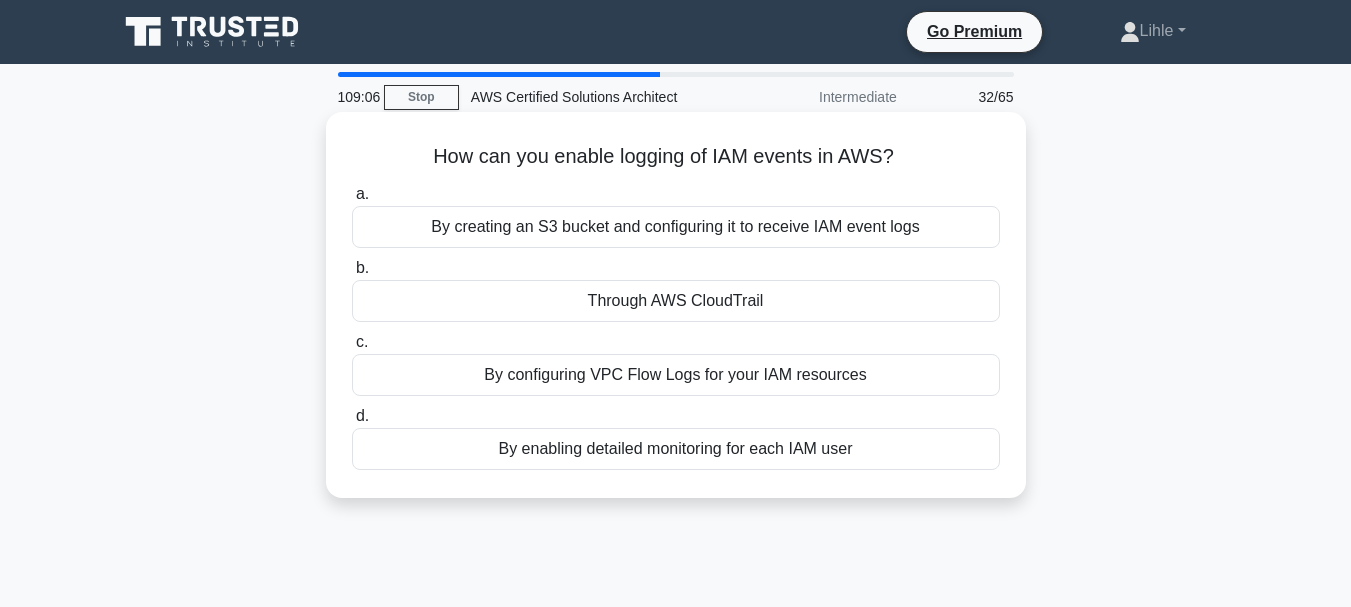 click on "Through AWS CloudTrail" at bounding box center [676, 301] 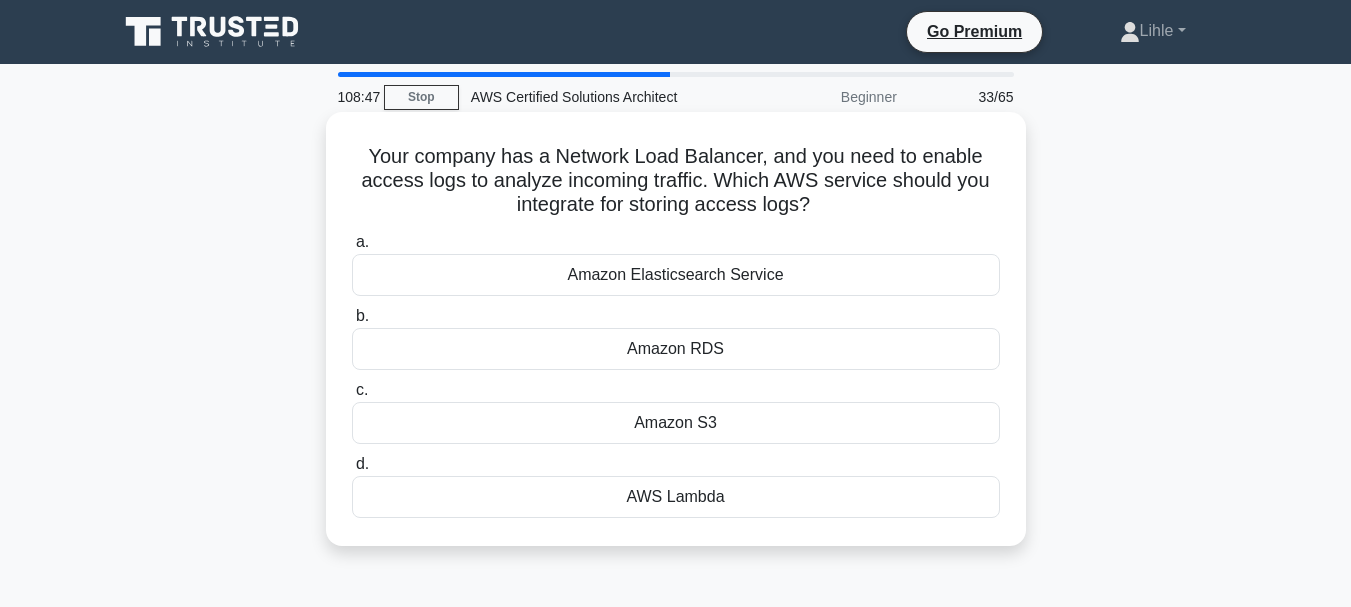 click on "Amazon S3" at bounding box center (676, 423) 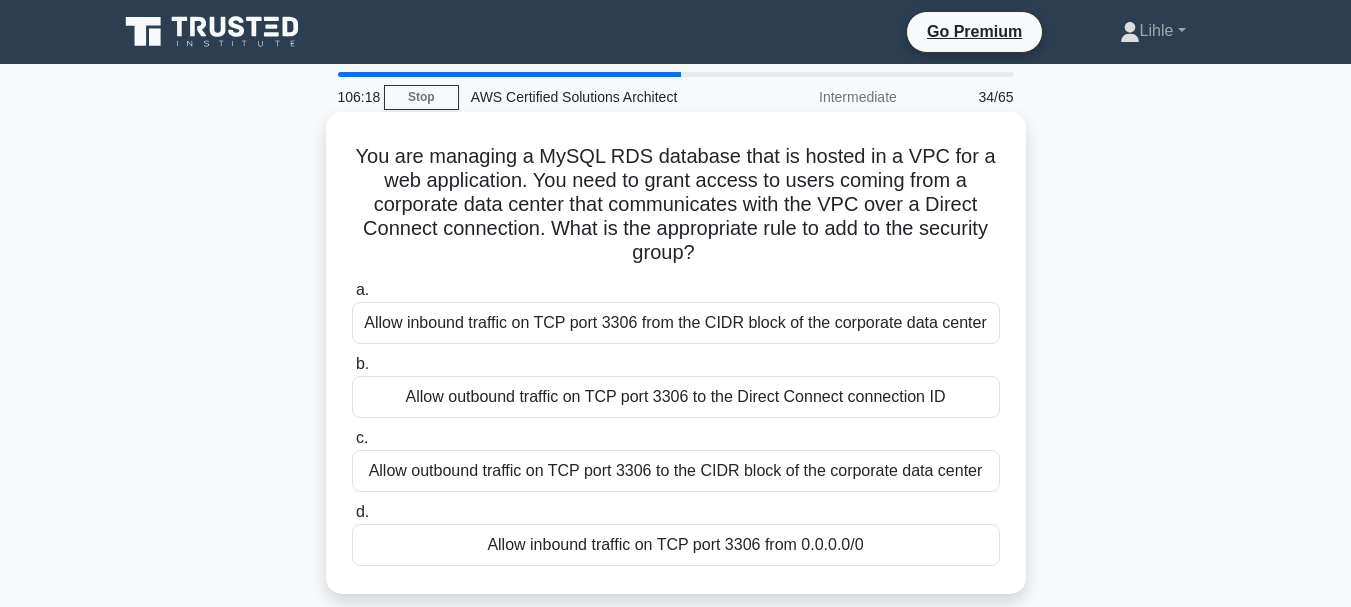 click on "Allow inbound traffic on TCP port 3306 from the CIDR block of the corporate data center" at bounding box center (676, 323) 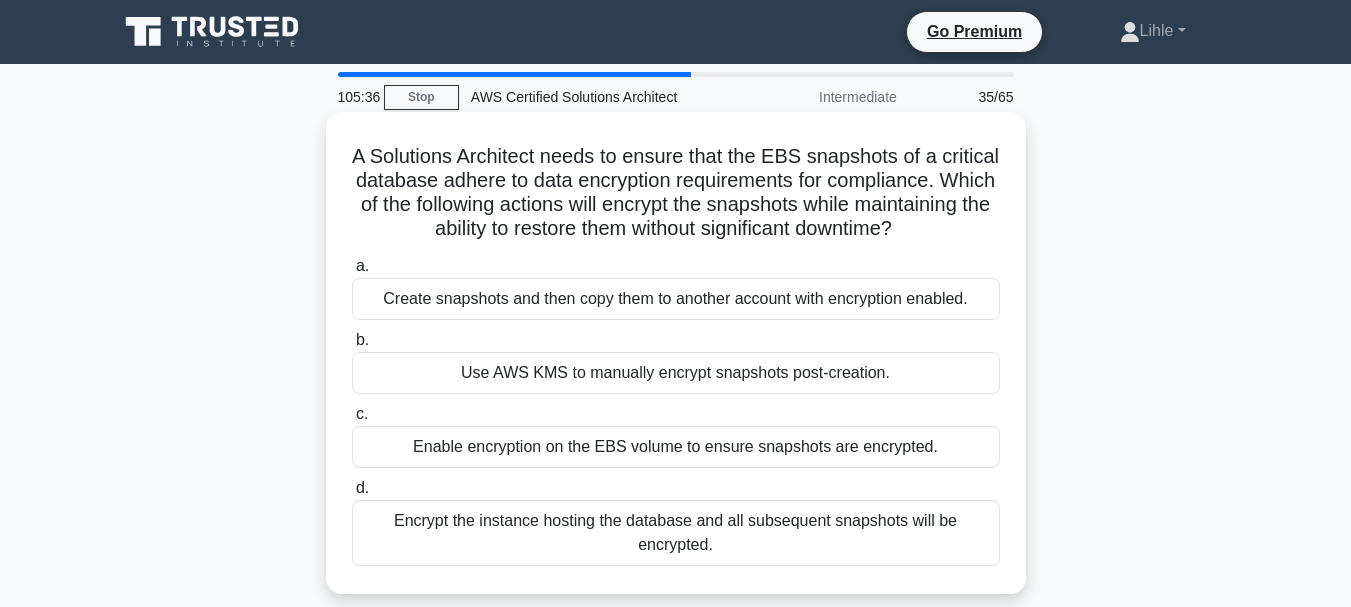 click on "Create snapshots and then copy them to another account with encryption enabled." at bounding box center [676, 299] 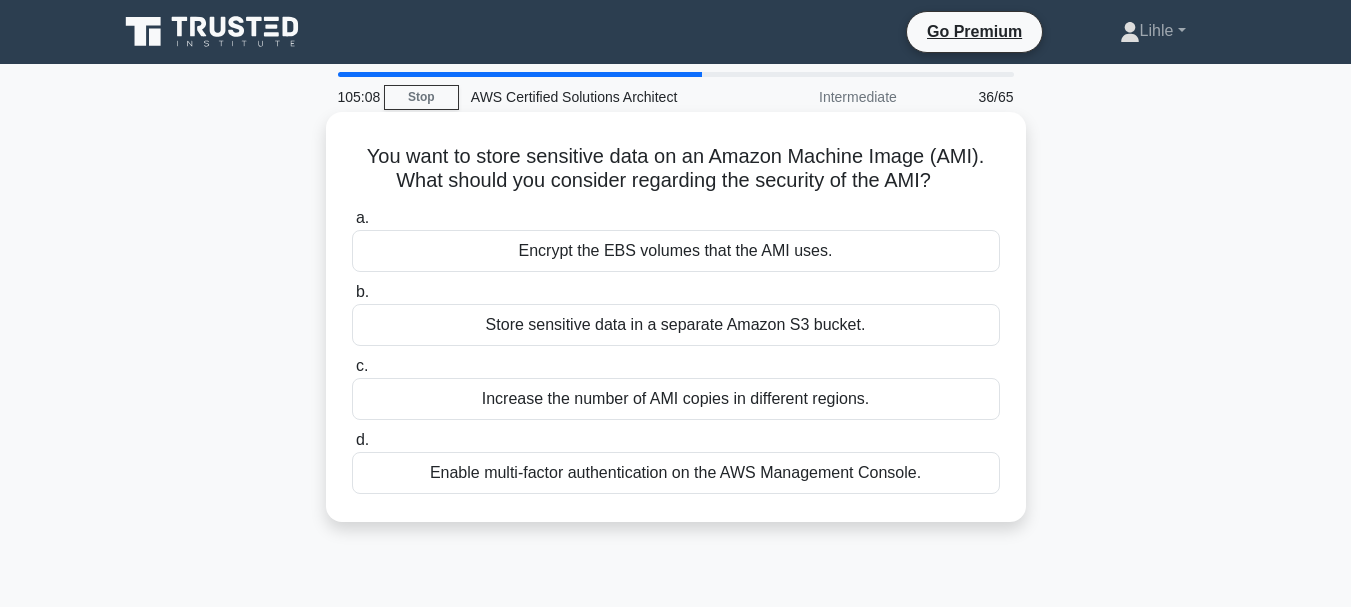 click on "Enable multi-factor authentication on the AWS Management Console." at bounding box center (676, 473) 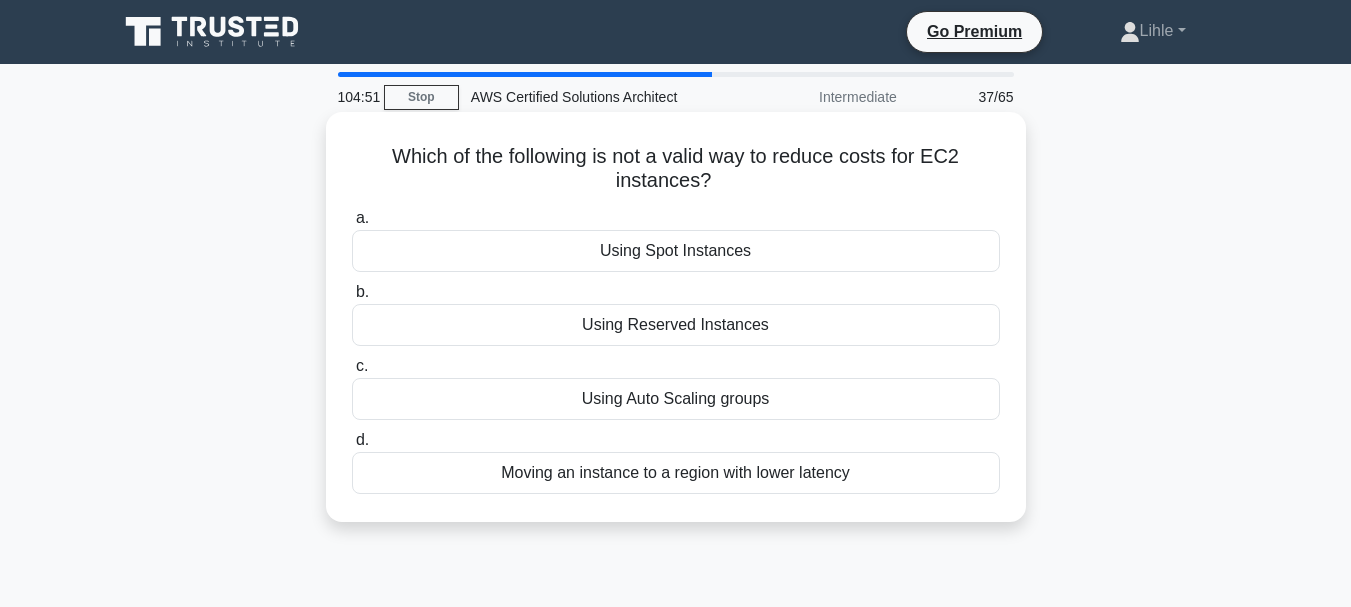 click on "Moving an instance to a region with lower latency" at bounding box center [676, 473] 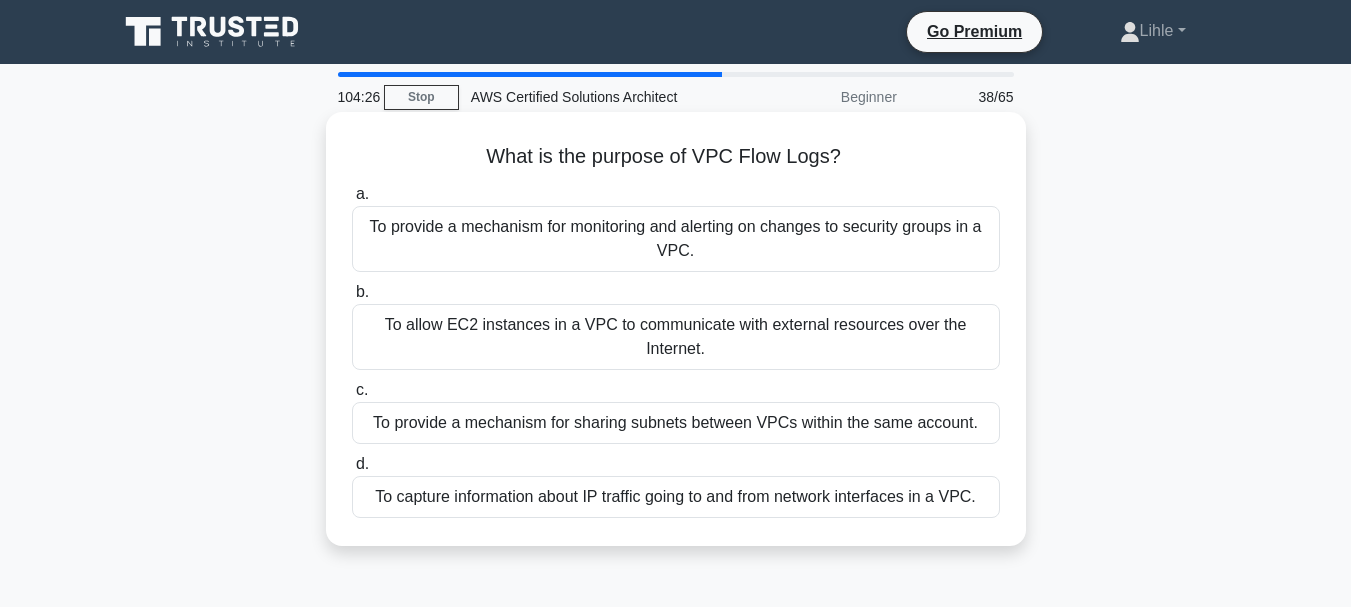 click on "To provide a mechanism for monitoring and alerting on changes to security groups in a VPC." at bounding box center (676, 239) 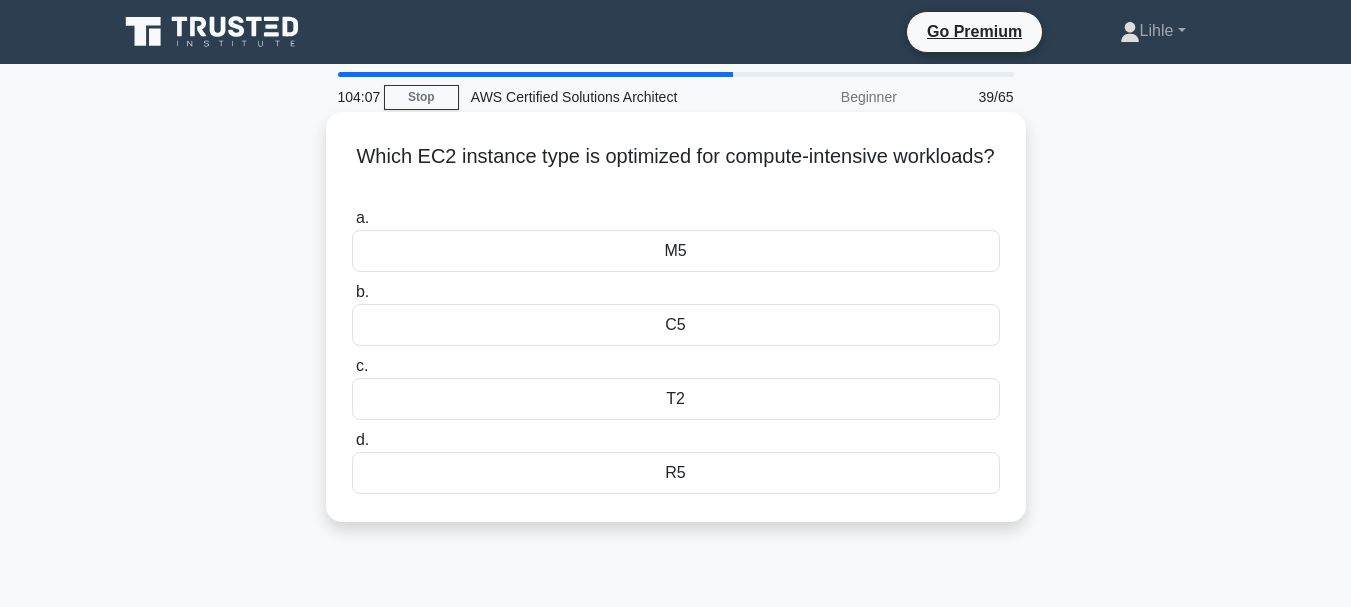 click on "C5" at bounding box center (676, 325) 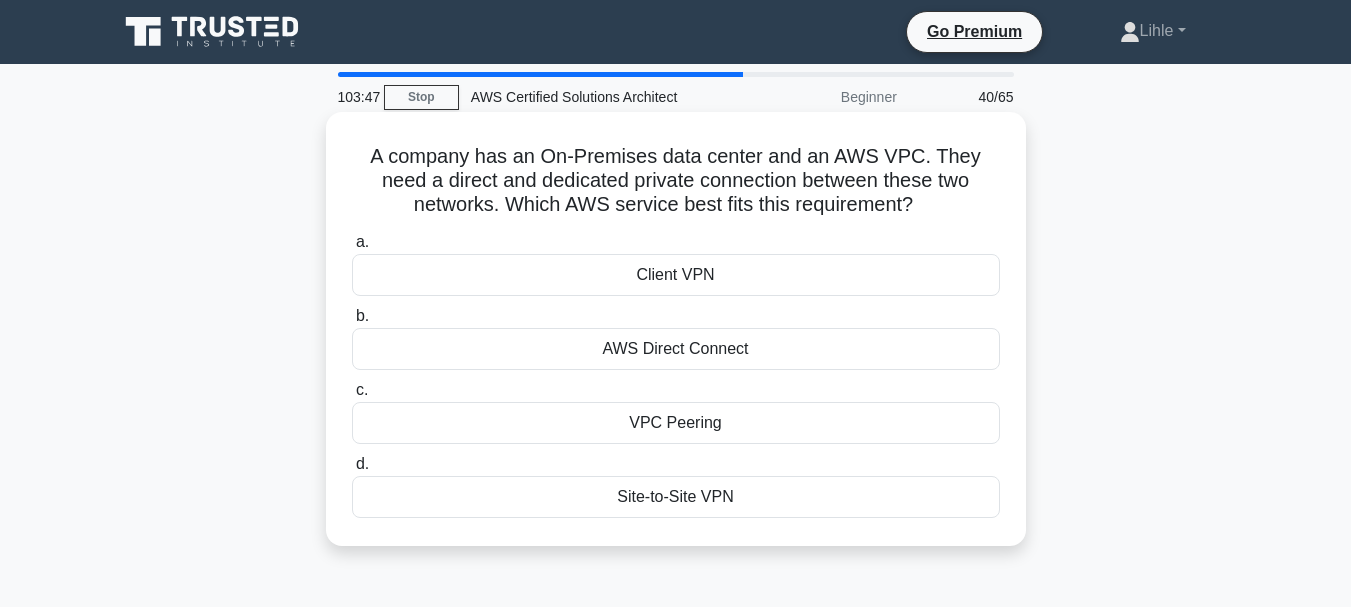 click on "AWS Direct Connect" at bounding box center [676, 349] 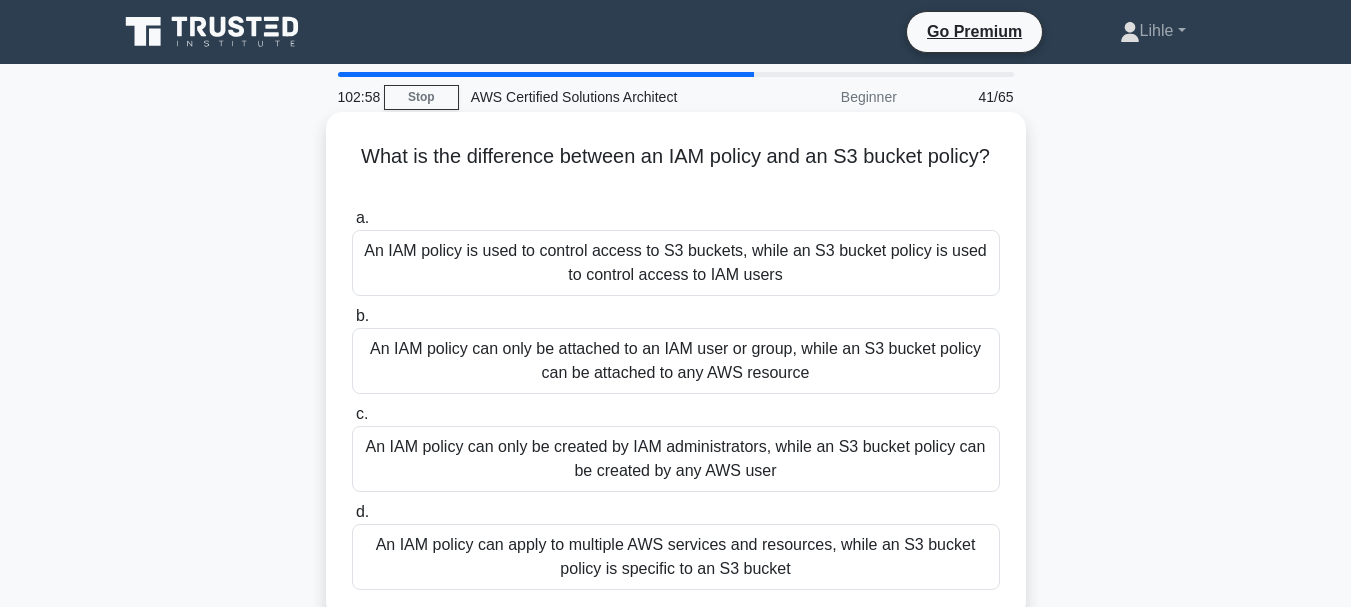 click on "An IAM policy can apply to multiple AWS services and resources, while an S3 bucket policy is specific to an S3 bucket" at bounding box center (676, 557) 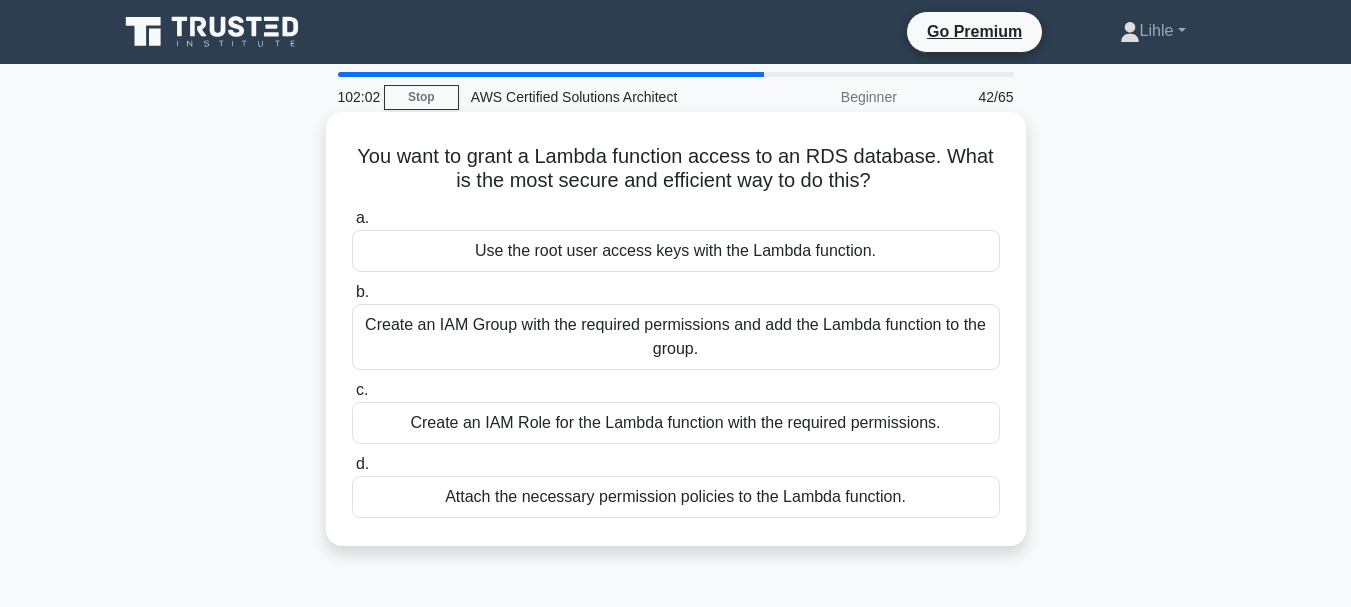 click on "Attach the necessary permission policies to the Lambda function." at bounding box center [676, 497] 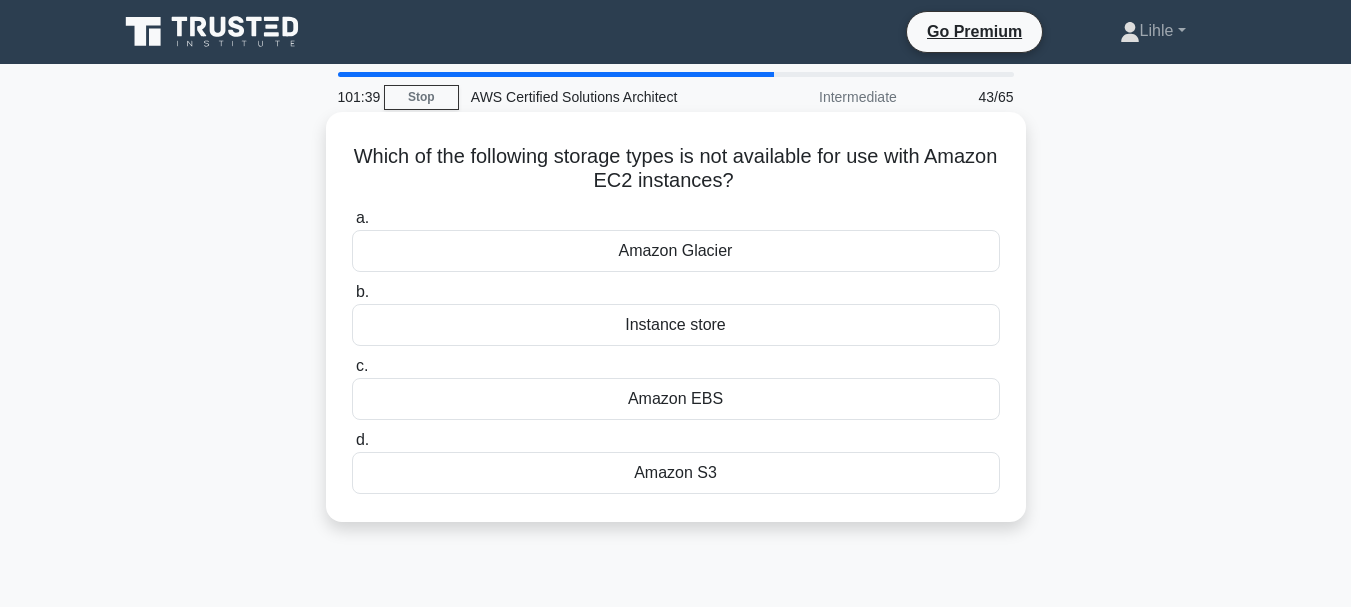 click on "Amazon Glacier" at bounding box center [676, 251] 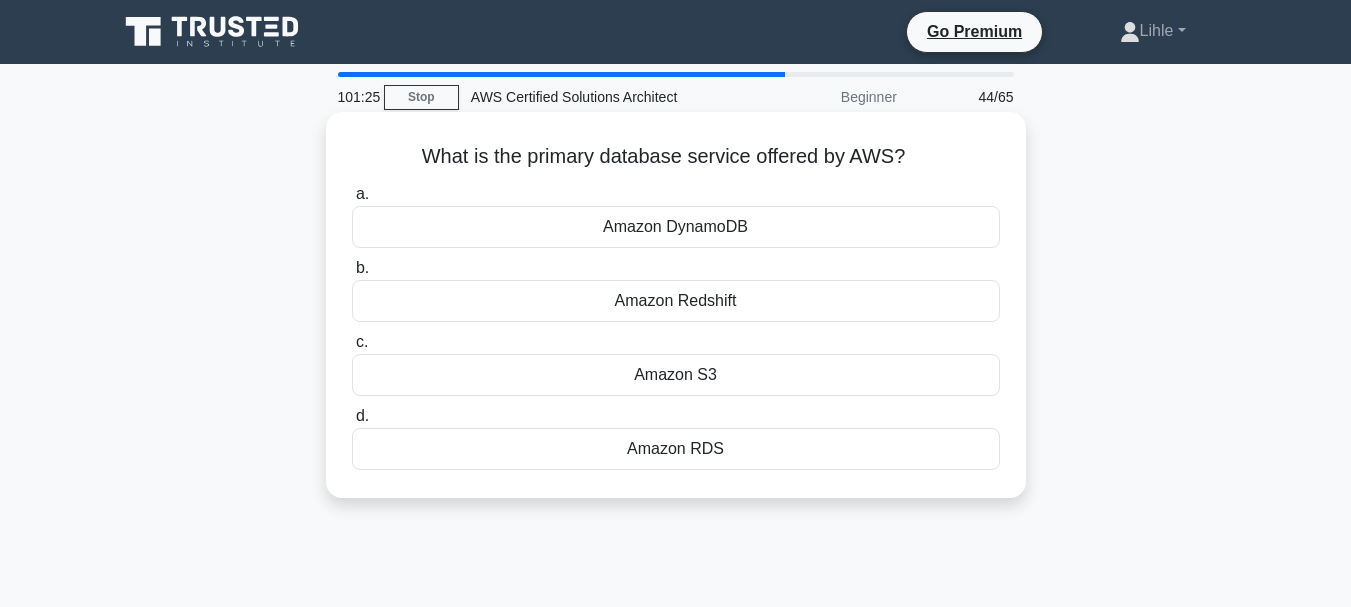 click on "Amazon DynamoDB" at bounding box center [676, 227] 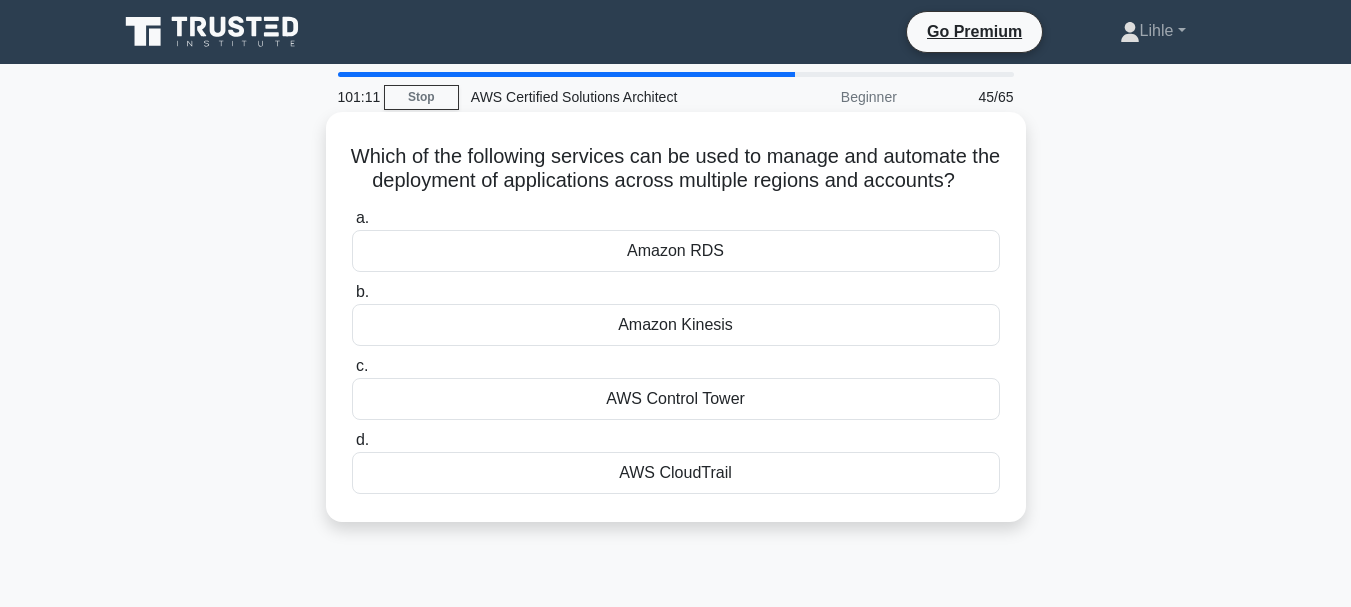 click on "AWS Control Tower" at bounding box center (676, 399) 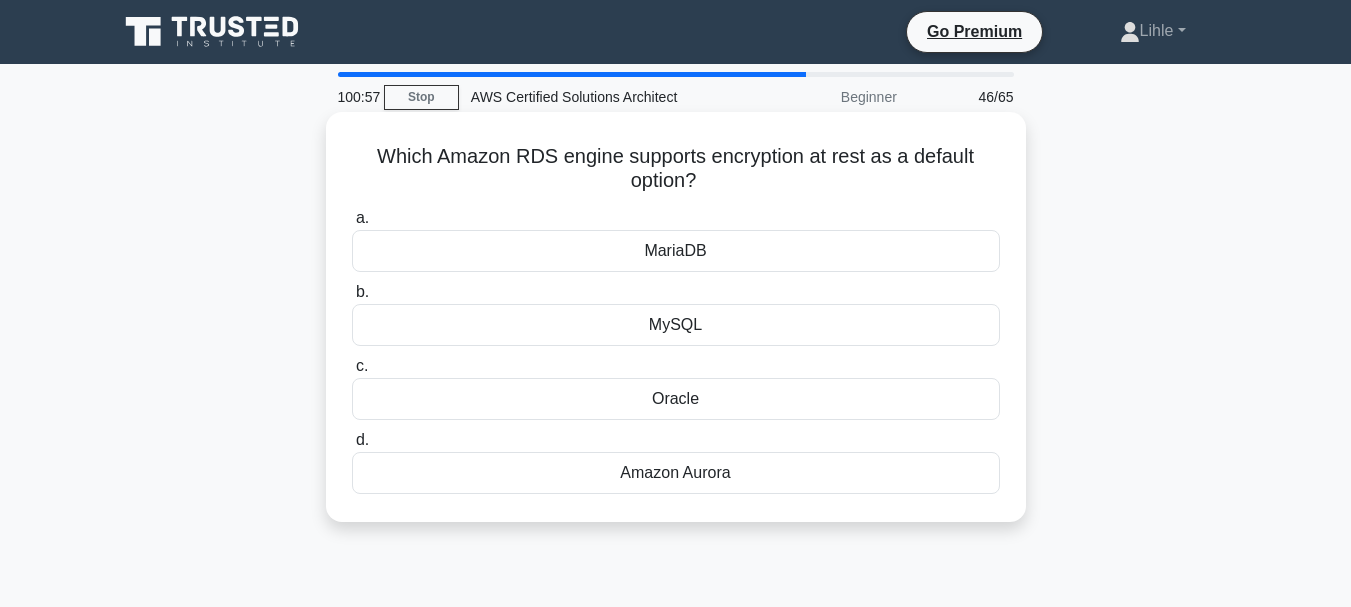click on "Amazon Aurora" at bounding box center [676, 473] 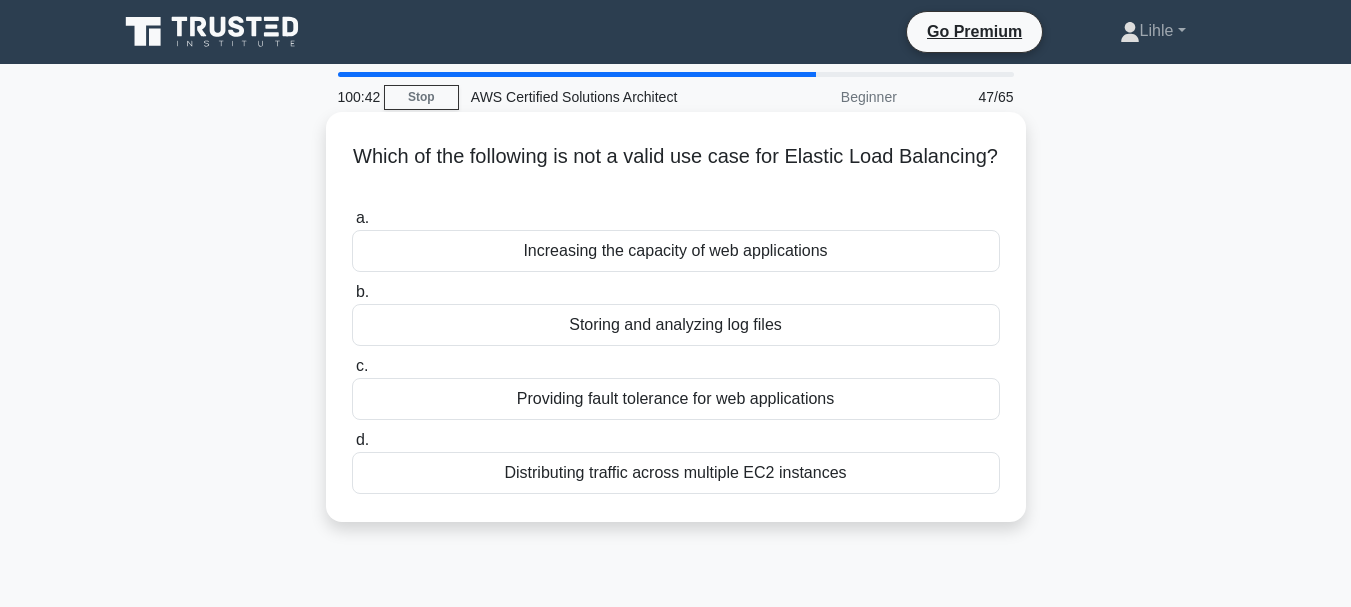 click on "Storing and analyzing log files" at bounding box center [676, 325] 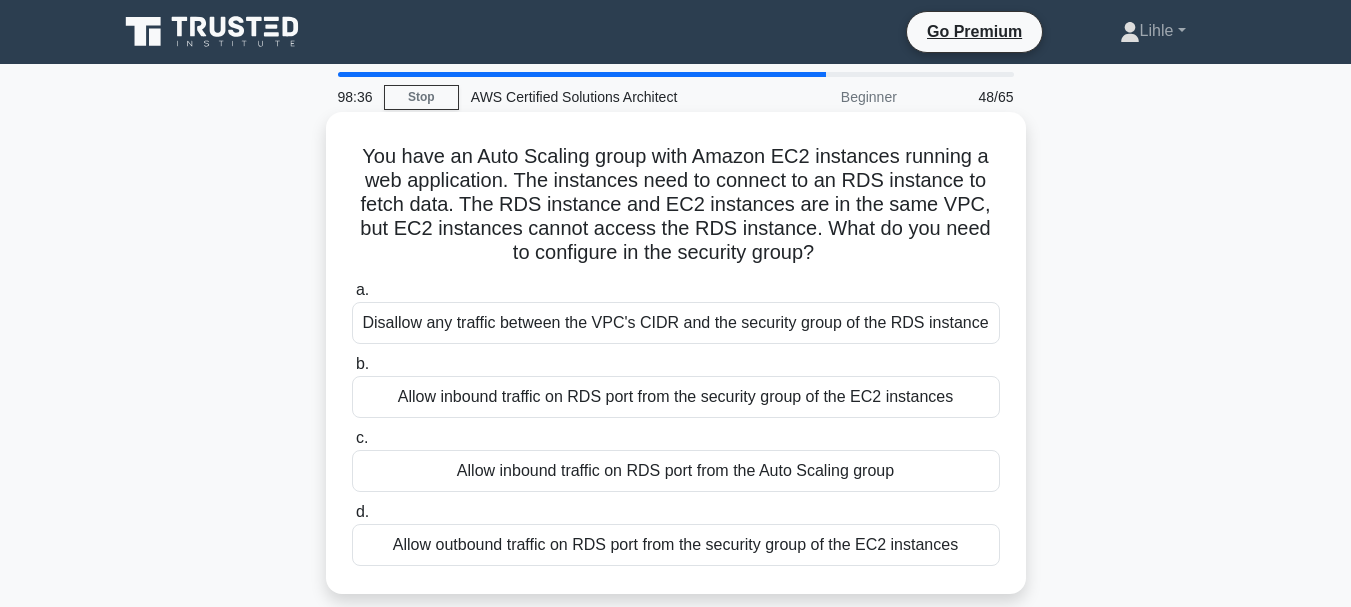 click on "Disallow any traffic between the VPC's CIDR and the security group of the RDS instance" at bounding box center (676, 323) 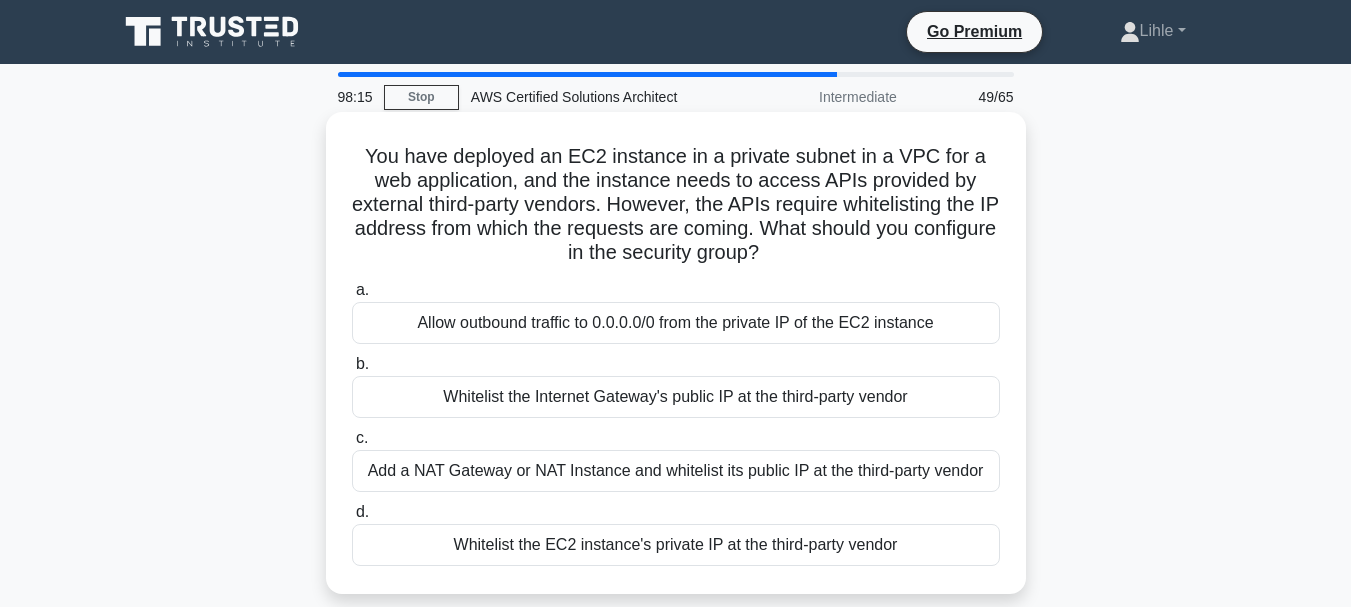 click on "Allow outbound traffic to 0.0.0.0/0 from the private IP of the EC2 instance" at bounding box center (676, 323) 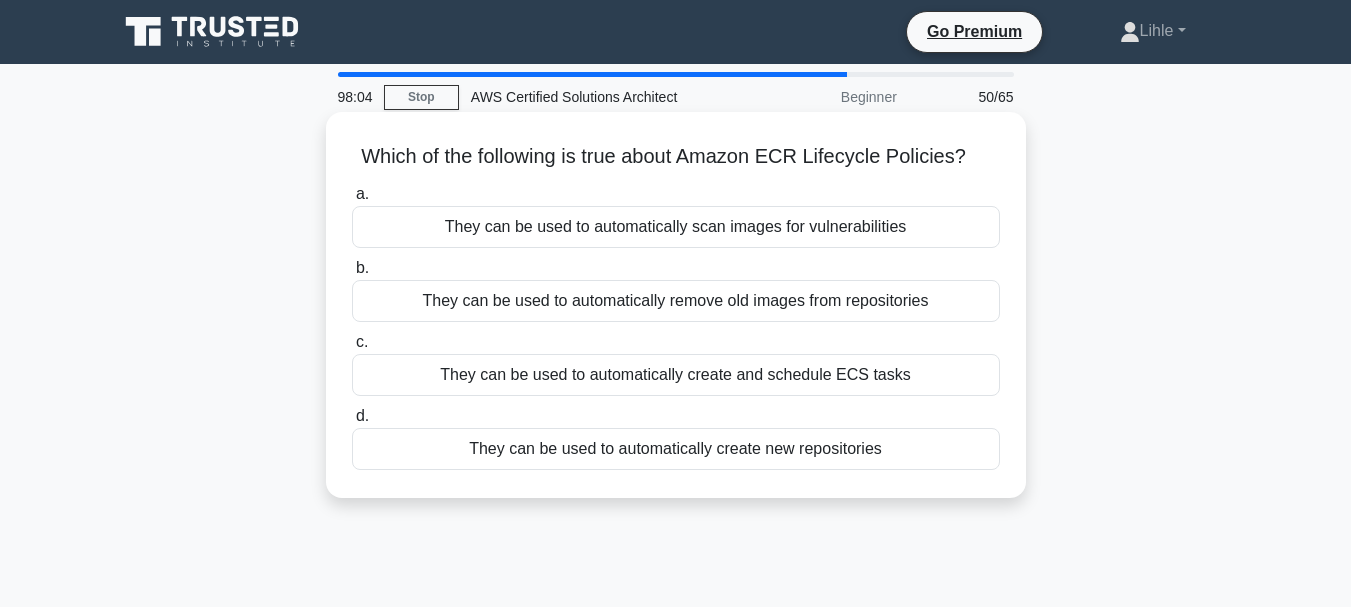 click on "They can be used to automatically scan images for vulnerabilities" at bounding box center (676, 227) 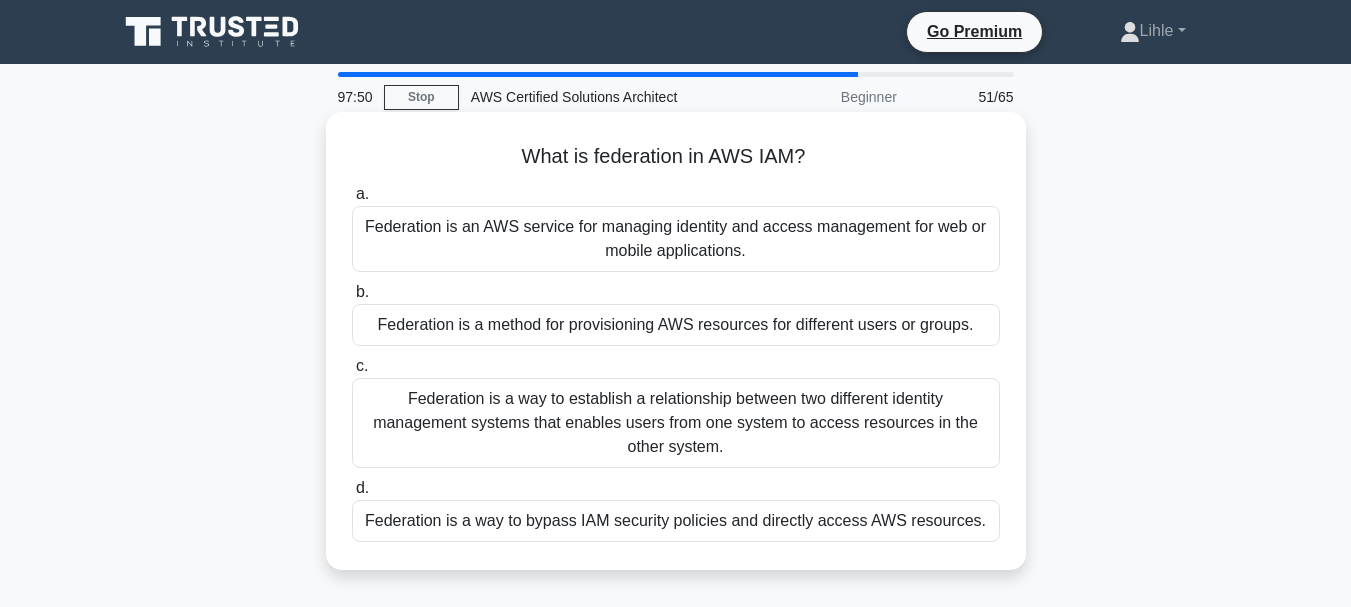 click on "Federation is a method for provisioning AWS resources for different users or groups." at bounding box center (676, 325) 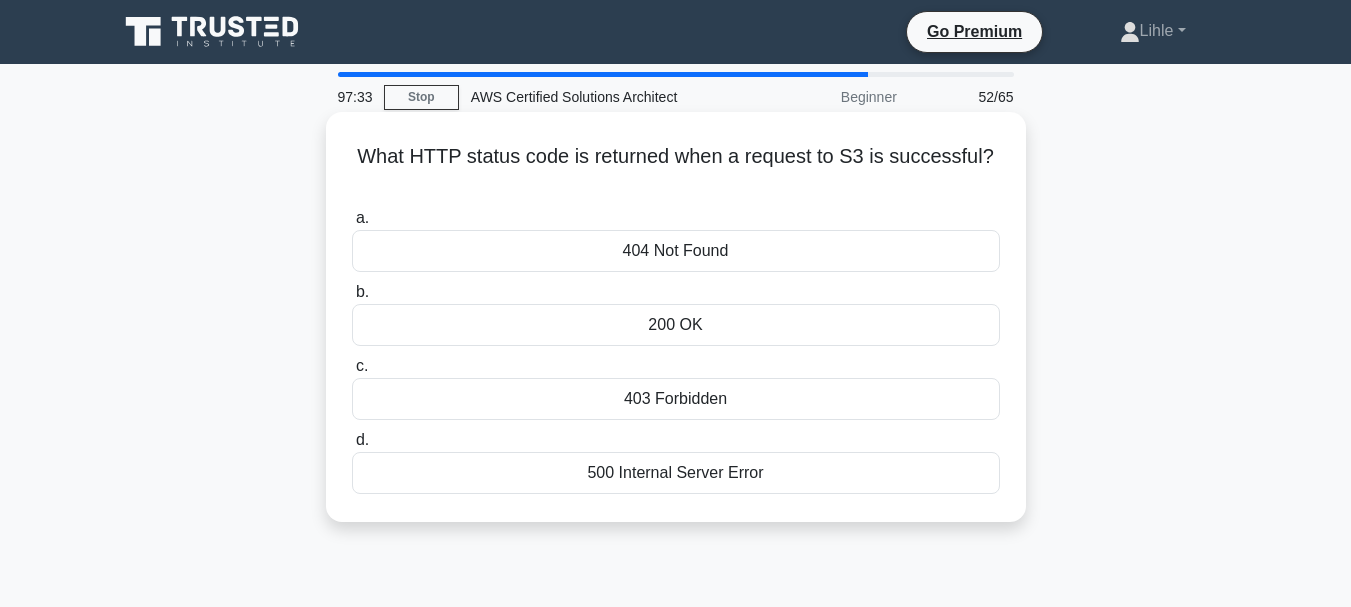 click on "200 OK" at bounding box center [676, 325] 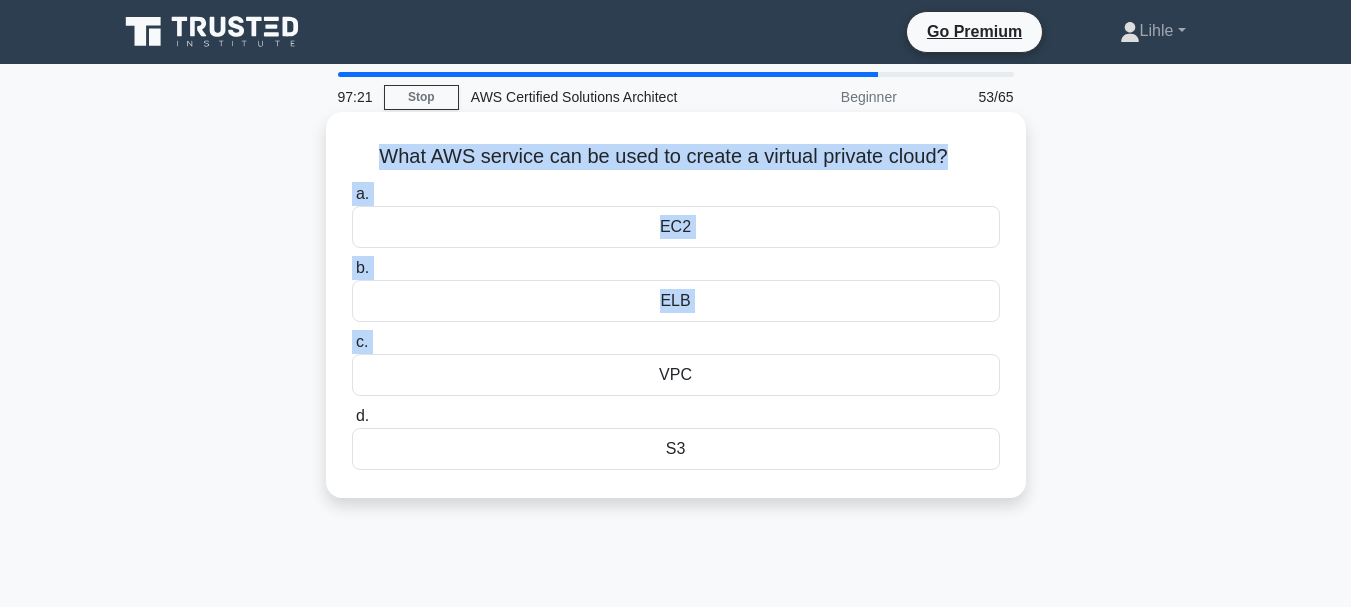 drag, startPoint x: 365, startPoint y: 161, endPoint x: 621, endPoint y: 376, distance: 334.30673 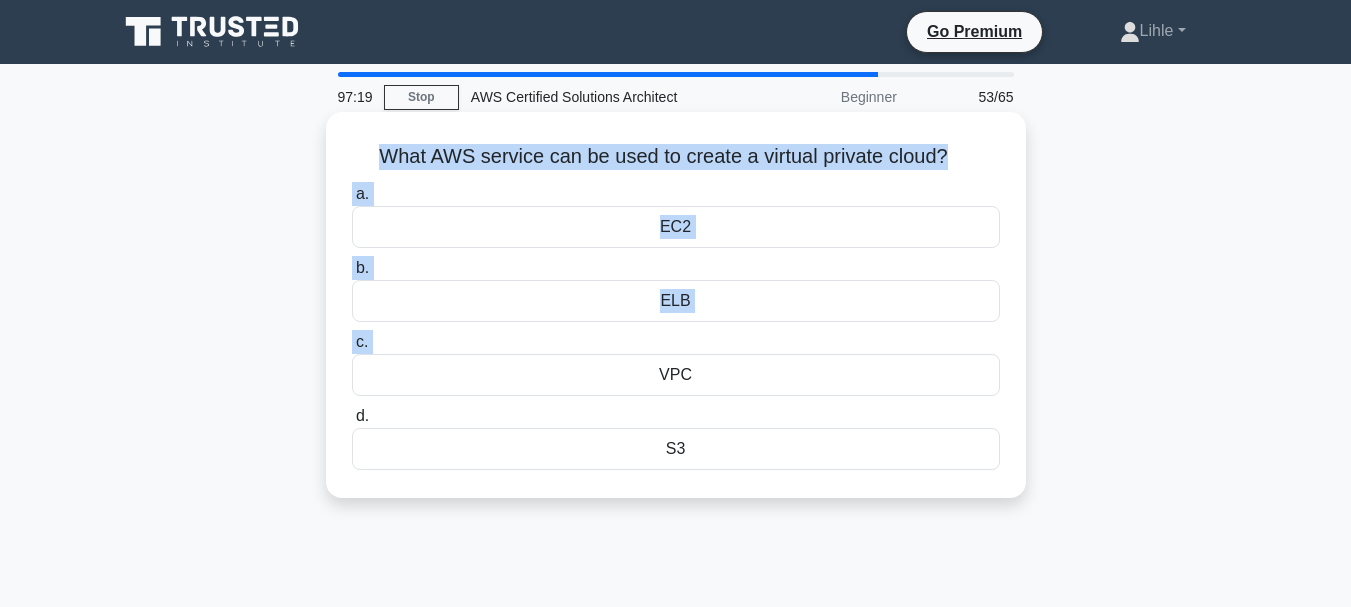 click on "What AWS service can be used to create a virtual private cloud?
.spinner_0XTQ{transform-origin:center;animation:spinner_y6GP .75s linear infinite}@keyframes spinner_y6GP{100%{transform:rotate(360deg)}}" at bounding box center (676, 157) 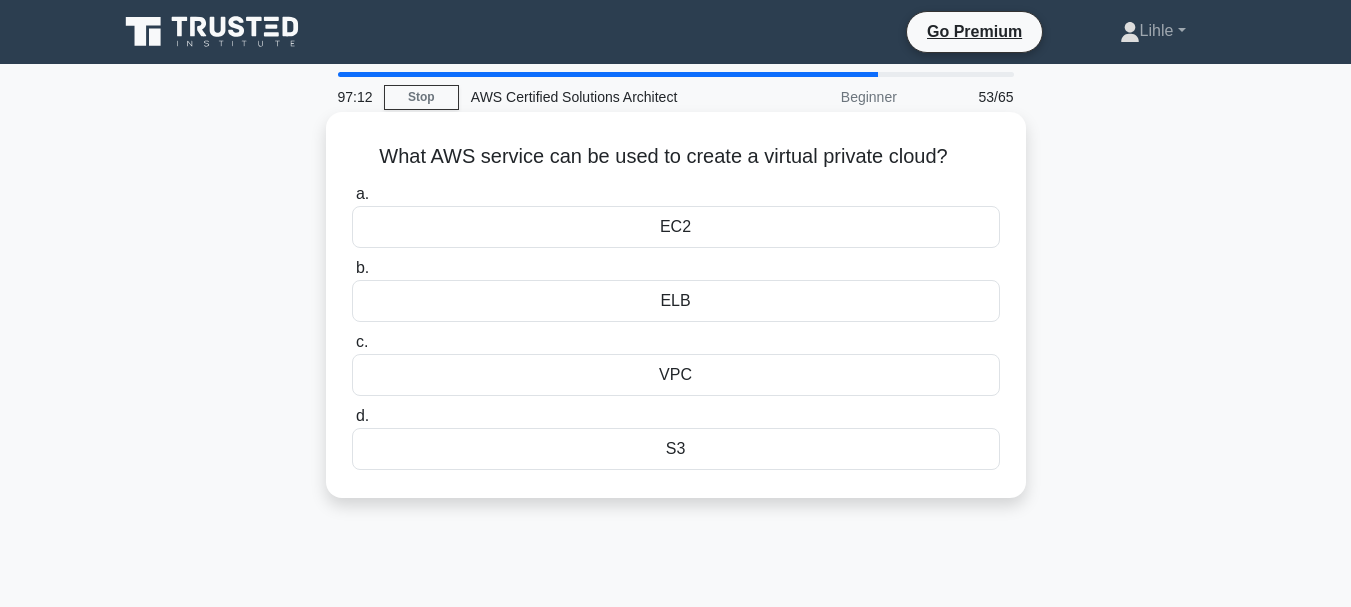 drag, startPoint x: 376, startPoint y: 167, endPoint x: 707, endPoint y: 469, distance: 448.06808 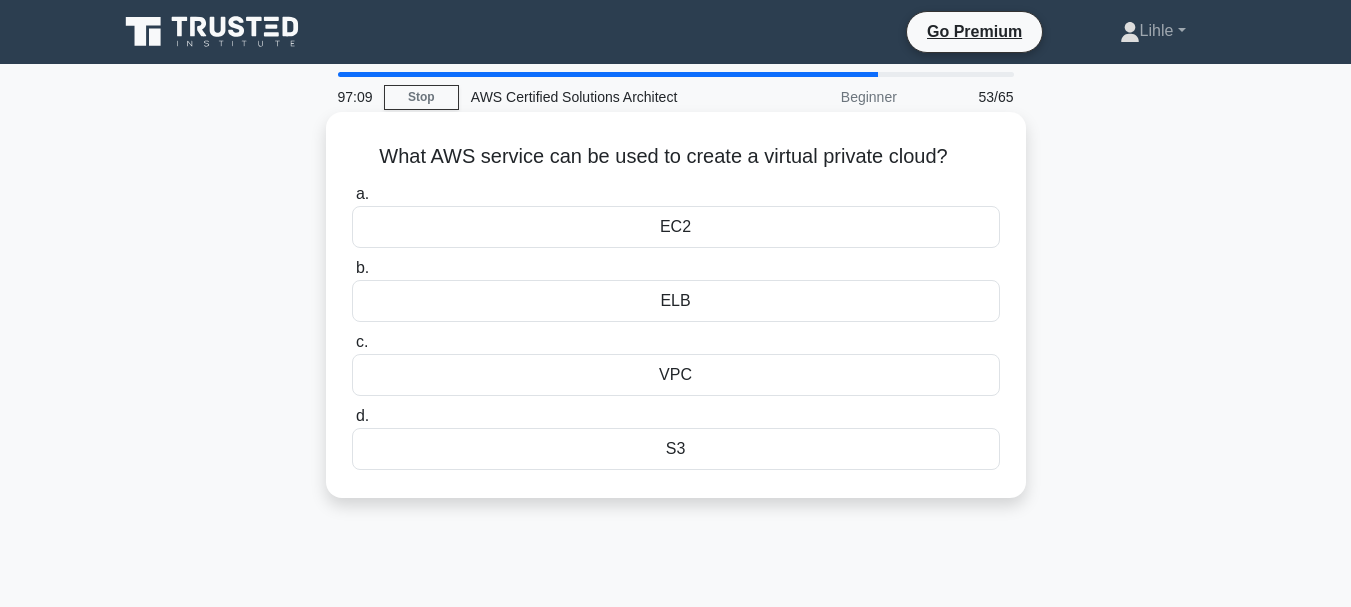 copy on "What AWS service can be used to create a virtual private cloud?
.spinner_0XTQ{transform-origin:center;animation:spinner_y6GP .75s linear infinite}@keyframes spinner_y6GP{100%{transform:rotate(360deg)}}
a.
EC2
b.
ELB
c.
VPC
d.
S3" 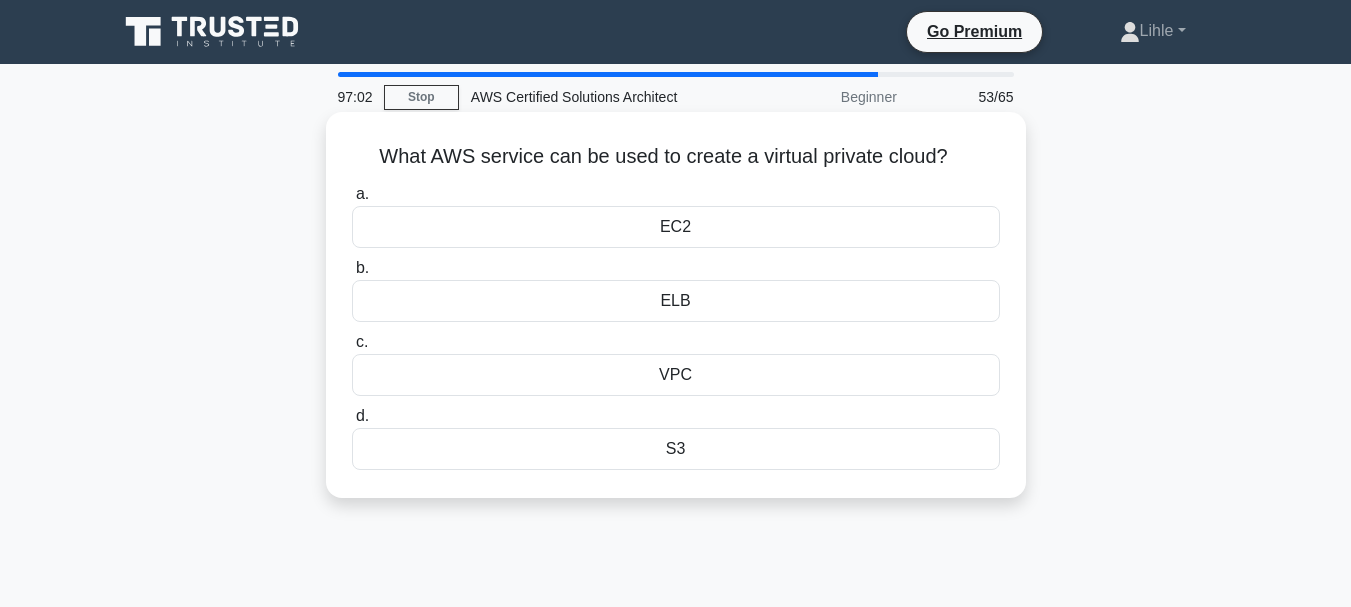click on "VPC" at bounding box center [676, 375] 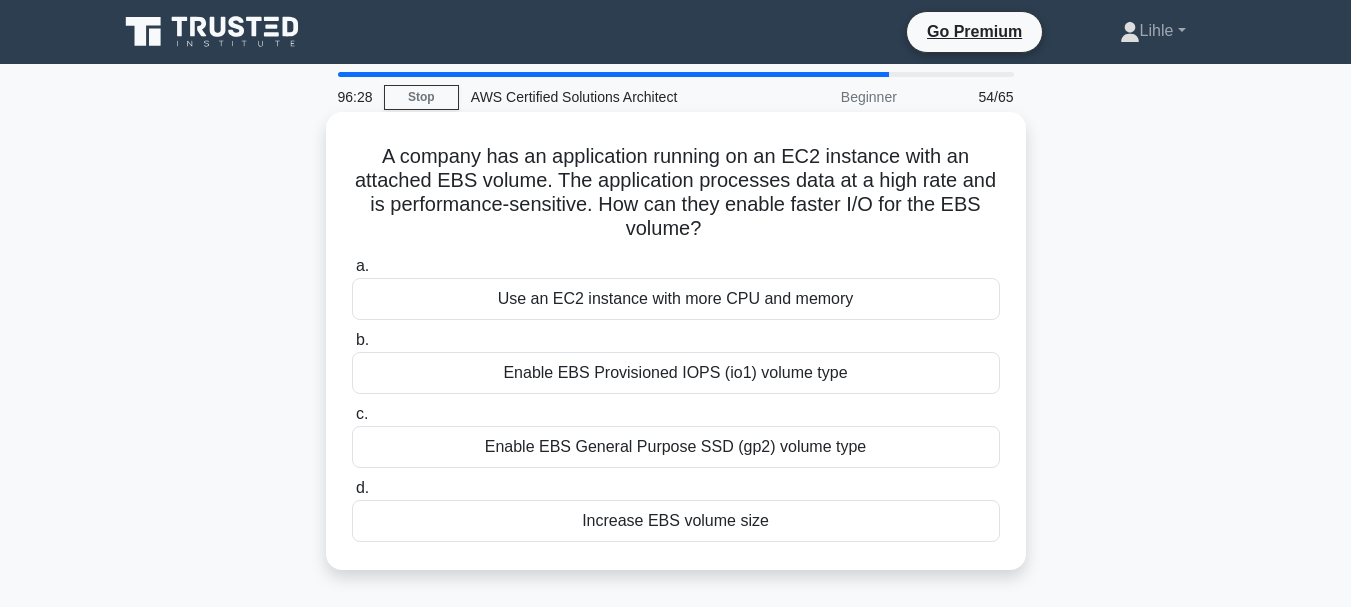 click on "Enable EBS General Purpose SSD (gp2) volume type" at bounding box center (676, 447) 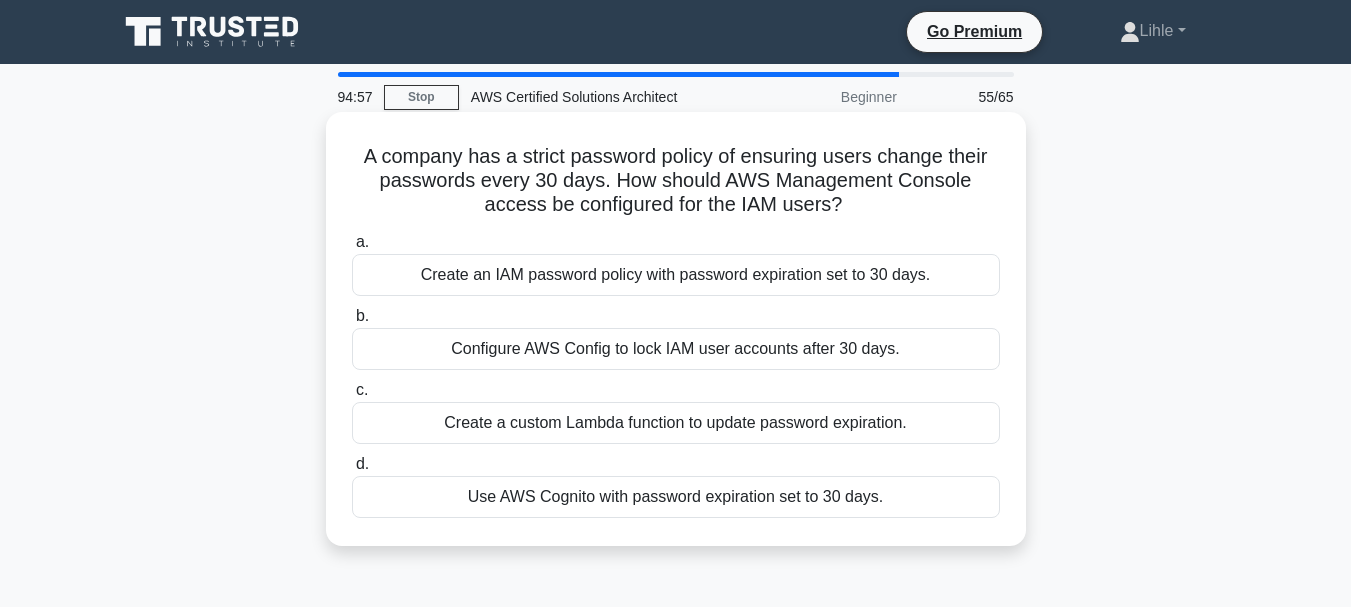 click on "Create an IAM password policy with password expiration set to 30 days." at bounding box center (676, 275) 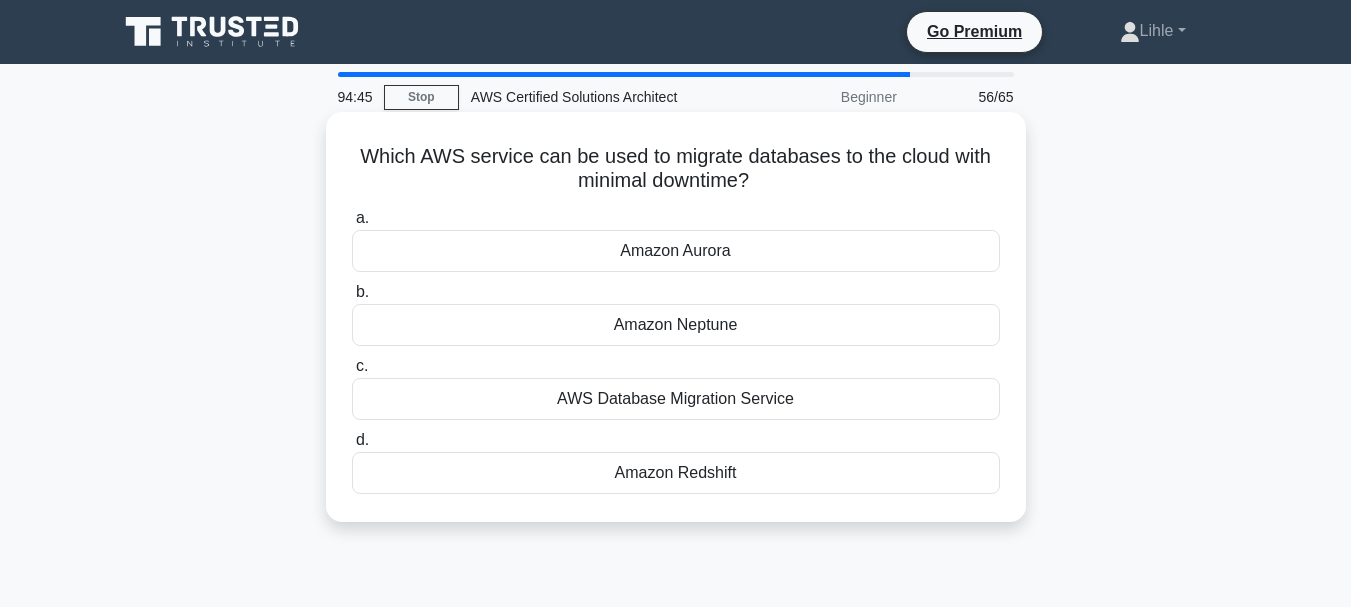 click on "AWS Database Migration Service" at bounding box center (676, 399) 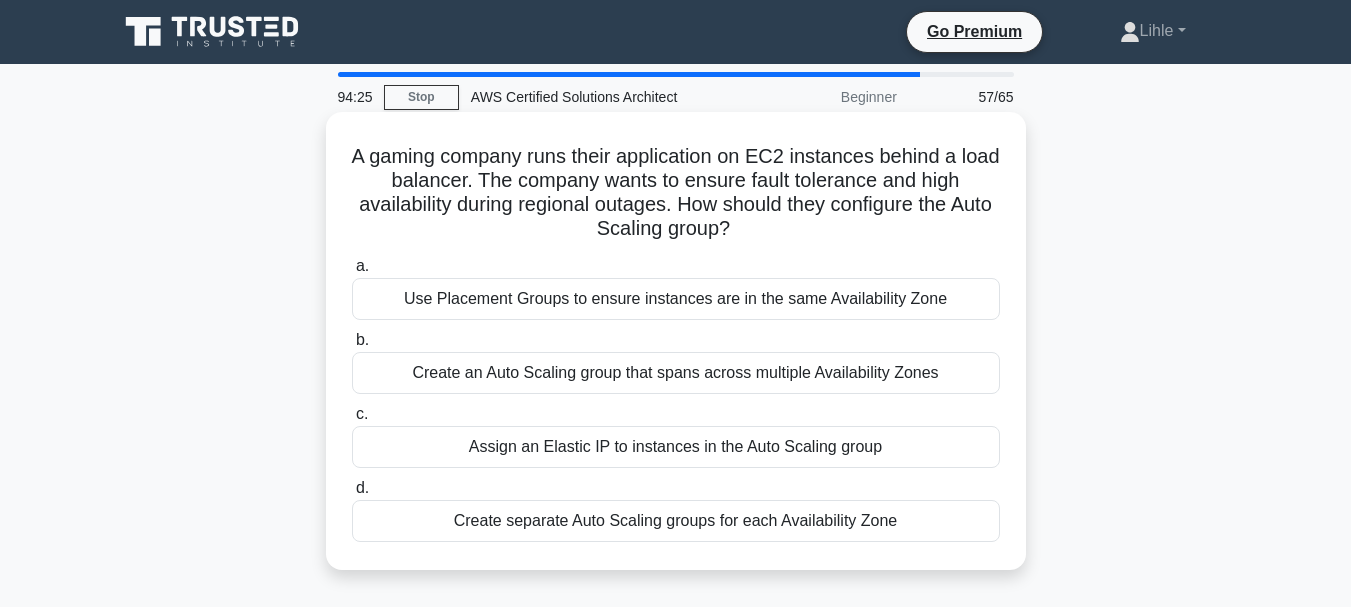 click on "Create separate Auto Scaling groups for each Availability Zone" at bounding box center (676, 521) 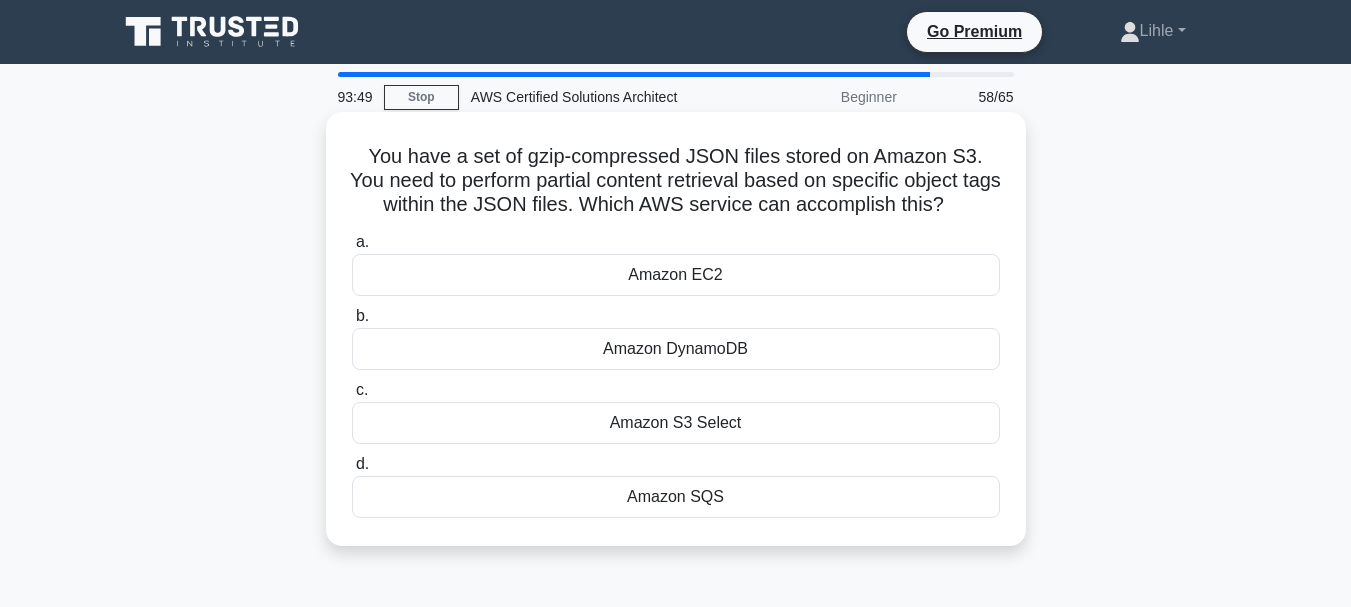click on "Amazon DynamoDB" at bounding box center (676, 349) 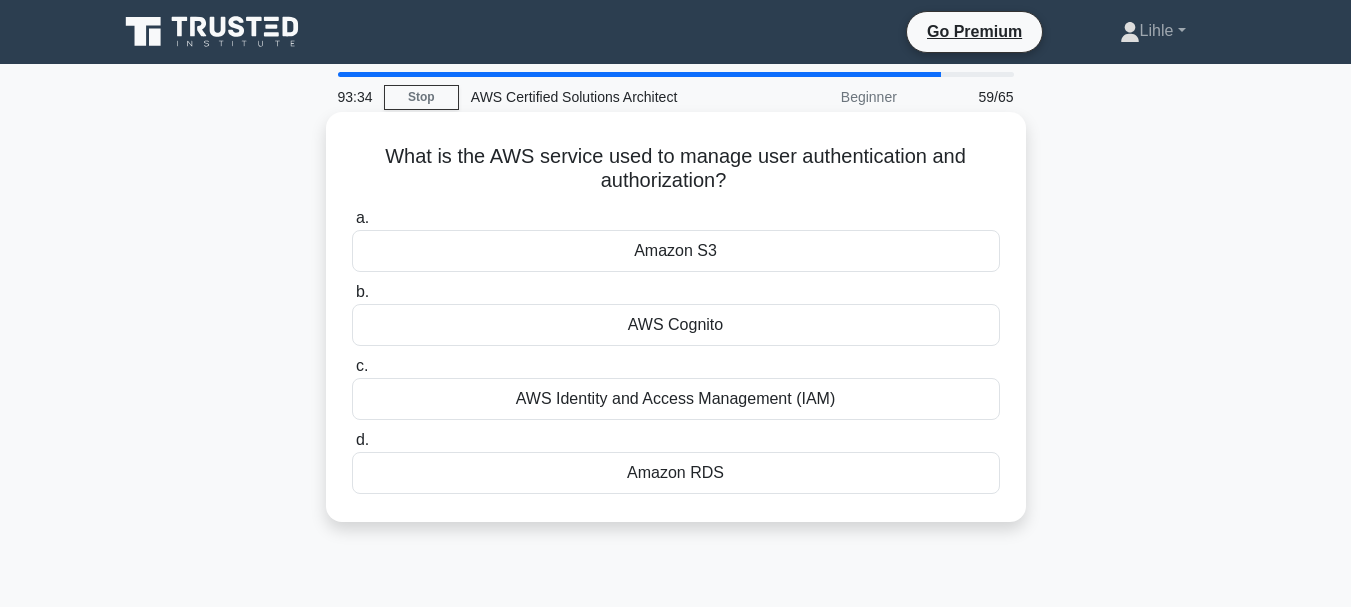 click on "AWS Identity and Access Management (IAM)" at bounding box center [676, 399] 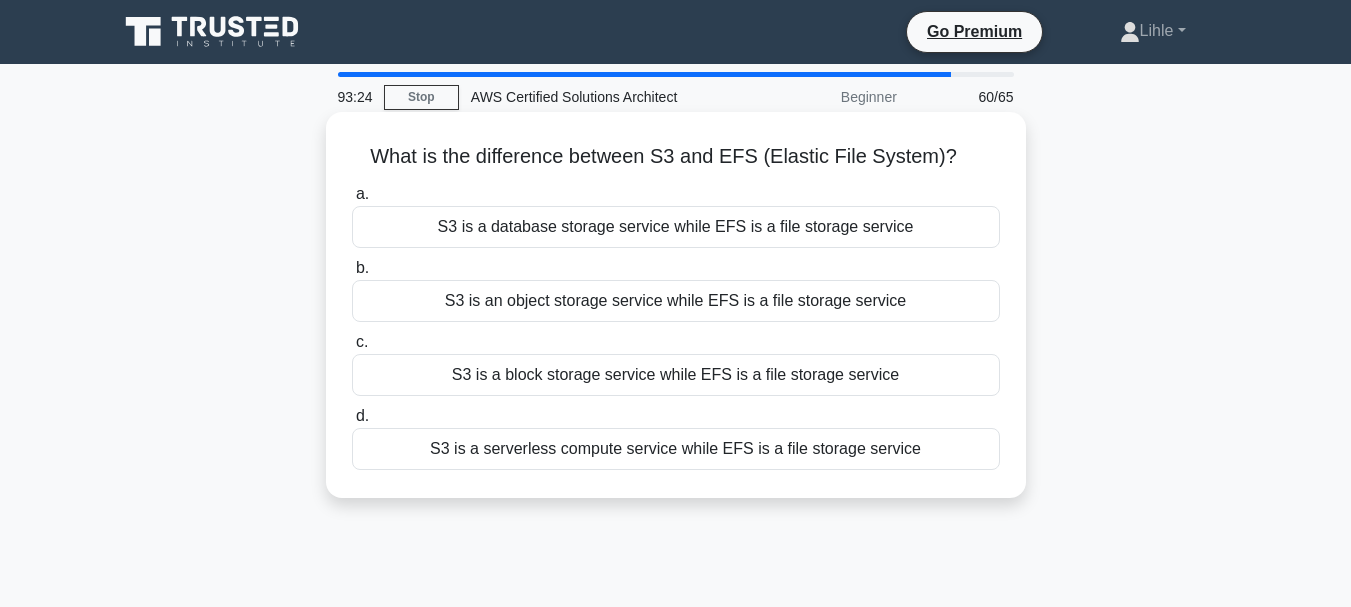 click on "S3 is an object storage service while EFS is a file storage service" at bounding box center [676, 301] 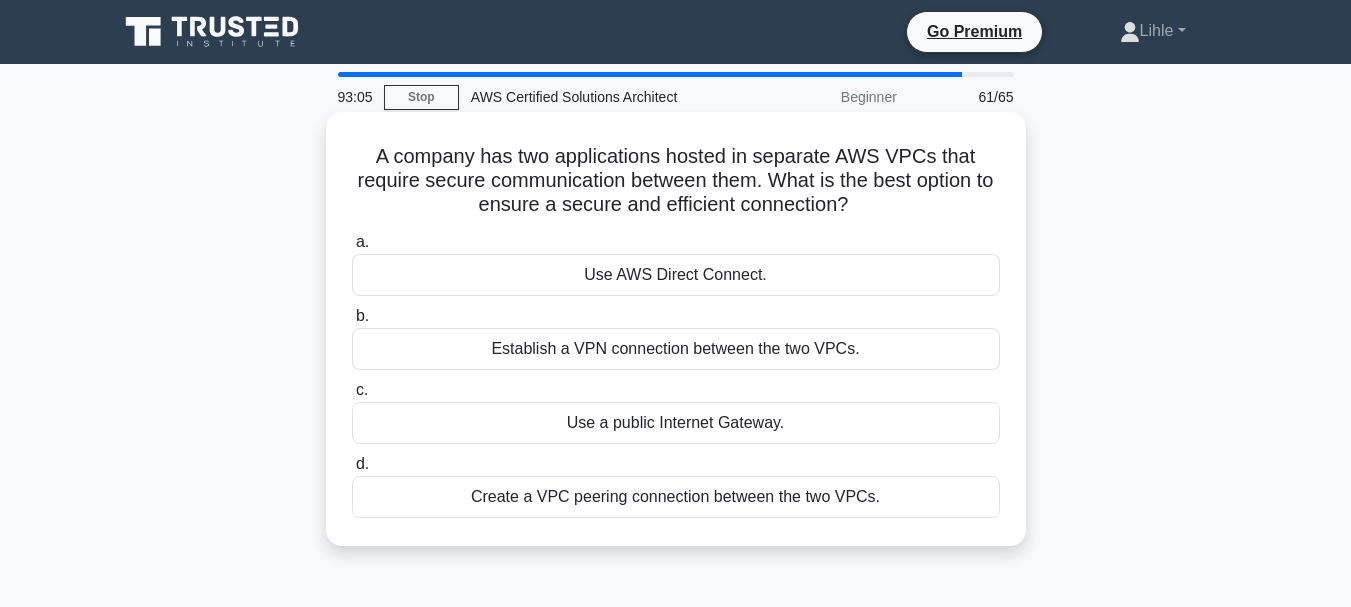 click on "Create a VPC peering connection between the two VPCs." at bounding box center [676, 497] 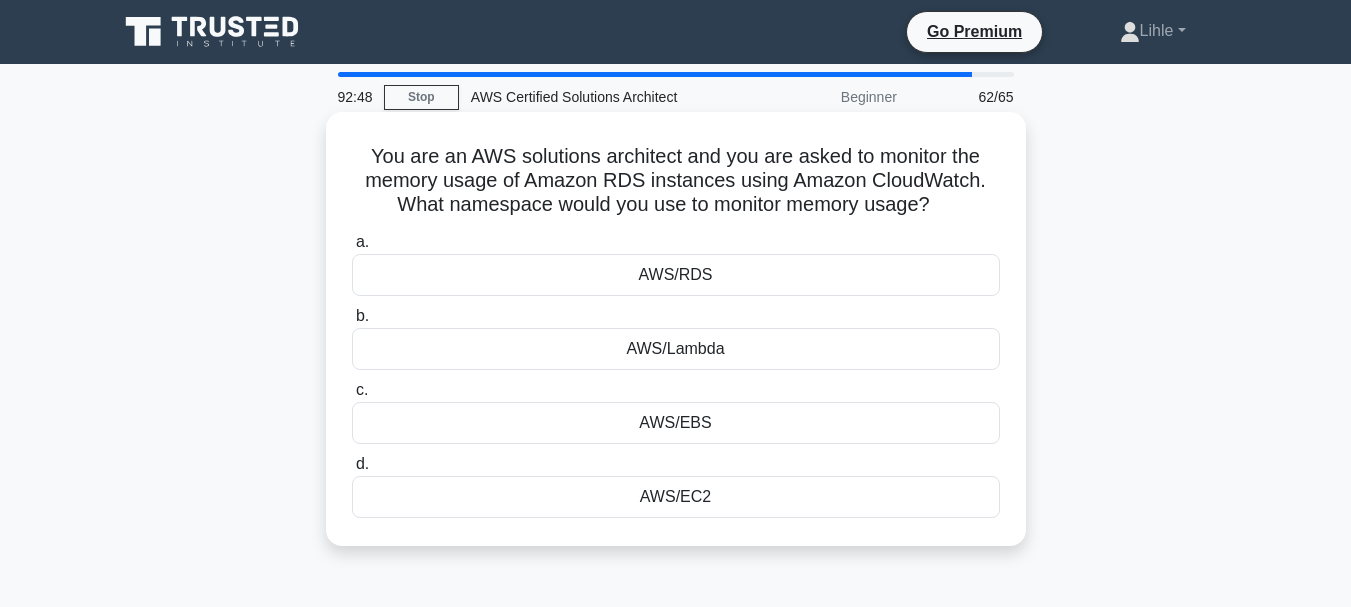 click on "AWS/RDS" at bounding box center [676, 275] 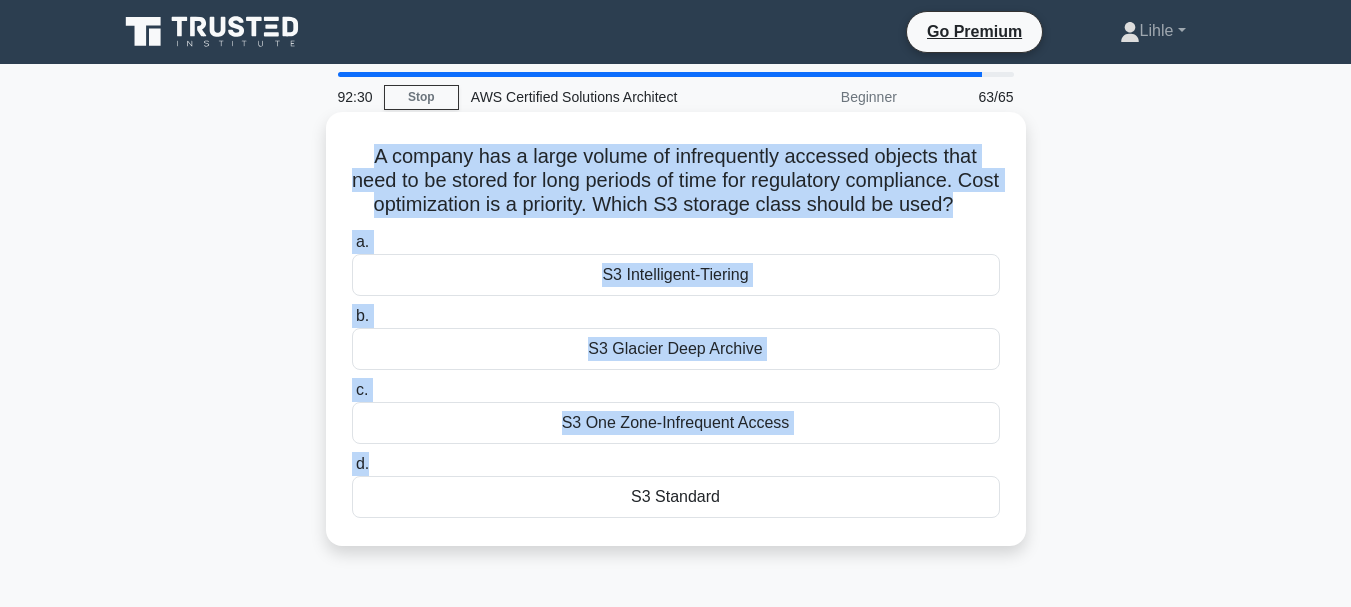 drag, startPoint x: 356, startPoint y: 161, endPoint x: 627, endPoint y: 483, distance: 420.8622 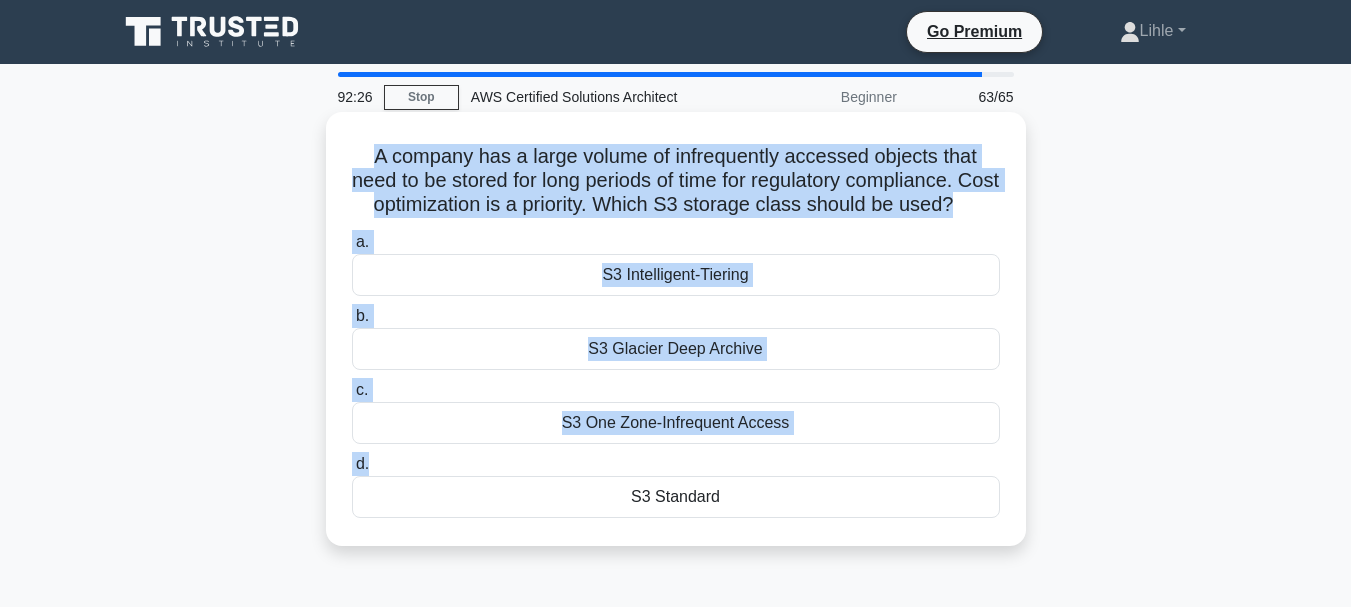 click on "A company has a large volume of infrequently accessed objects that need to be stored for long periods of time for regulatory compliance. Cost optimization is a priority. Which S3 storage class should be used?
.spinner_0XTQ{transform-origin:center;animation:spinner_y6GP .75s linear infinite}@keyframes spinner_y6GP{100%{transform:rotate(360deg)}}
a.
S3 Intelligent-Tiering
b. c. d." at bounding box center [676, 329] 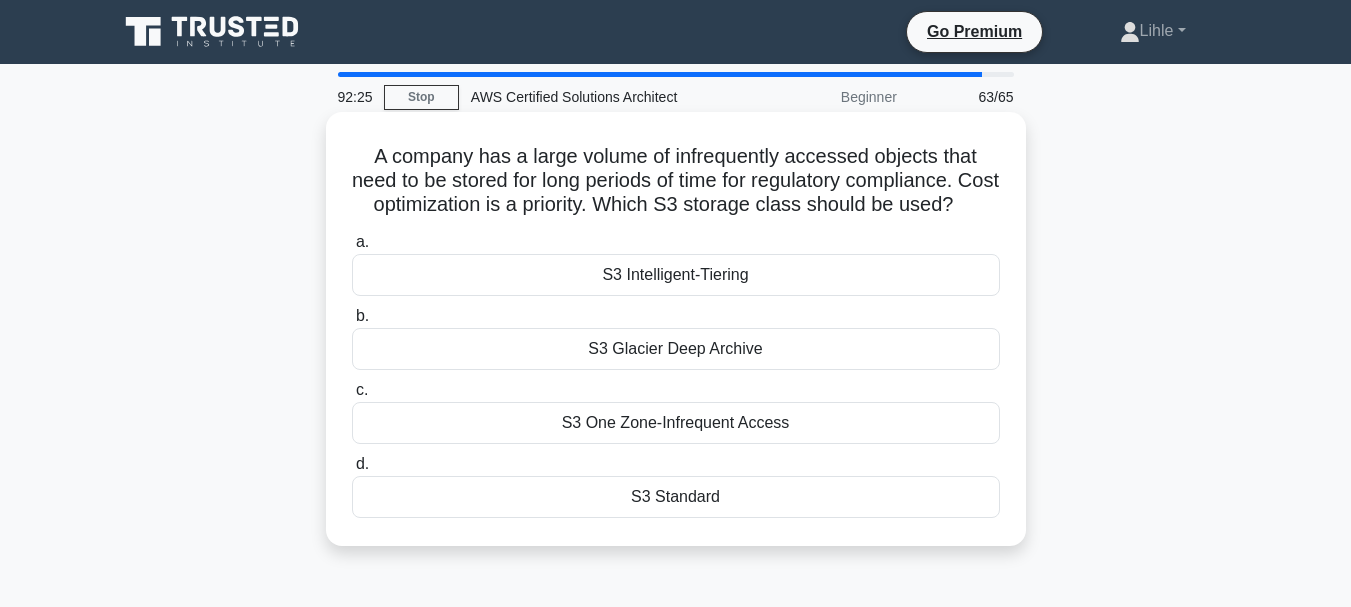 drag, startPoint x: 355, startPoint y: 155, endPoint x: 699, endPoint y: 536, distance: 513.3196 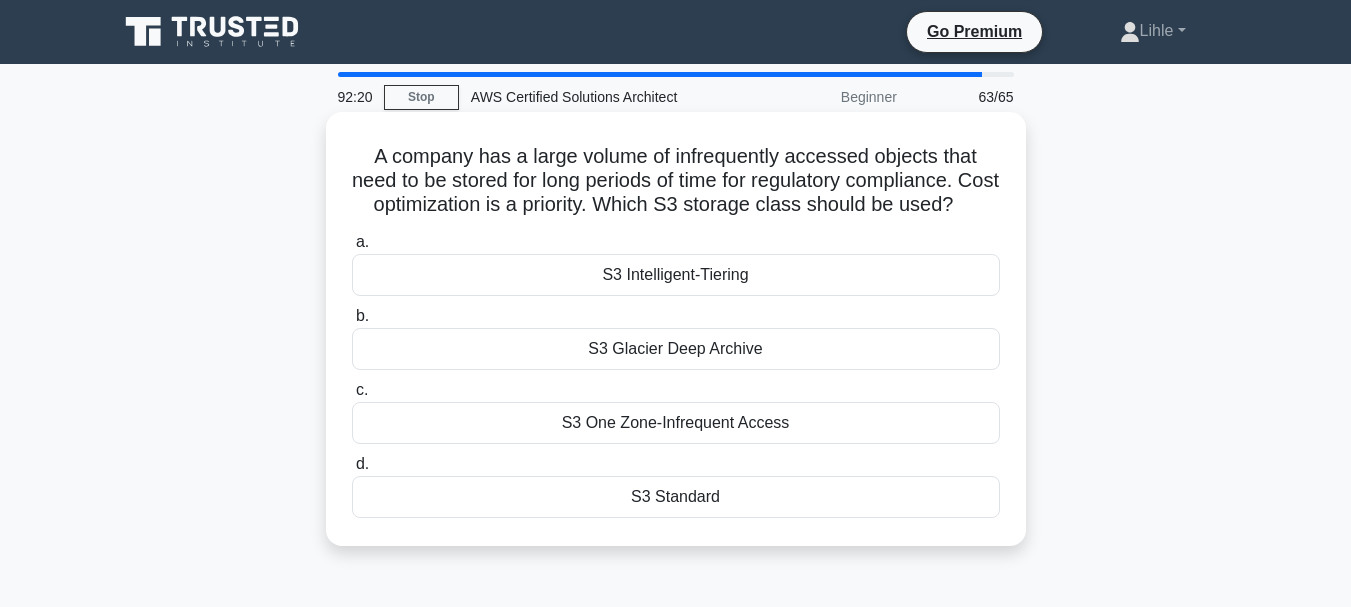copy on "A company has a large volume of infrequently accessed objects that need to be stored for long periods of time for regulatory compliance. Cost optimization is a priority. Which S3 storage class should be used?
.spinner_0XTQ{transform-origin:center;animation:spinner_y6GP .75s linear infinite}@keyframes spinner_y6GP{100%{transform:rotate(360deg)}}
a.
S3 Intelligent-Tiering
b.
S3 Glacier Deep Archive
c.
S3 One Zone-Infrequent Access
d.
S3 Standa" 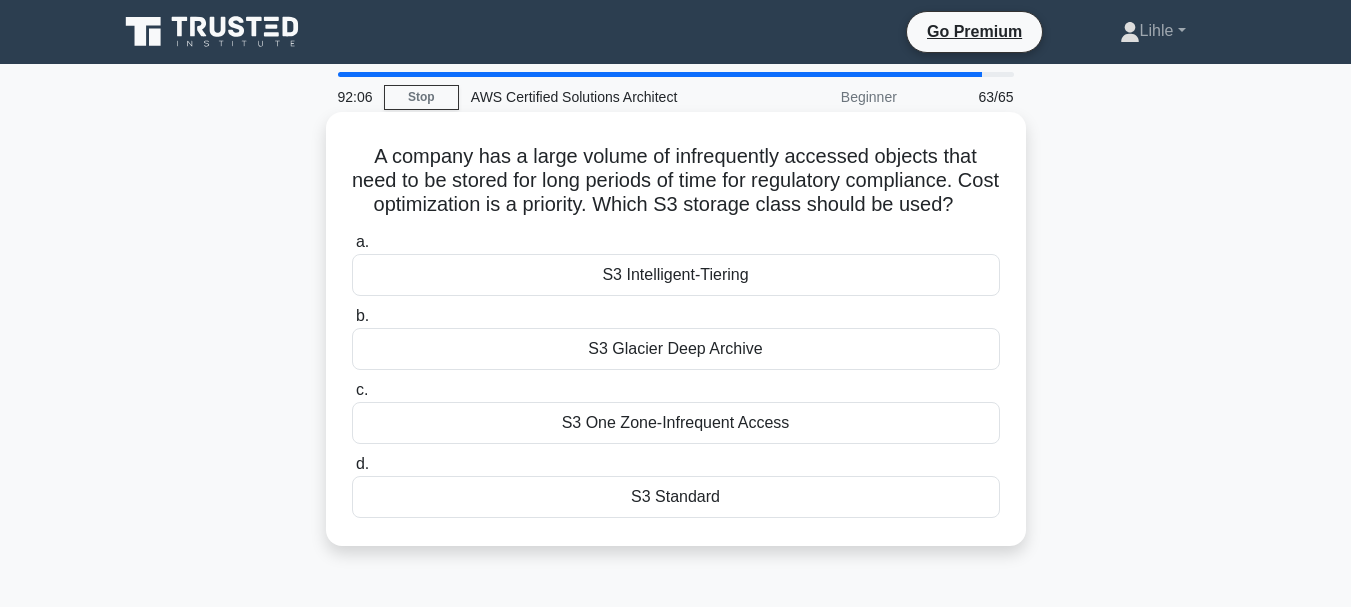 click on "S3 Glacier Deep Archive" at bounding box center [676, 349] 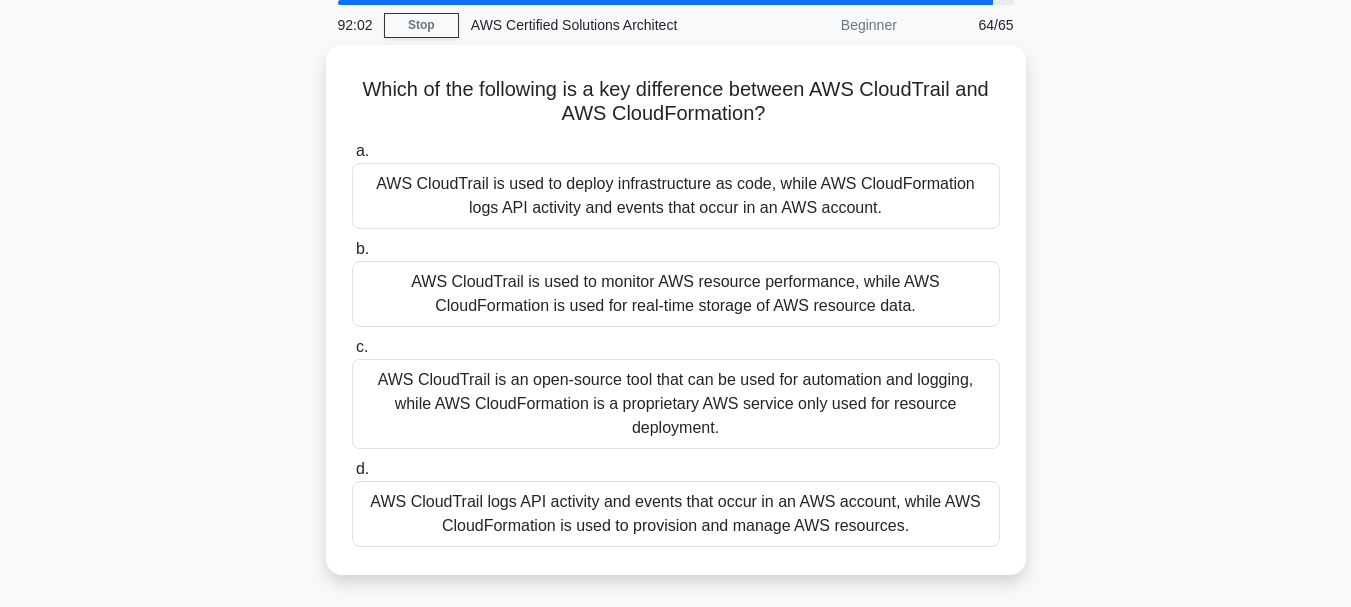 scroll, scrollTop: 74, scrollLeft: 0, axis: vertical 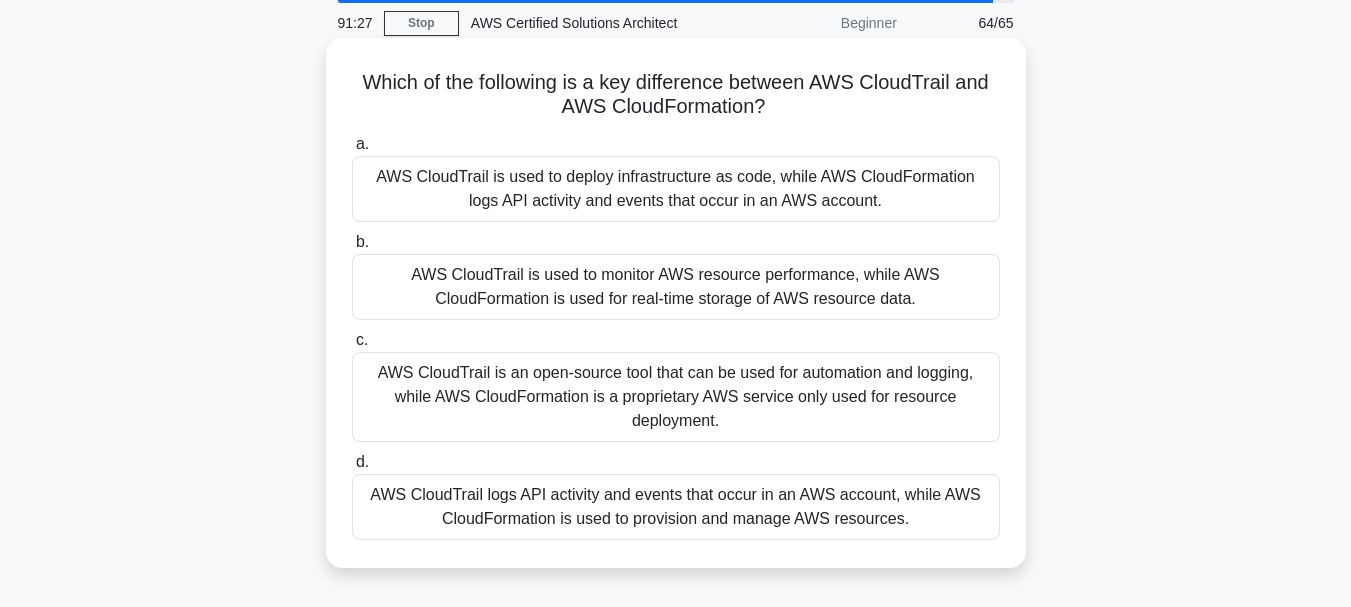 click on "AWS CloudTrail logs API activity and events that occur in an AWS account, while AWS CloudFormation is used to provision and manage AWS resources." at bounding box center (676, 507) 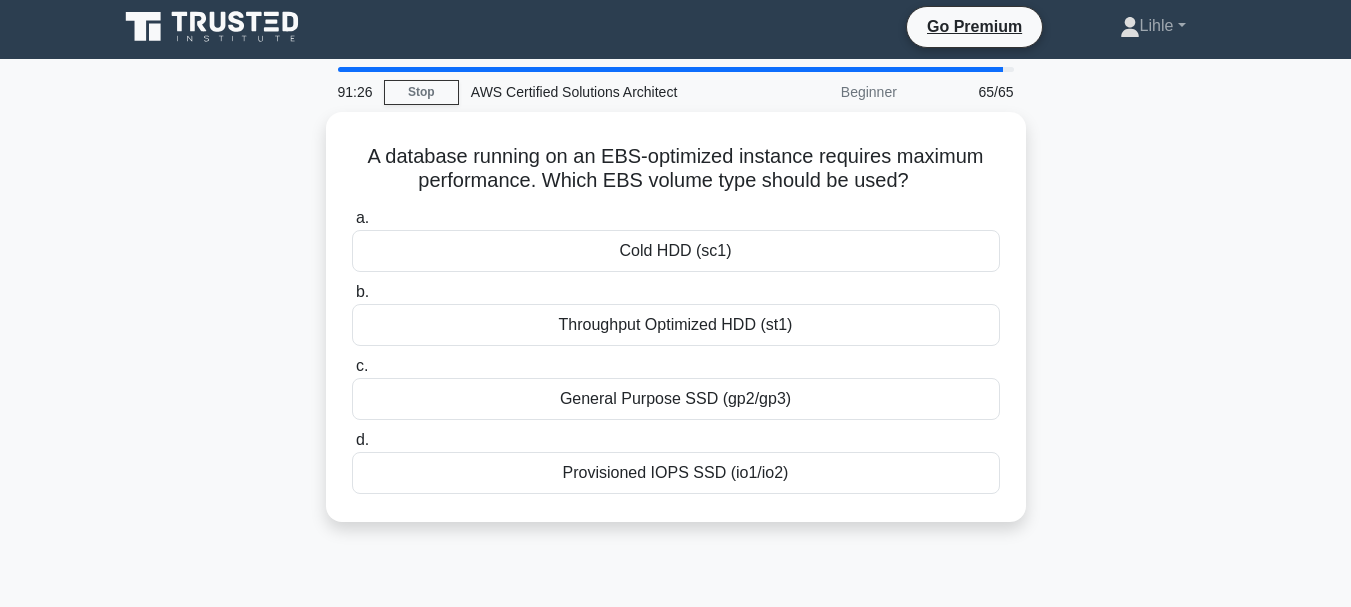 scroll, scrollTop: 0, scrollLeft: 0, axis: both 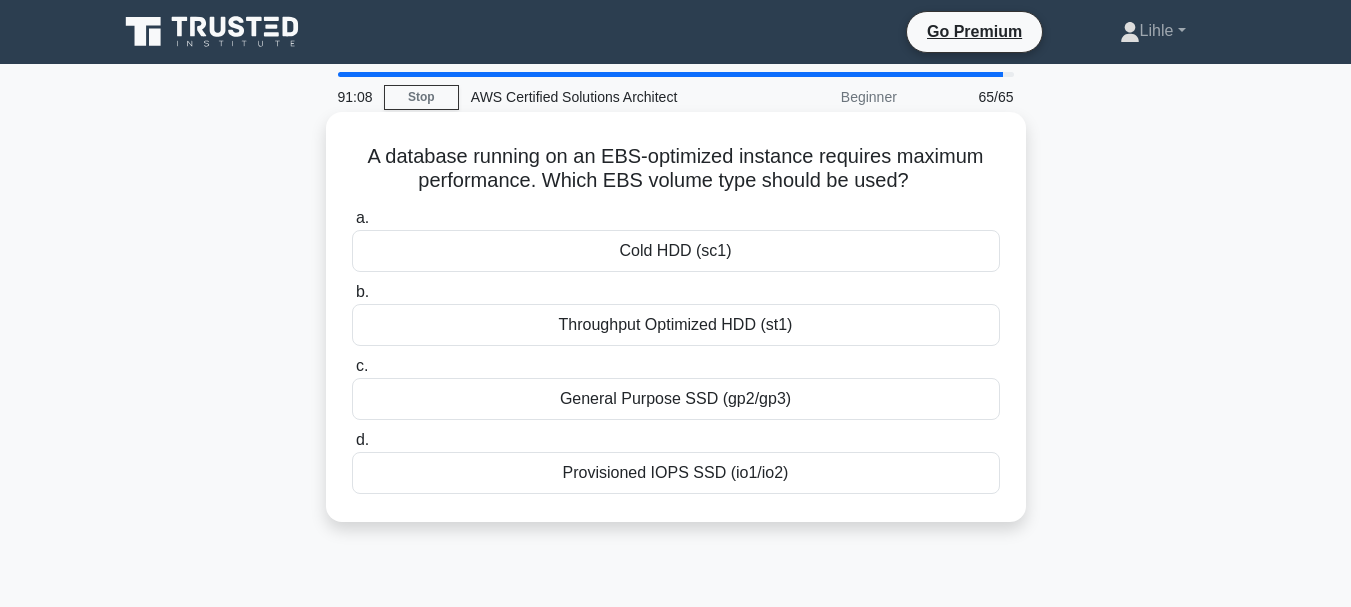 click on "Provisioned IOPS SSD (io1/io2)" at bounding box center (676, 473) 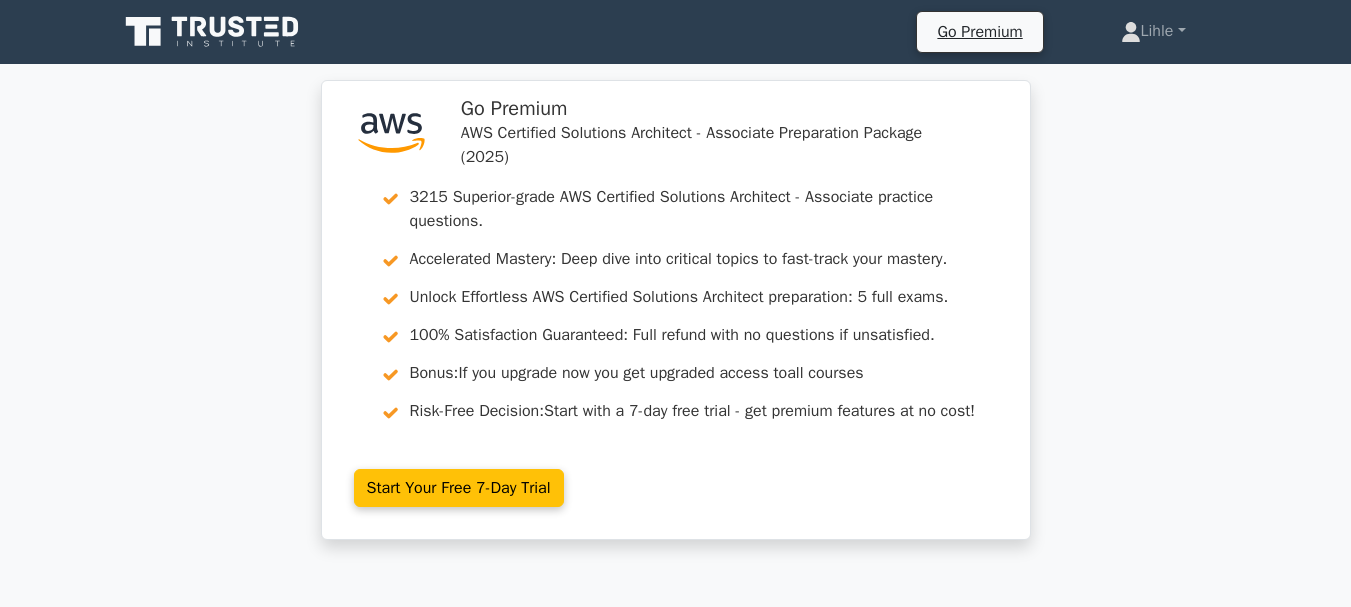 scroll, scrollTop: 0, scrollLeft: 0, axis: both 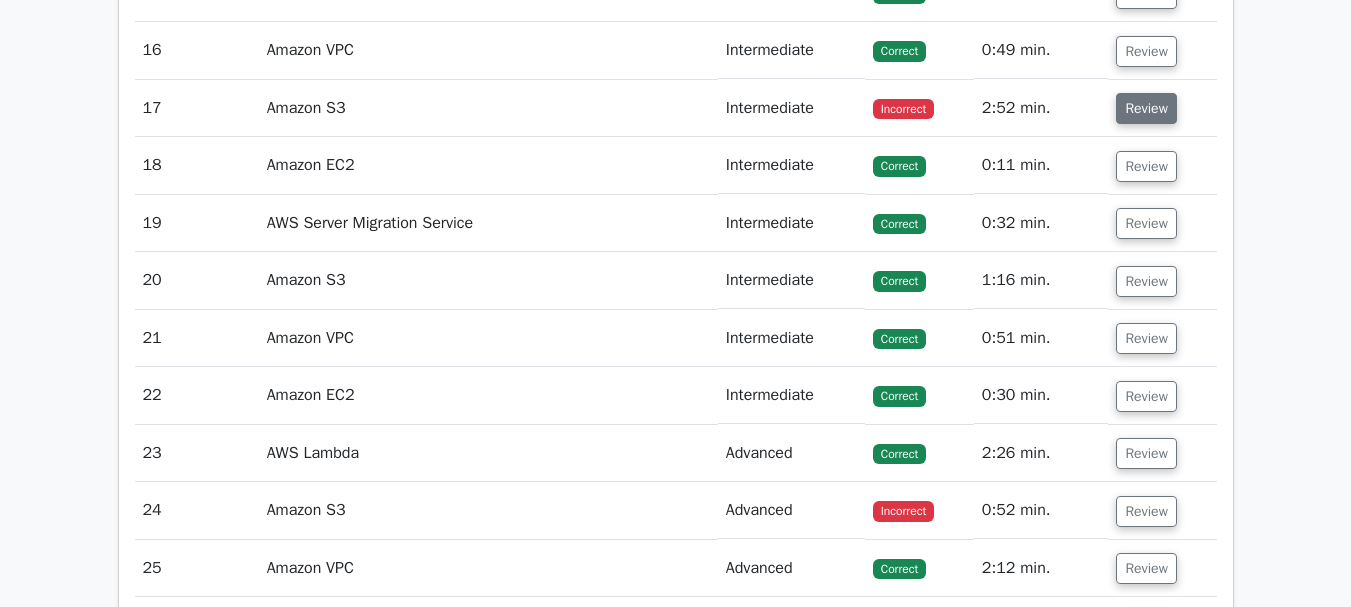click on "Review" at bounding box center [1146, 108] 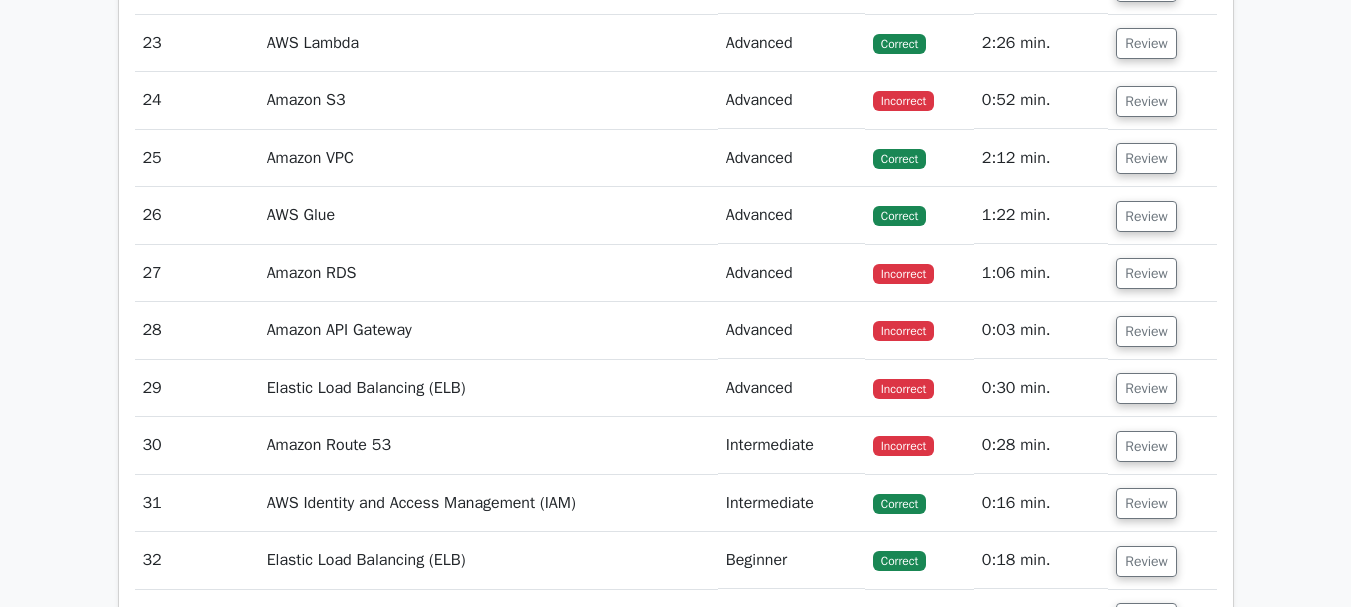 scroll, scrollTop: 5019, scrollLeft: 0, axis: vertical 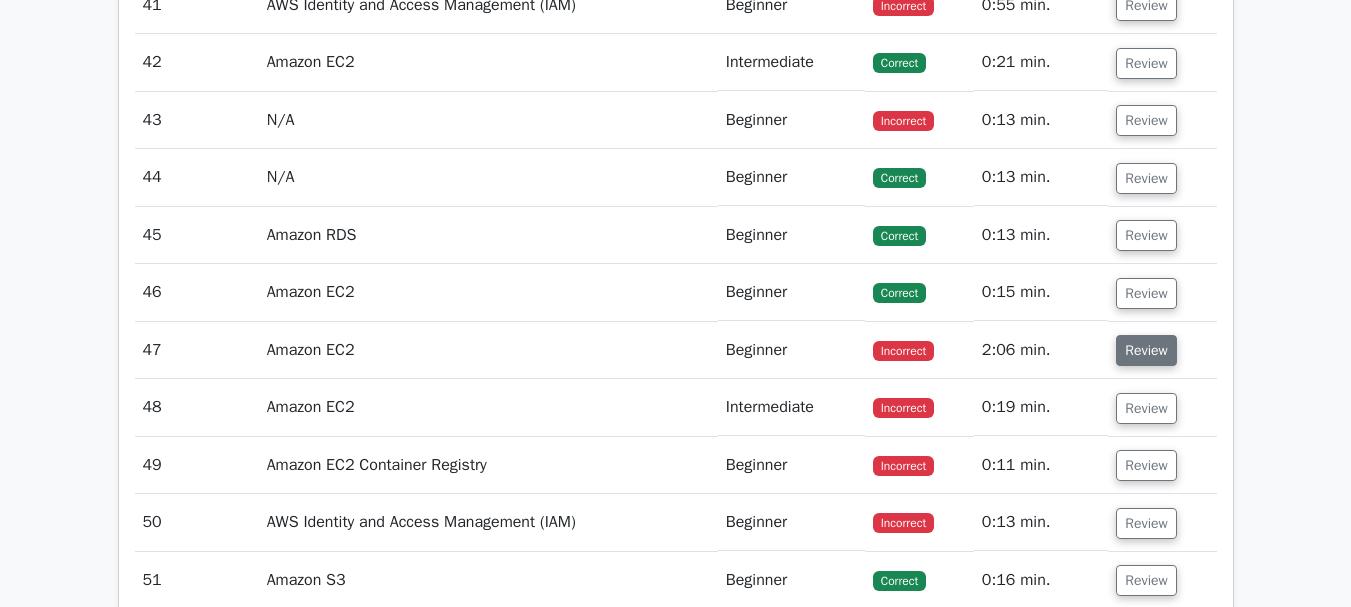 click on "Review" at bounding box center (1146, 350) 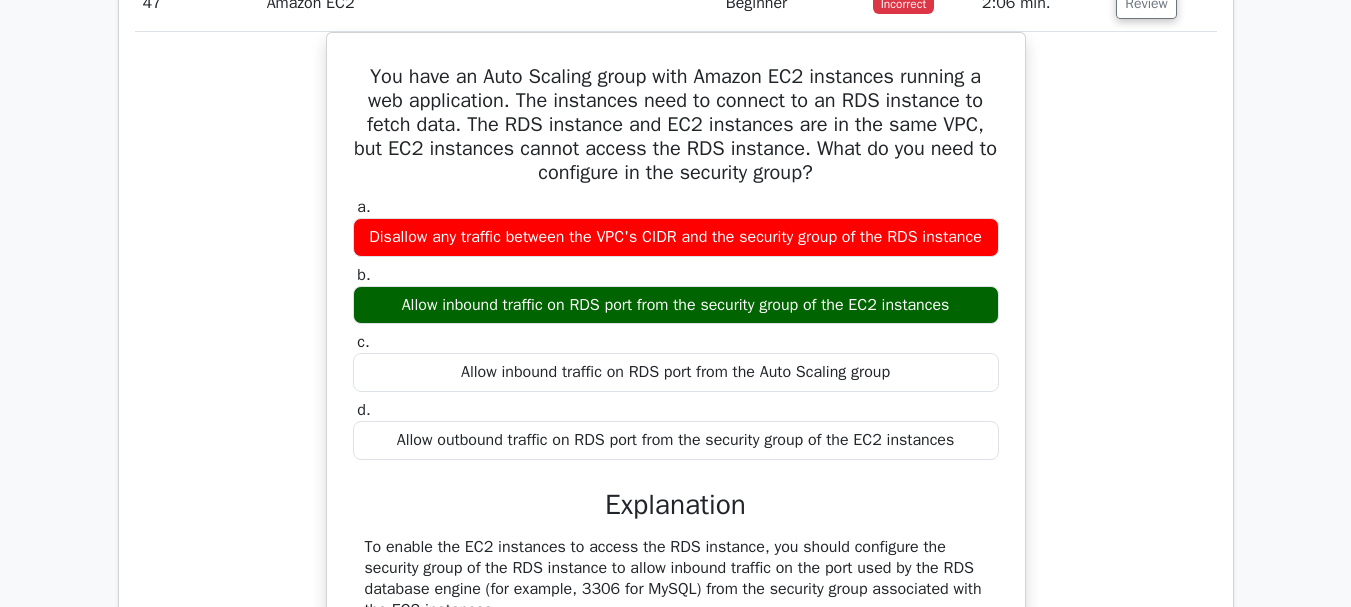 scroll, scrollTop: 6413, scrollLeft: 0, axis: vertical 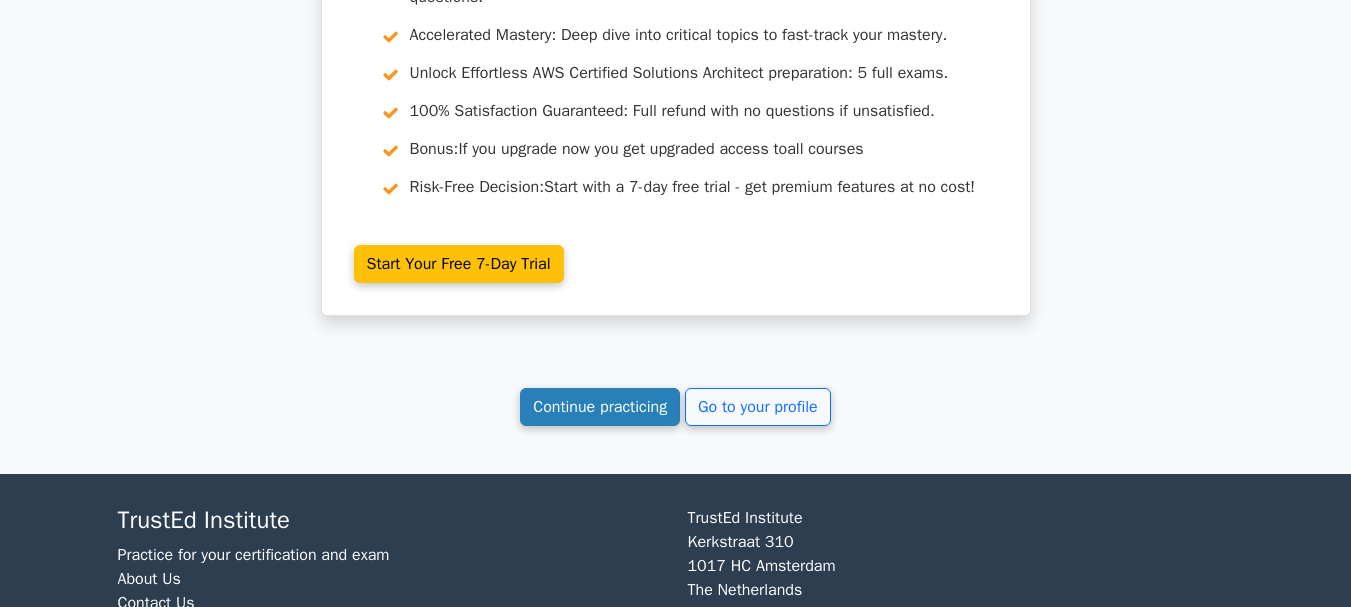 click on "Continue practicing" at bounding box center (600, 407) 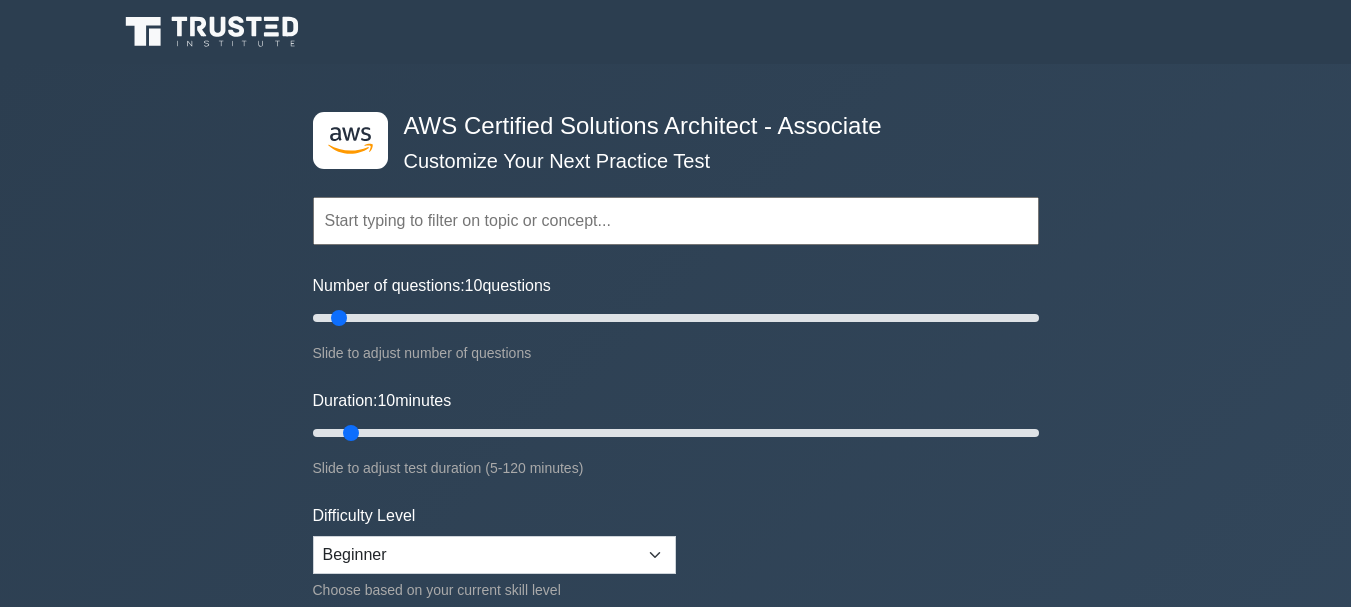 scroll, scrollTop: 0, scrollLeft: 0, axis: both 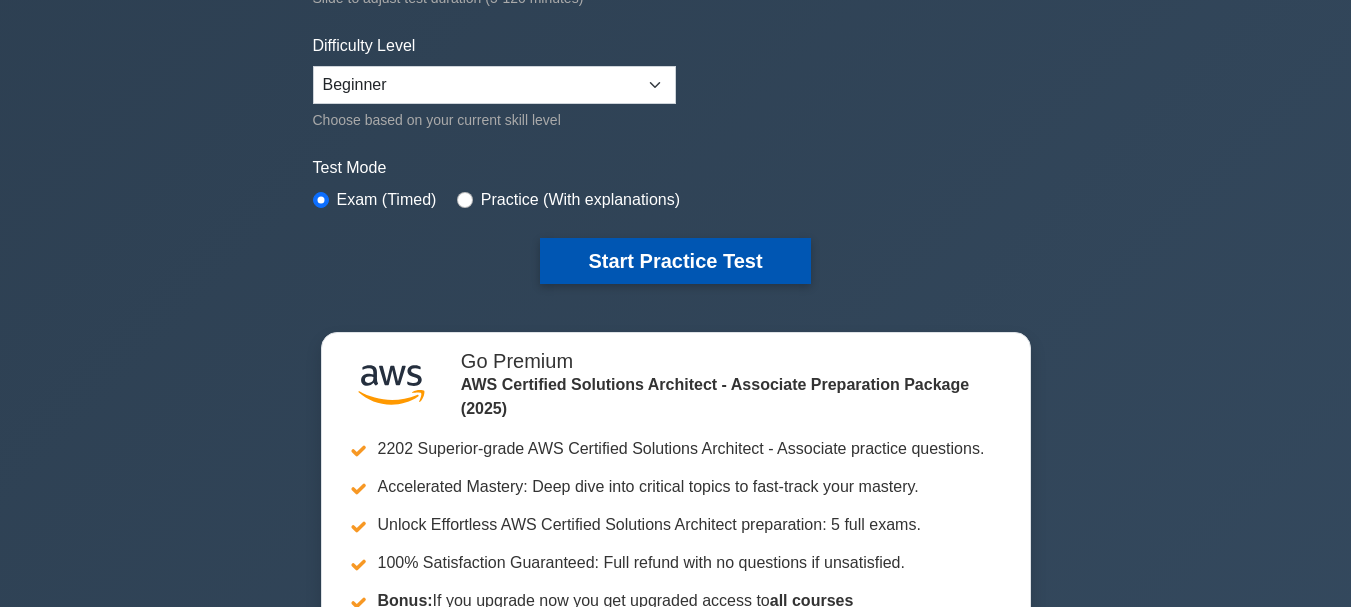 click on "Start Practice Test" at bounding box center [675, 261] 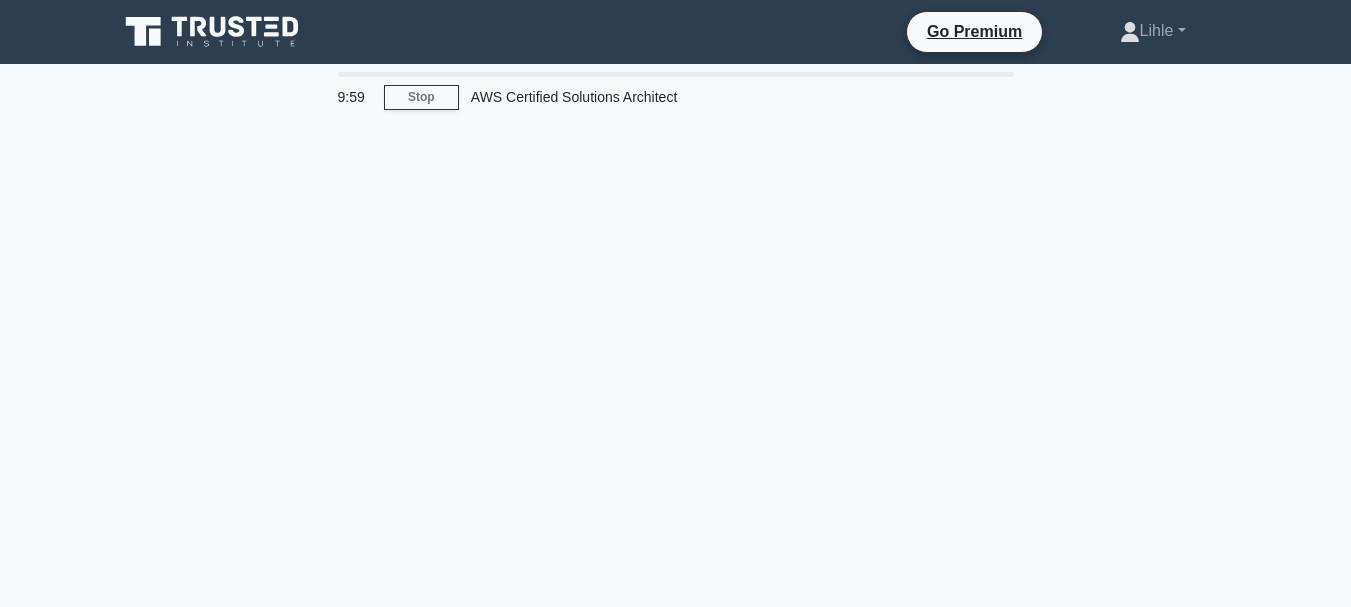scroll, scrollTop: 0, scrollLeft: 0, axis: both 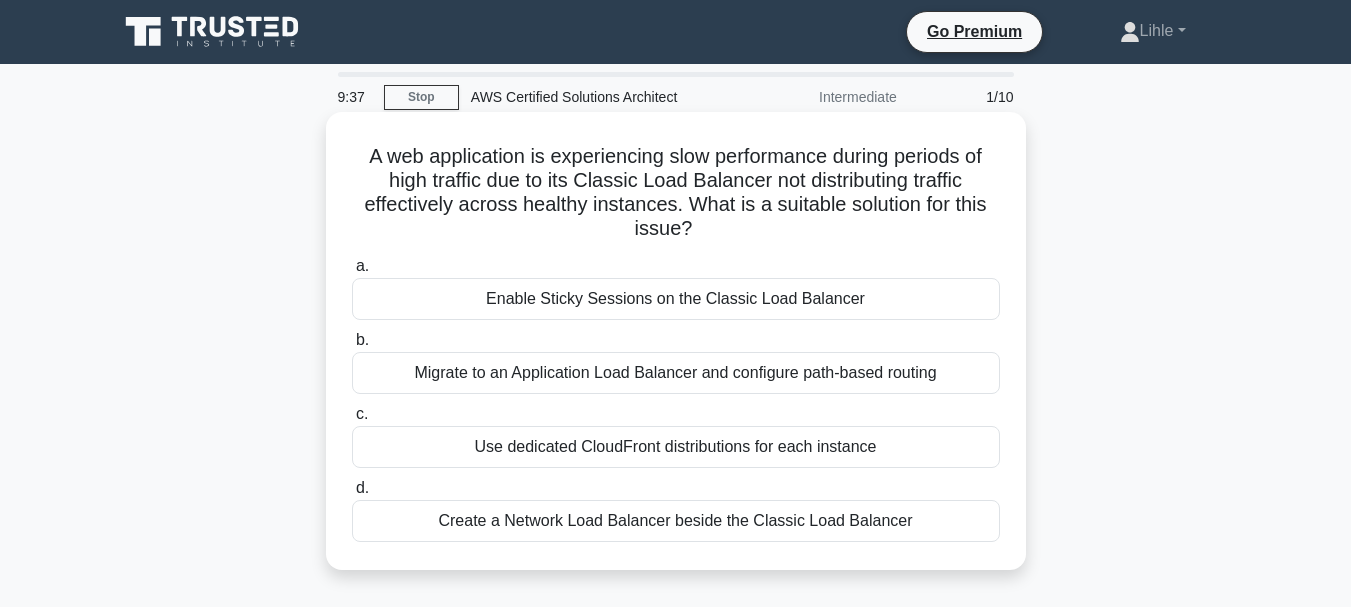 click on "Migrate to an Application Load Balancer and configure path-based routing" at bounding box center (676, 373) 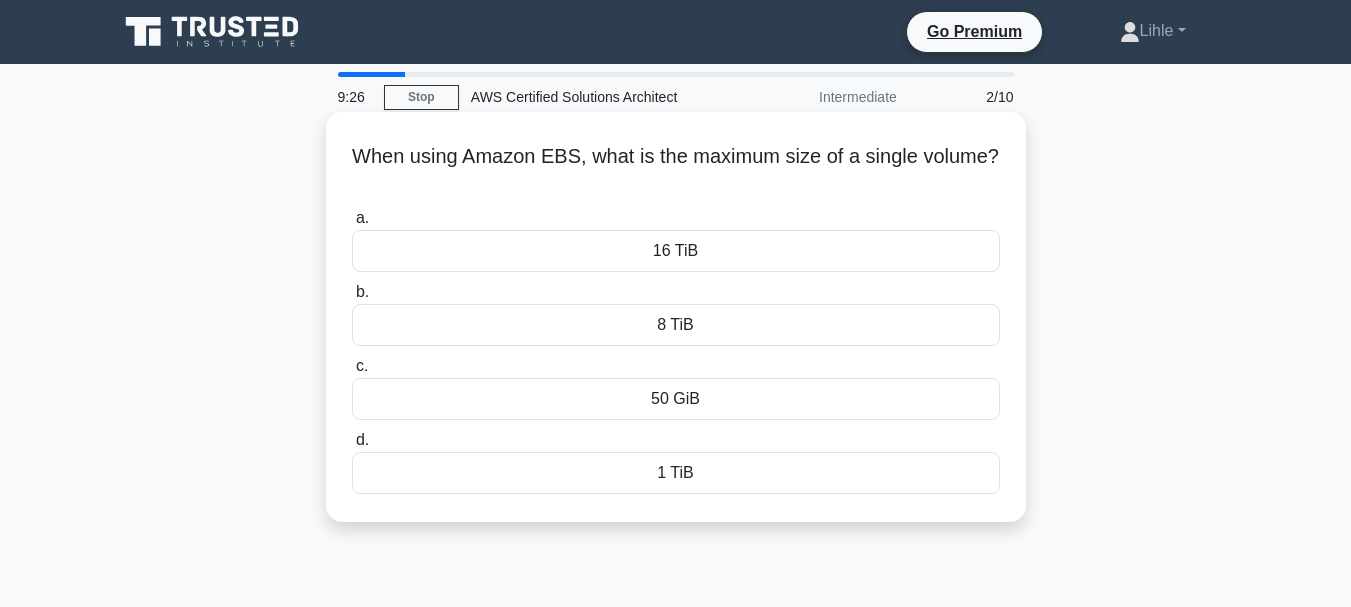 click on "16 TiB" at bounding box center (676, 251) 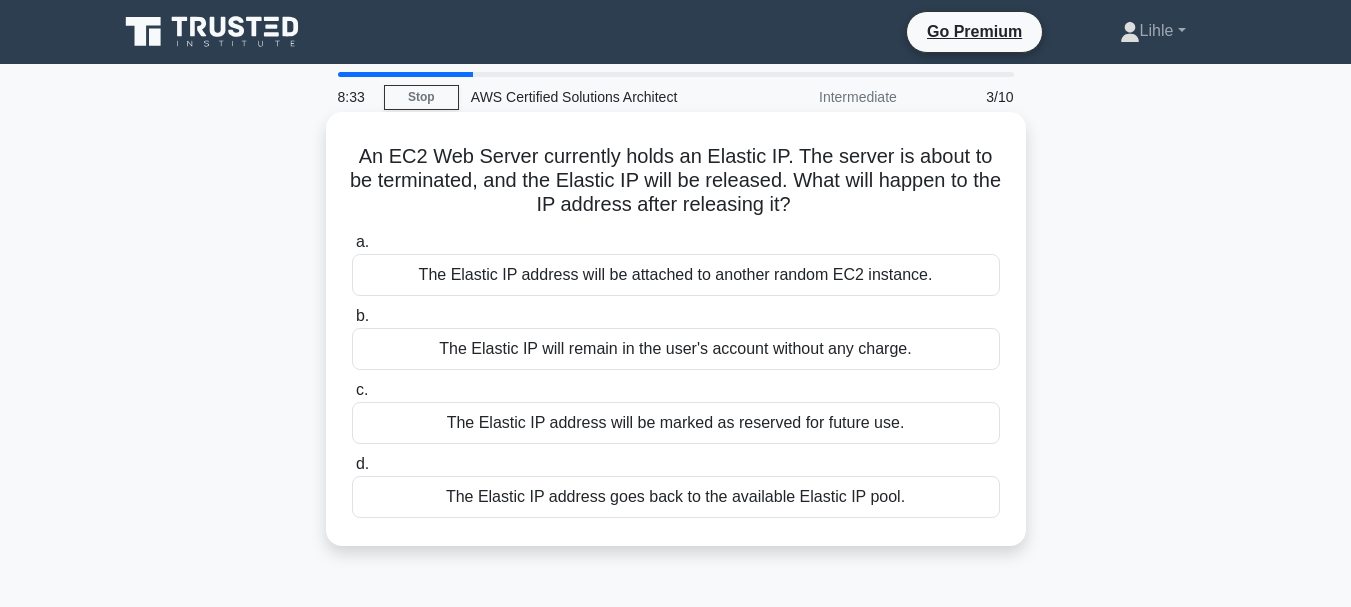 click on "The Elastic IP will remain in the user's account without any charge." at bounding box center (676, 349) 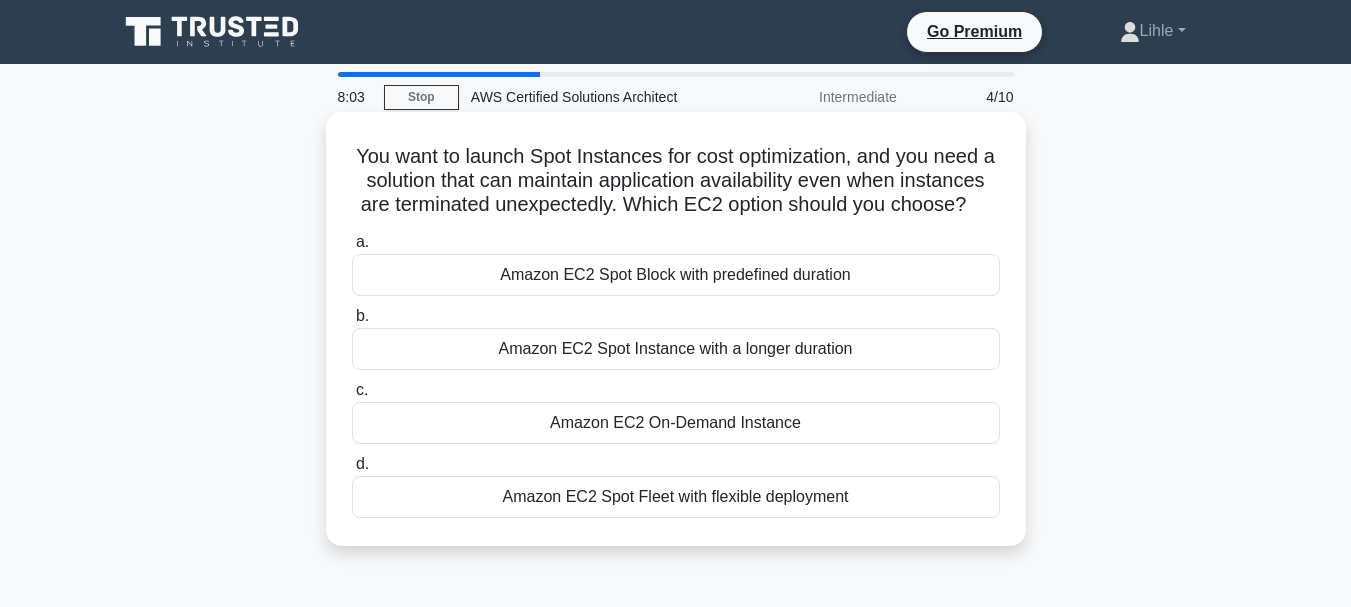 click on "Amazon EC2 On-Demand Instance" at bounding box center [676, 423] 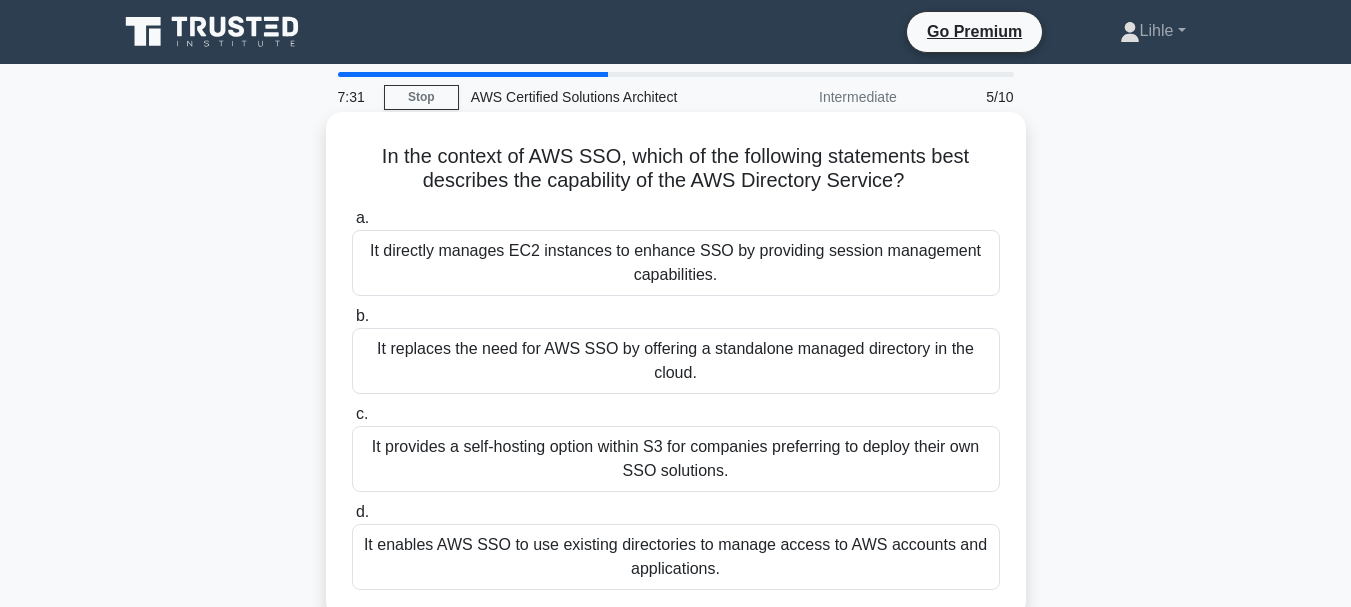click on "It enables AWS SSO to use existing directories to manage access to AWS accounts and applications." at bounding box center [676, 557] 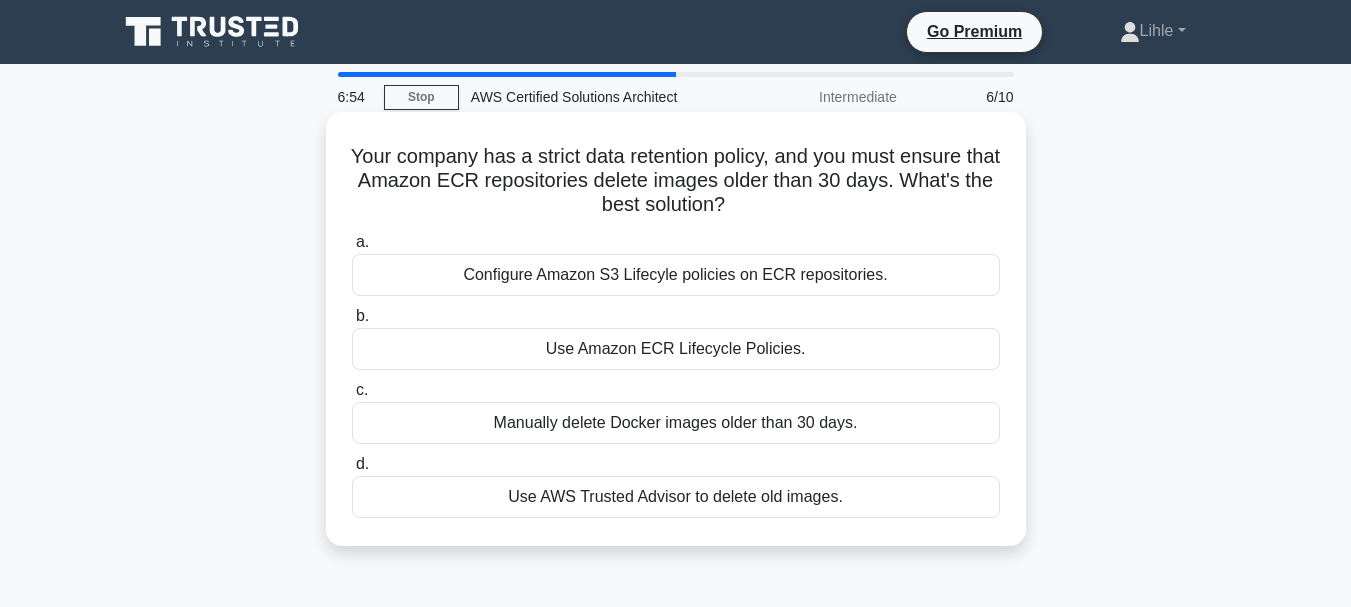 click on "Use Amazon ECR Lifecycle Policies." at bounding box center (676, 349) 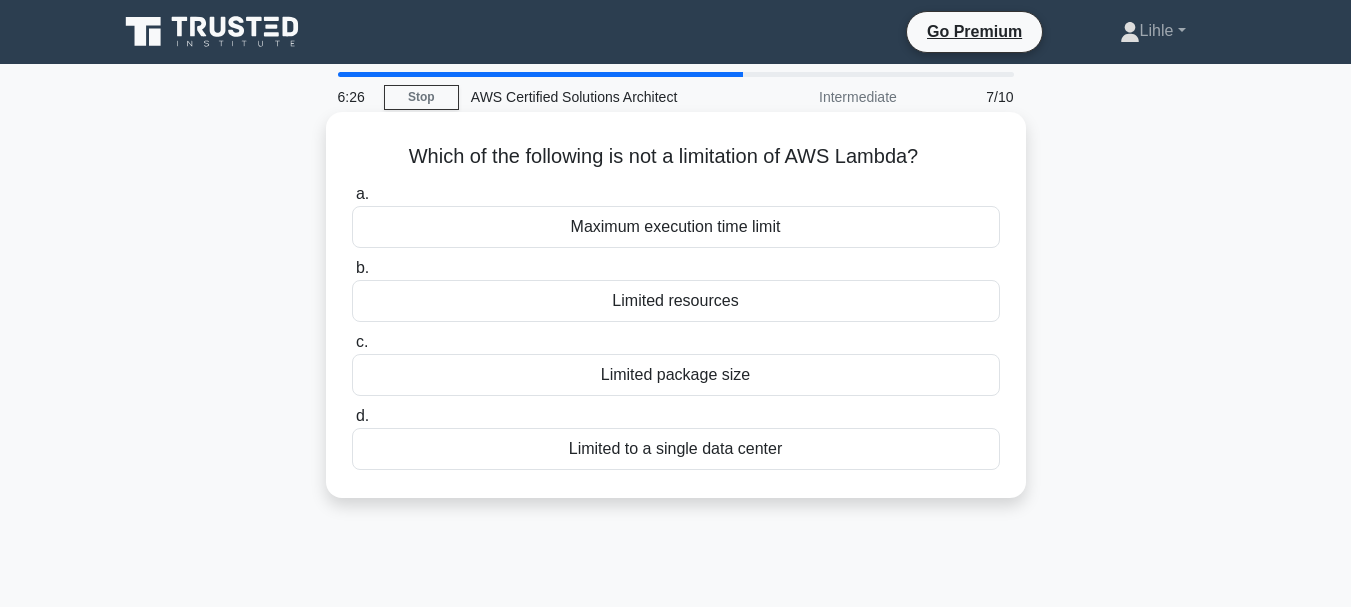 click on "Limited package size" at bounding box center [676, 375] 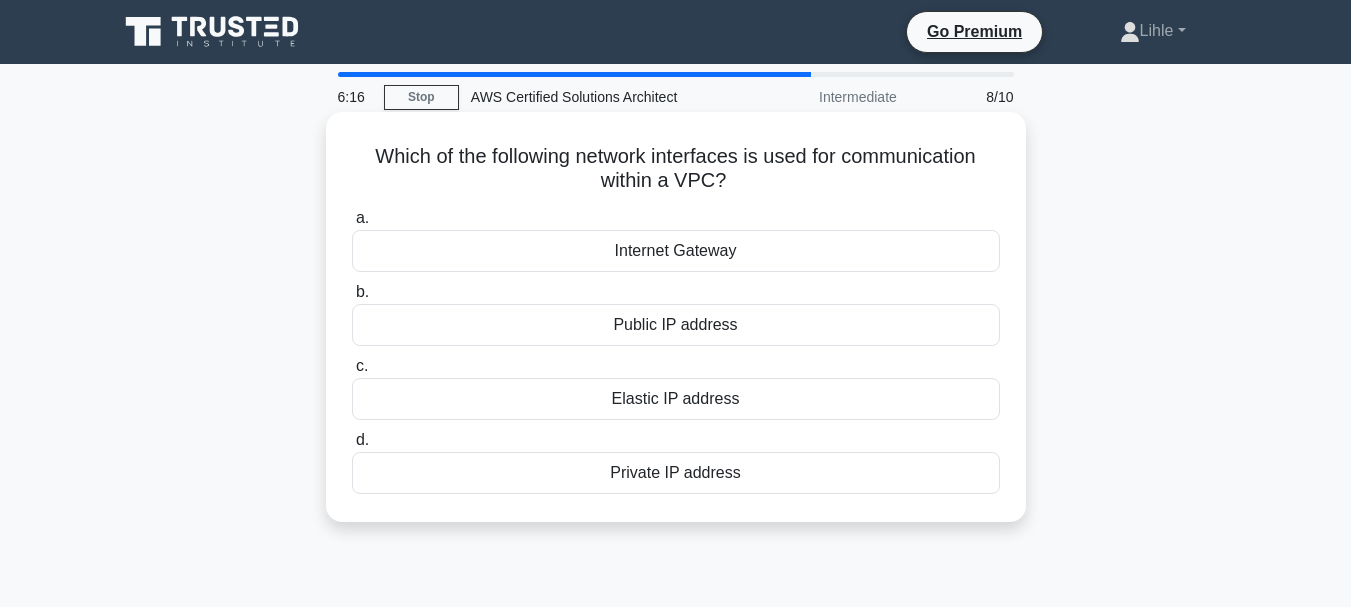 click on "Private IP address" at bounding box center [676, 473] 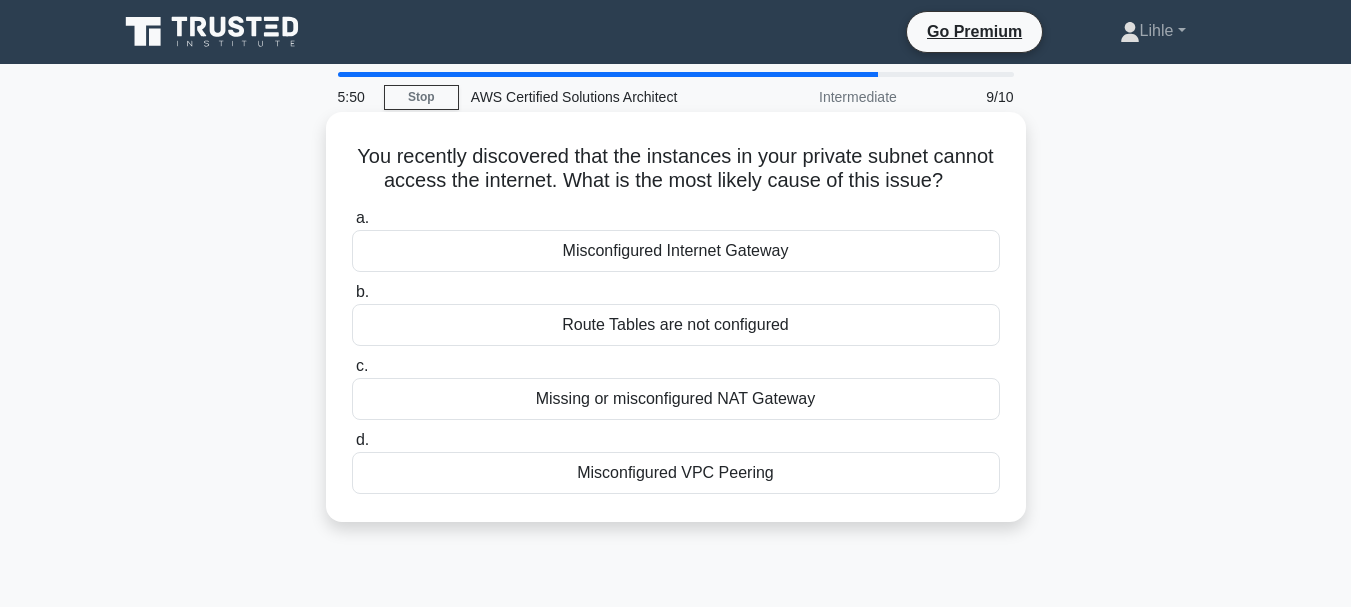 click on "Missing or misconfigured NAT Gateway" at bounding box center [676, 399] 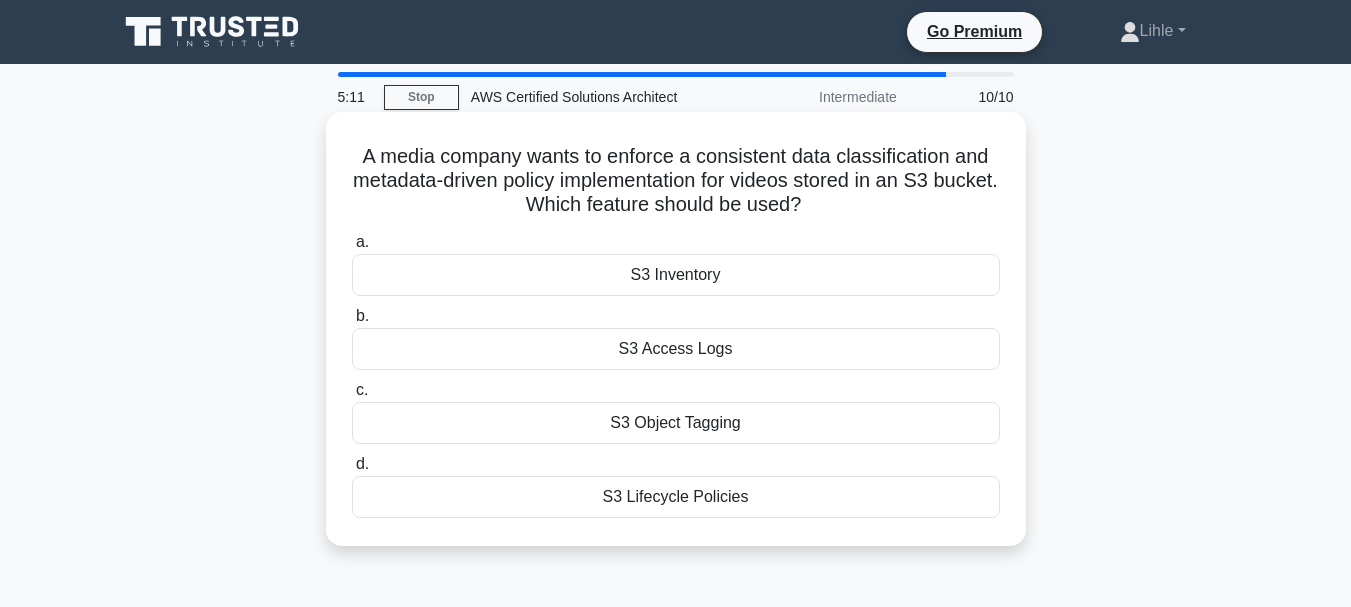 click on "S3 Lifecycle Policies" at bounding box center (676, 497) 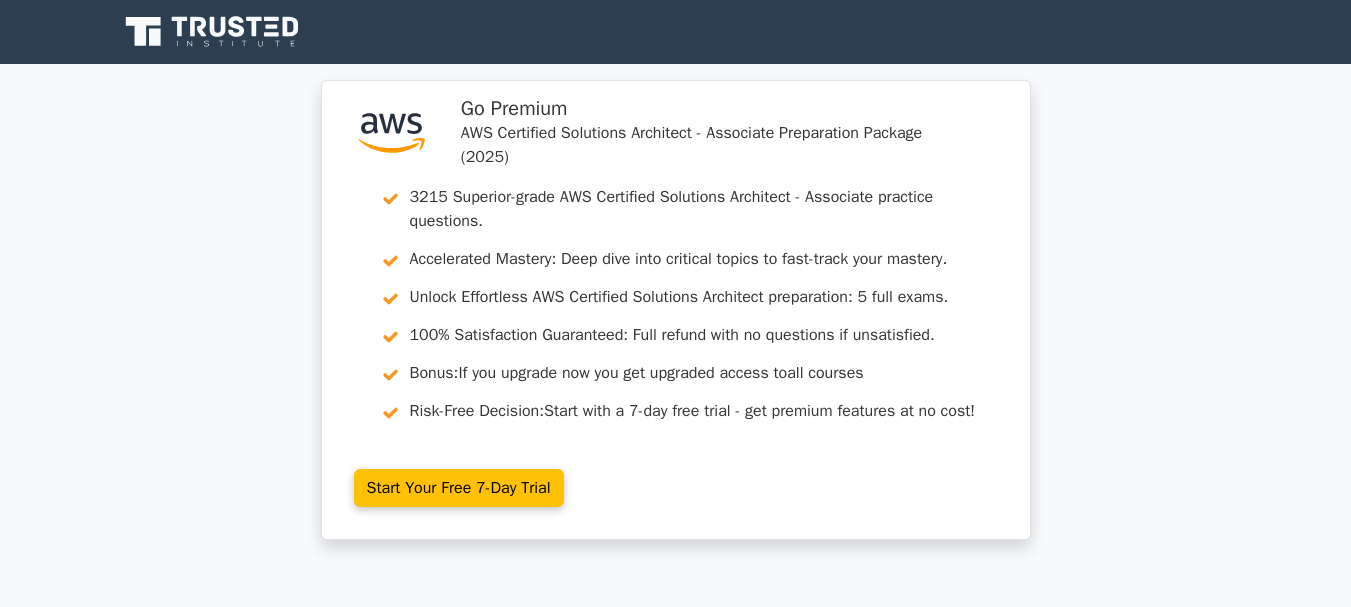 scroll, scrollTop: 0, scrollLeft: 0, axis: both 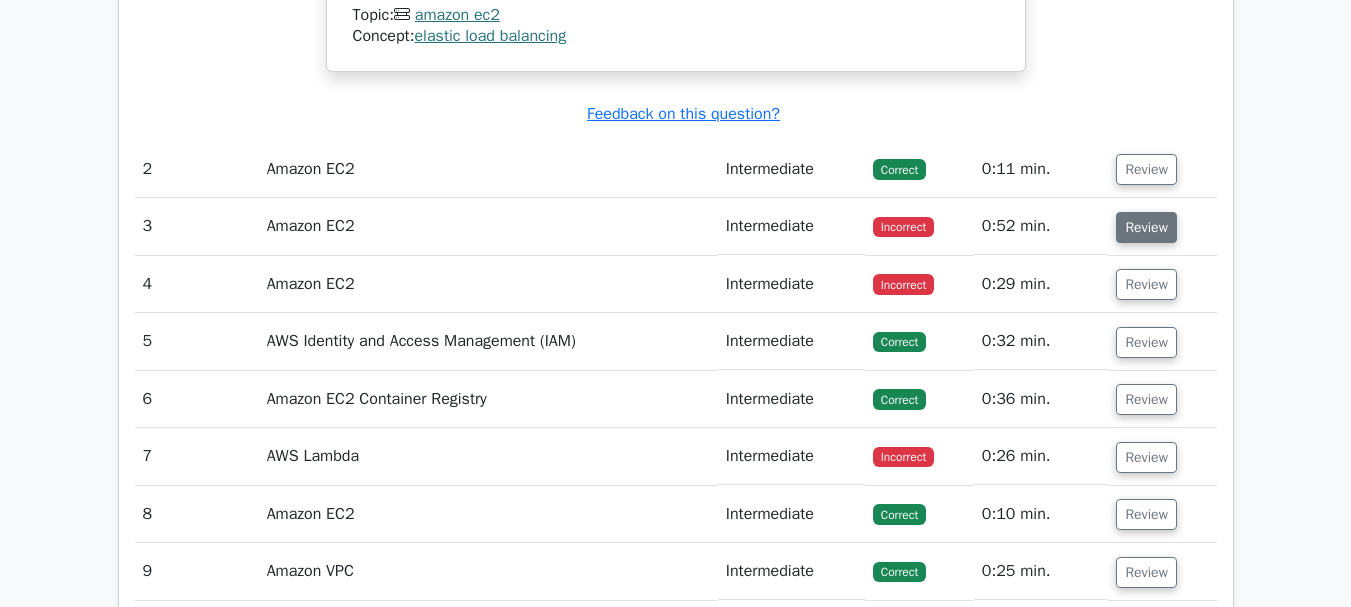 click on "Review" at bounding box center (1146, 227) 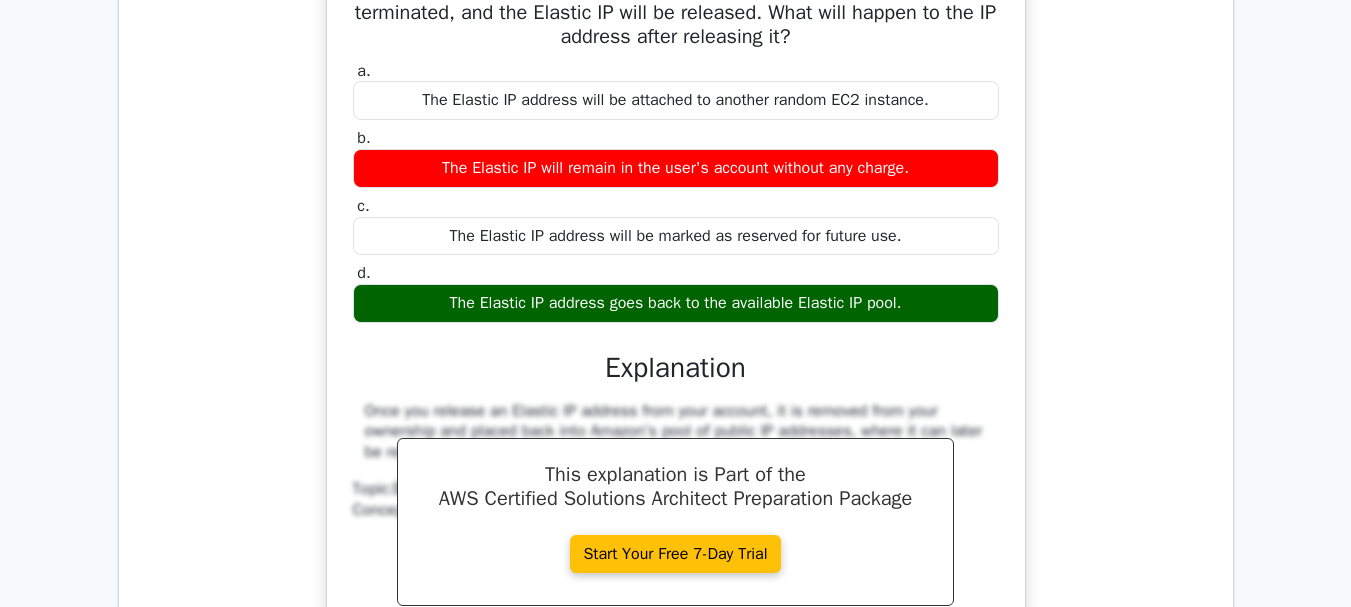 scroll, scrollTop: 2603, scrollLeft: 0, axis: vertical 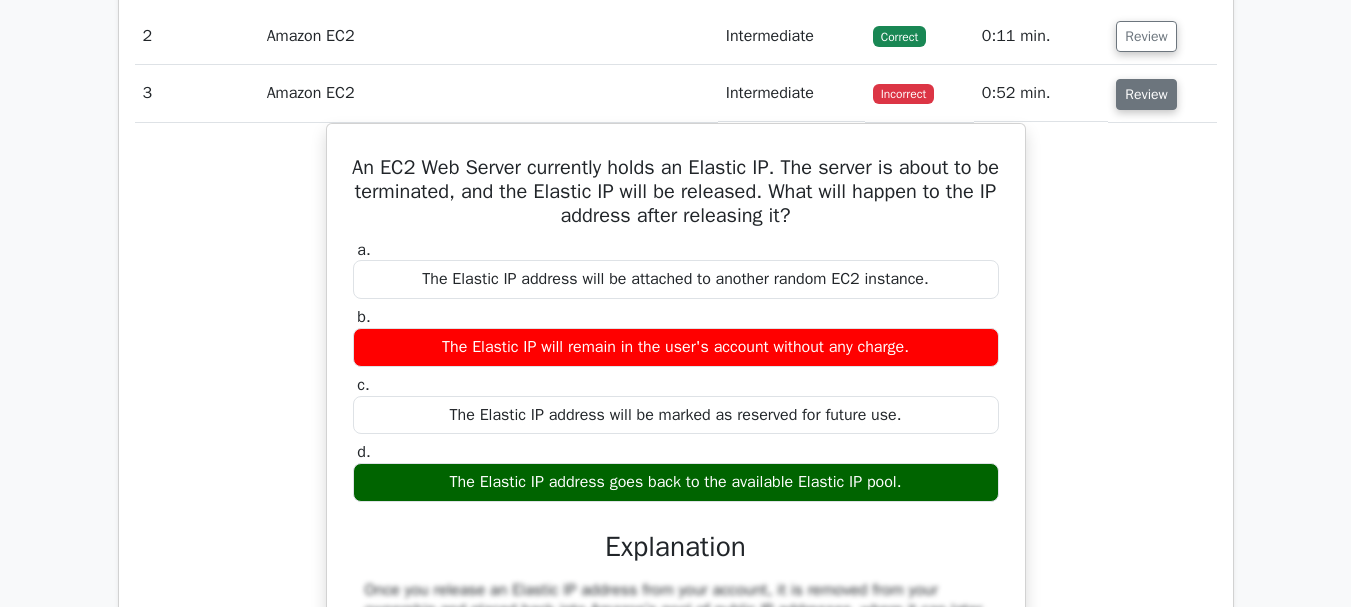 click on "Review" at bounding box center (1146, 94) 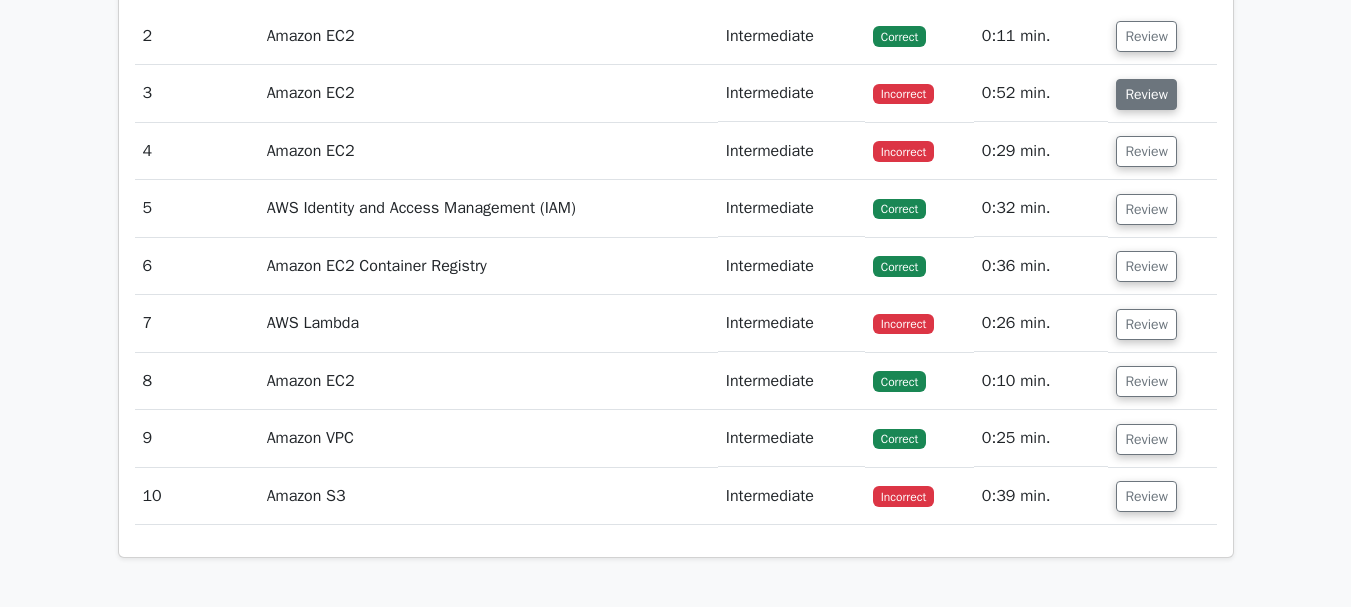 click on "Review" at bounding box center (1146, 94) 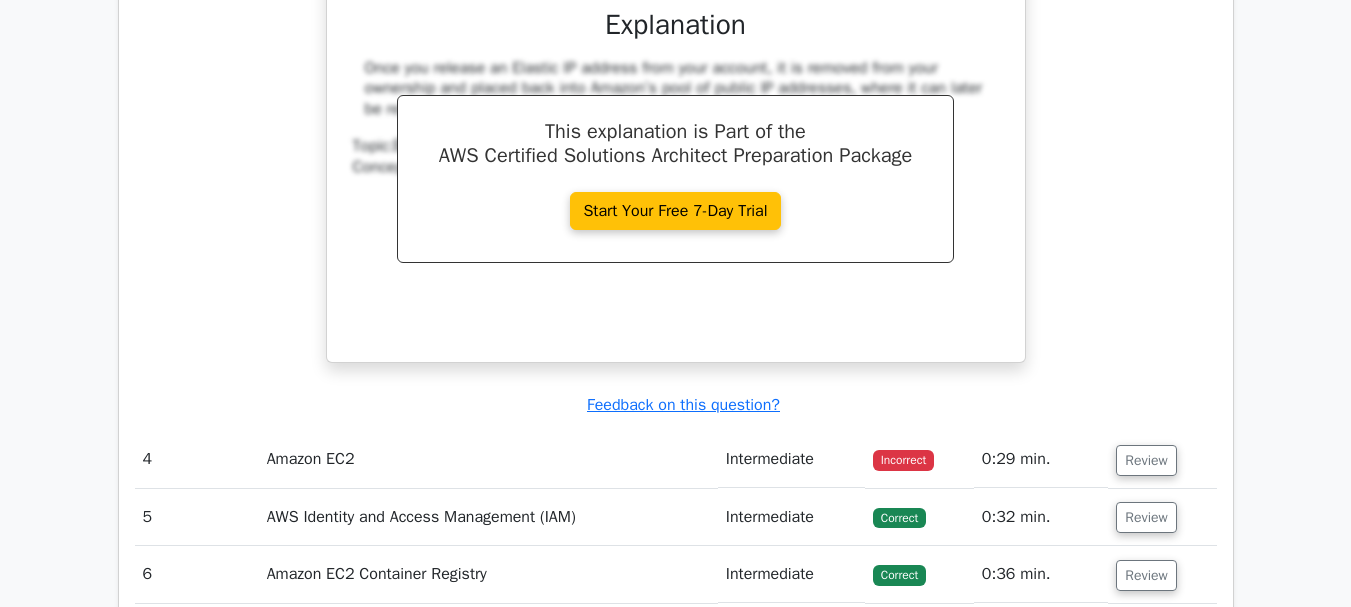 scroll, scrollTop: 2979, scrollLeft: 0, axis: vertical 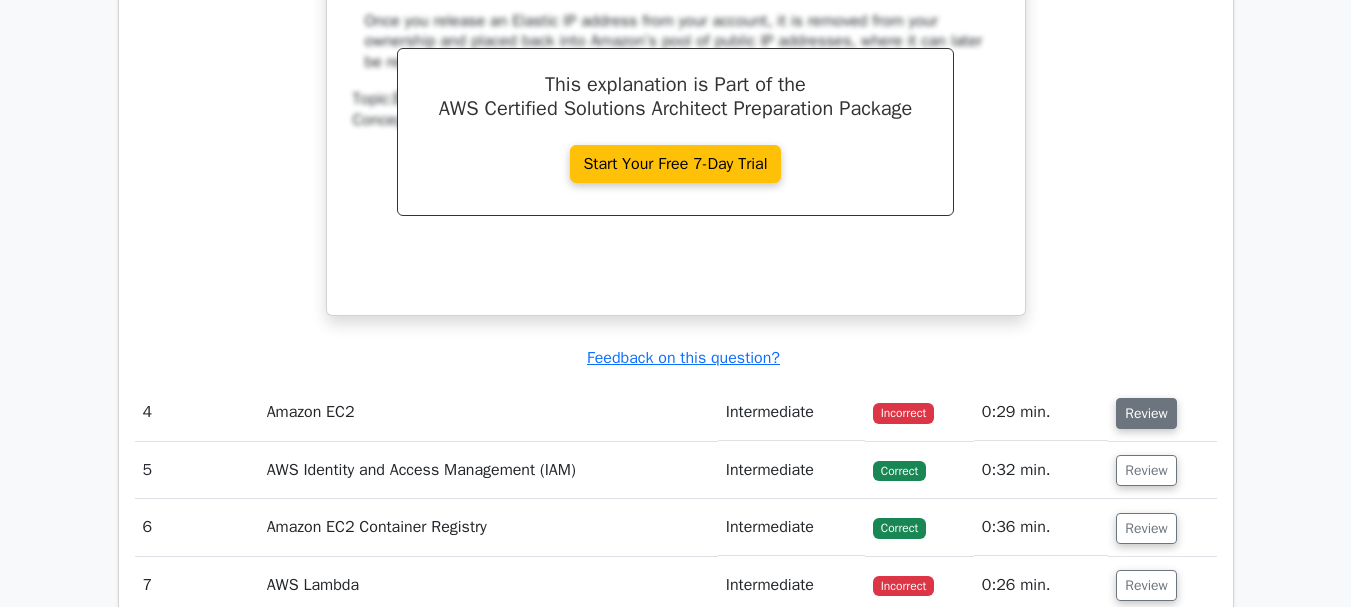 click on "Review" at bounding box center (1146, 413) 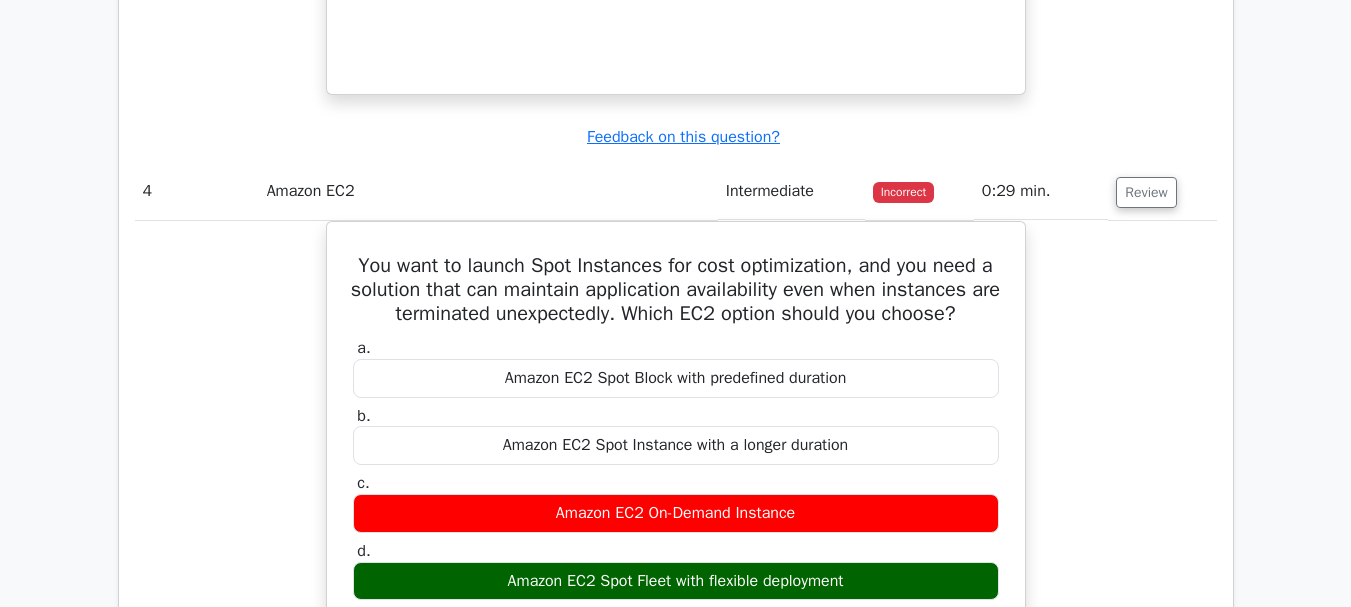 scroll, scrollTop: 3284, scrollLeft: 0, axis: vertical 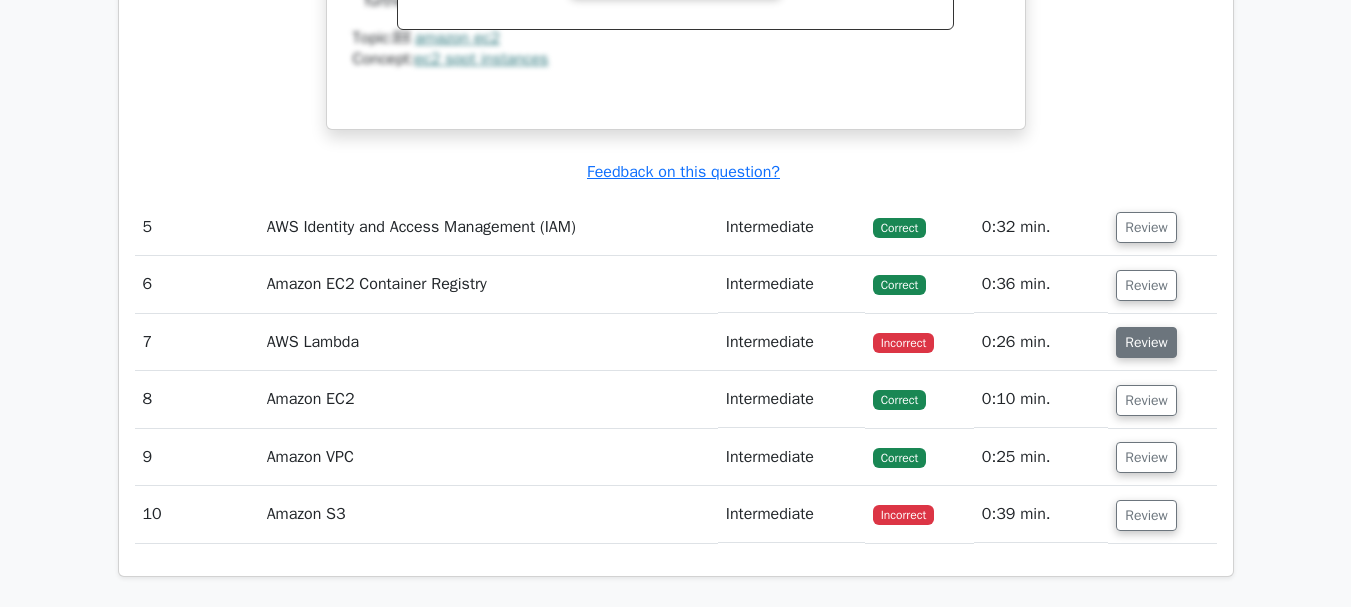click on "Review" at bounding box center (1146, 342) 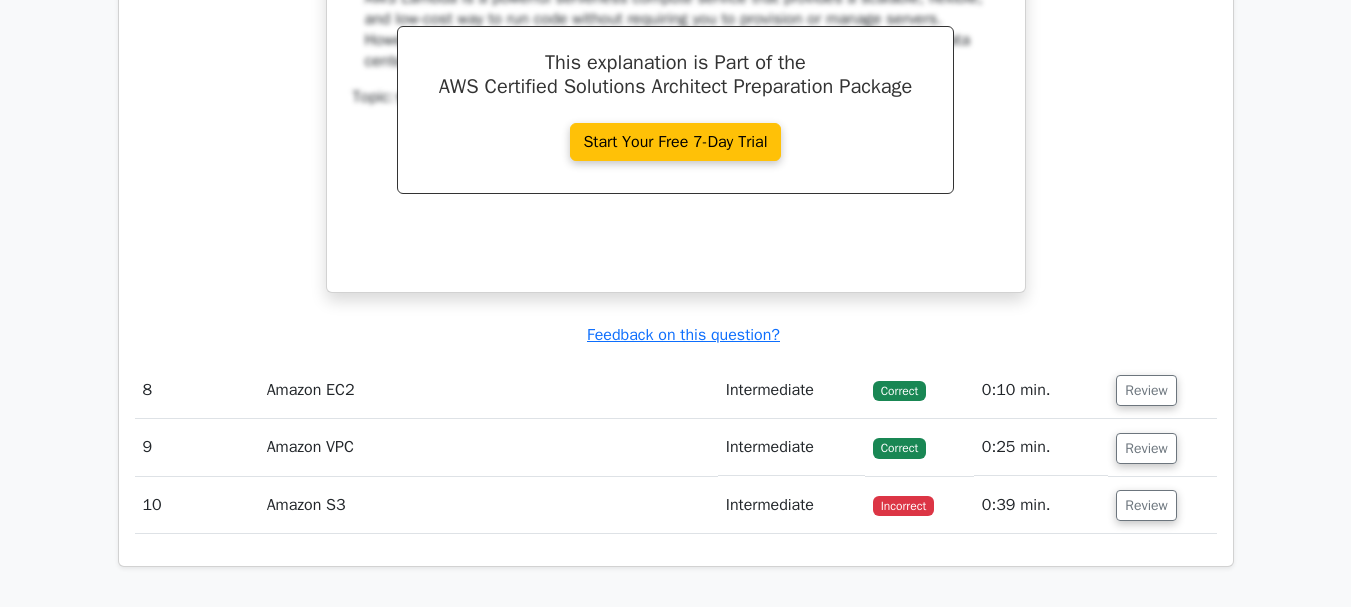 scroll, scrollTop: 4928, scrollLeft: 0, axis: vertical 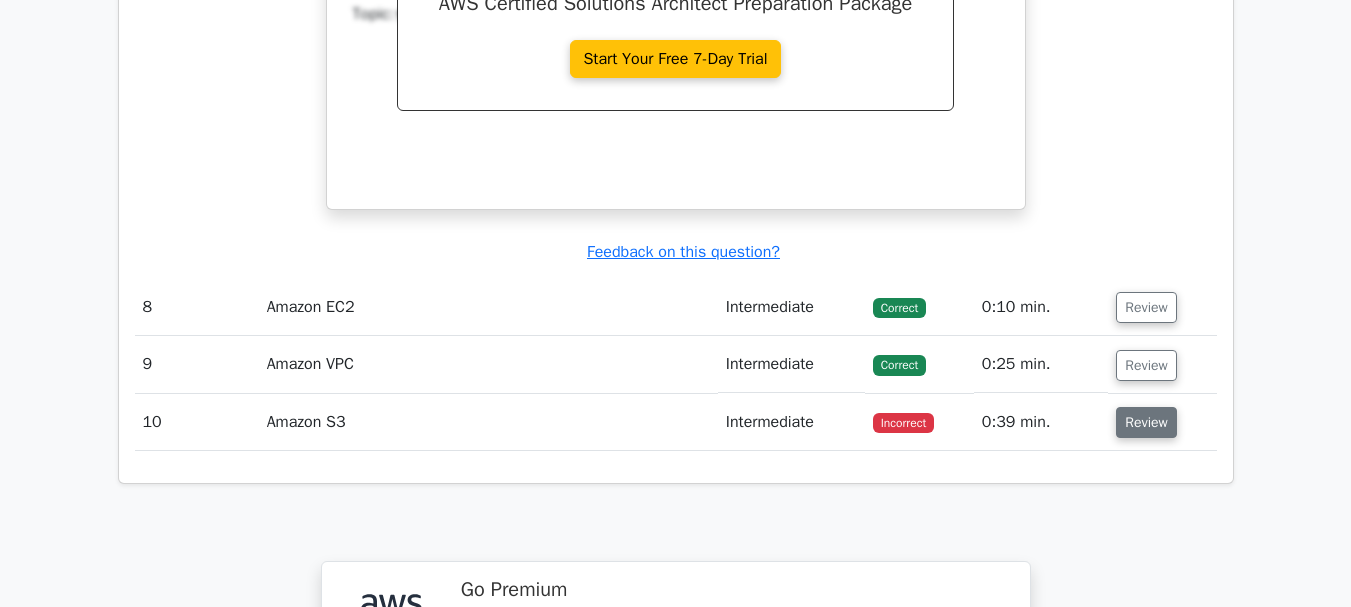 click on "Review" at bounding box center [1146, 422] 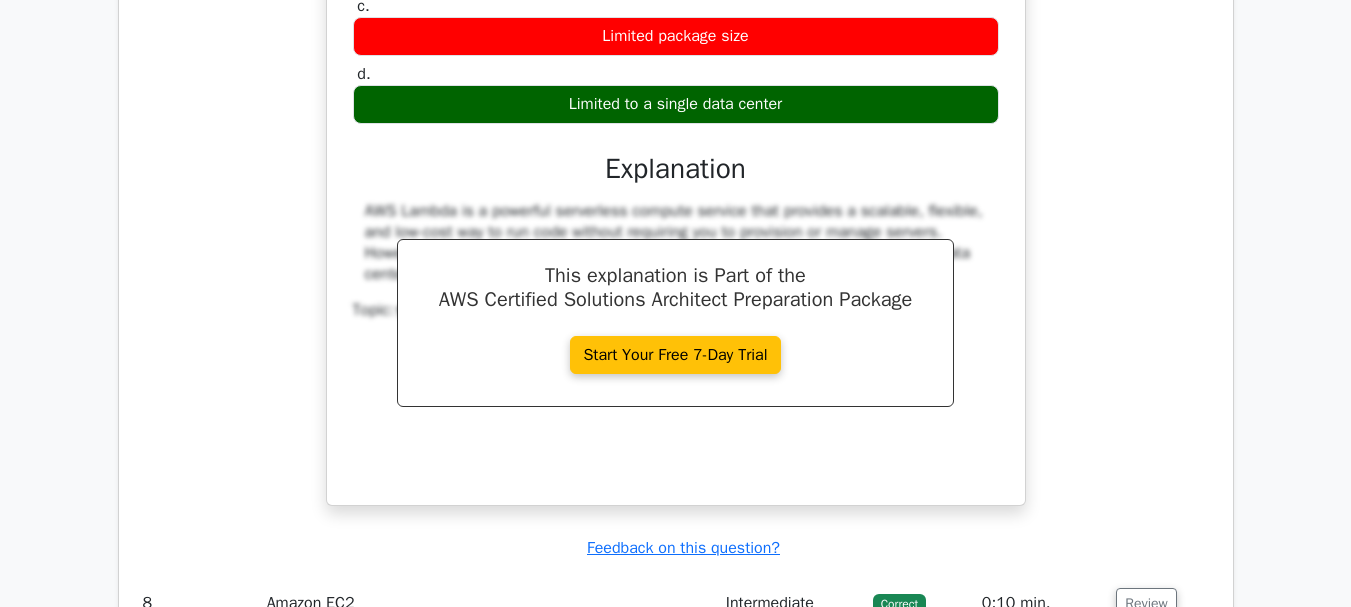 scroll, scrollTop: 4624, scrollLeft: 0, axis: vertical 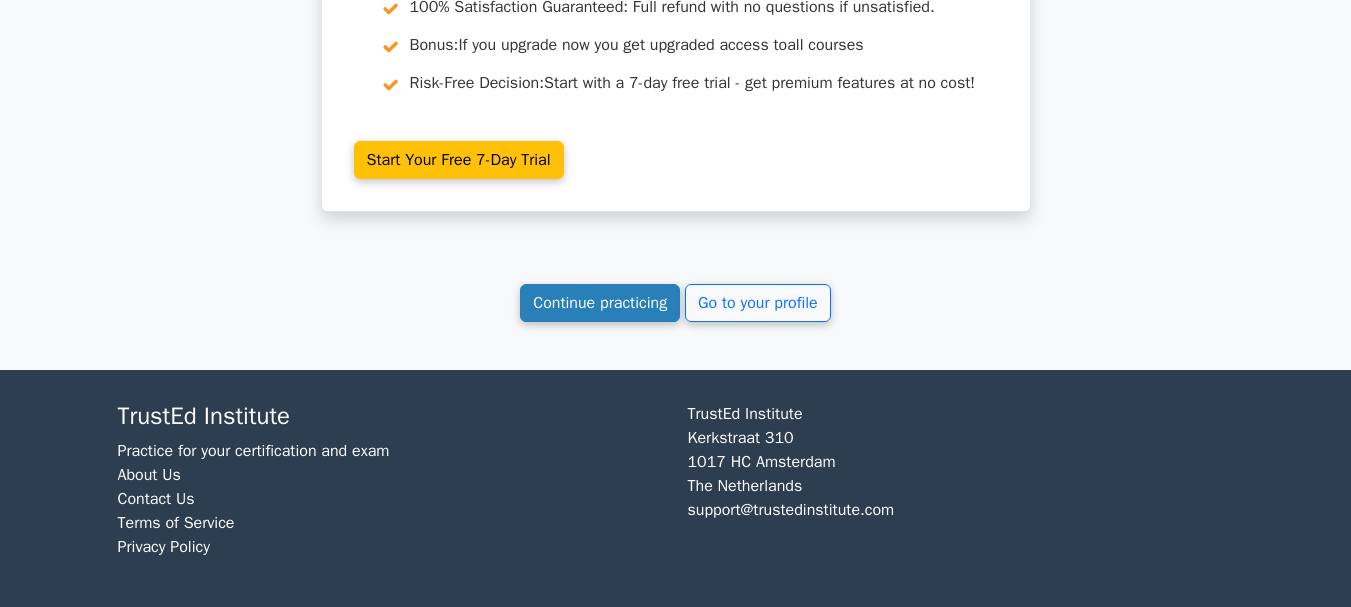 click on "Continue practicing" at bounding box center [600, 303] 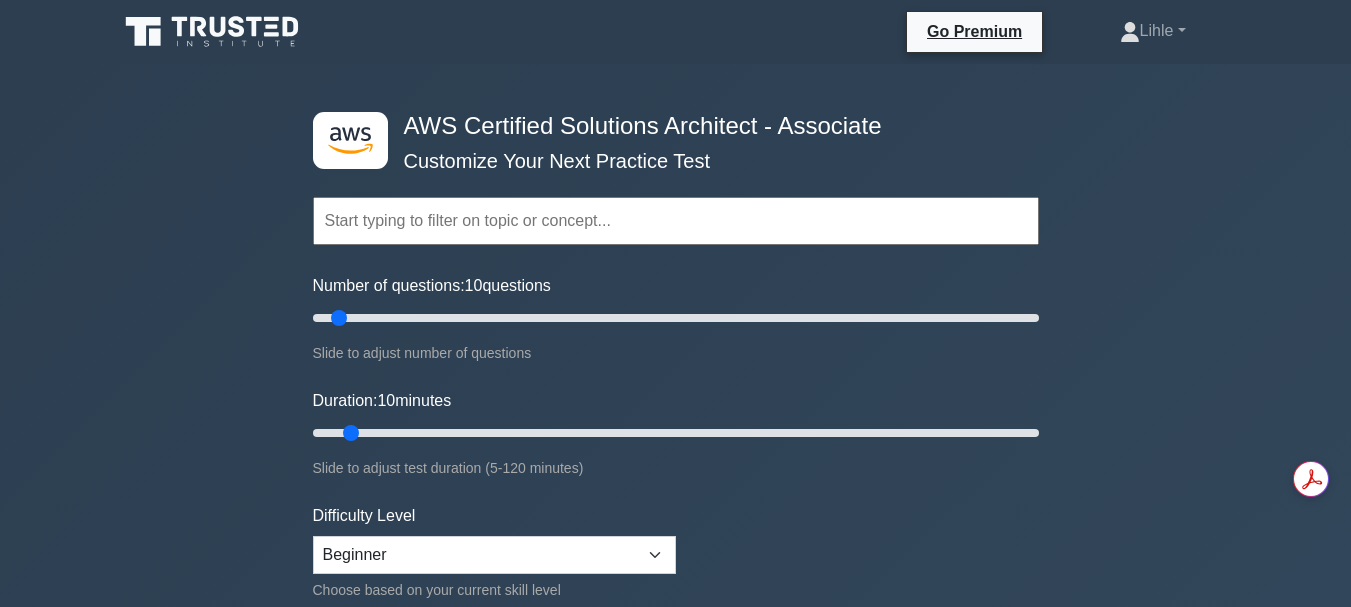 scroll, scrollTop: 0, scrollLeft: 0, axis: both 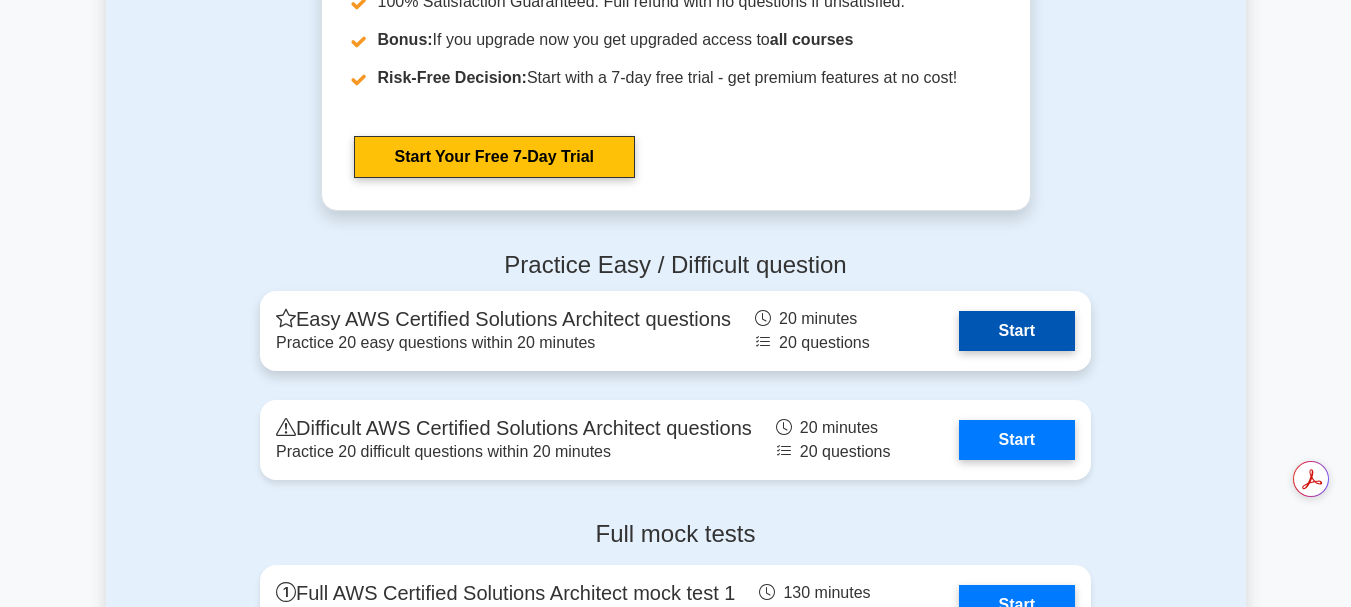 click on "Start" at bounding box center (1017, 331) 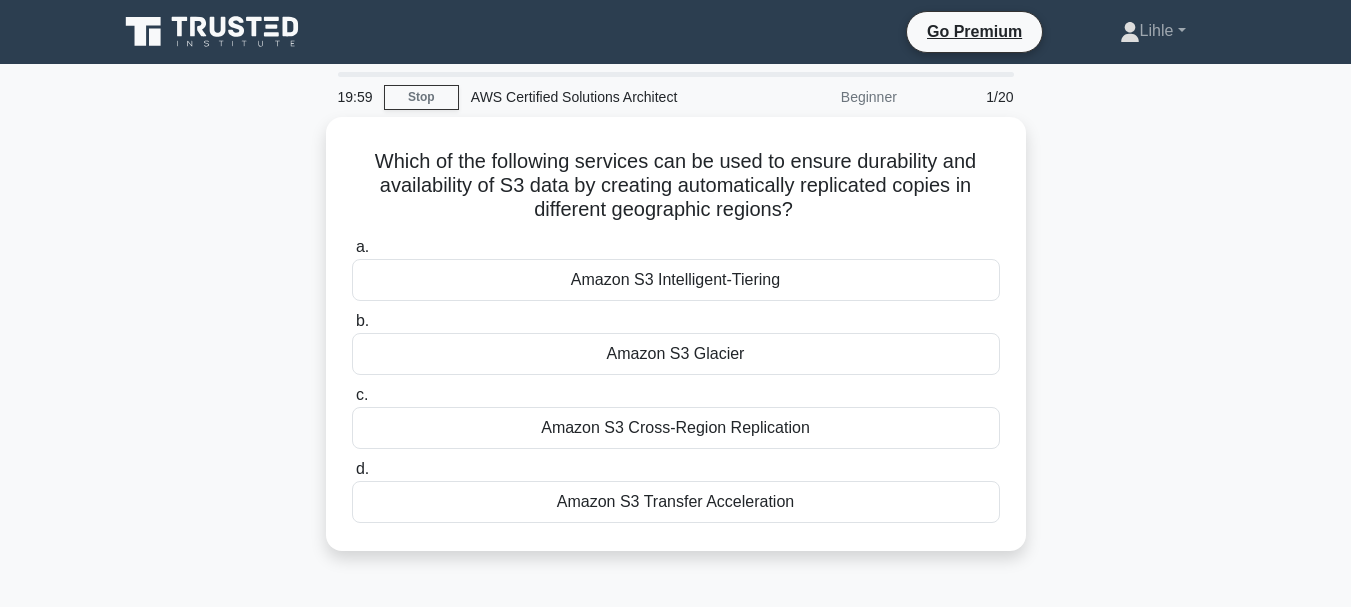 scroll, scrollTop: 0, scrollLeft: 0, axis: both 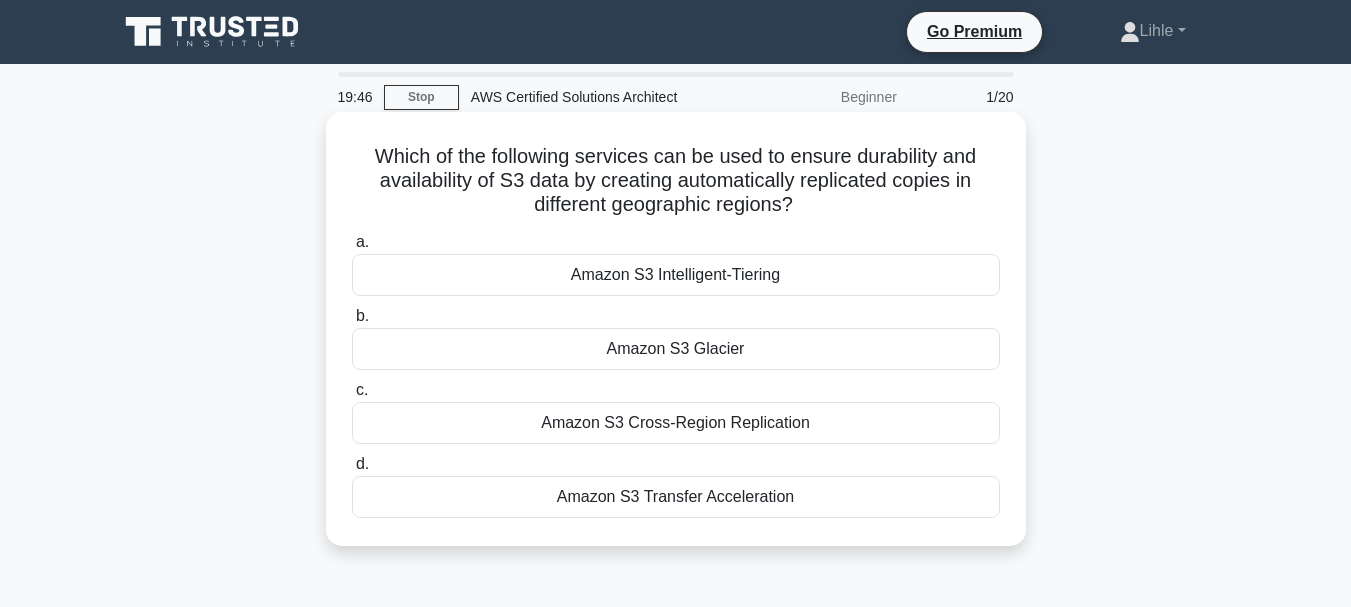 click on "Amazon S3 Cross-Region Replication" at bounding box center [676, 423] 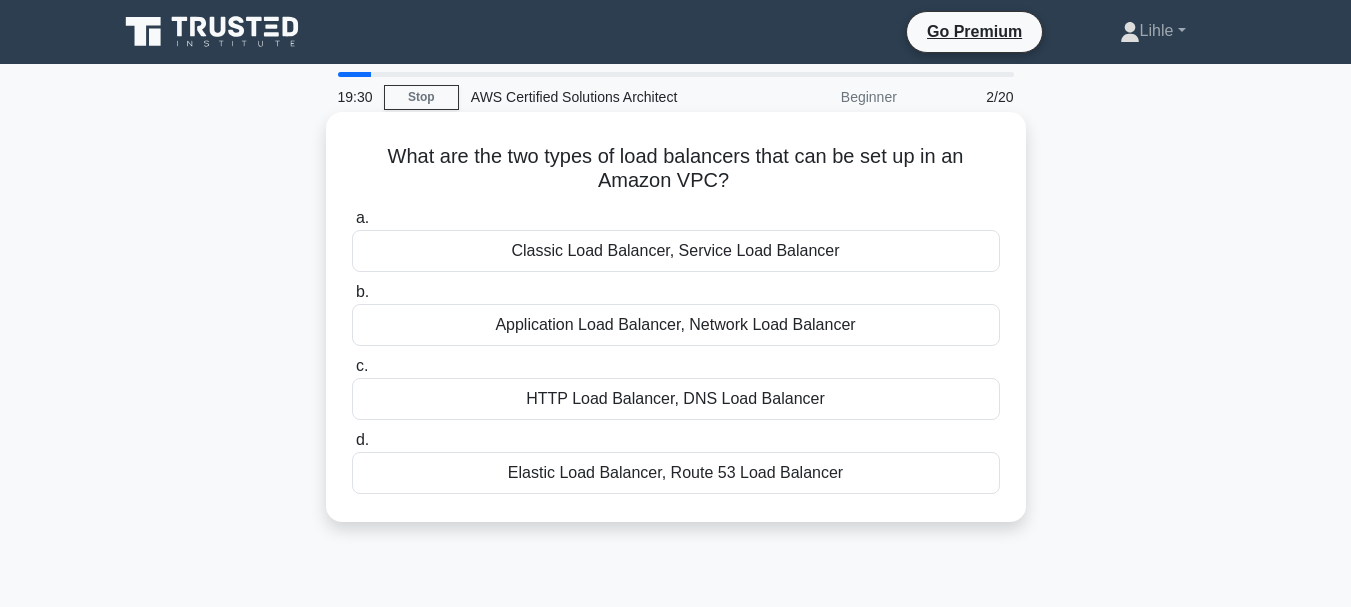 click on "Application Load Balancer, Network Load Balancer" at bounding box center (676, 325) 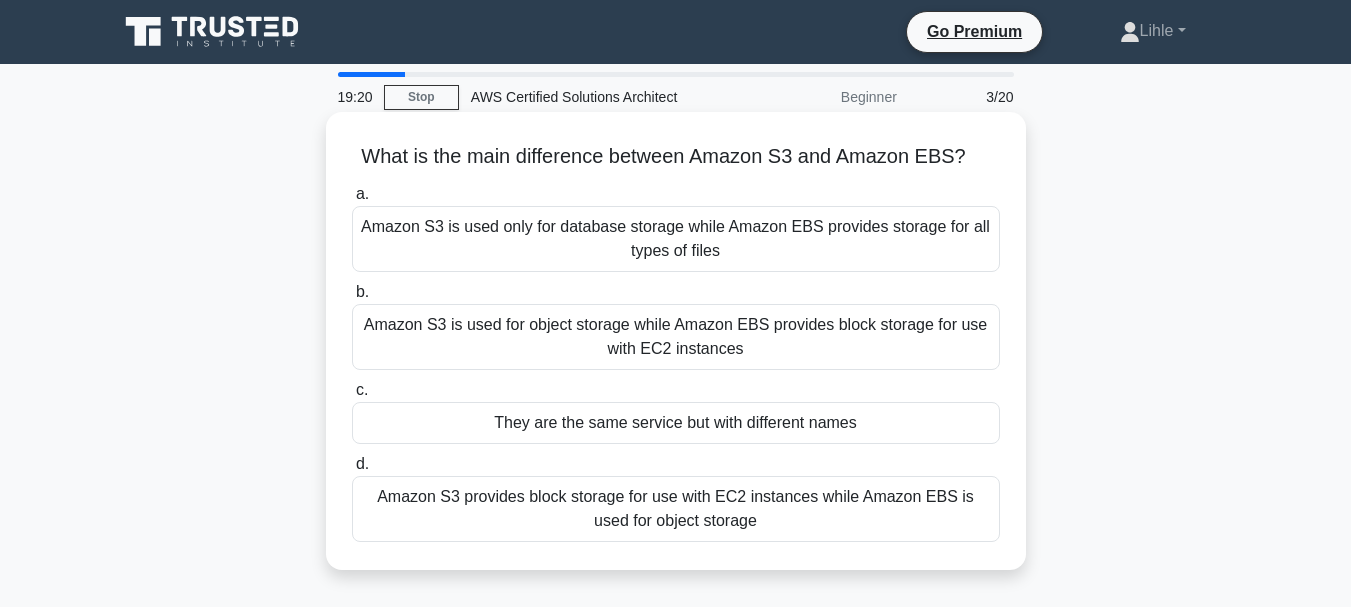 click on "Amazon S3 is used for object storage while Amazon EBS provides block storage for use with EC2 instances" at bounding box center (676, 337) 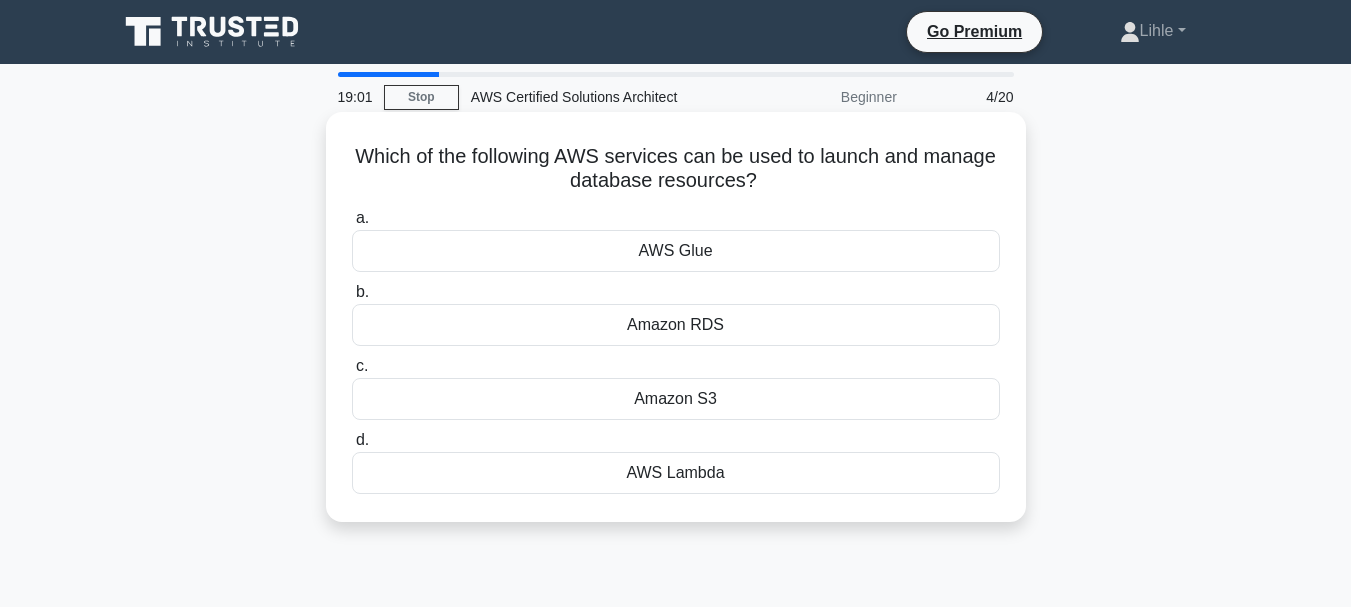 drag, startPoint x: 376, startPoint y: 157, endPoint x: 726, endPoint y: 471, distance: 470.20847 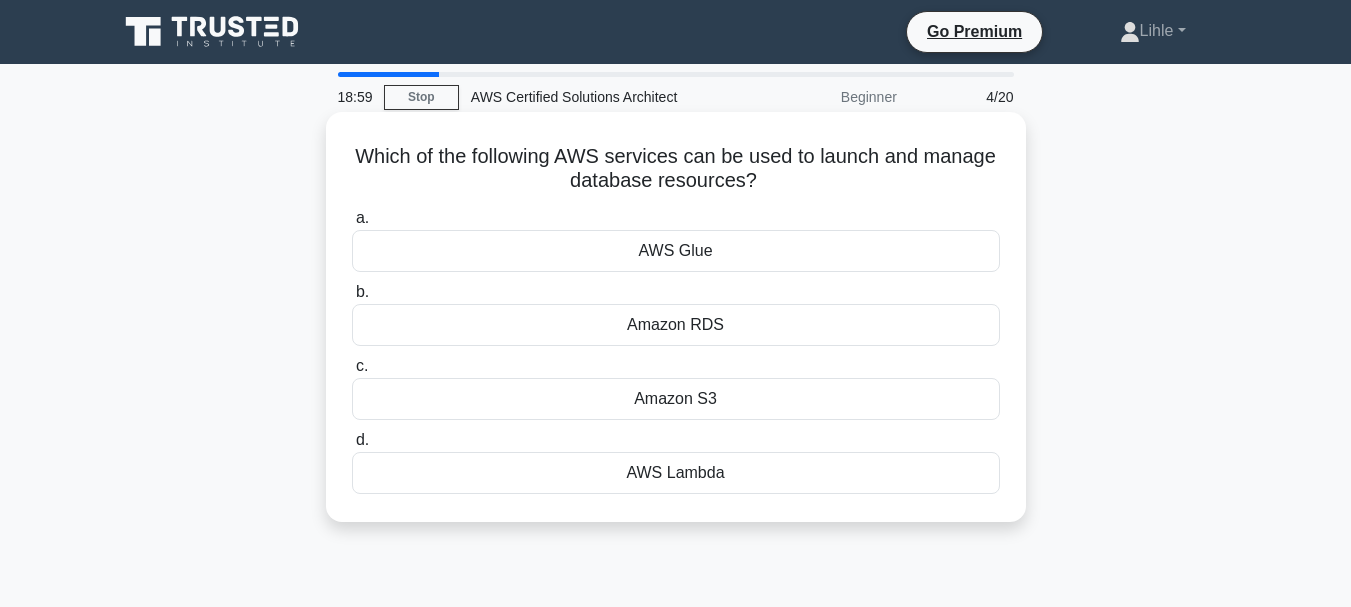 copy on "Which of the following AWS services can be used to launch and manage database resources?
.spinner_0XTQ{transform-origin:center;animation:spinner_y6GP .75s linear infinite}@keyframes spinner_y6GP{100%{transform:rotate(360deg)}}
a.
AWS Glue
b.
Amazon RDS
c.
Amazon S3
d.
AWS Lambda" 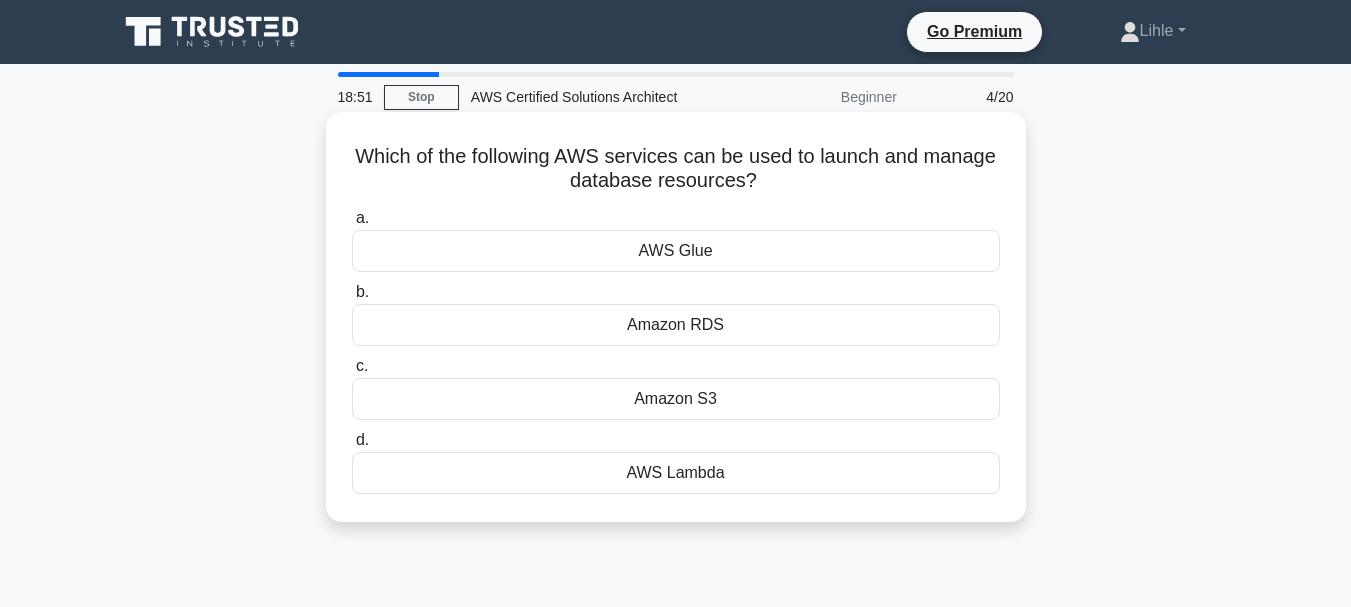 click on "Amazon RDS" at bounding box center [676, 325] 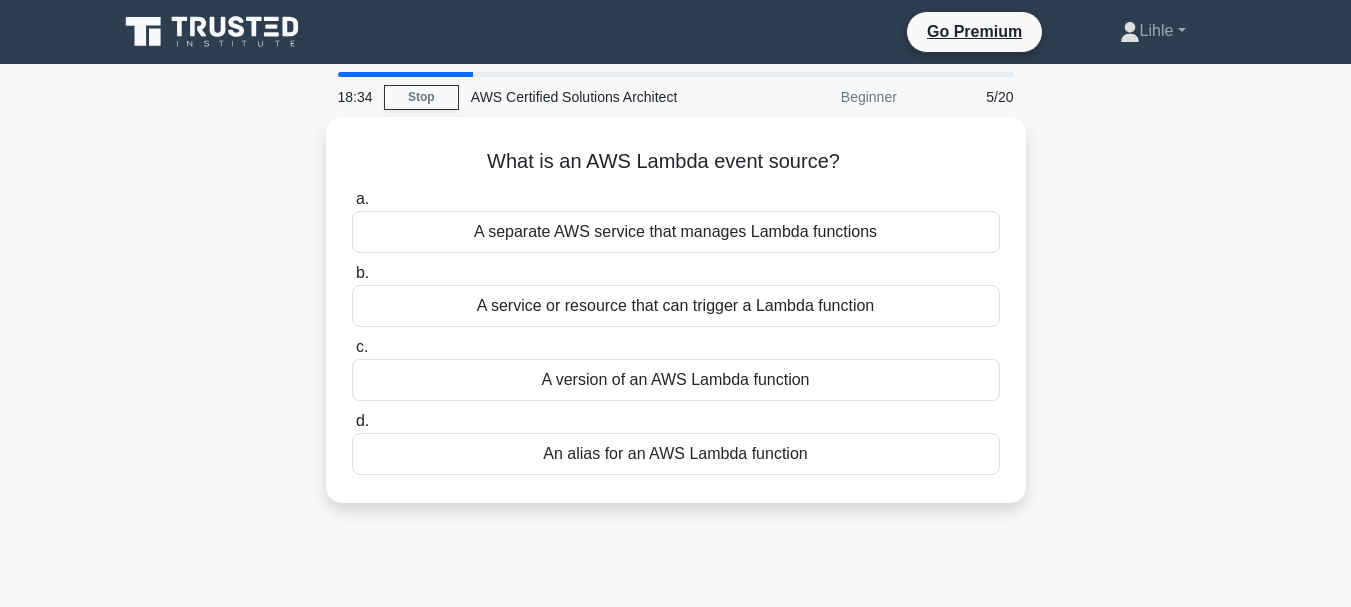 drag, startPoint x: 482, startPoint y: 151, endPoint x: 882, endPoint y: 537, distance: 555.8741 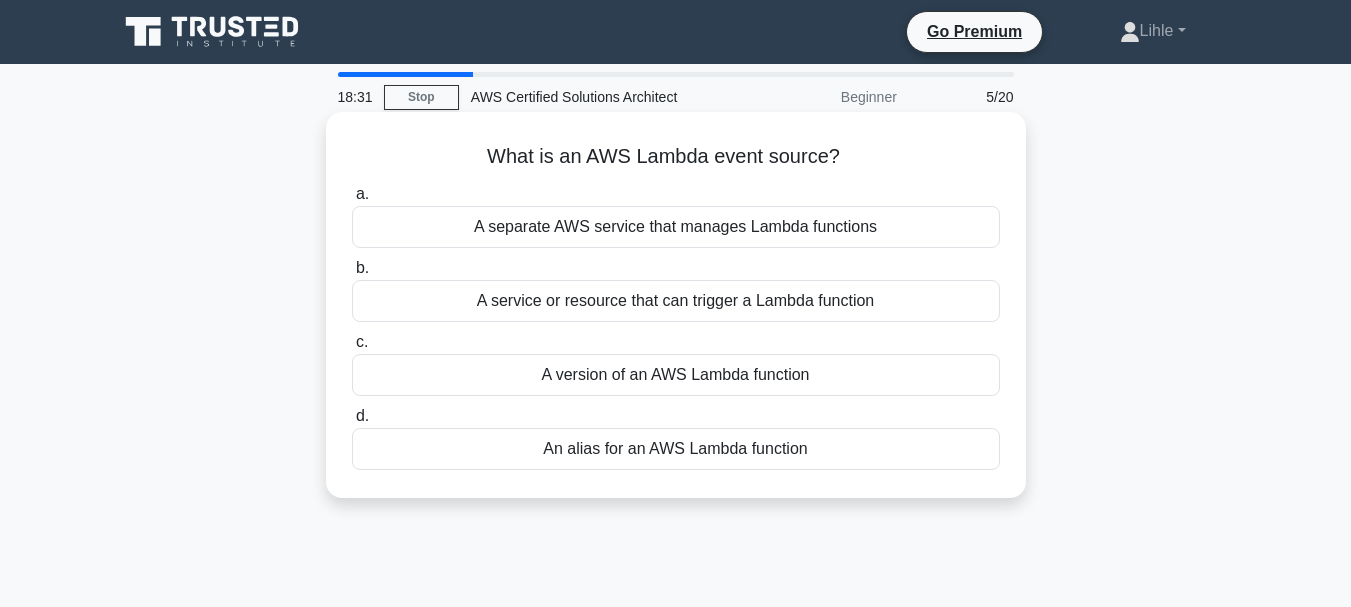 copy on "What is an AWS Lambda event source?
.spinner_0XTQ{transform-origin:center;animation:spinner_y6GP .75s linear infinite}@keyframes spinner_y6GP{100%{transform:rotate(360deg)}}
a.
A separate AWS service that manages Lambda functions
b.
A service or resource that can trigger a Lambda function
c.
A version of an AWS Lambda function
d.
An alias for an AWS Lambda function" 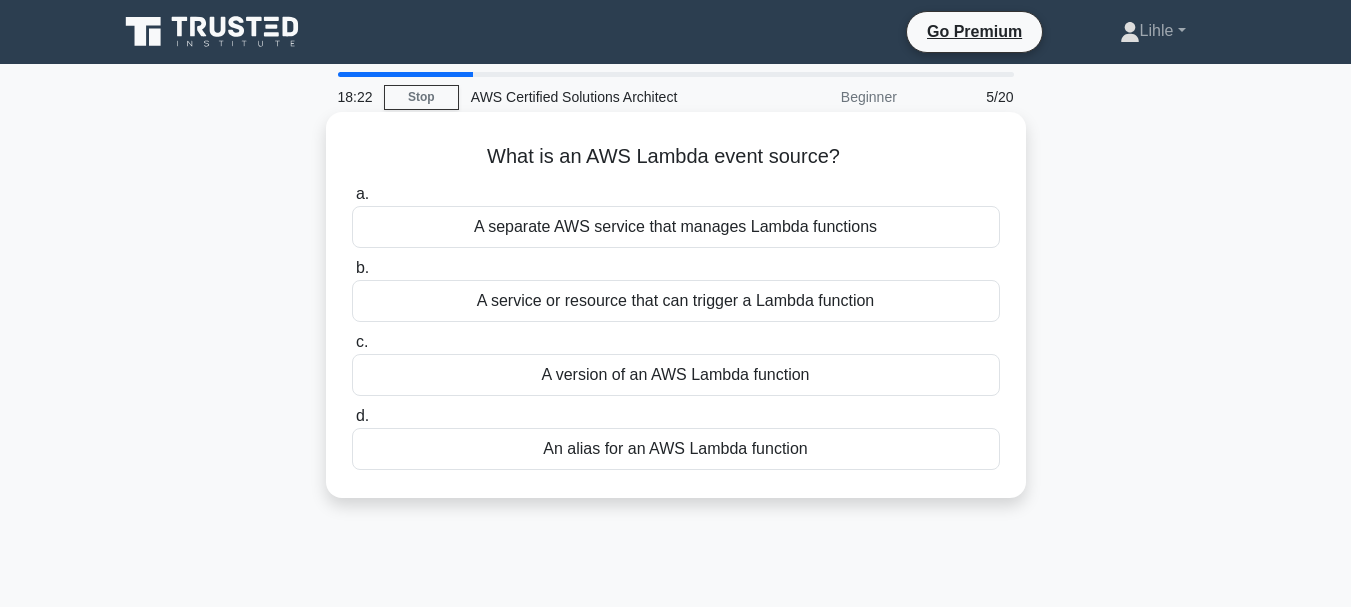 click on "A service or resource that can trigger a Lambda function" at bounding box center (676, 301) 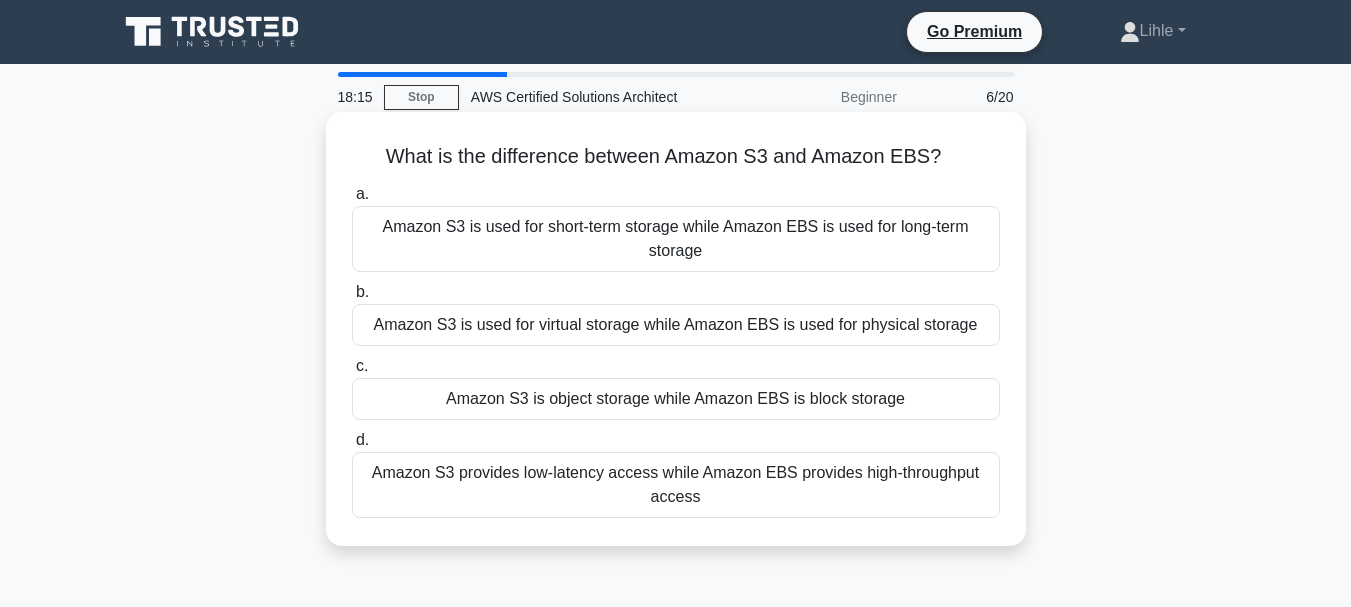 click on "Amazon S3 is object storage while Amazon EBS is block storage" at bounding box center [676, 399] 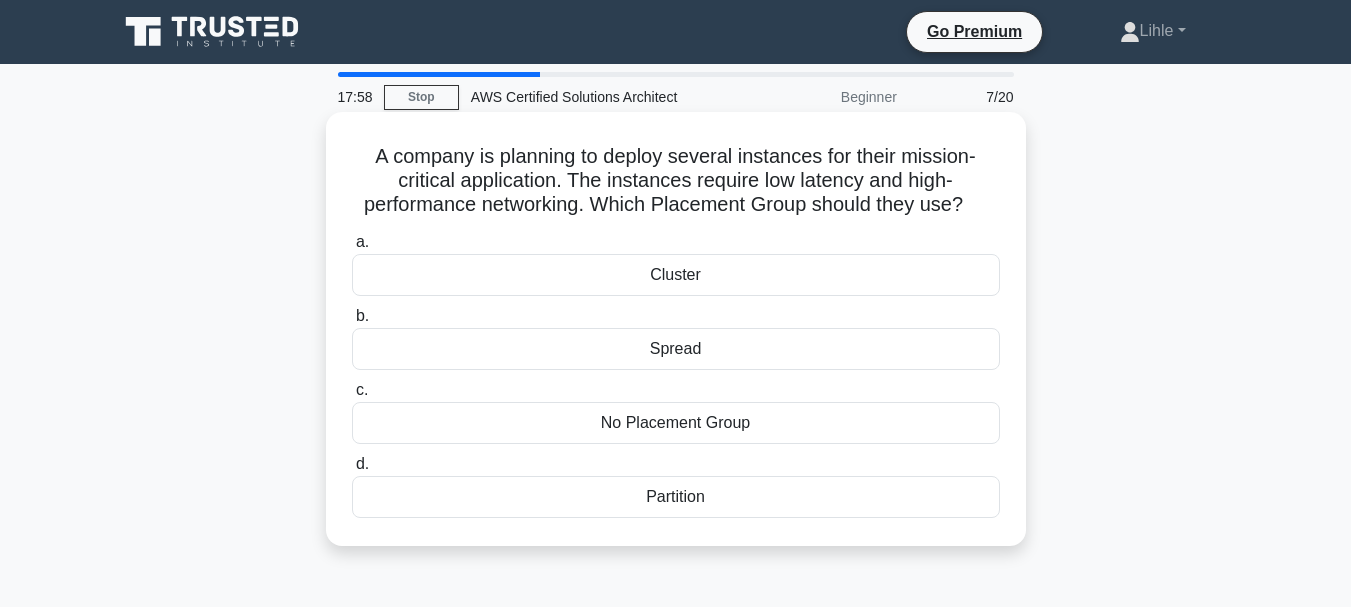 click on "Cluster" at bounding box center [676, 275] 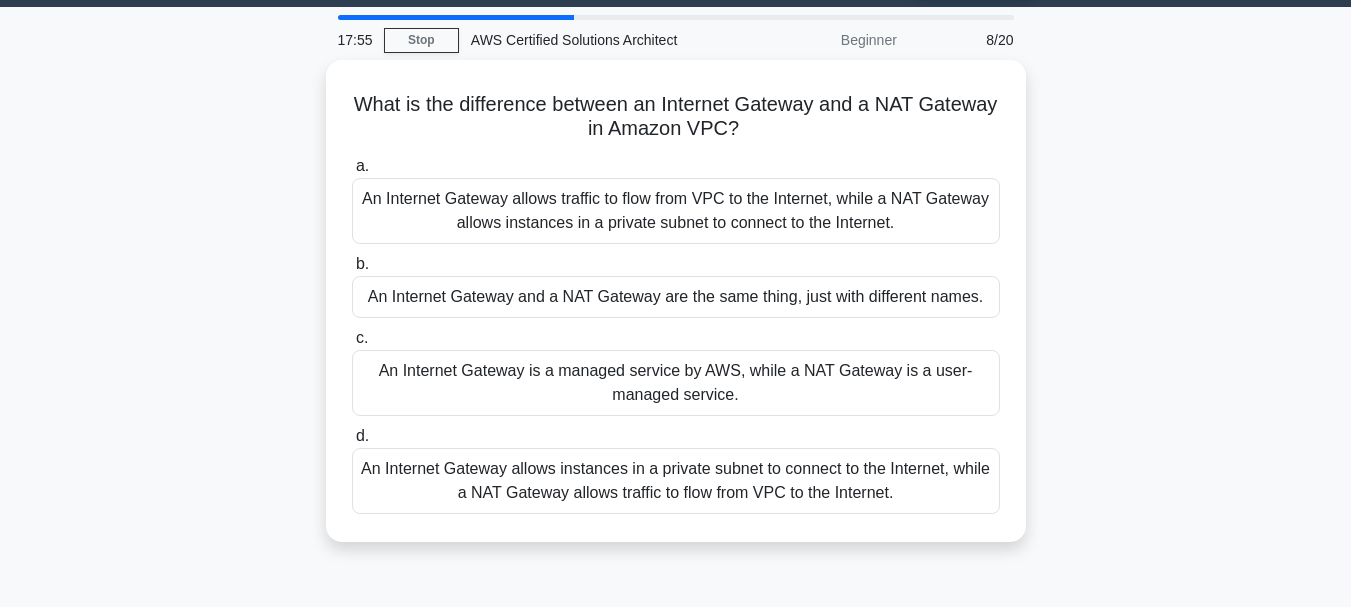 scroll, scrollTop: 59, scrollLeft: 0, axis: vertical 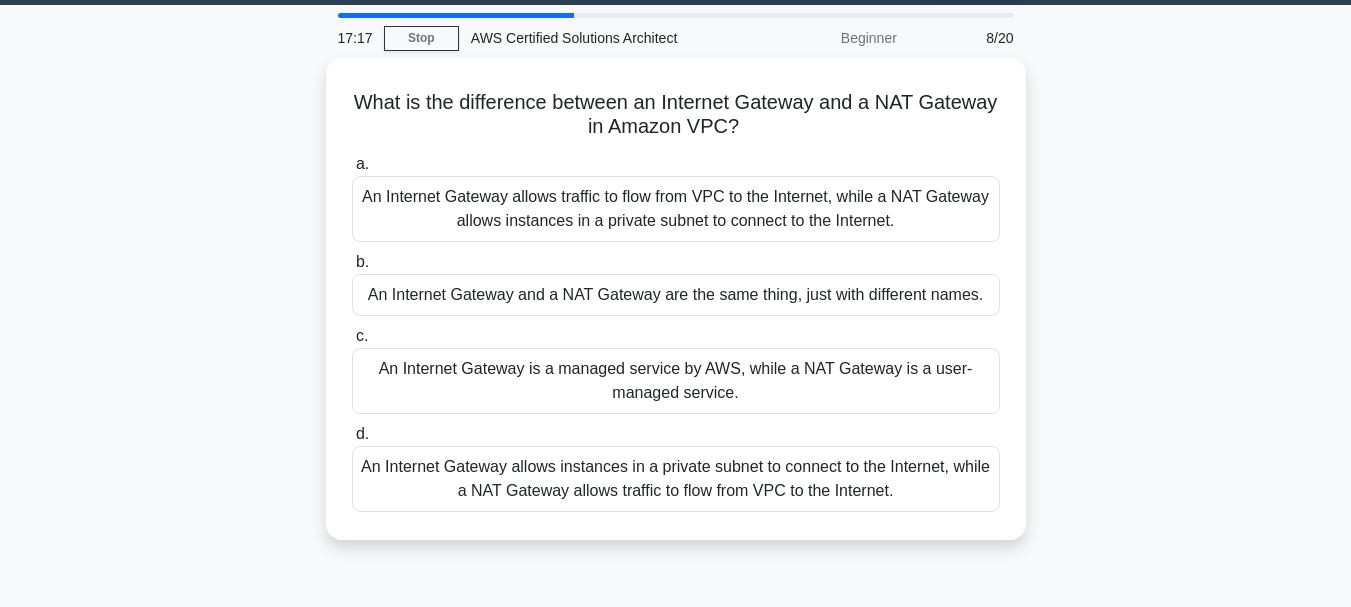 drag, startPoint x: 387, startPoint y: 92, endPoint x: 898, endPoint y: 548, distance: 684.8774 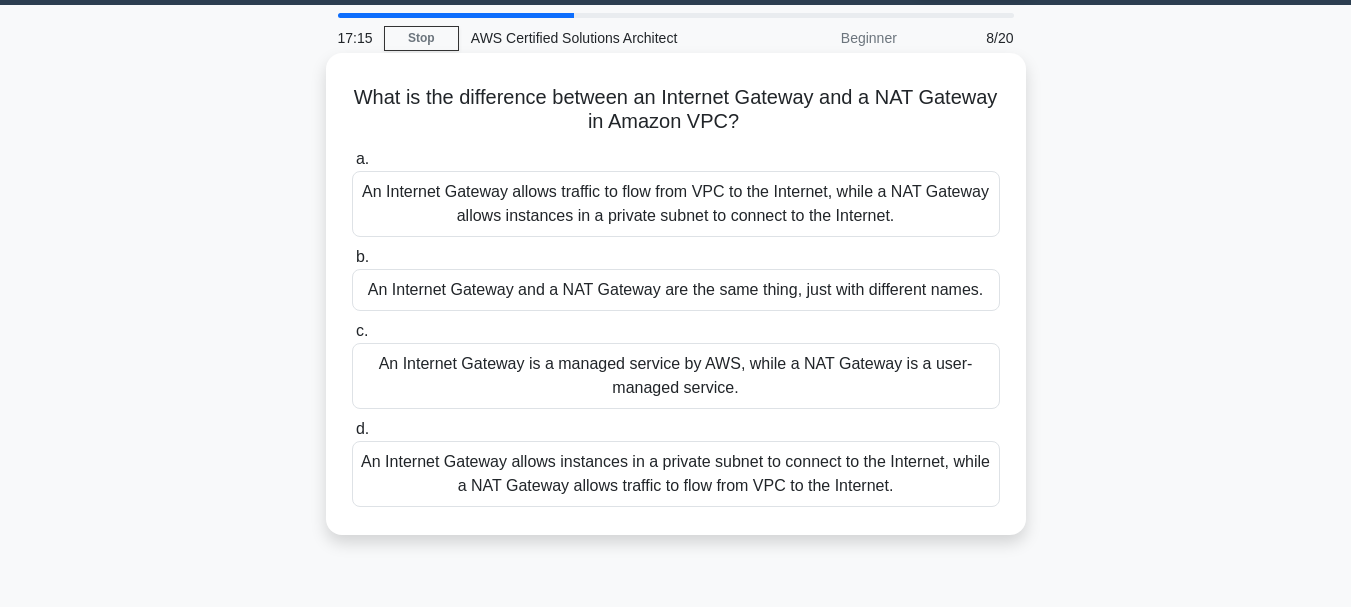 copy on "What is the difference between an Internet Gateway and a NAT Gateway in Amazon VPC?
.spinner_0XTQ{transform-origin:center;animation:spinner_y6GP .75s linear infinite}@keyframes spinner_y6GP{100%{transform:rotate(360deg)}}
a.
An Internet Gateway allows traffic to flow from VPC to the Internet, while a NAT Gateway allows instances in a private subnet to connect to the Internet.
b.
An Internet Gateway and a NAT Gateway are the same thing, just with different names.
c.
An Internet Gateway is a managed service by AWS, while a NAT Gateway is a user-managed service.
d.
An Internet Gateway allows instances in a private subnet to connect to the Internet, while a NAT Gateway allows traffic to flow from VPC to the In..." 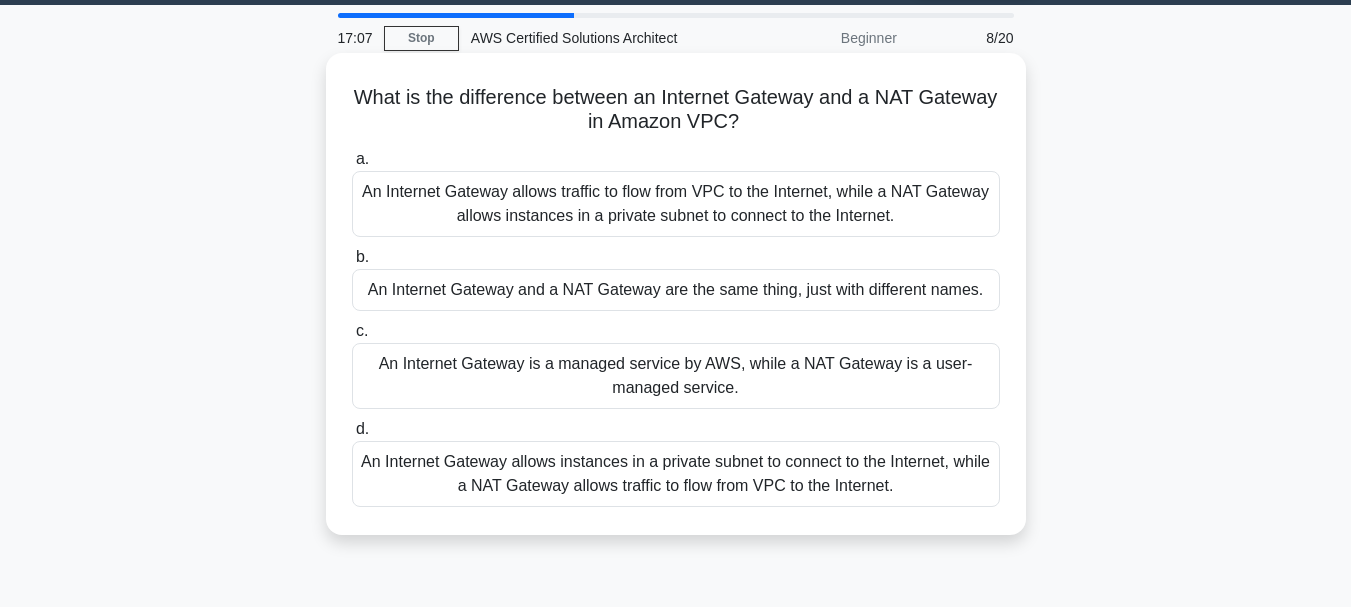 click on "An Internet Gateway allows traffic to flow from VPC to the Internet, while a NAT Gateway allows instances in a private subnet to connect to the Internet." at bounding box center [676, 204] 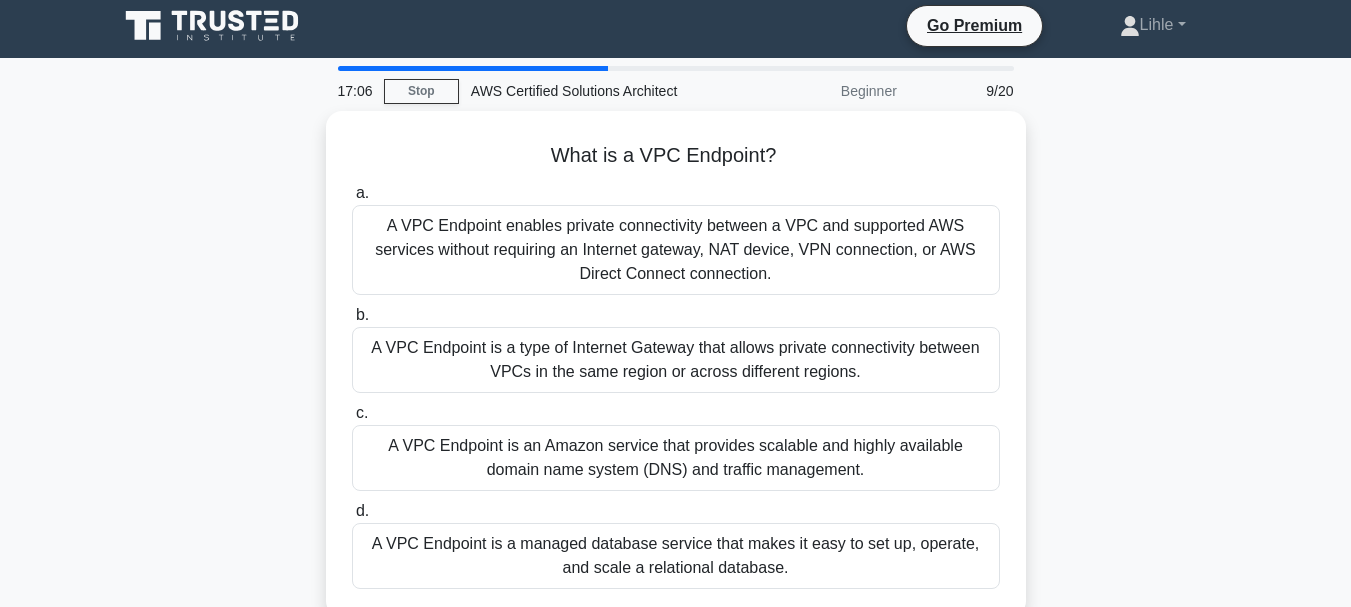 scroll, scrollTop: 0, scrollLeft: 0, axis: both 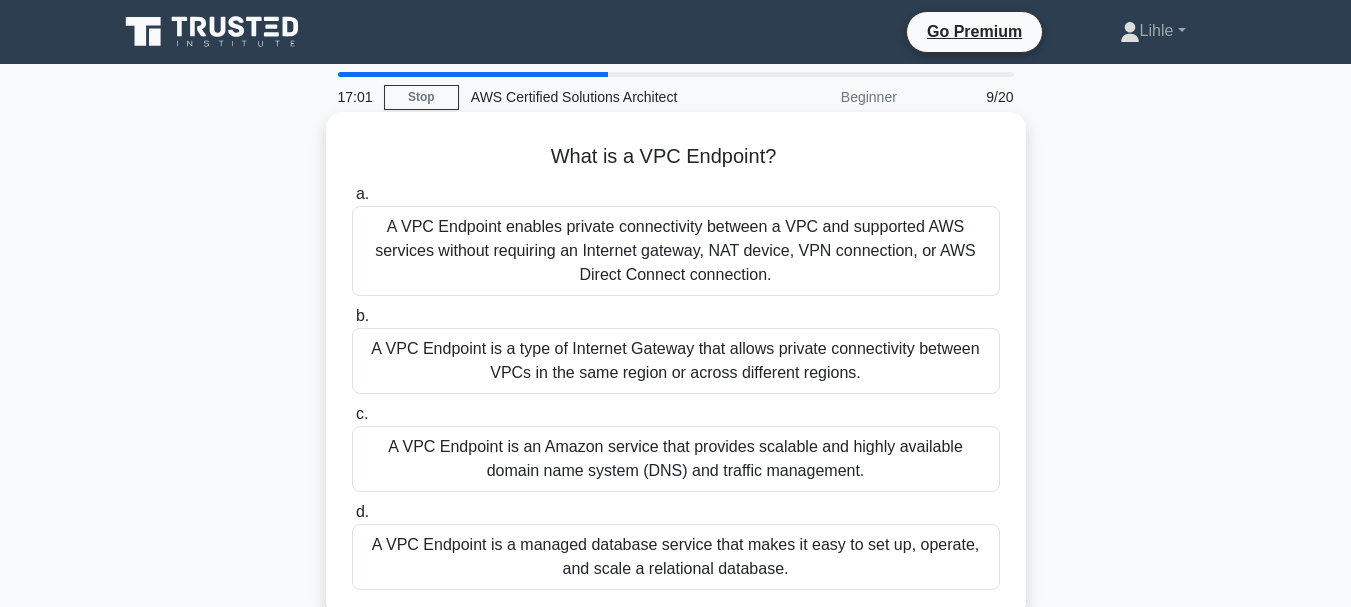 drag, startPoint x: 522, startPoint y: 151, endPoint x: 796, endPoint y: 586, distance: 514.1021 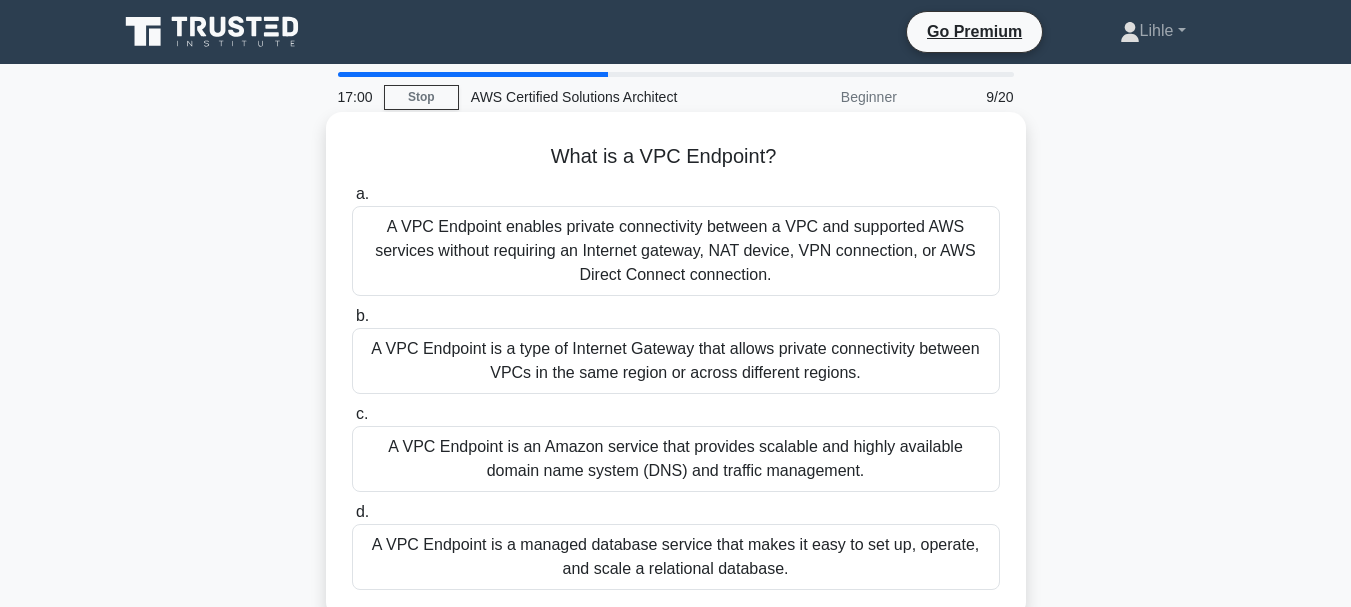 click on "A VPC Endpoint is an Amazon service that provides scalable and highly available domain name system (DNS) and traffic management." at bounding box center (676, 459) 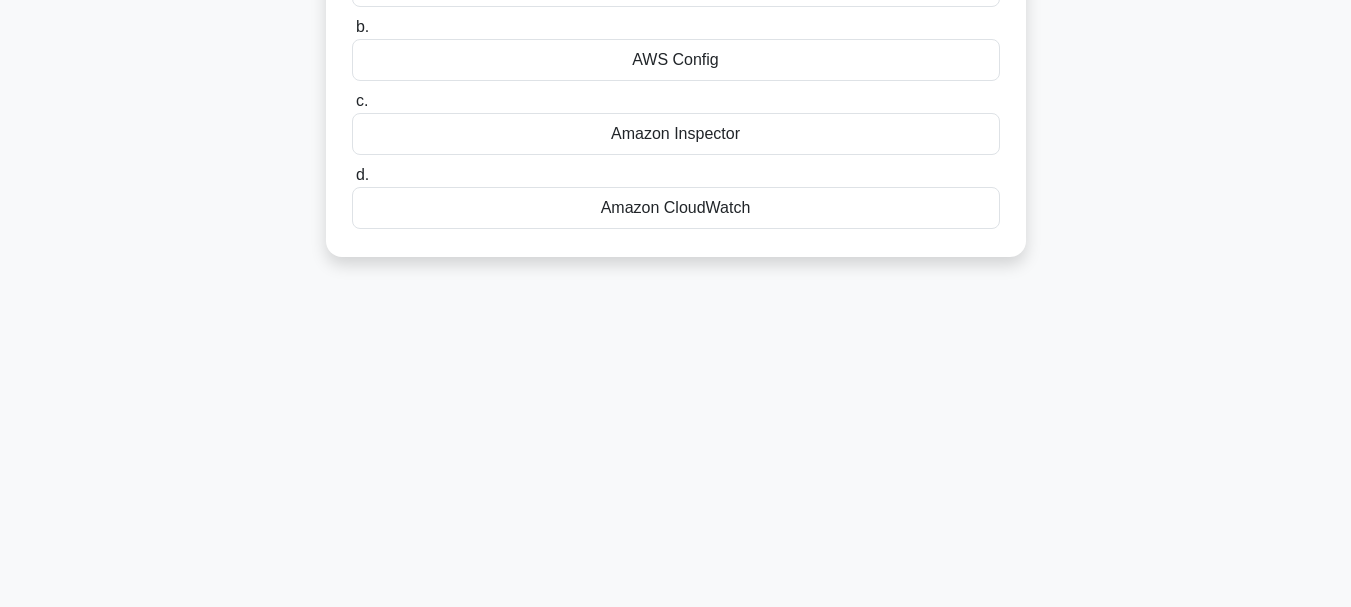 scroll, scrollTop: 0, scrollLeft: 0, axis: both 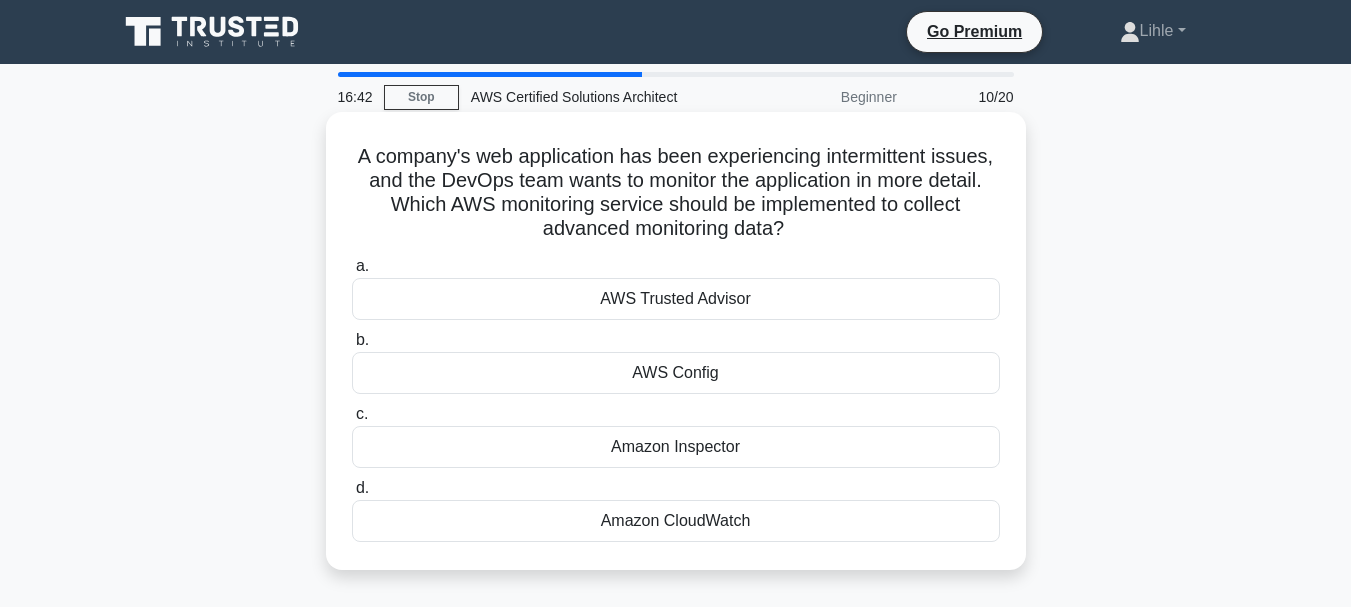 click on "Amazon CloudWatch" at bounding box center [676, 521] 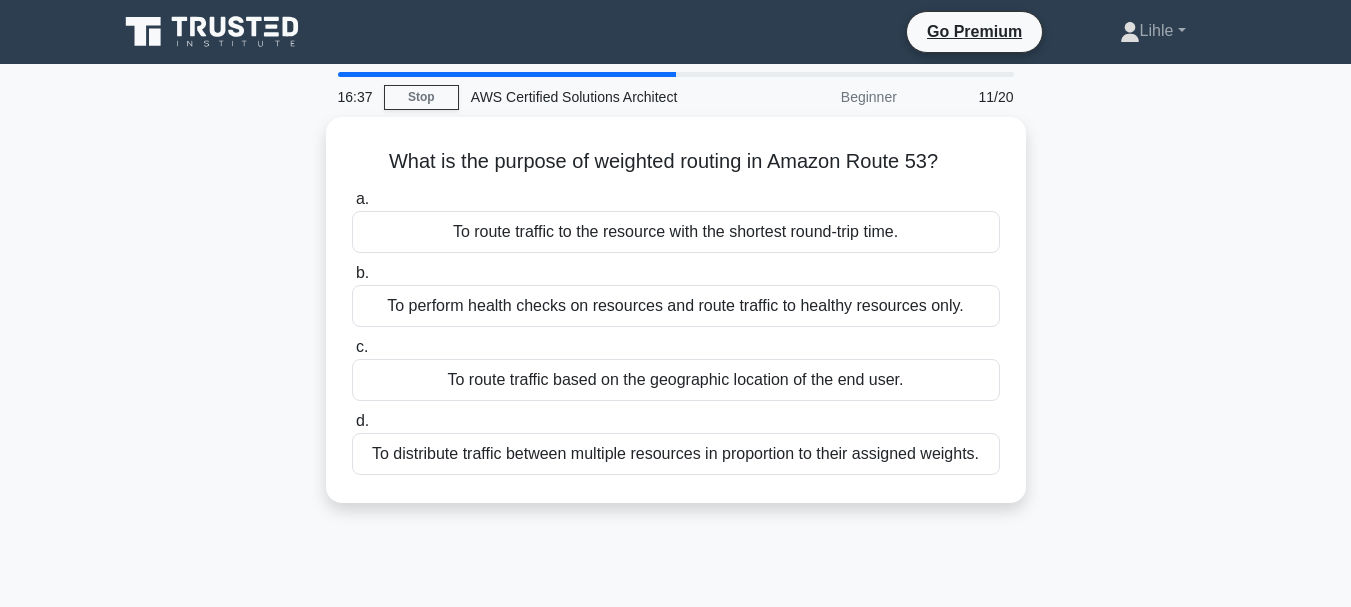 drag, startPoint x: 368, startPoint y: 141, endPoint x: 1061, endPoint y: 509, distance: 784.6483 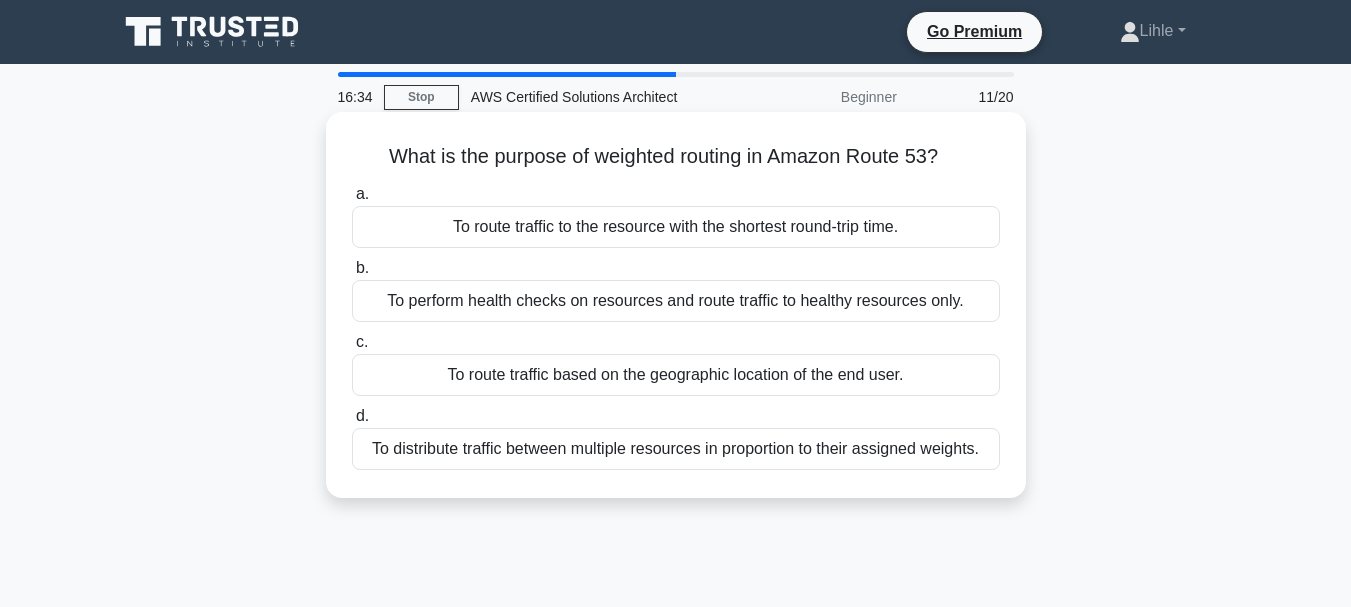 copy on "What is the purpose of weighted routing in Amazon Route 53?
.spinner_0XTQ{transform-origin:center;animation:spinner_y6GP .75s linear infinite}@keyframes spinner_y6GP{100%{transform:rotate(360deg)}}
a.
To route traffic to the resource with the shortest round-trip time.
b.
To perform health checks on resources and route traffic to healthy resources only.
c.
To route traffic based on the geographic location of the end user.
d.
To distribute traffic between multiple resources in proportion to their assigned weights." 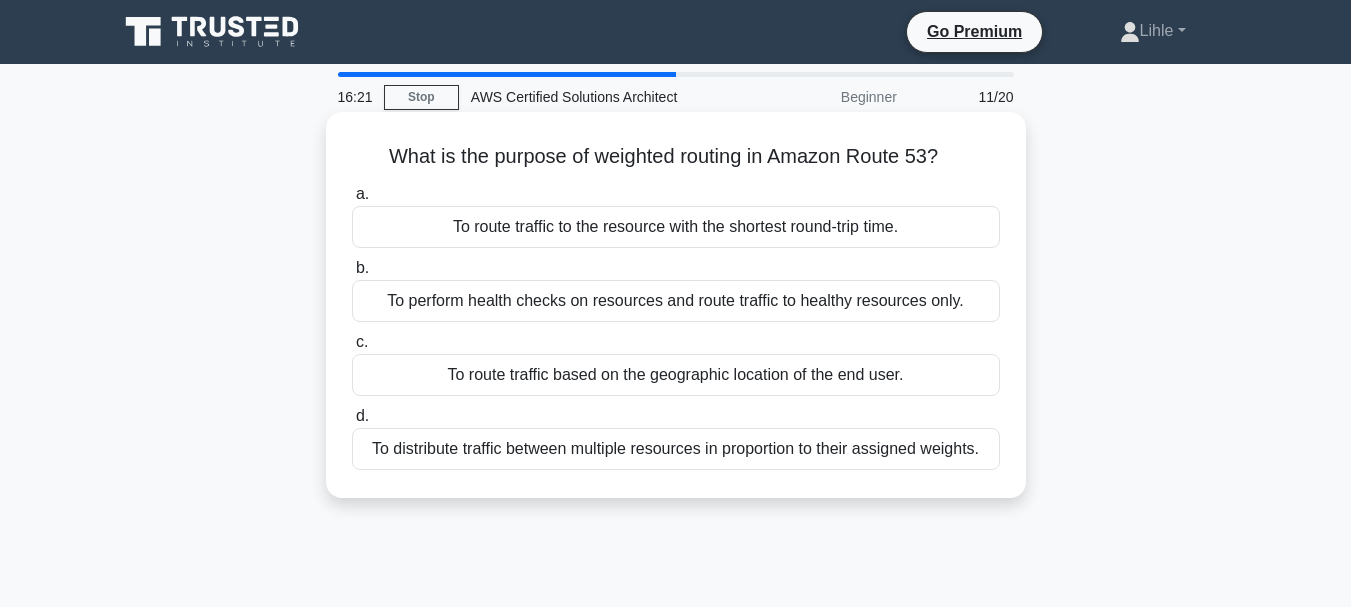 click on "To distribute traffic between multiple resources in proportion to their assigned weights." at bounding box center [676, 449] 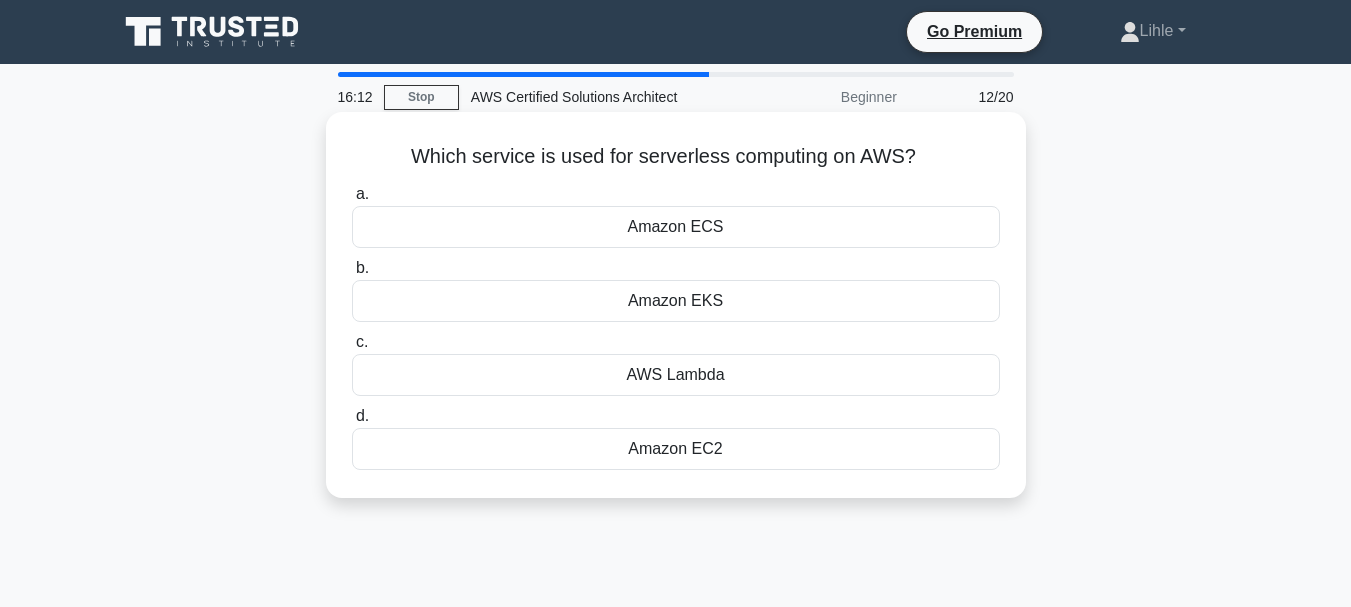 click on "AWS Lambda" at bounding box center [676, 375] 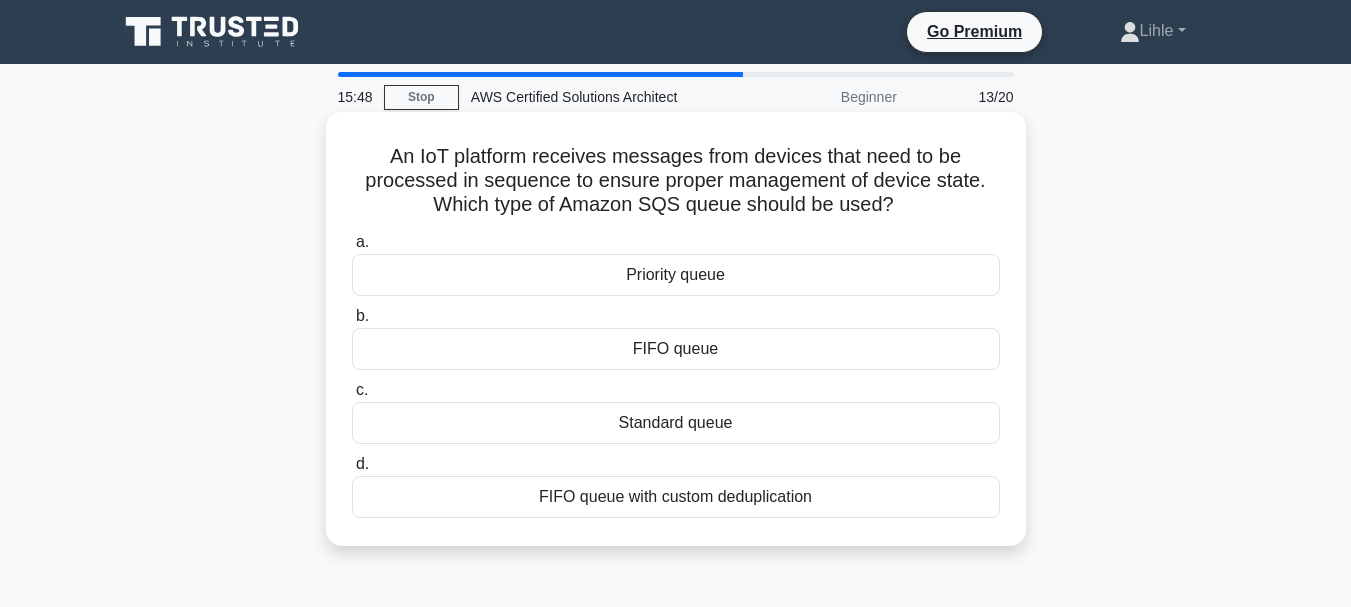 click on "FIFO queue with custom deduplication" at bounding box center (676, 497) 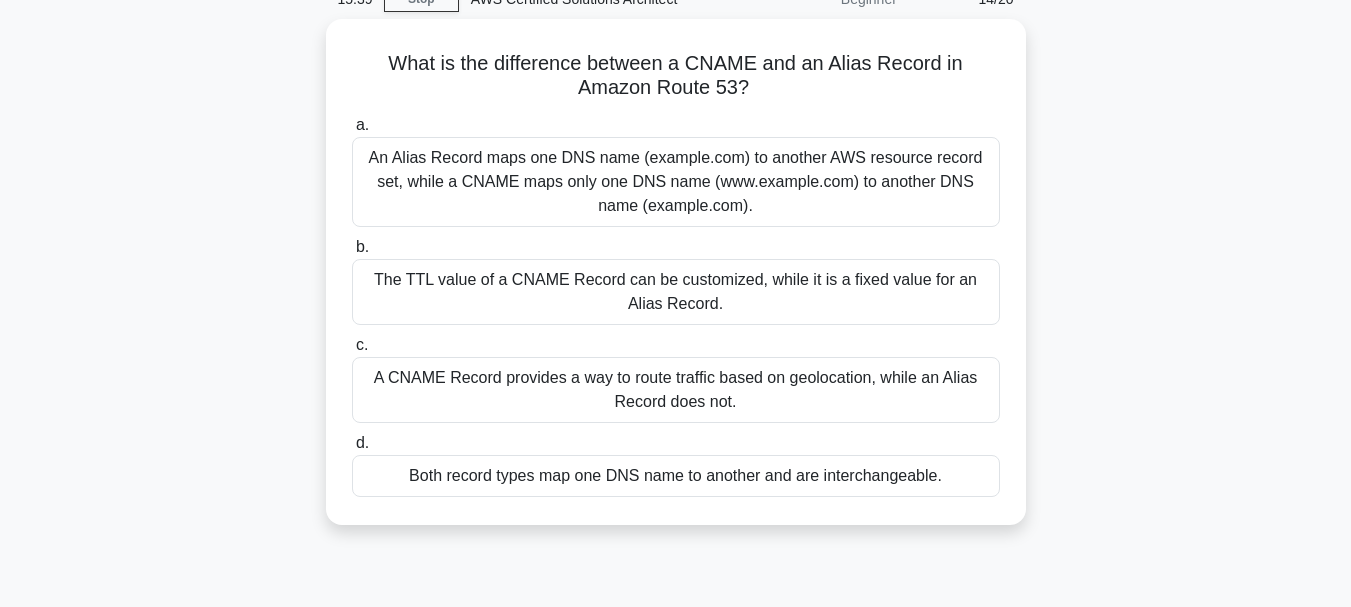 scroll, scrollTop: 100, scrollLeft: 0, axis: vertical 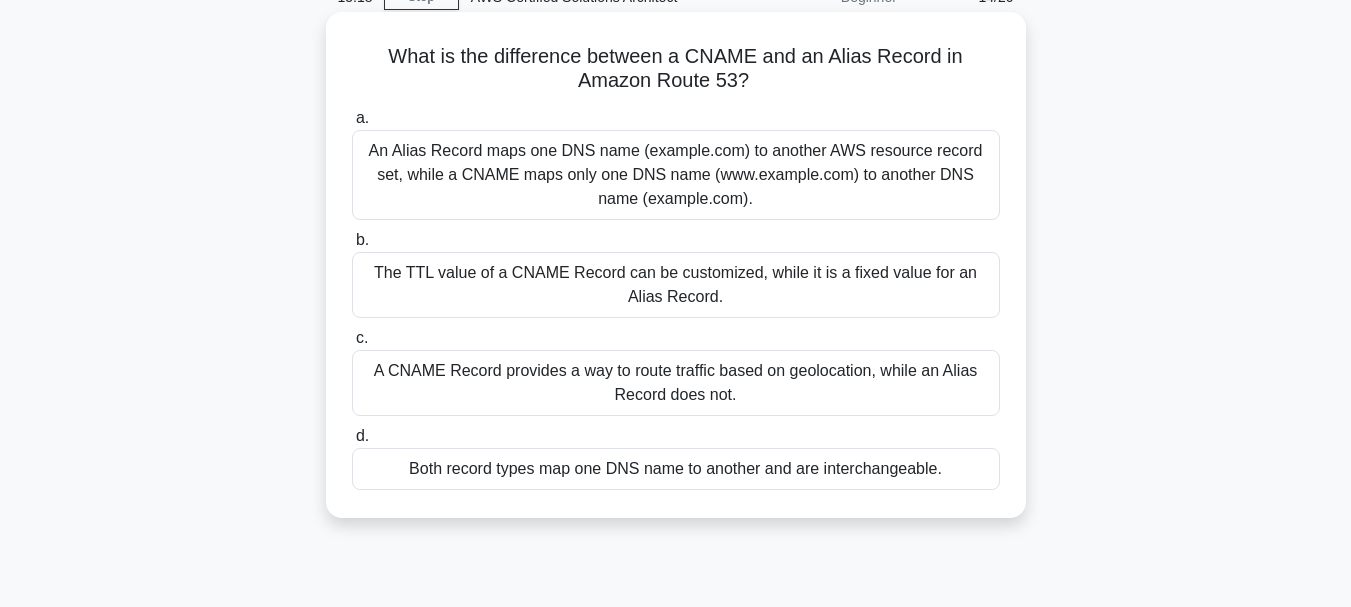 click on "An Alias Record maps one DNS name (example.com) to another AWS resource record set, while a CNAME maps only one DNS name (www.example.com) to another DNS name (example.com)." at bounding box center [676, 175] 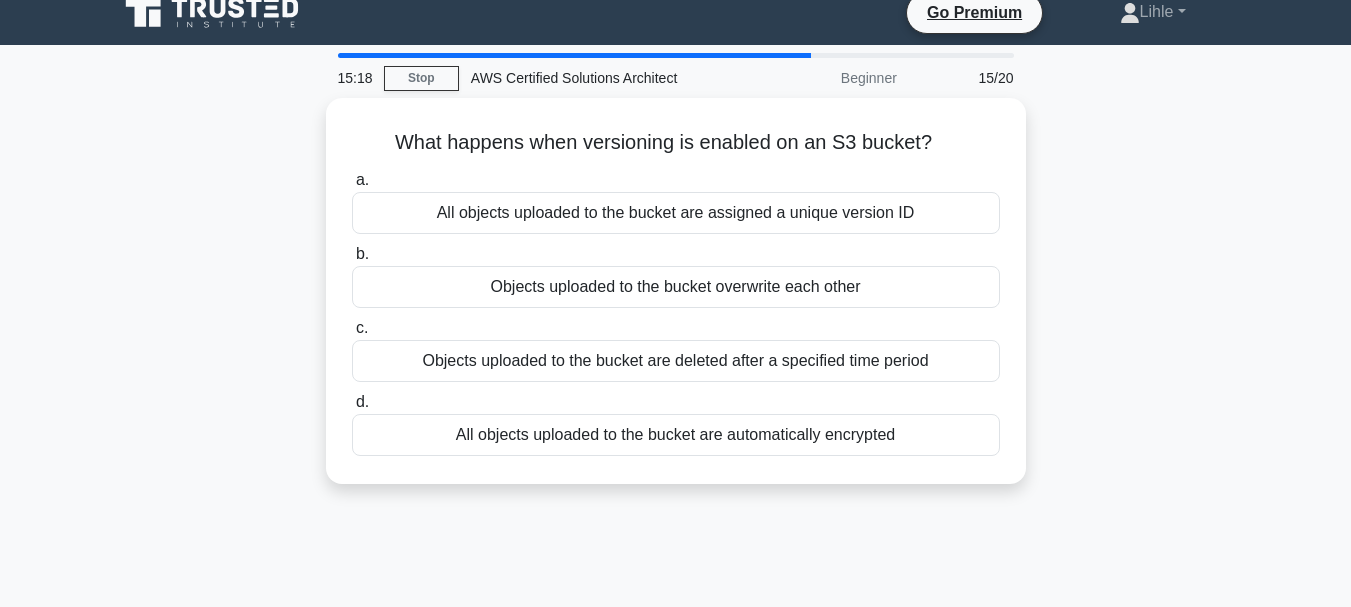 scroll, scrollTop: 0, scrollLeft: 0, axis: both 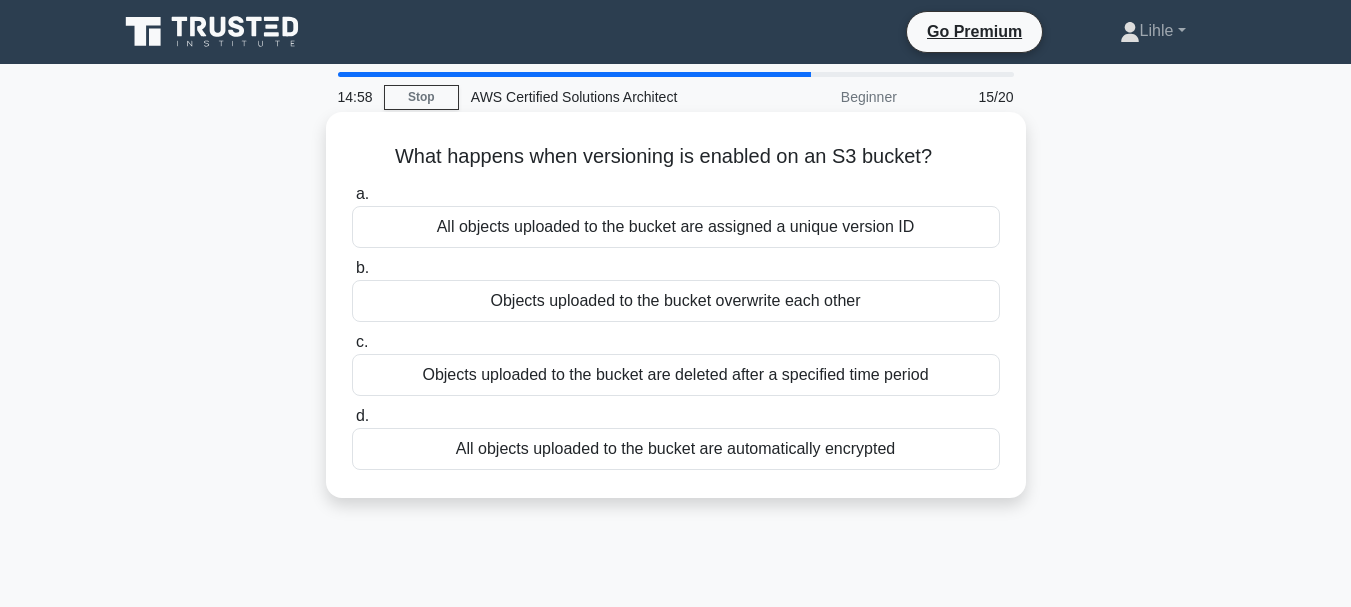 click on "All objects uploaded to the bucket are assigned a unique version ID" at bounding box center [676, 227] 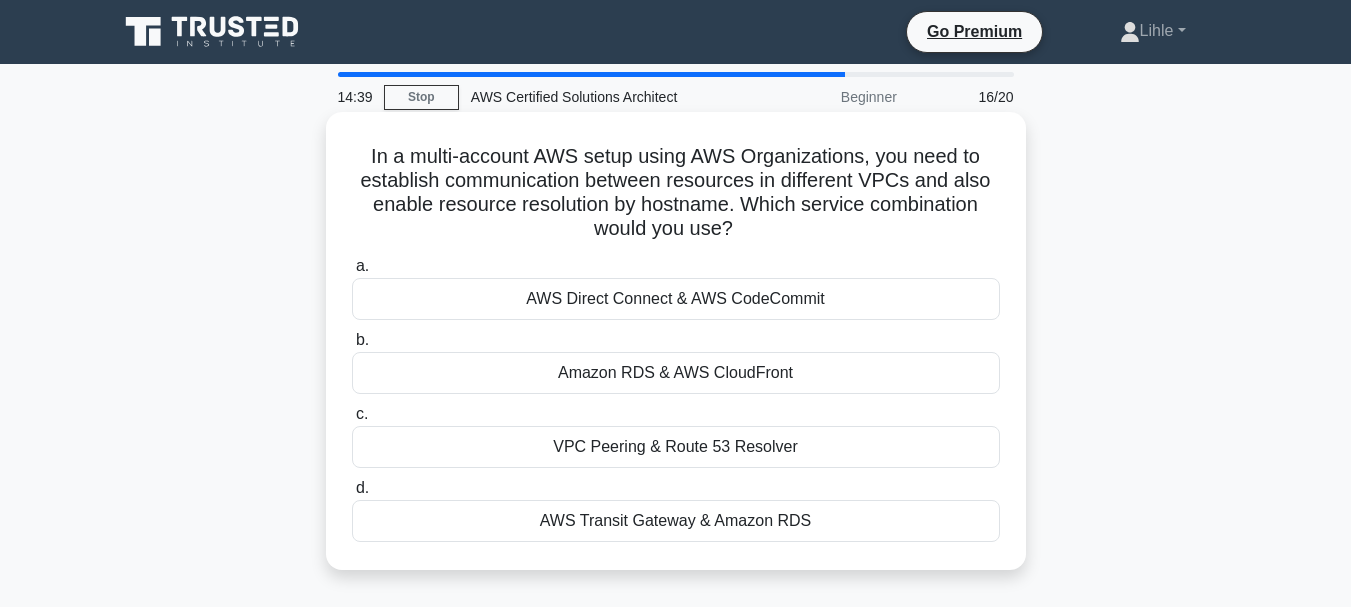 click on "VPC Peering & Route 53 Resolver" at bounding box center [676, 447] 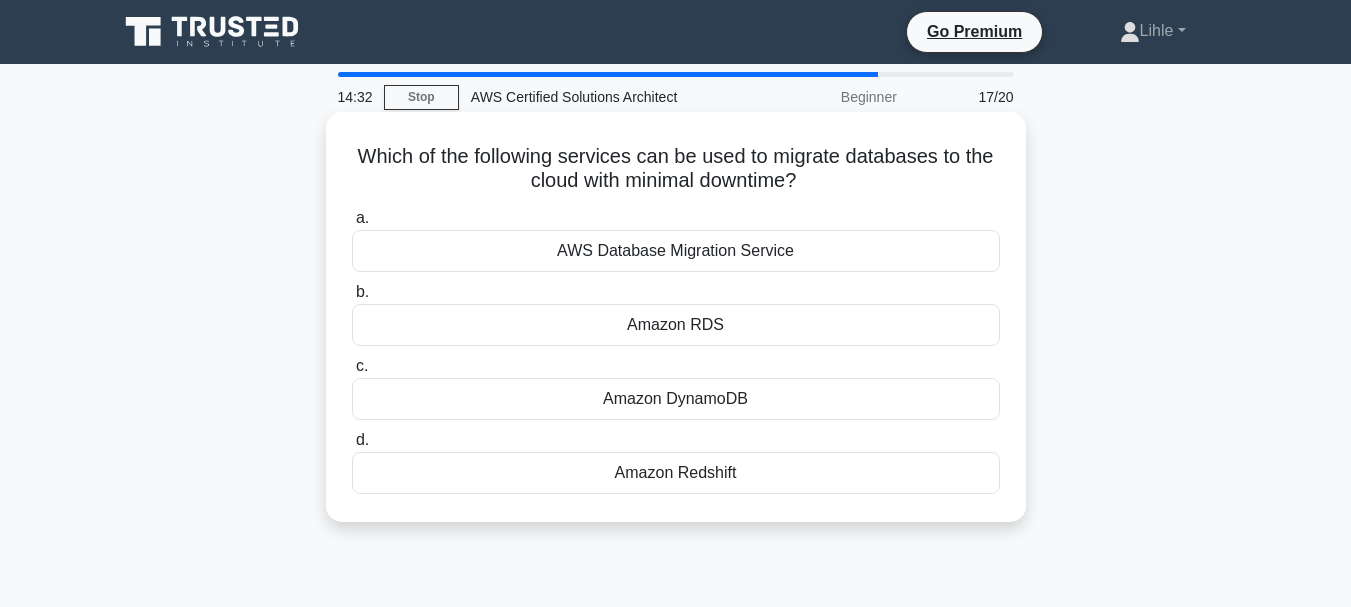 click on "AWS Database Migration Service" at bounding box center [676, 251] 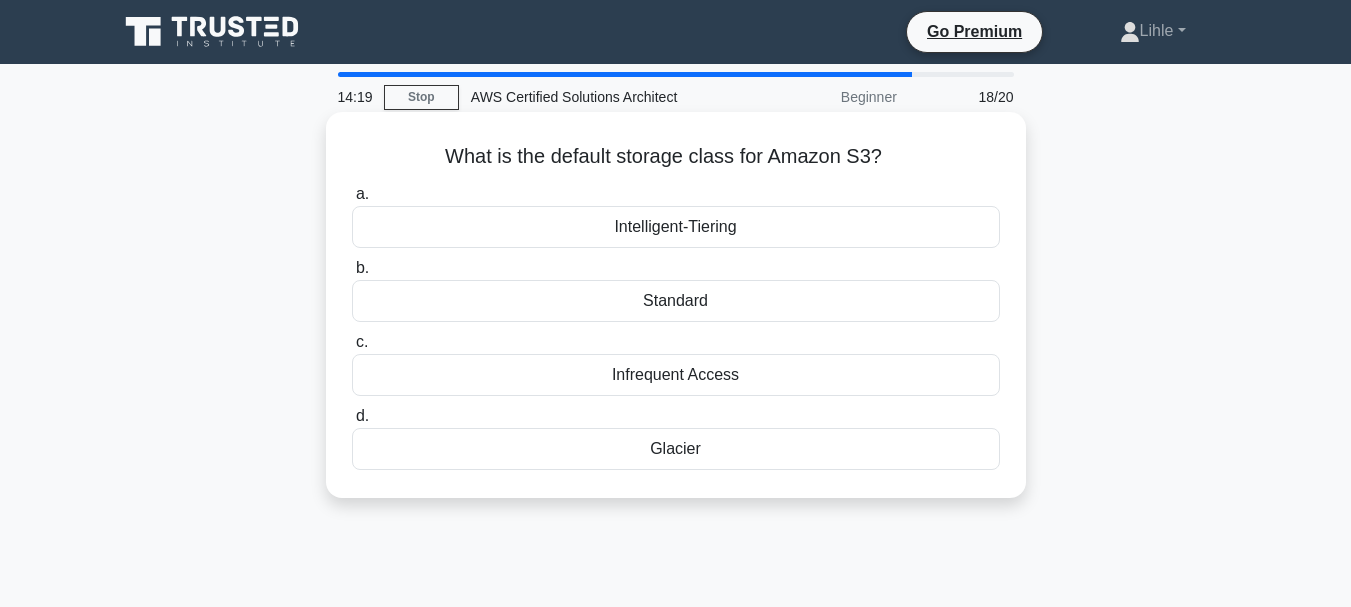 click on "Glacier" at bounding box center [676, 449] 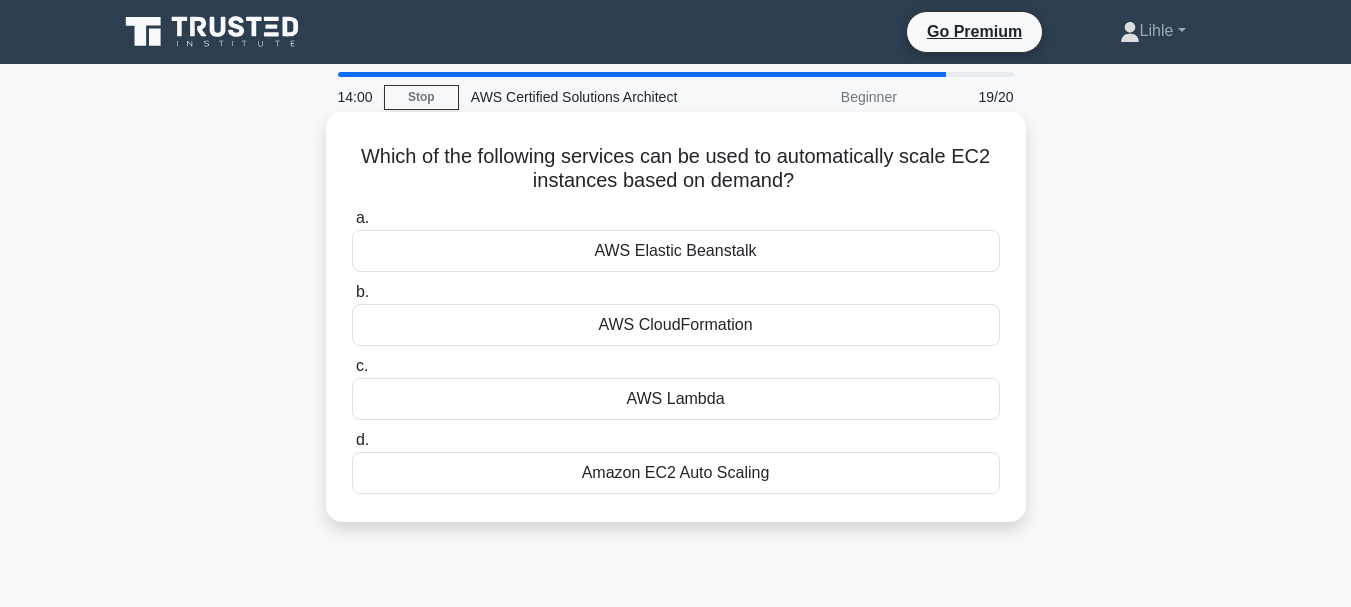click on "Amazon EC2 Auto Scaling" at bounding box center (676, 473) 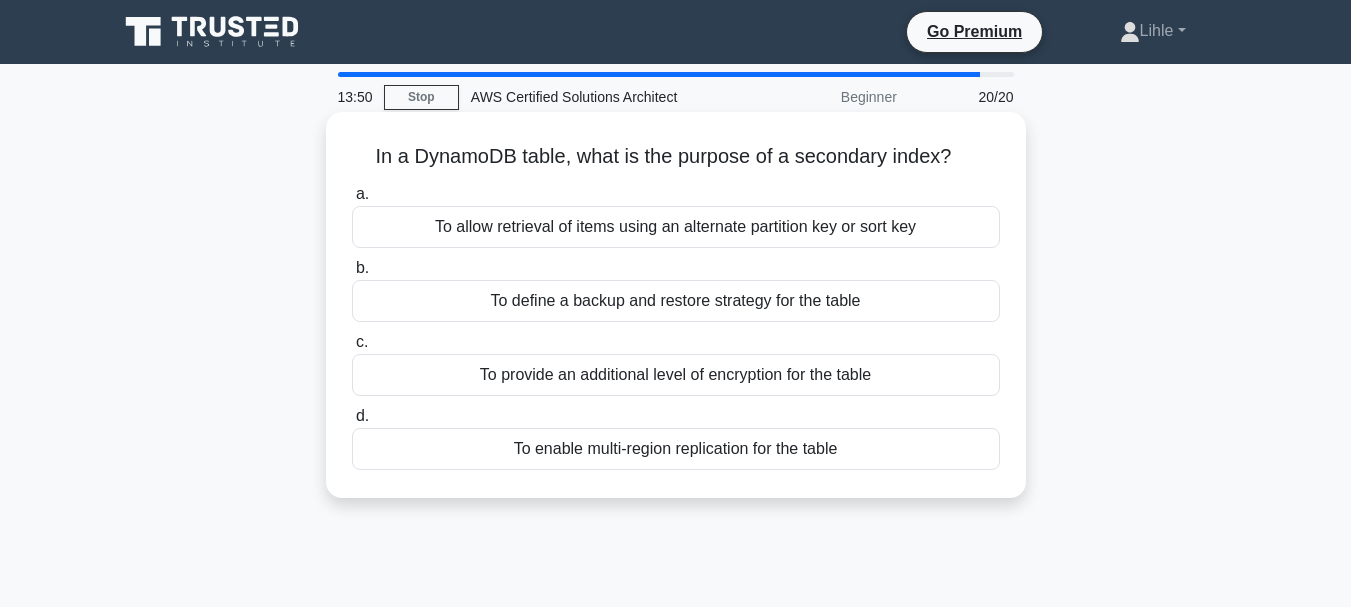 click on "To allow retrieval of items using an alternate partition key or sort key" at bounding box center [676, 227] 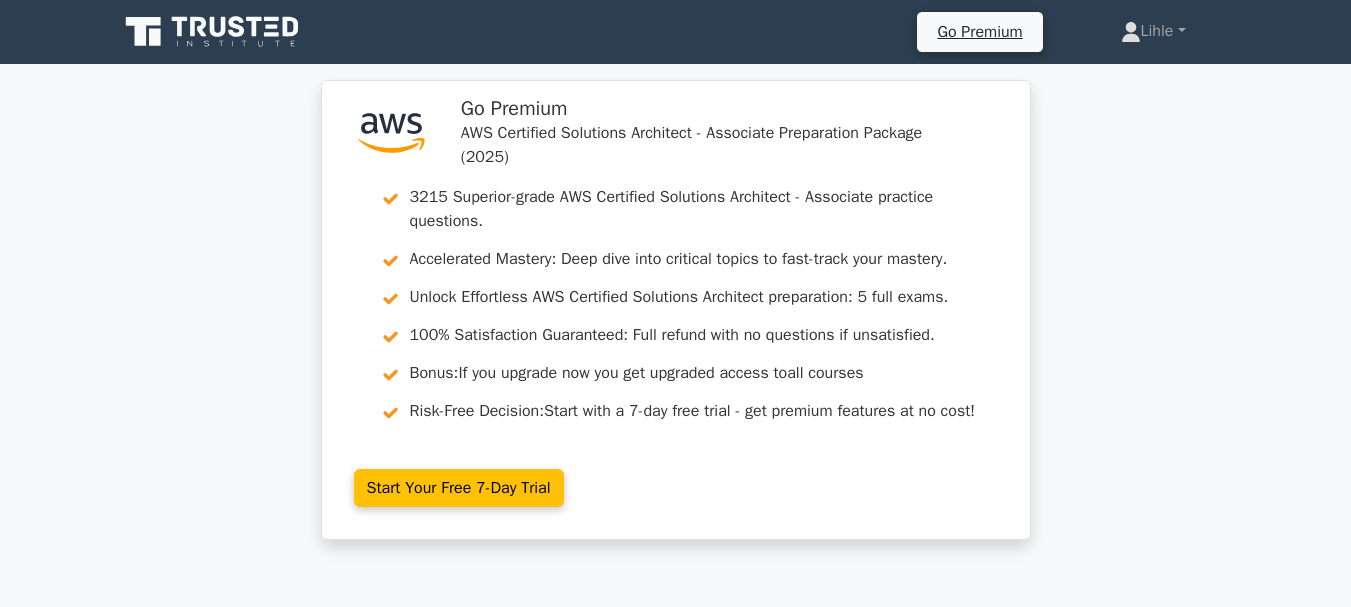 scroll, scrollTop: 0, scrollLeft: 0, axis: both 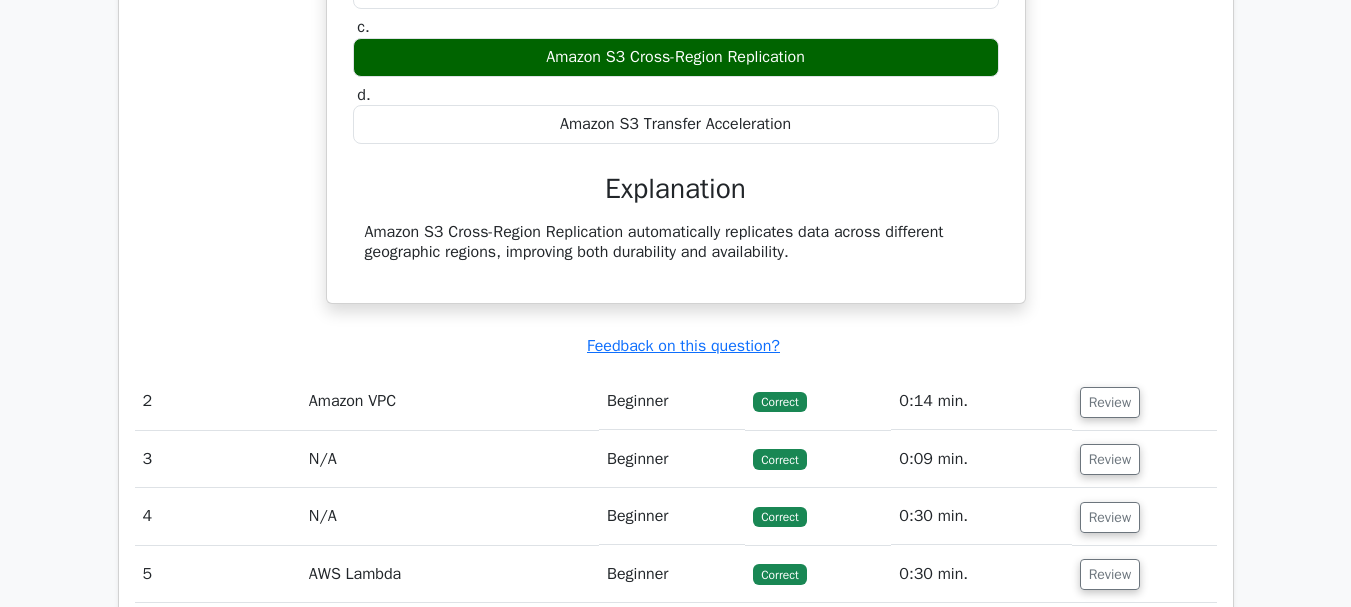 drag, startPoint x: 1365, startPoint y: 263, endPoint x: 1365, endPoint y: 326, distance: 63 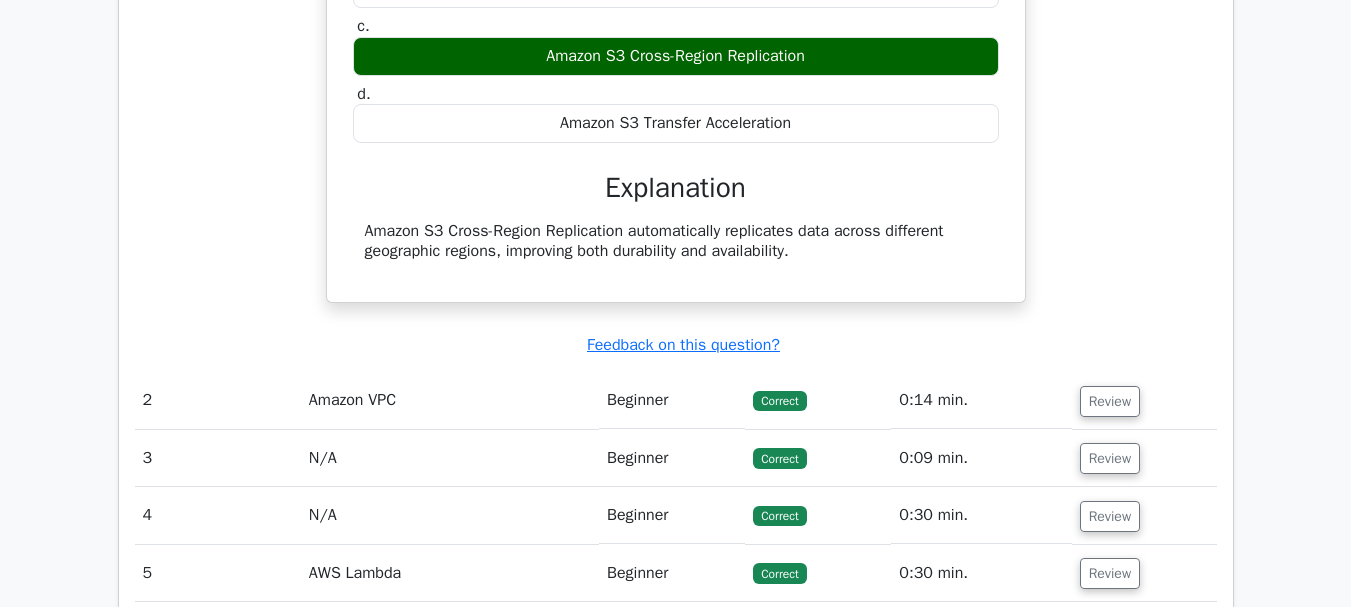 click on "Go Premium
[LAST]" at bounding box center [675, 205] 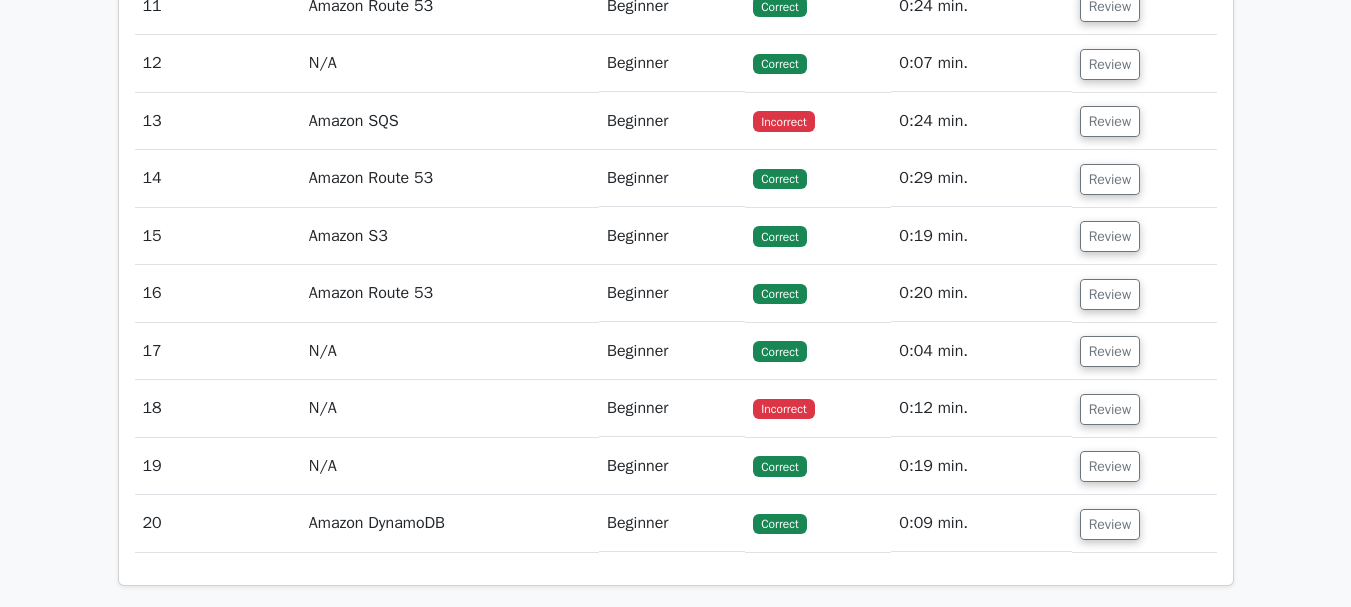scroll, scrollTop: 2932, scrollLeft: 0, axis: vertical 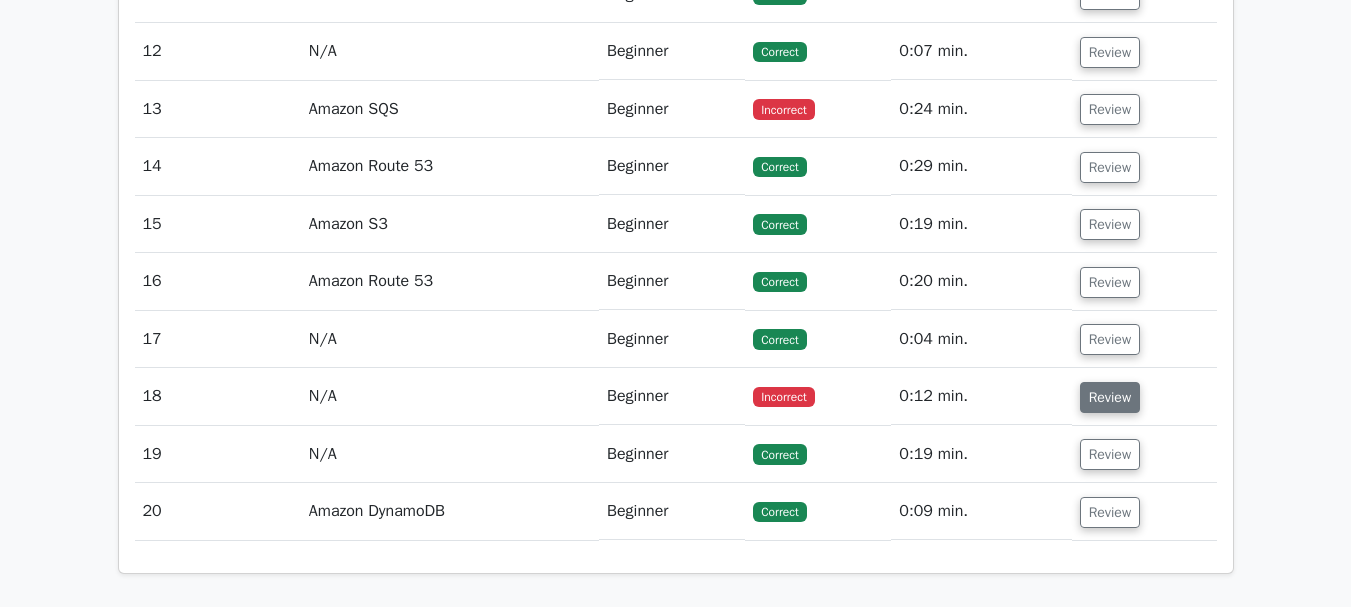 click on "Review" at bounding box center [1110, 397] 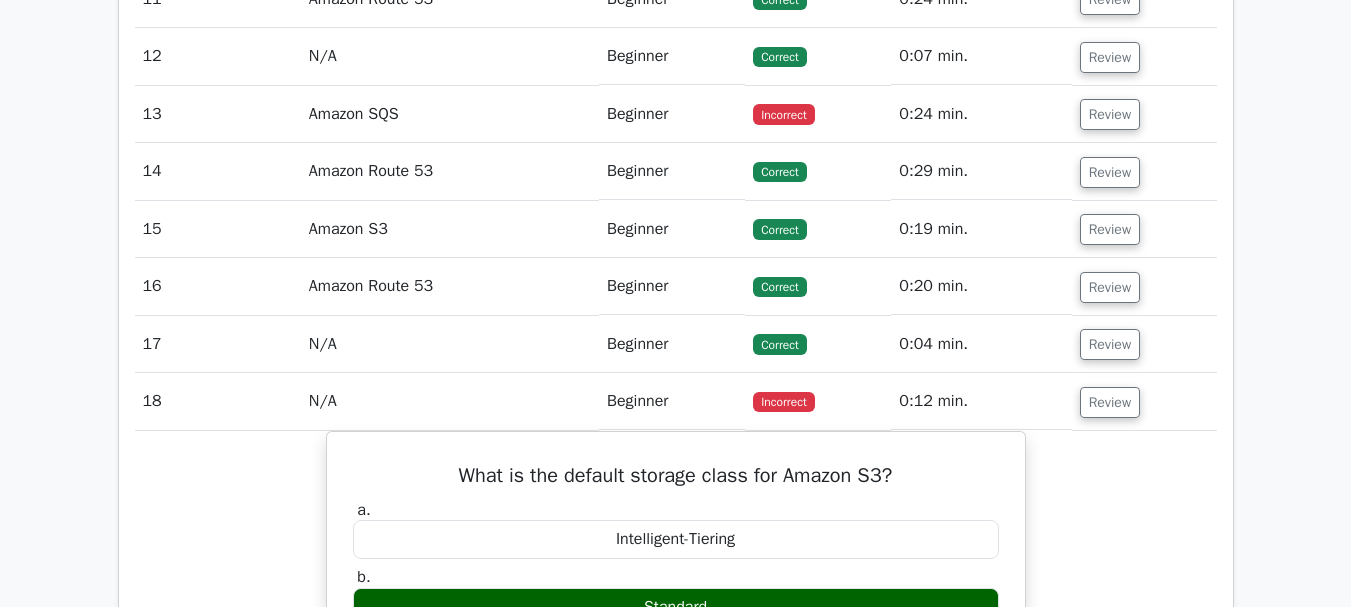 scroll, scrollTop: 3363, scrollLeft: 0, axis: vertical 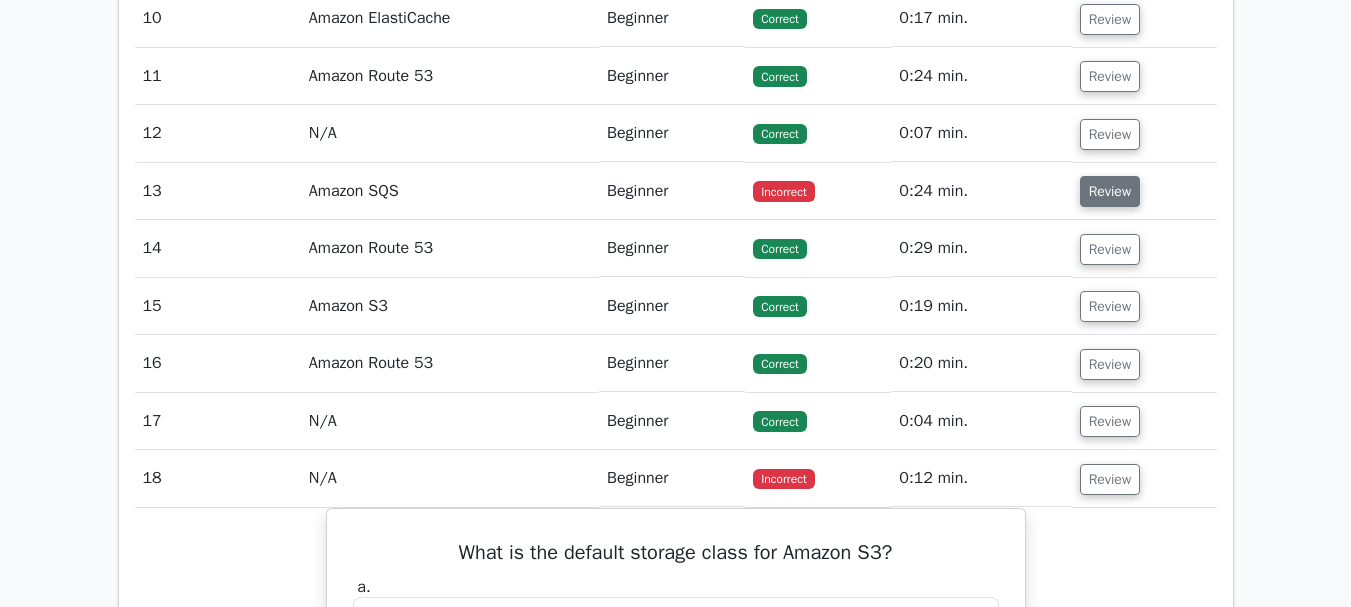 click on "Review" at bounding box center [1110, 191] 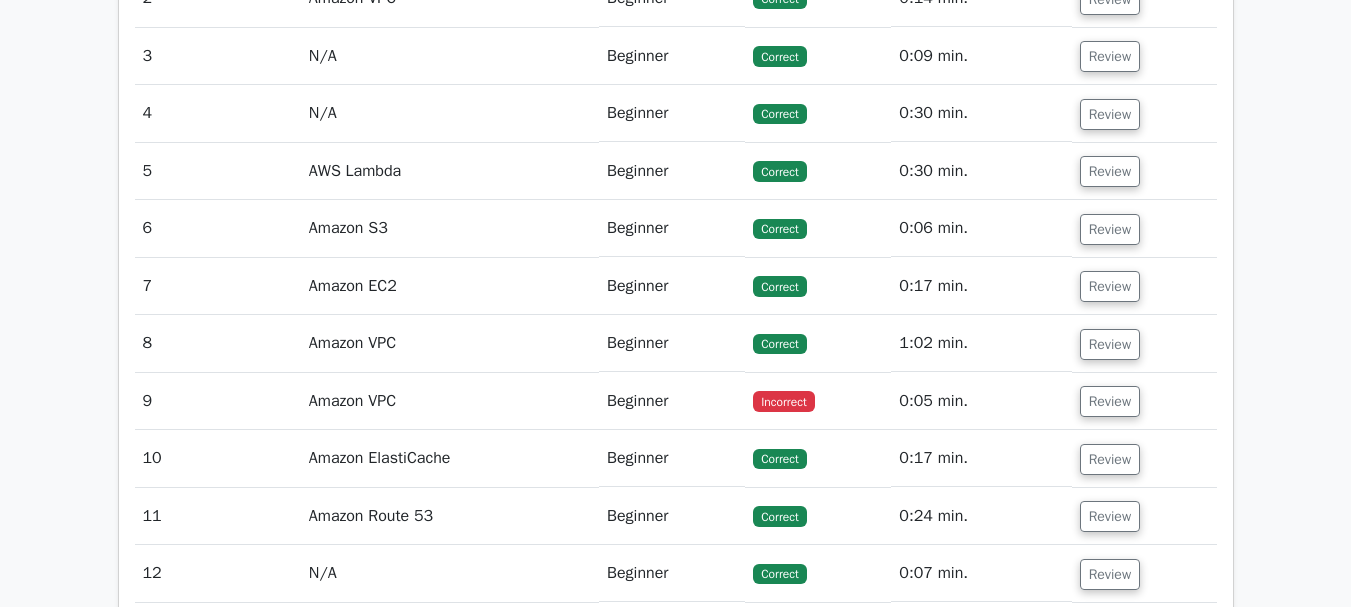 scroll, scrollTop: 2383, scrollLeft: 0, axis: vertical 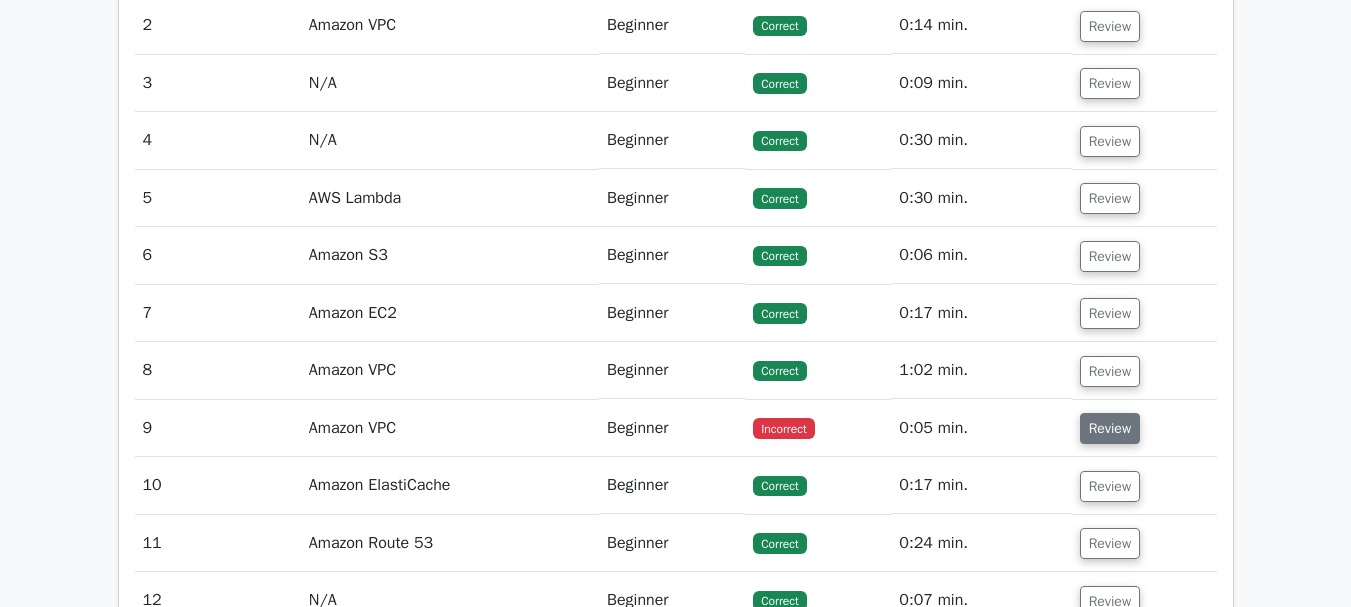click on "Review" at bounding box center [1110, 428] 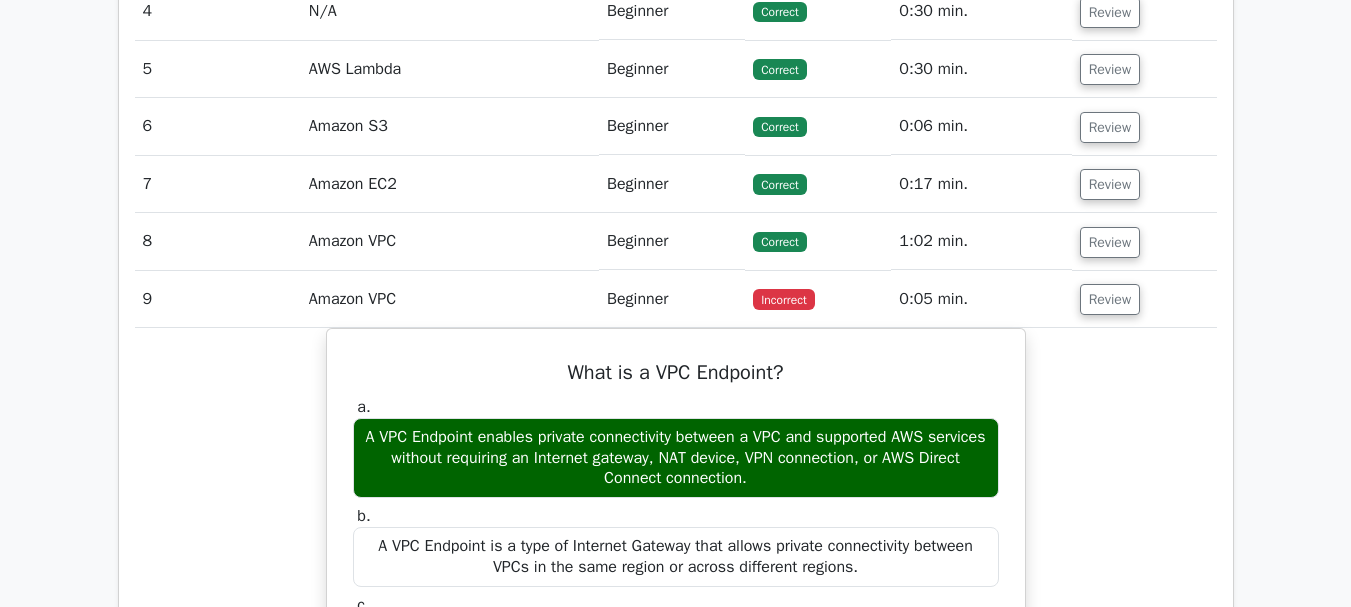 scroll, scrollTop: 2529, scrollLeft: 0, axis: vertical 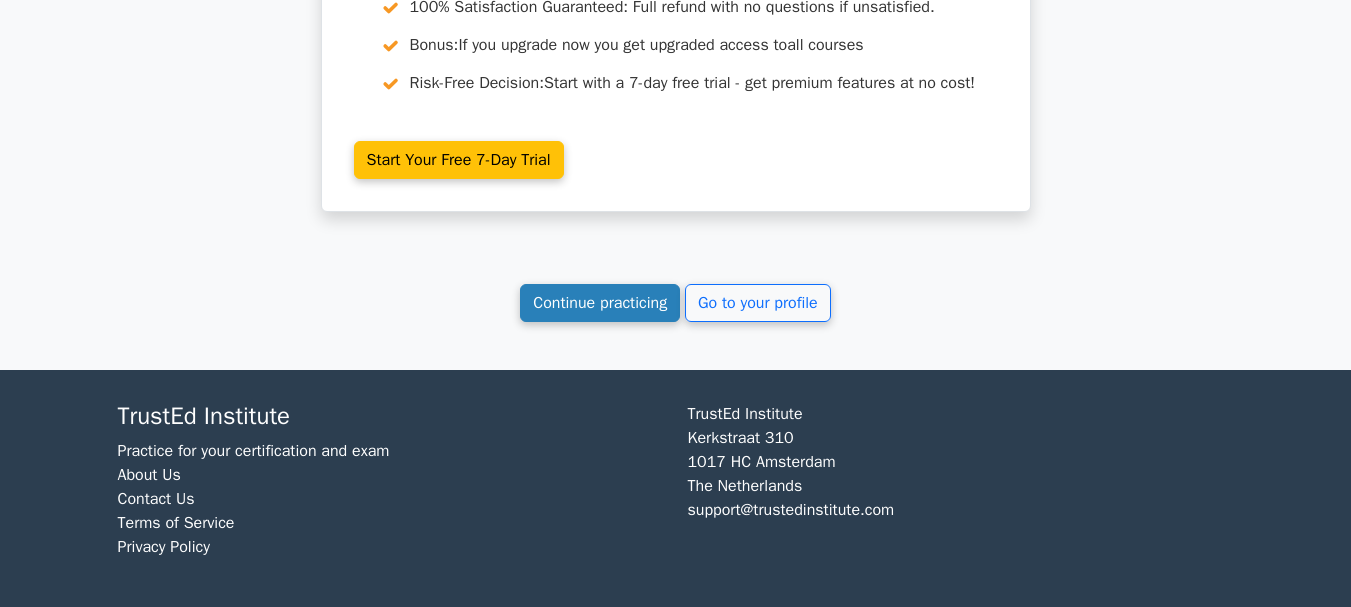 click on "Continue practicing" at bounding box center [600, 303] 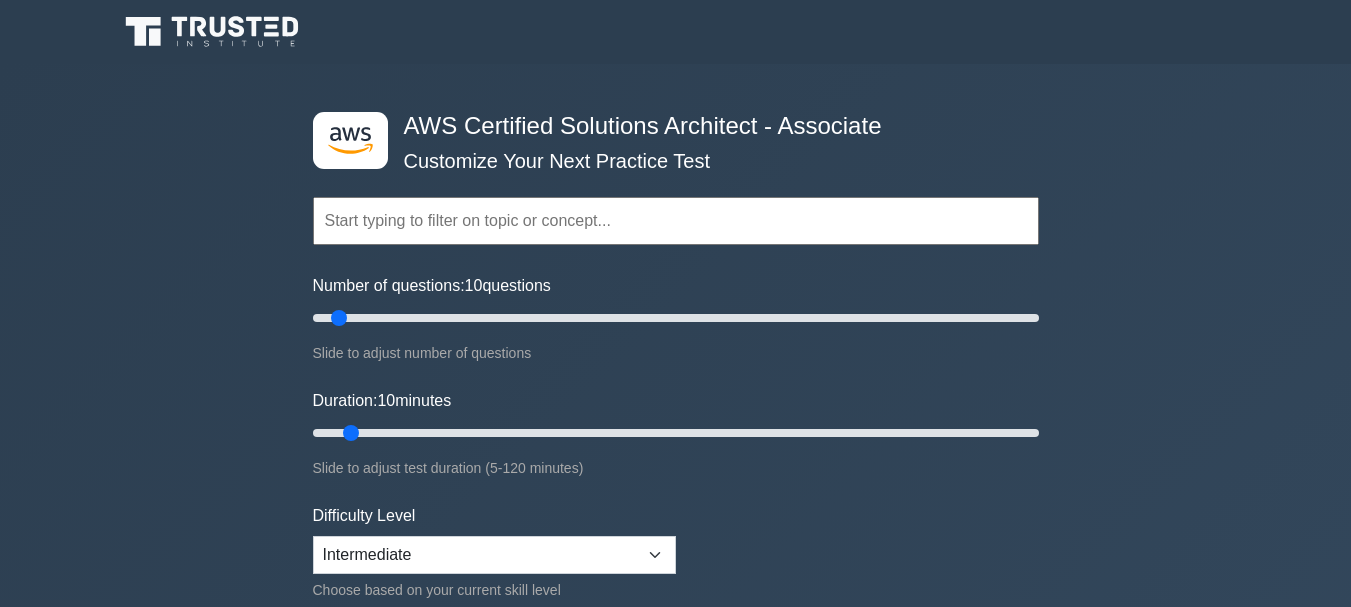 scroll, scrollTop: 0, scrollLeft: 0, axis: both 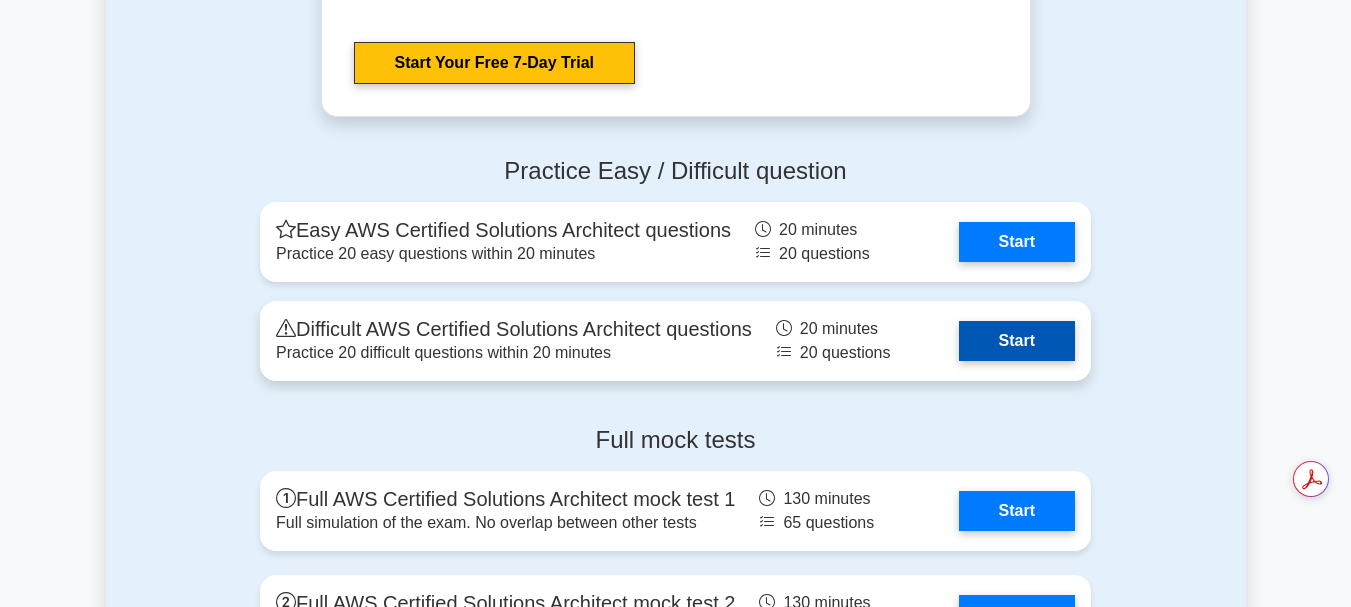 click on "Start" at bounding box center [1017, 341] 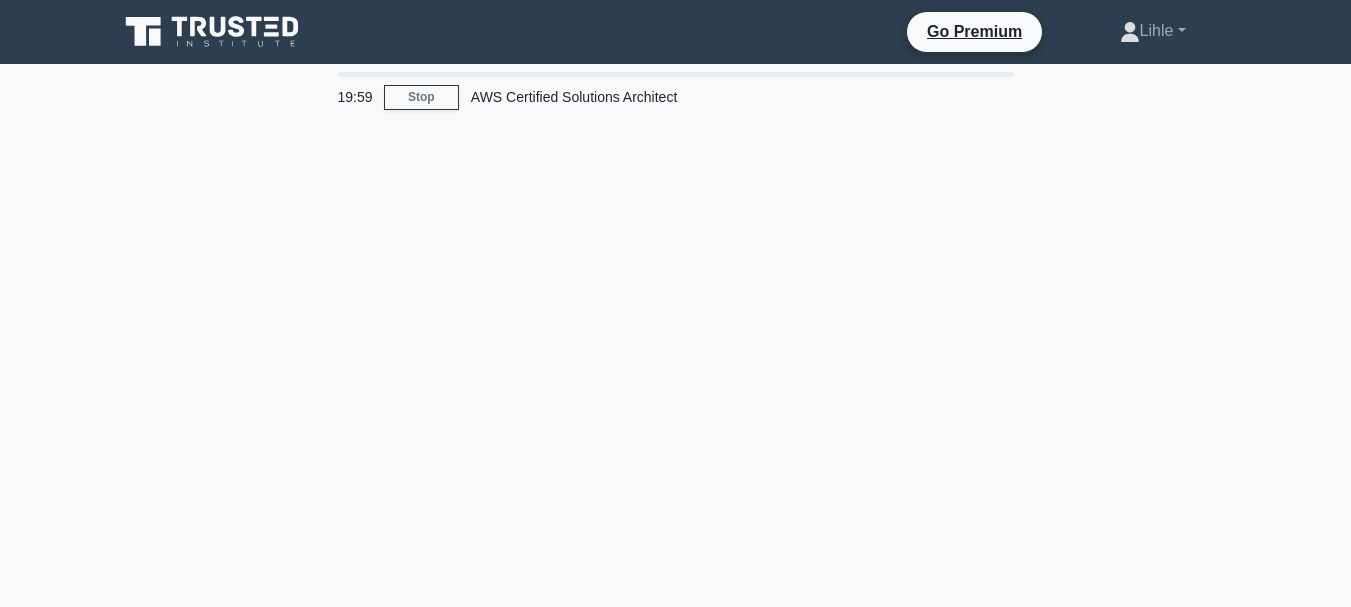 scroll, scrollTop: 0, scrollLeft: 0, axis: both 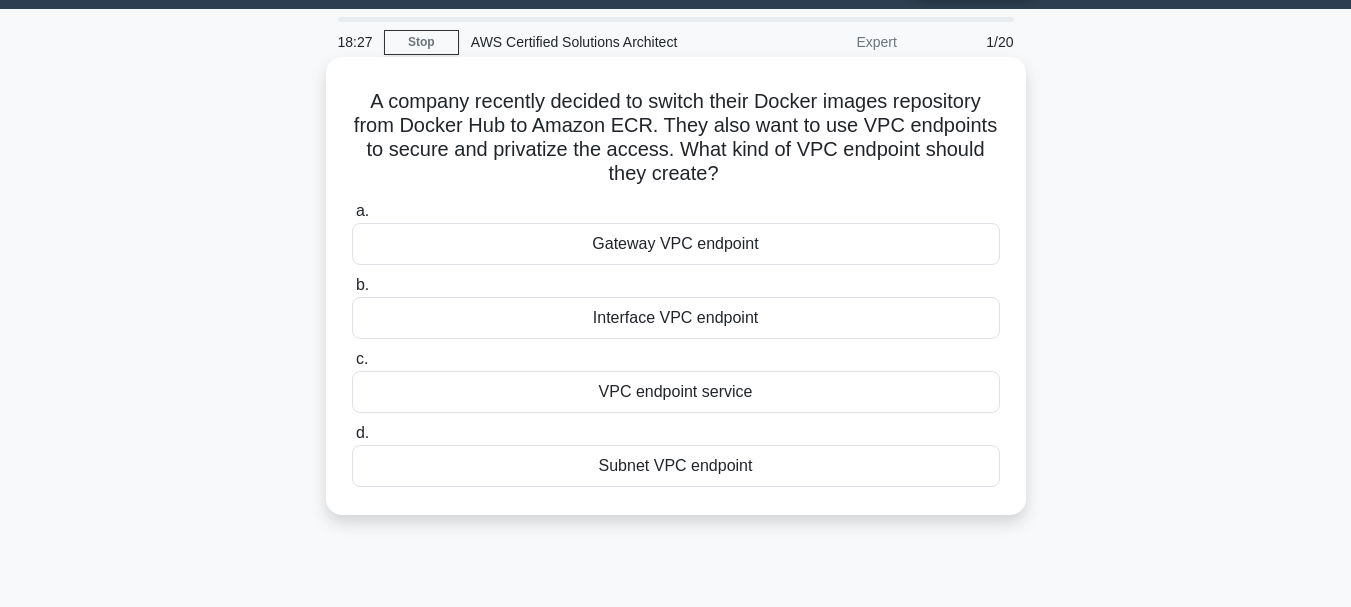 click on "Gateway VPC endpoint" at bounding box center [676, 244] 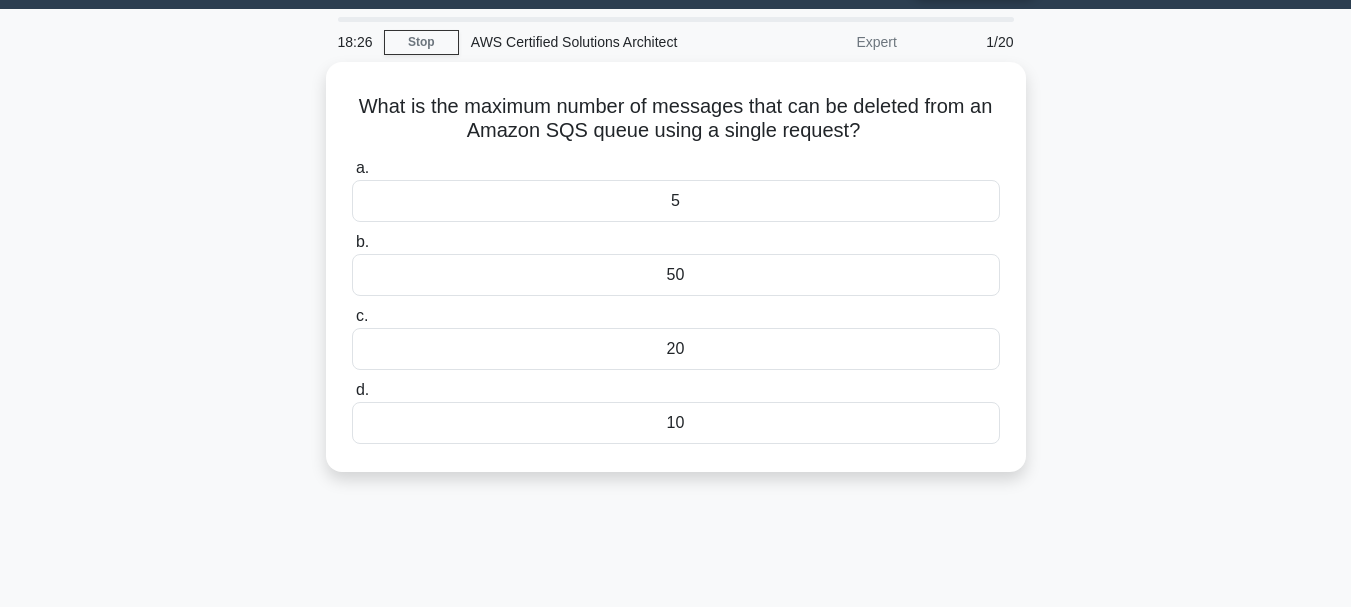 scroll, scrollTop: 0, scrollLeft: 0, axis: both 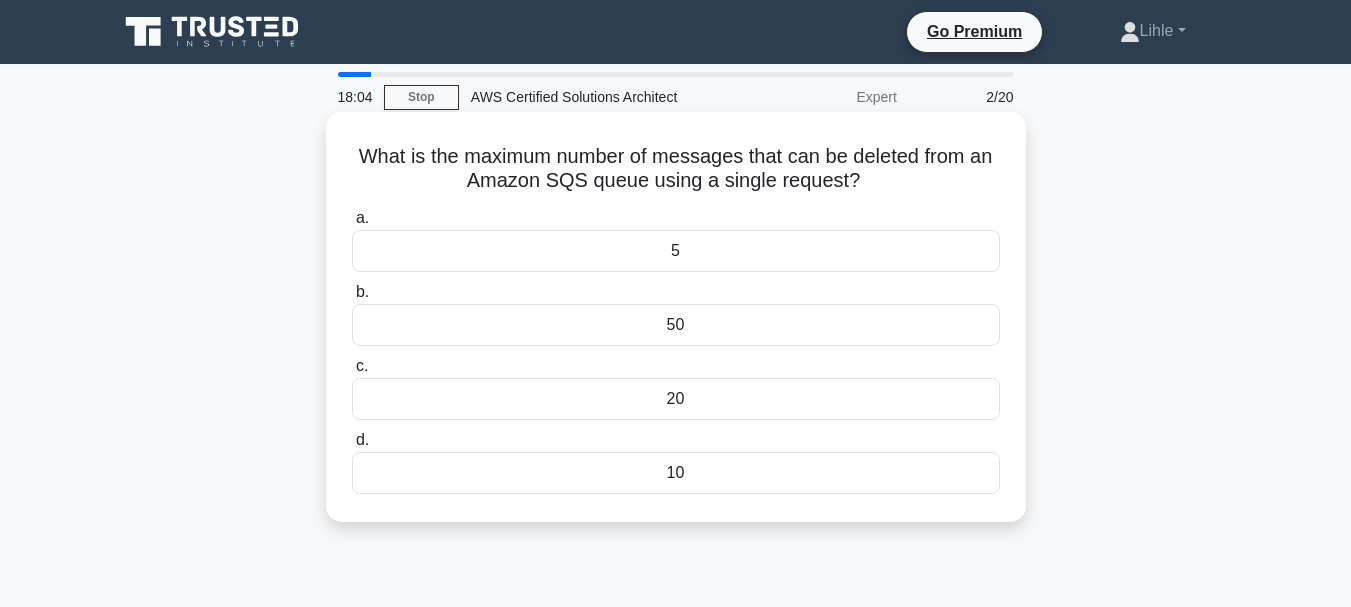 click on "50" at bounding box center (676, 325) 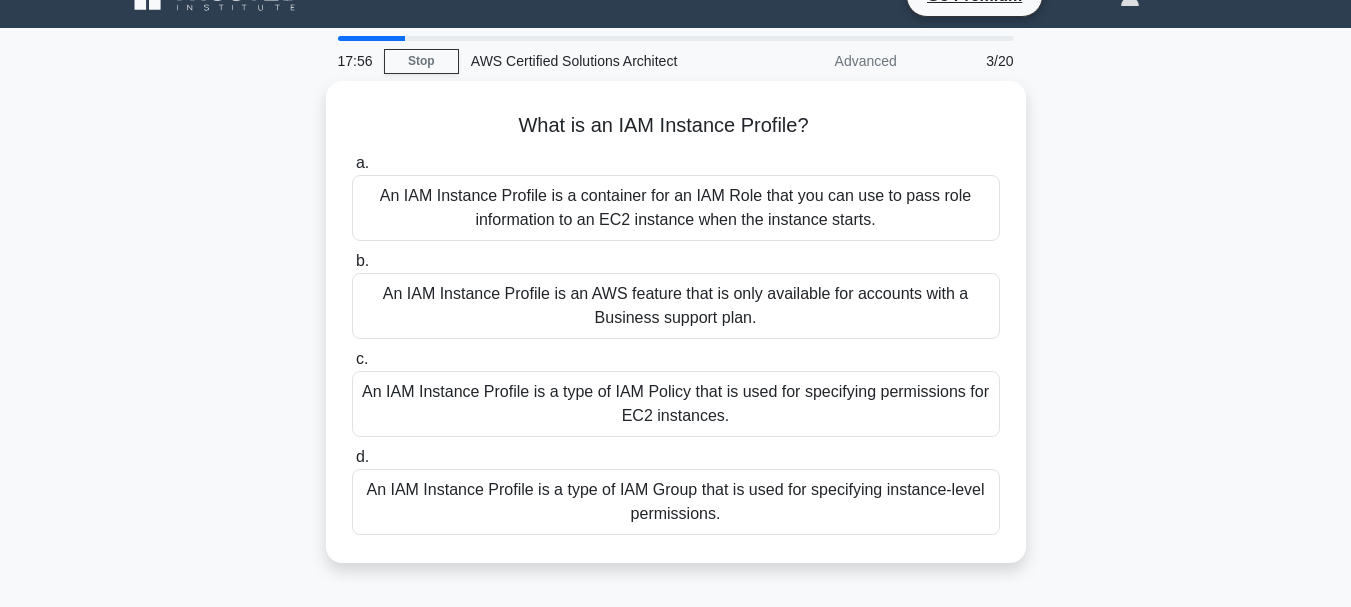 scroll, scrollTop: 38, scrollLeft: 0, axis: vertical 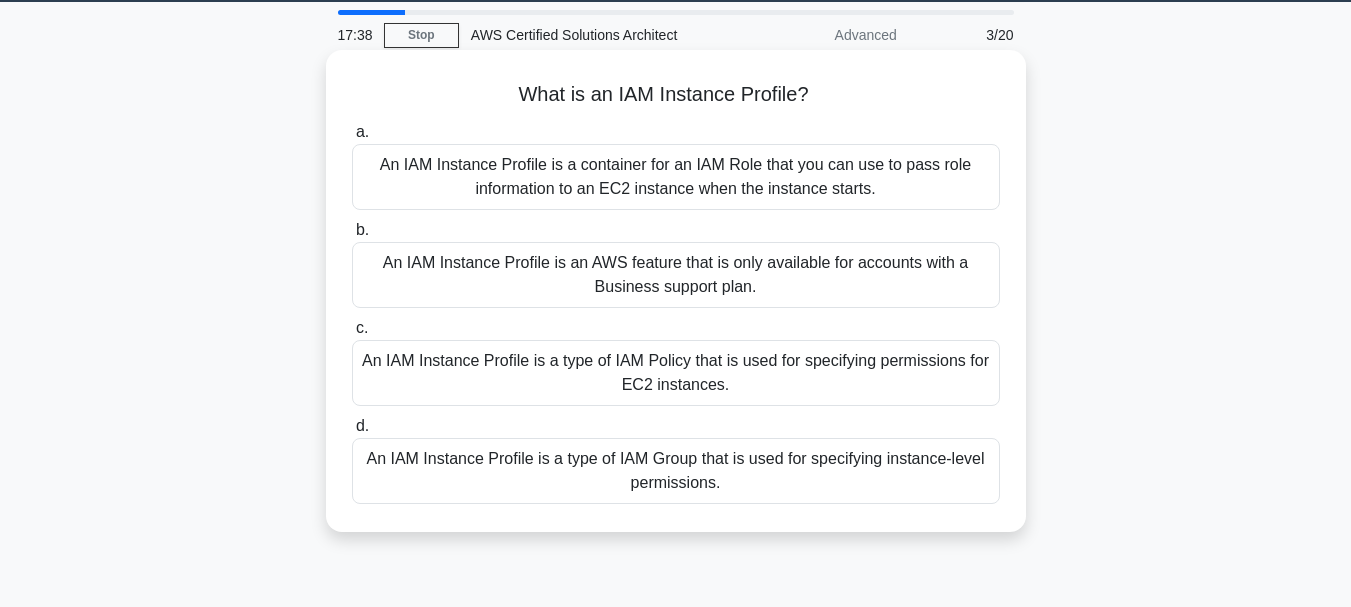click on "An IAM Instance Profile is a container for an IAM Role that you can use to pass role information to an EC2 instance when the instance starts." at bounding box center (676, 177) 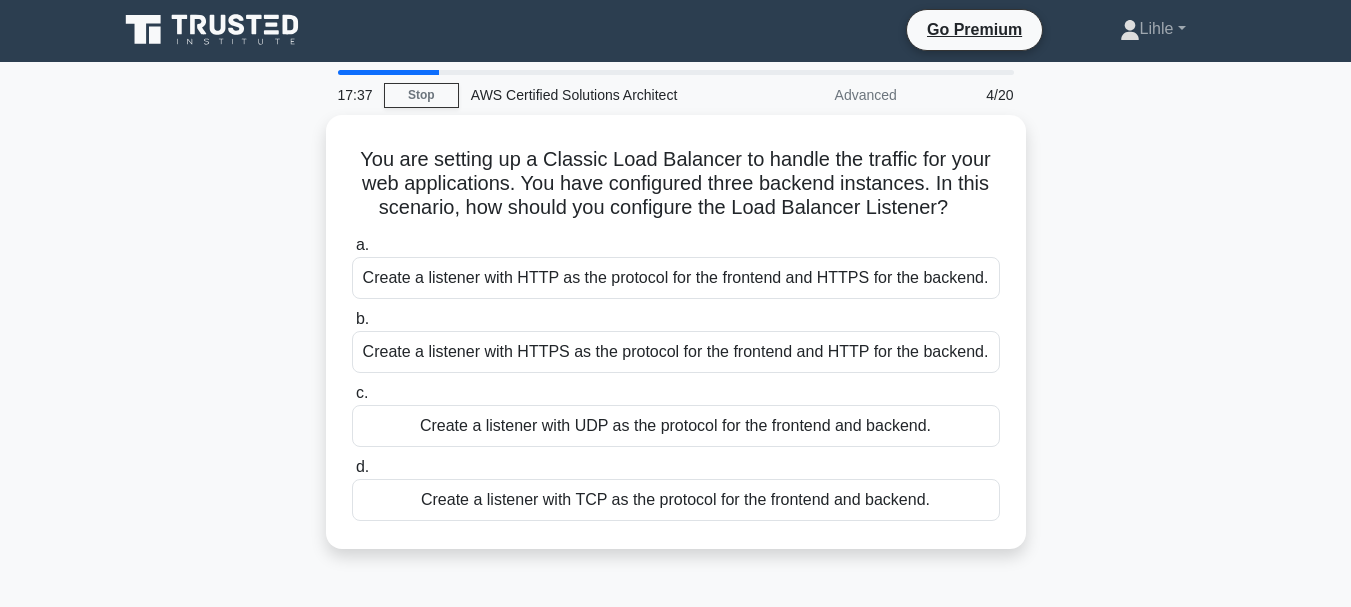 scroll, scrollTop: 0, scrollLeft: 0, axis: both 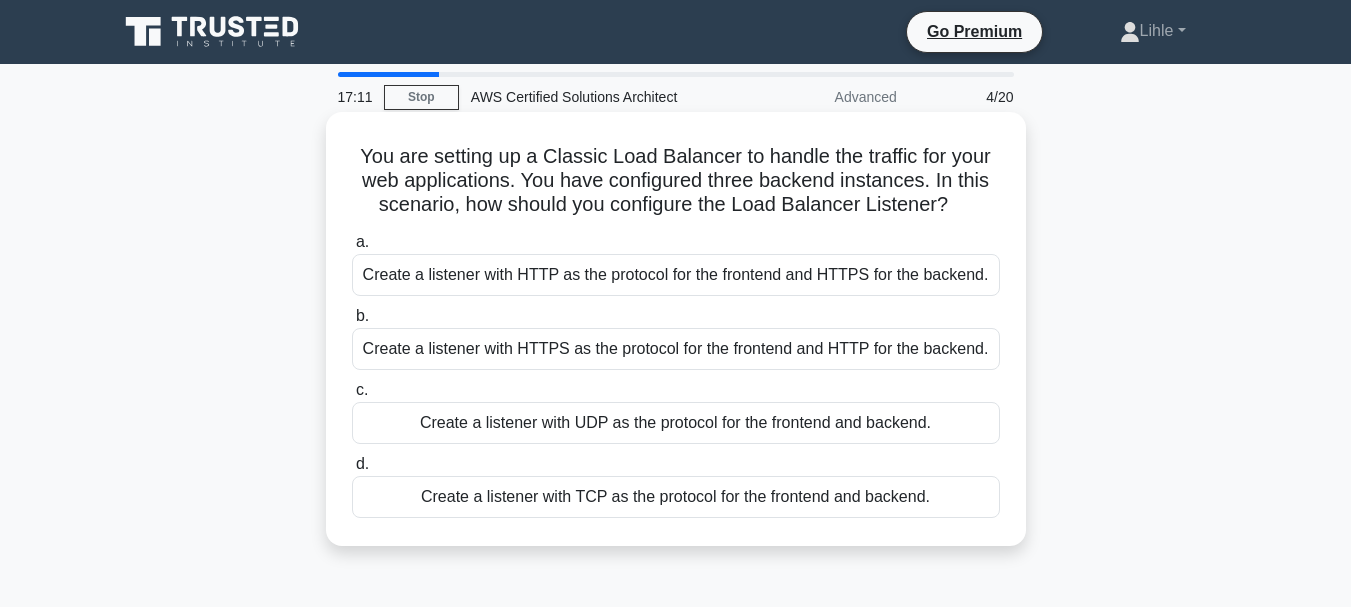 click on "Create a listener with HTTP as the protocol for the frontend and HTTPS for the backend." at bounding box center (676, 275) 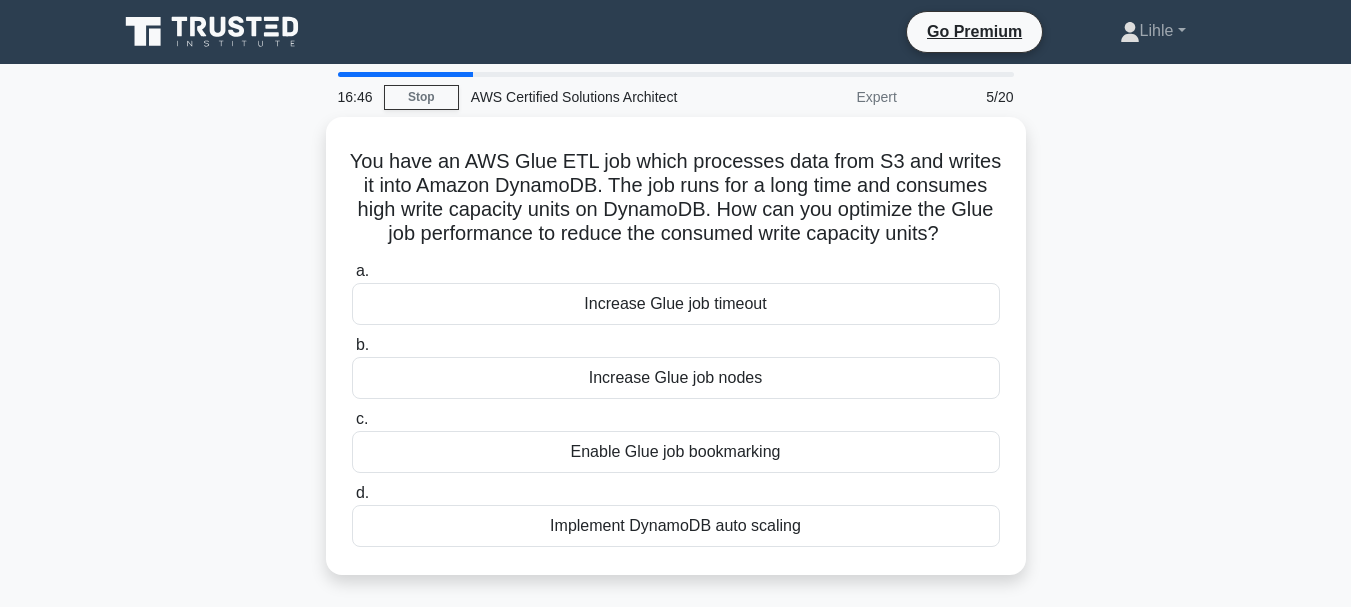 scroll, scrollTop: 119, scrollLeft: 0, axis: vertical 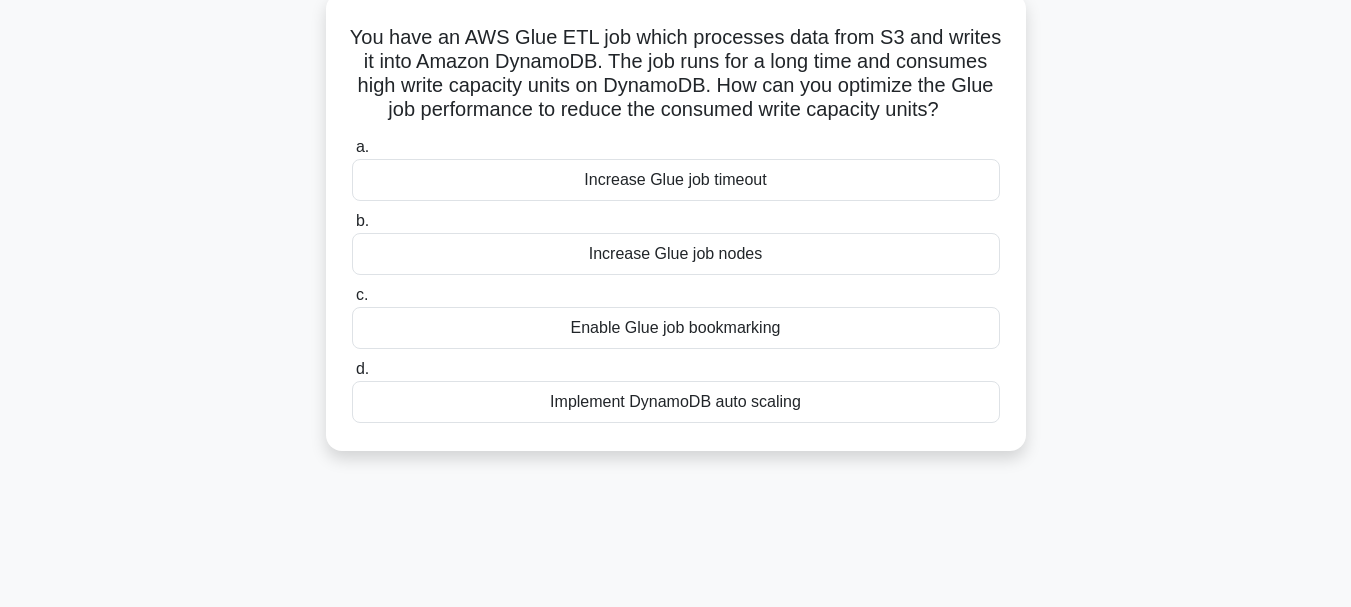 click on "Enable Glue job bookmarking" at bounding box center [676, 328] 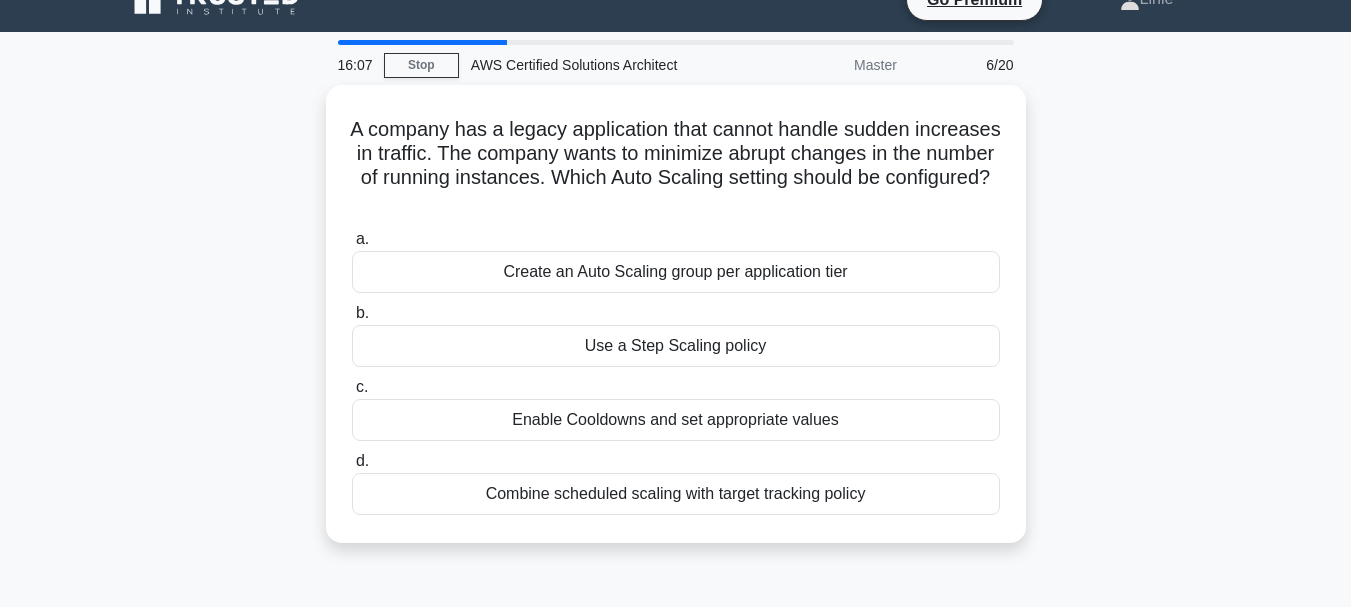 scroll, scrollTop: 0, scrollLeft: 0, axis: both 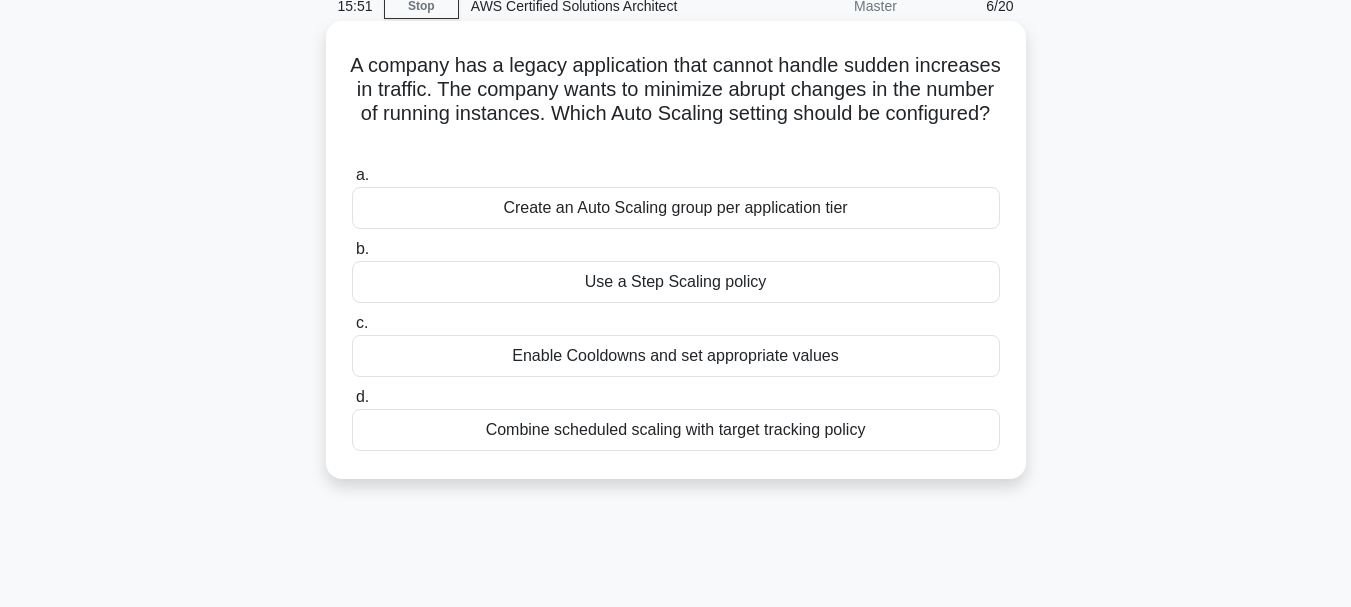 click on "Combine scheduled scaling with target tracking policy" at bounding box center [676, 430] 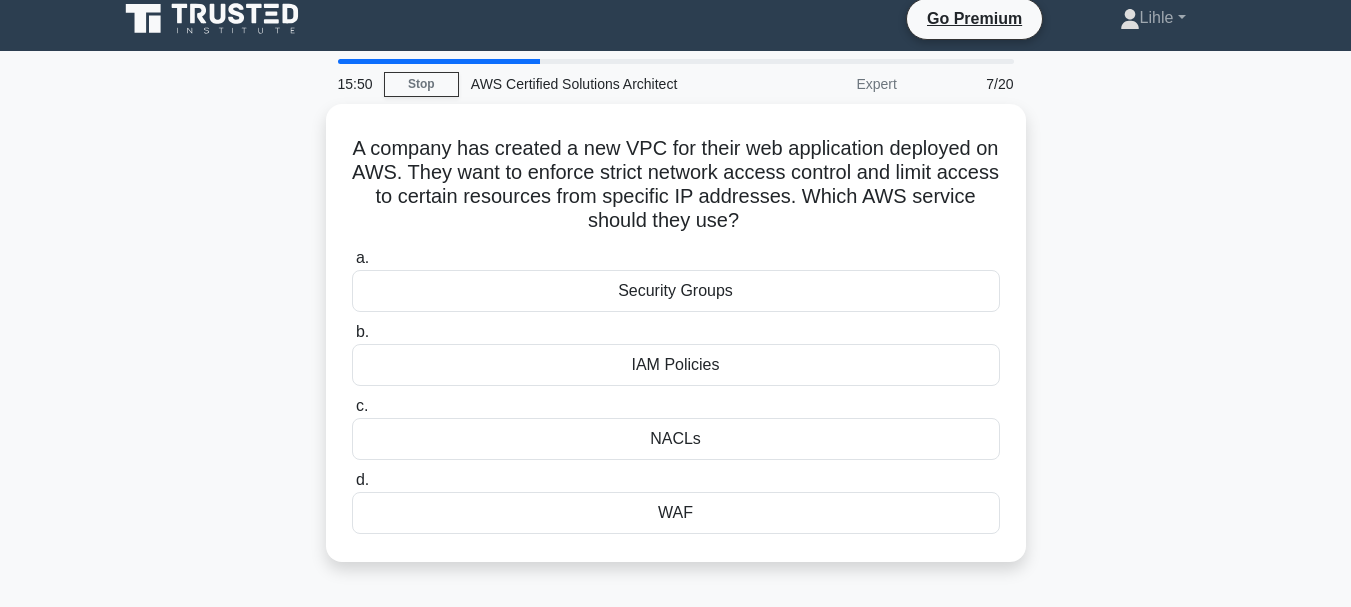 scroll, scrollTop: 0, scrollLeft: 0, axis: both 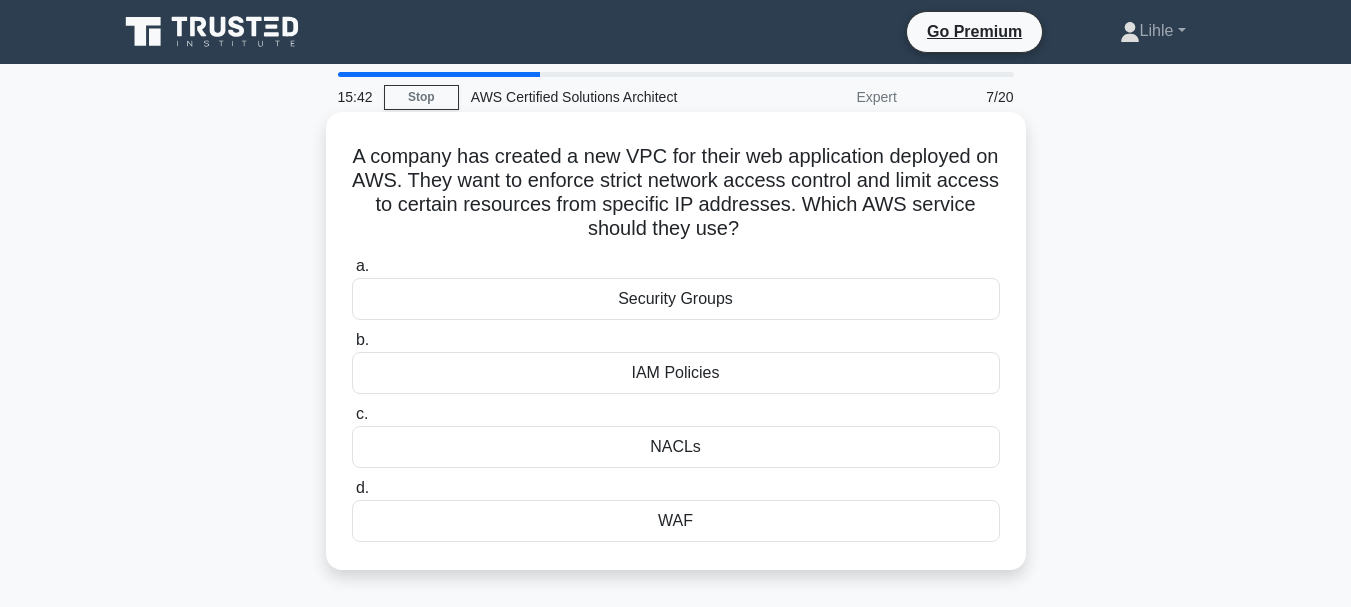 click on "Security Groups" at bounding box center (676, 299) 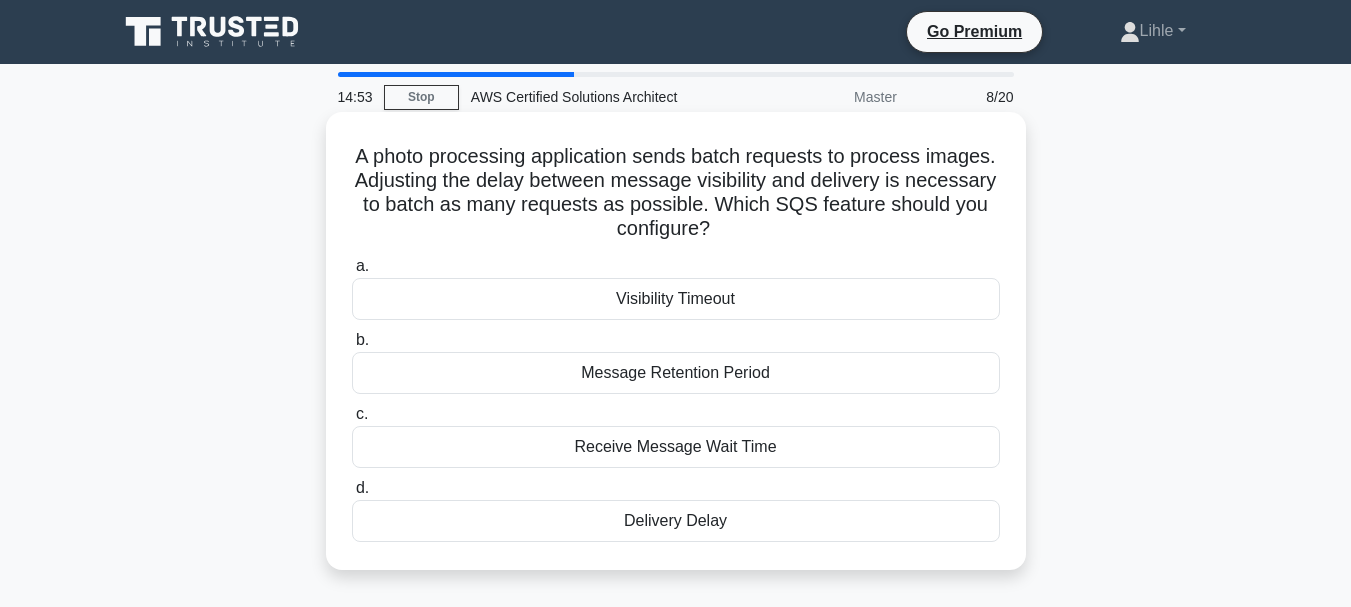 click on "Receive Message Wait Time" at bounding box center [676, 447] 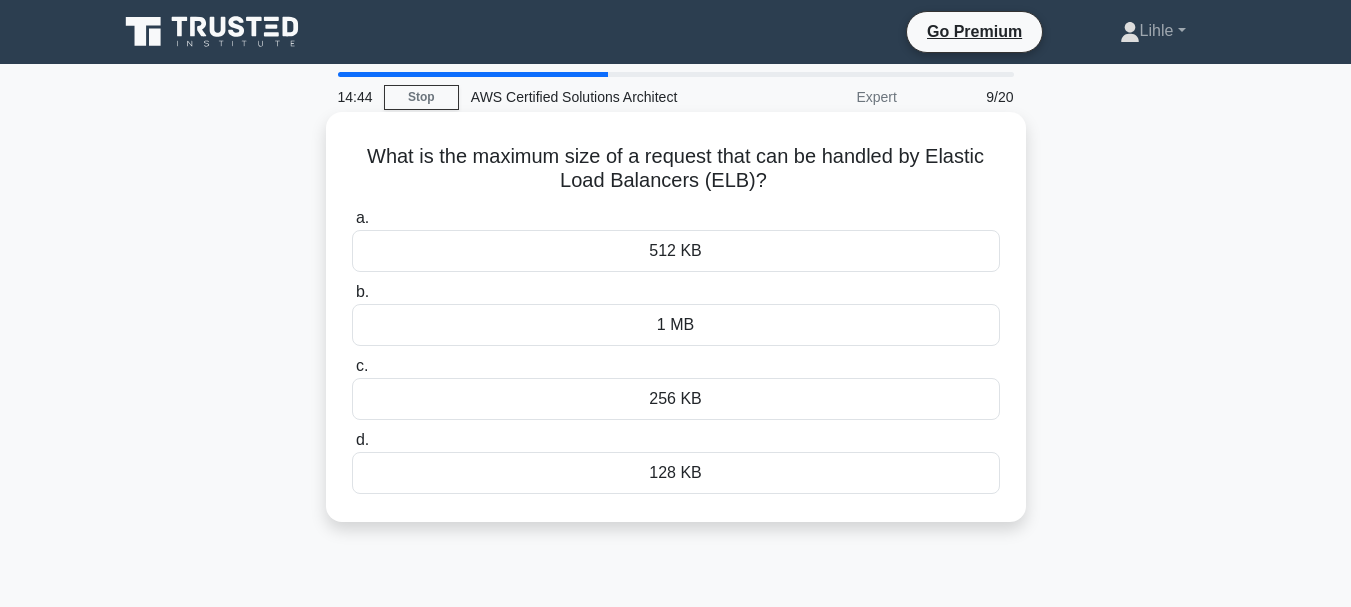 click on "128 KB" at bounding box center [676, 473] 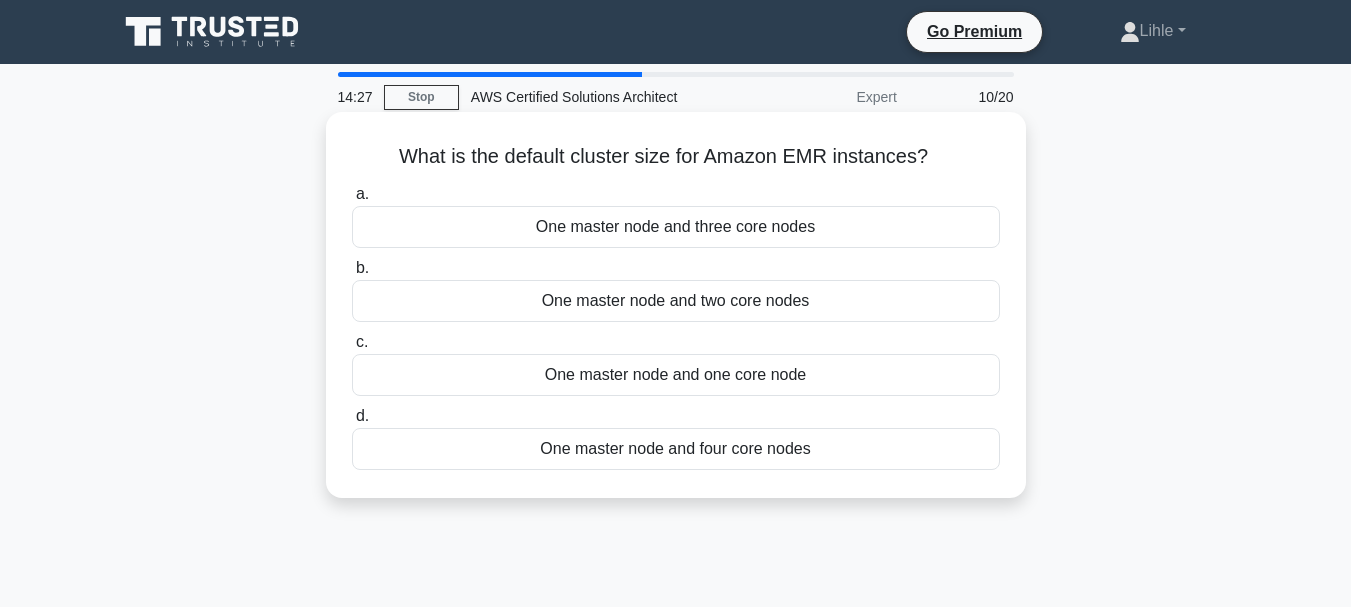 click on "One master node and three core nodes" at bounding box center [676, 227] 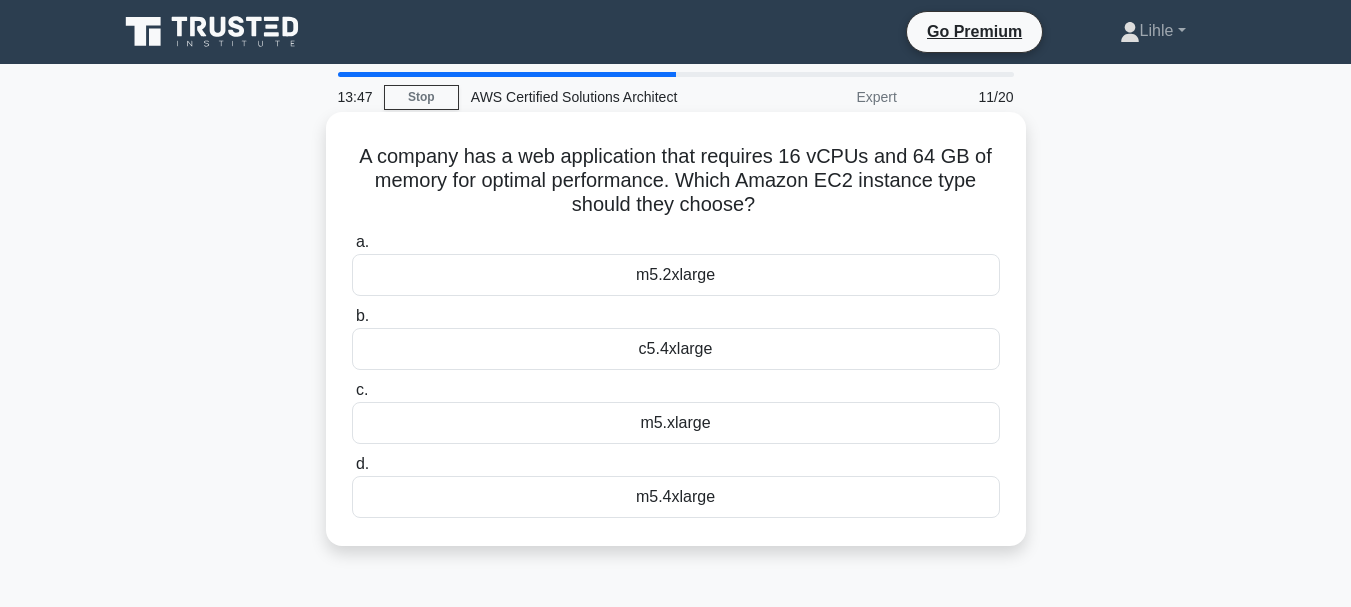 click on "m5.xlarge" at bounding box center (676, 423) 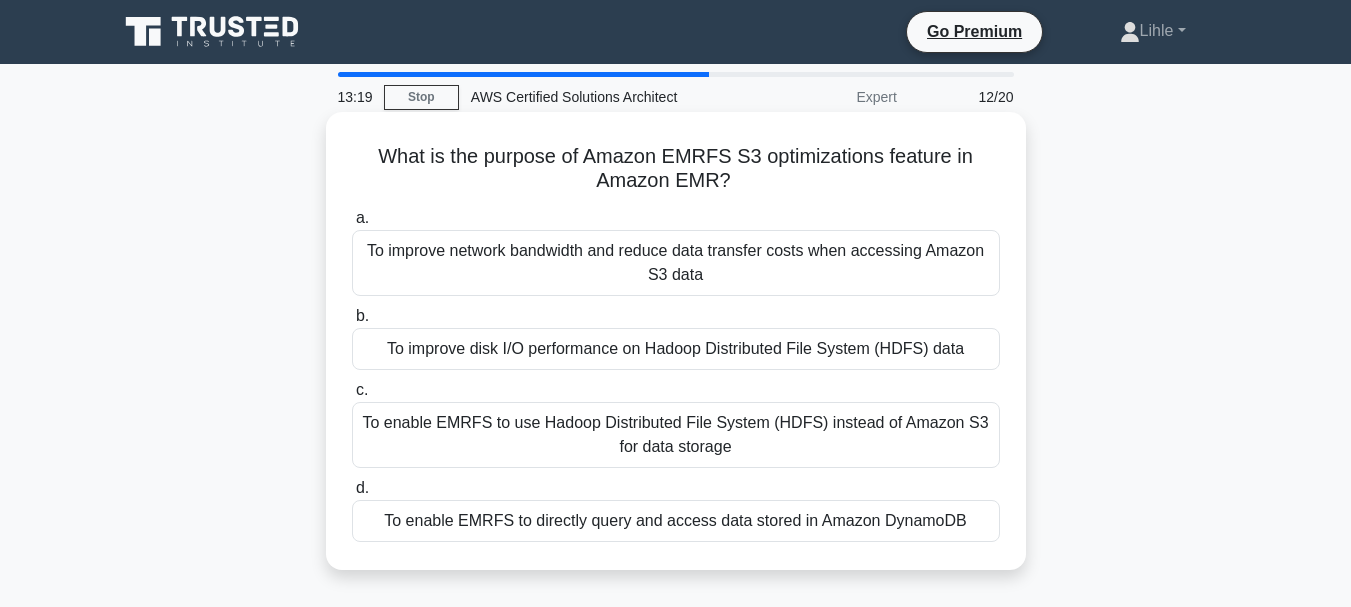 click on "To enable EMRFS to directly query and access data stored in Amazon DynamoDB" at bounding box center [676, 521] 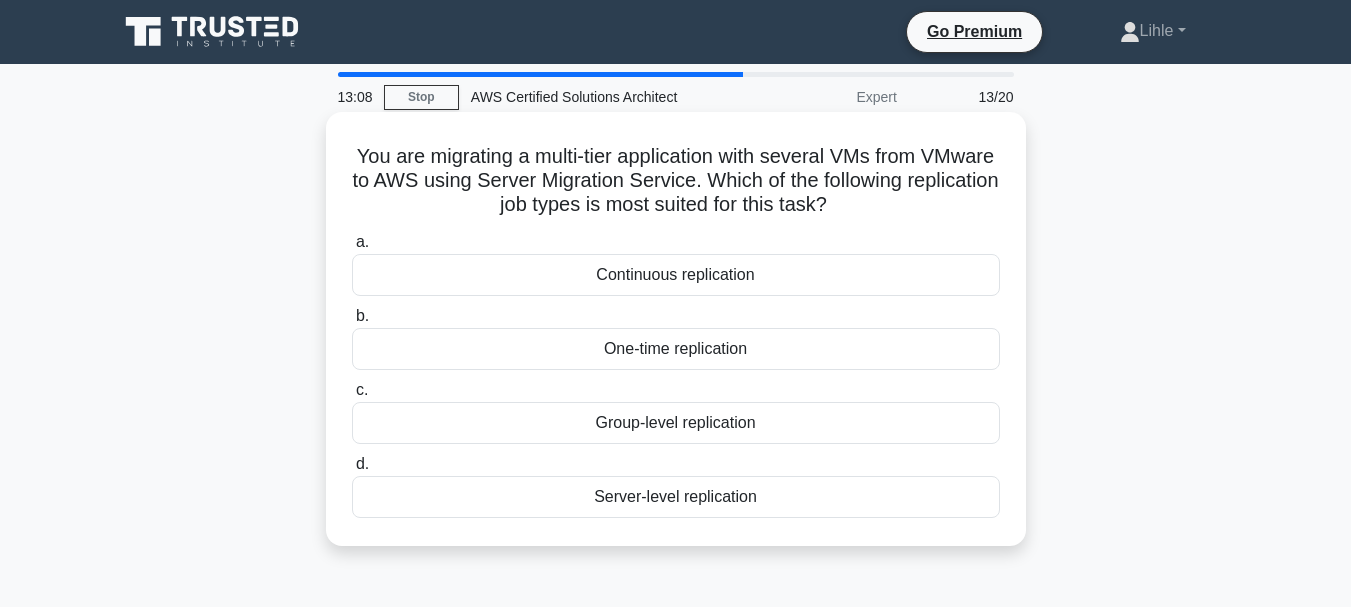 click on "Server-level replication" at bounding box center (676, 497) 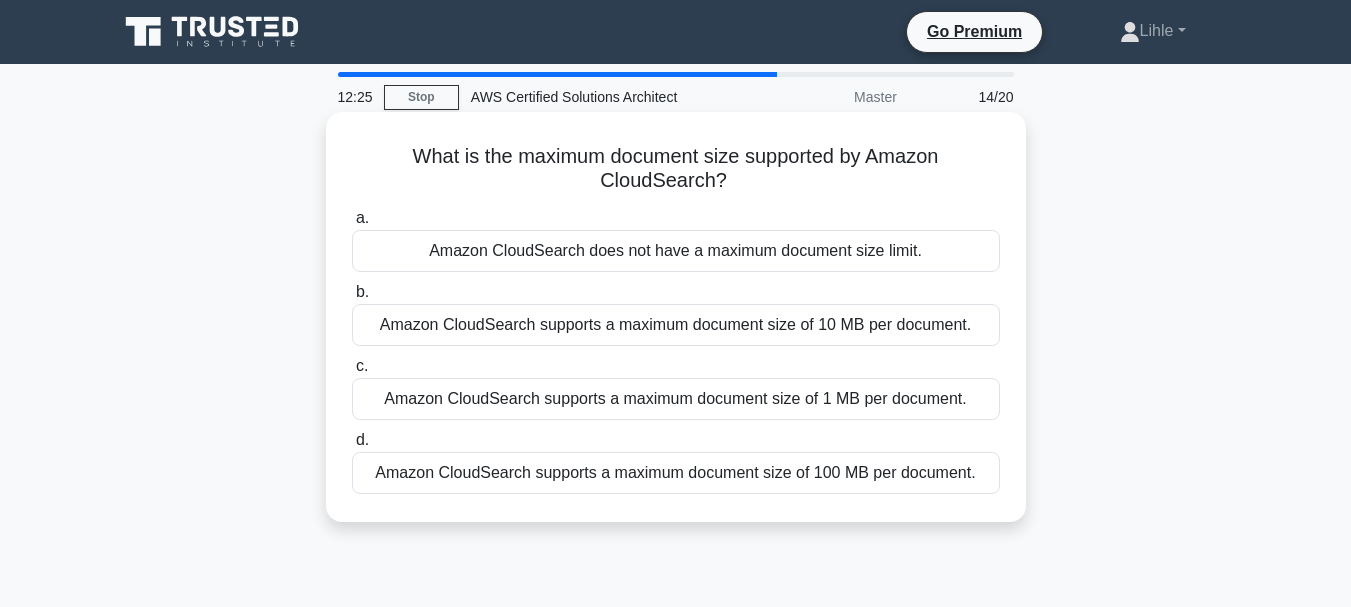 click on "Amazon CloudSearch does not have a maximum document size limit." at bounding box center [676, 251] 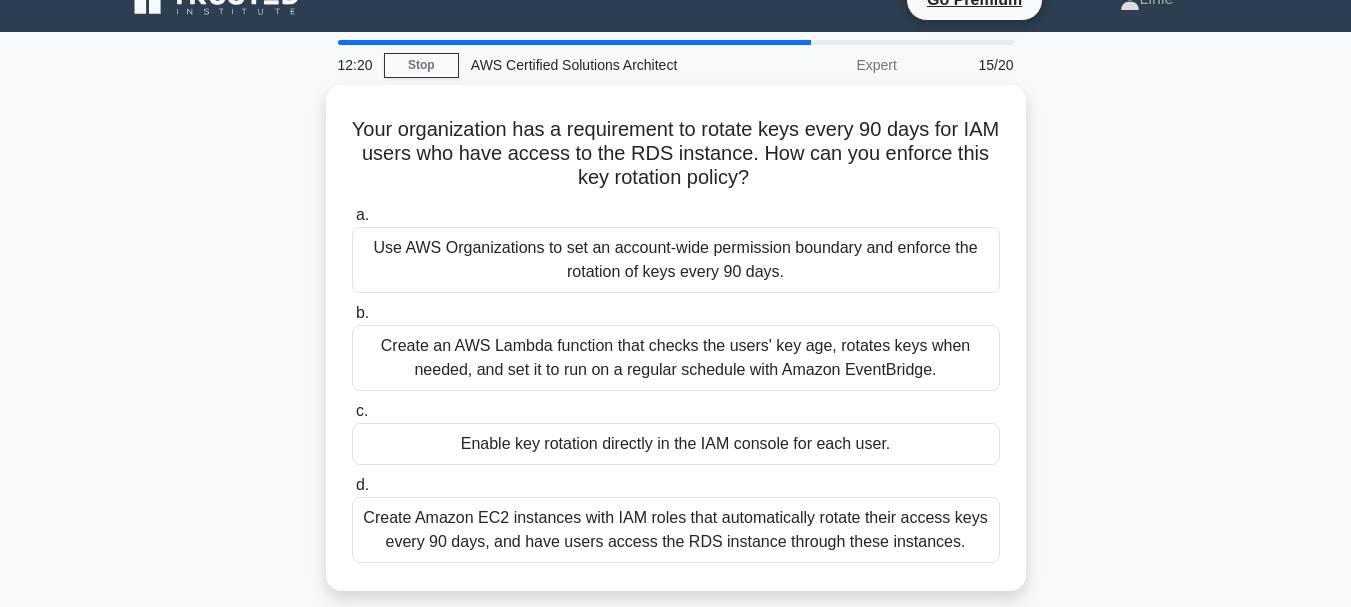 scroll, scrollTop: 34, scrollLeft: 0, axis: vertical 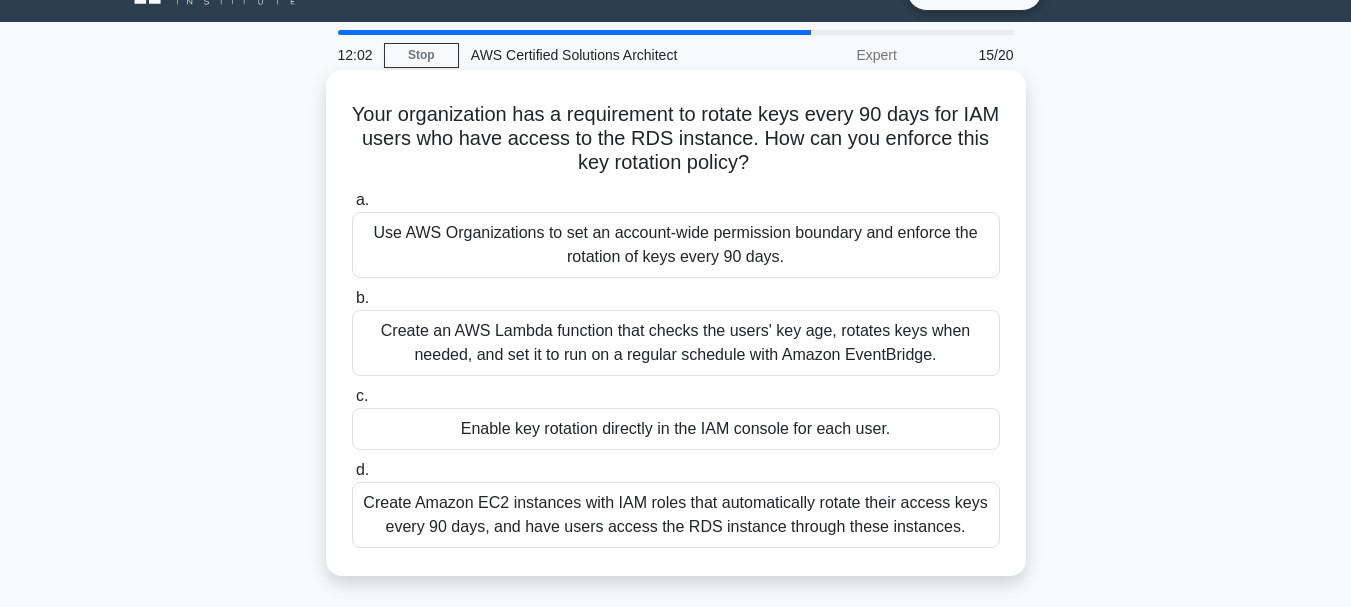click on "Use AWS Organizations to set an account-wide permission boundary and enforce the rotation of keys every 90 days." at bounding box center (676, 245) 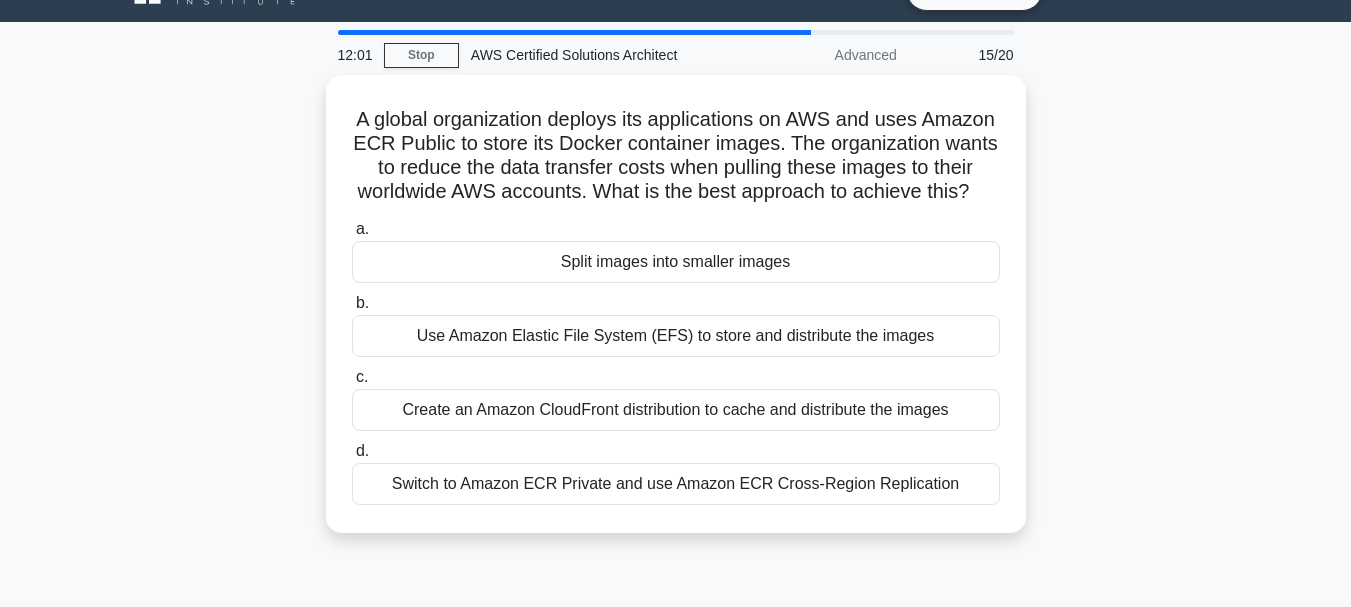 scroll, scrollTop: 0, scrollLeft: 0, axis: both 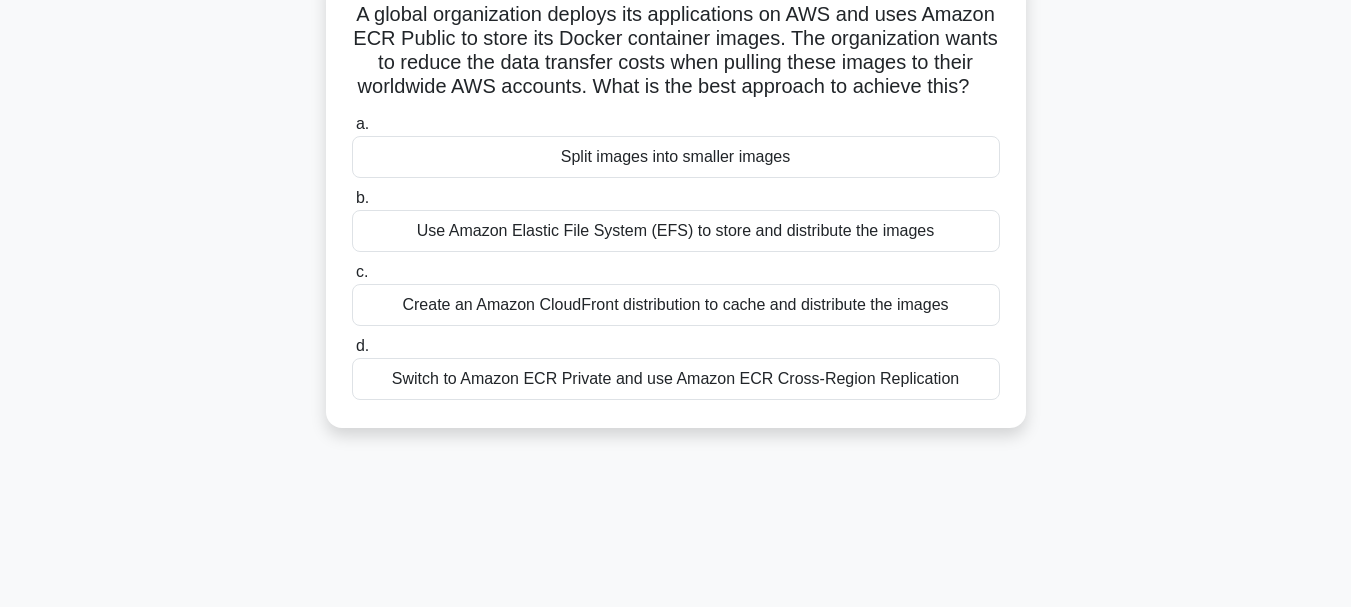 click on "Create an Amazon CloudFront distribution to cache and distribute the images" at bounding box center [676, 305] 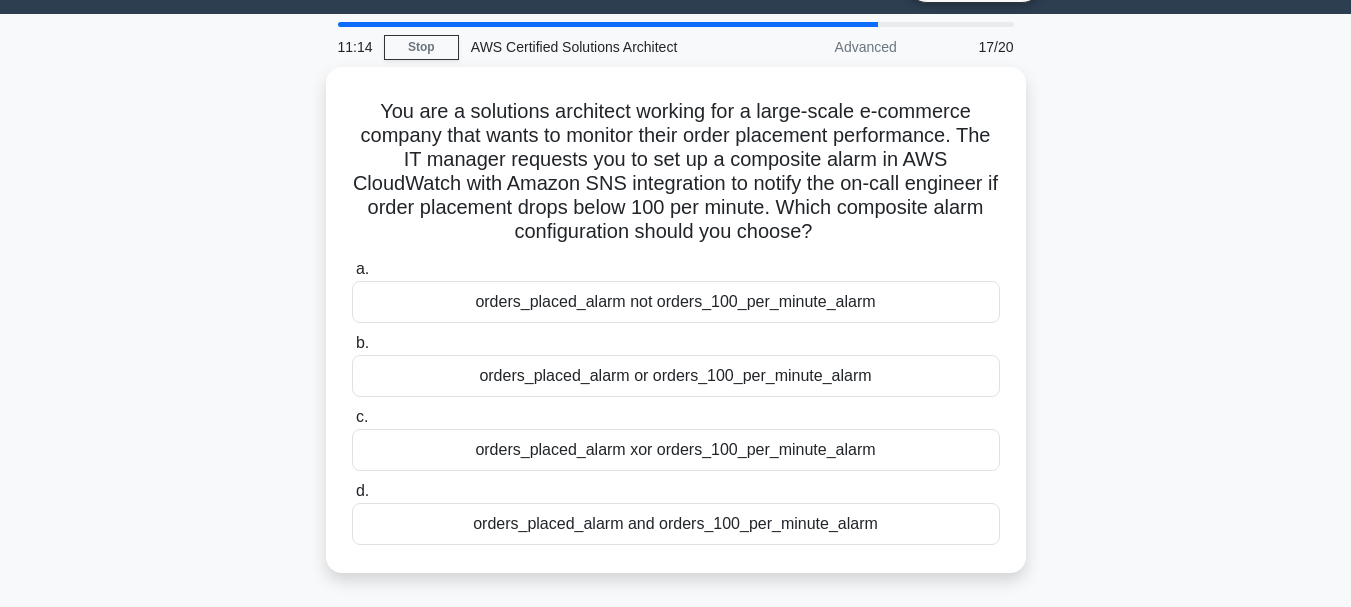 scroll, scrollTop: 0, scrollLeft: 0, axis: both 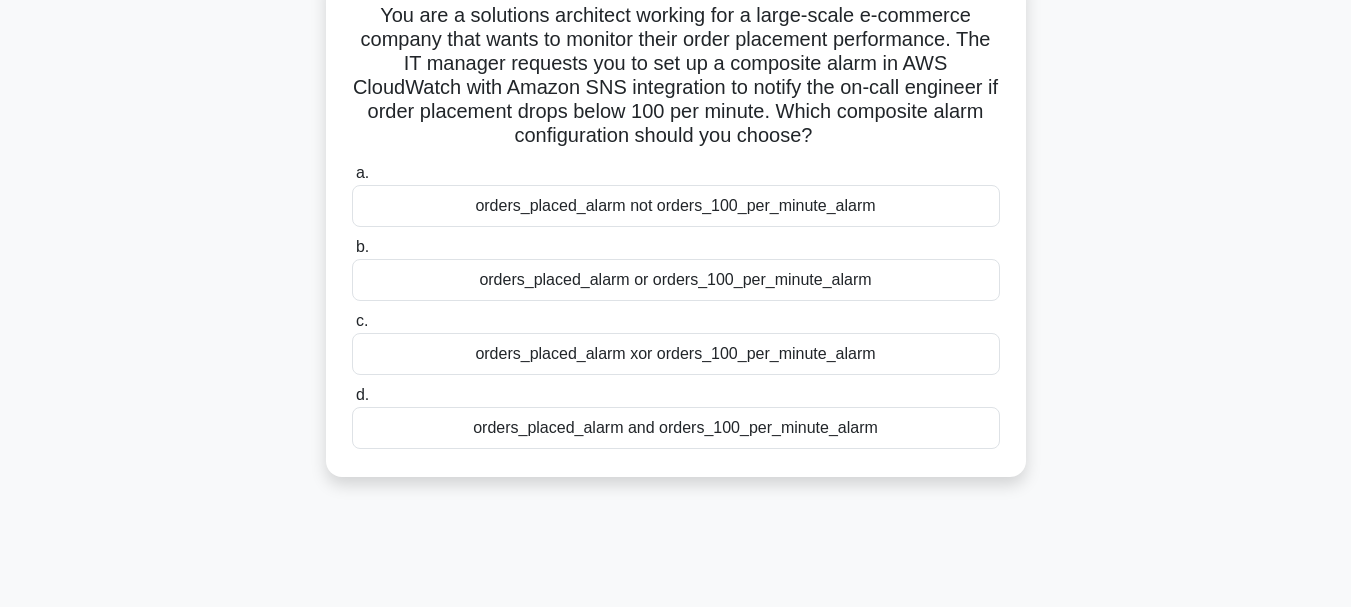 drag, startPoint x: 802, startPoint y: 427, endPoint x: 796, endPoint y: 573, distance: 146.12323 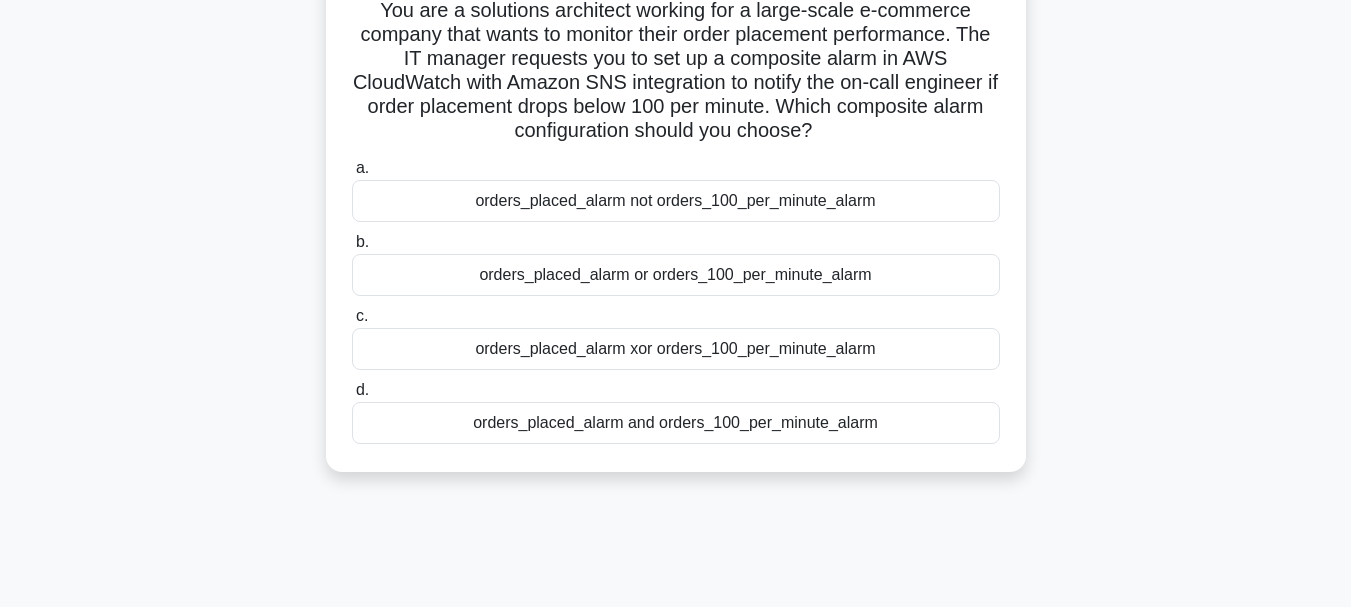 click on "orders_placed_alarm and orders_100_per_minute_alarm" at bounding box center [676, 423] 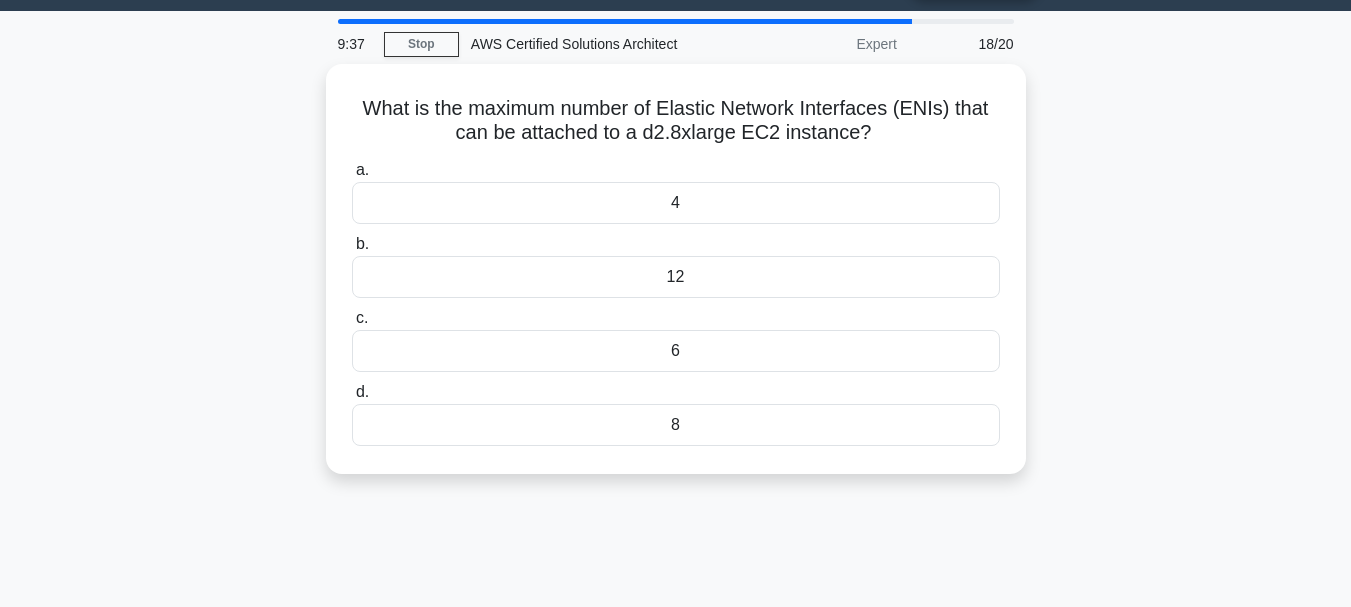 scroll, scrollTop: 0, scrollLeft: 0, axis: both 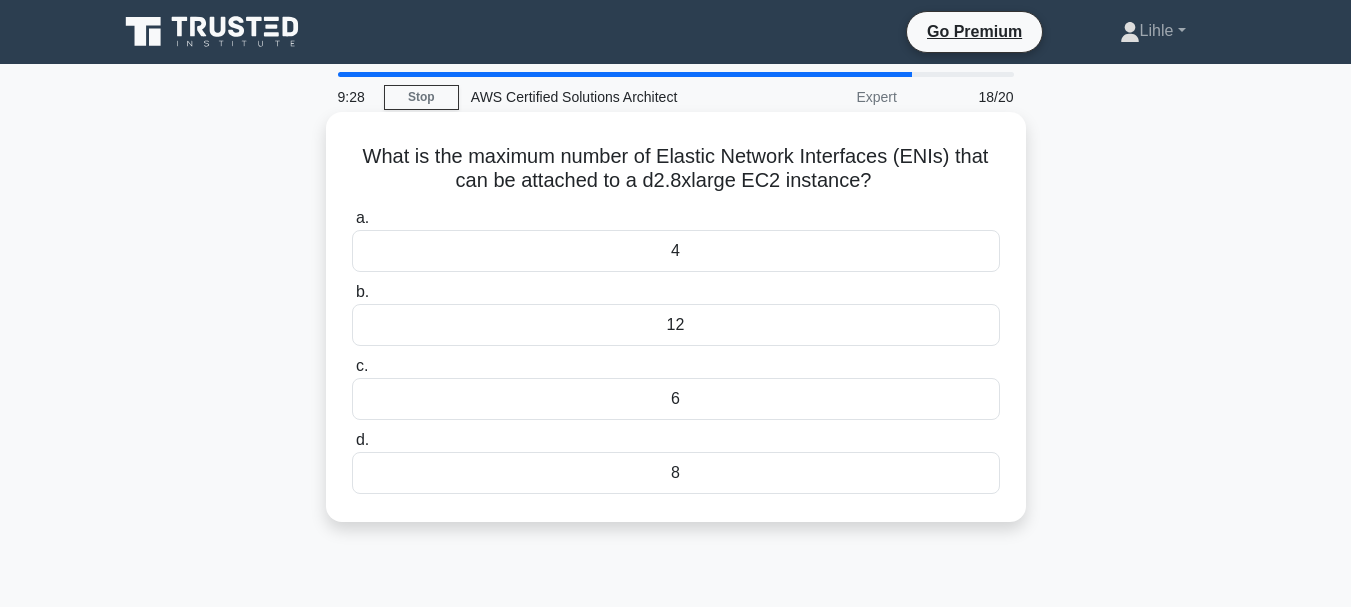 click on "12" at bounding box center (676, 325) 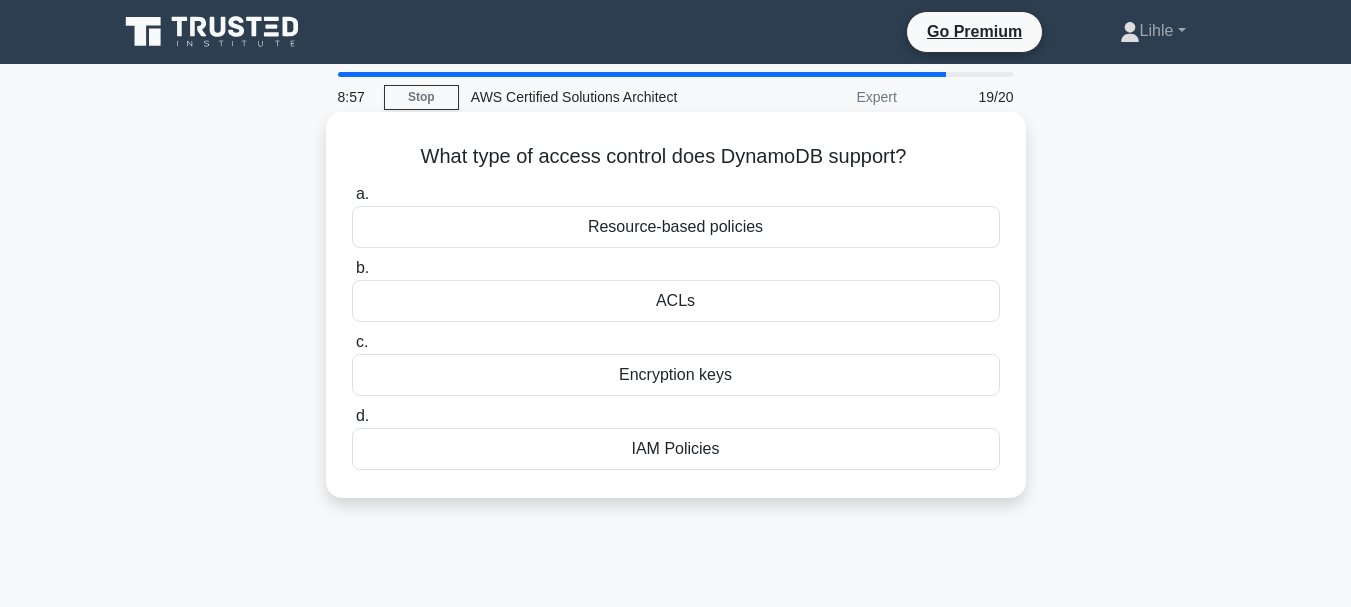 click on "ACLs" at bounding box center [676, 301] 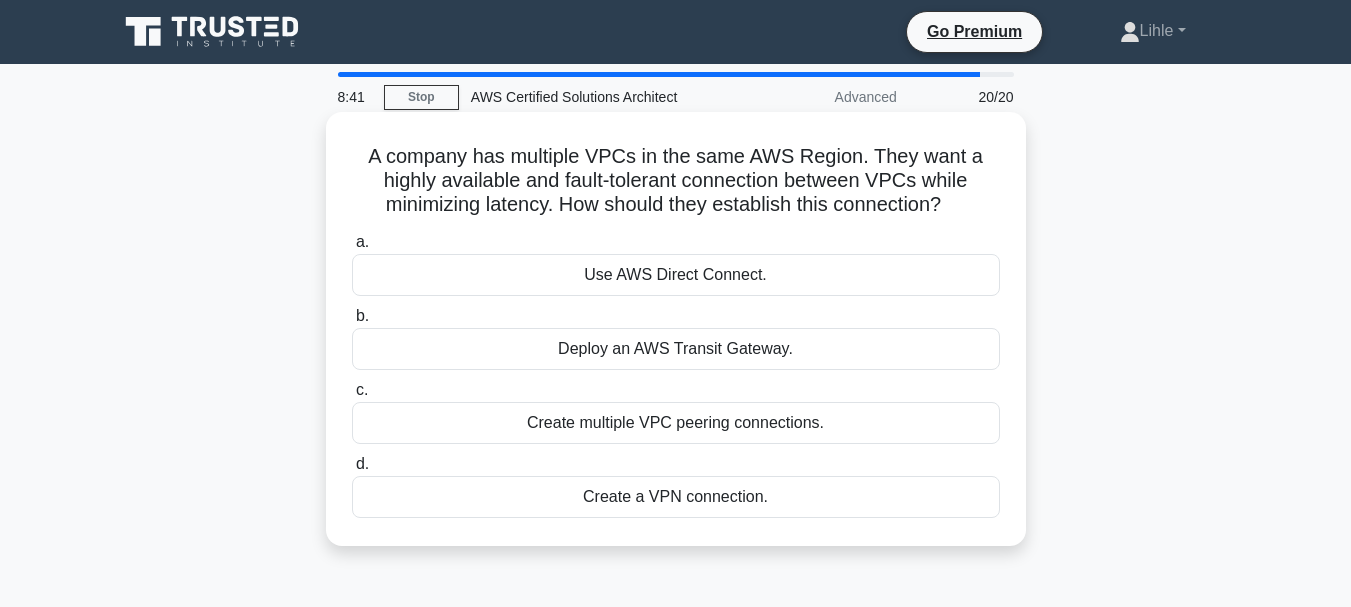 click on "Create multiple VPC peering connections." at bounding box center [676, 423] 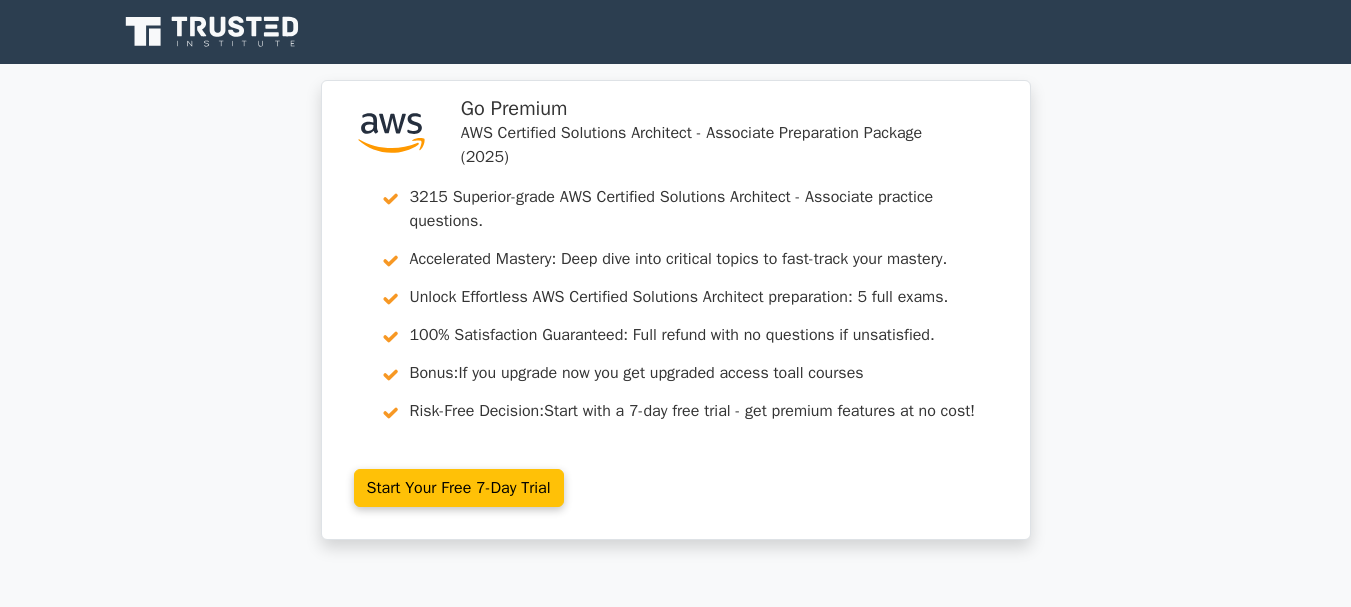 scroll, scrollTop: 0, scrollLeft: 0, axis: both 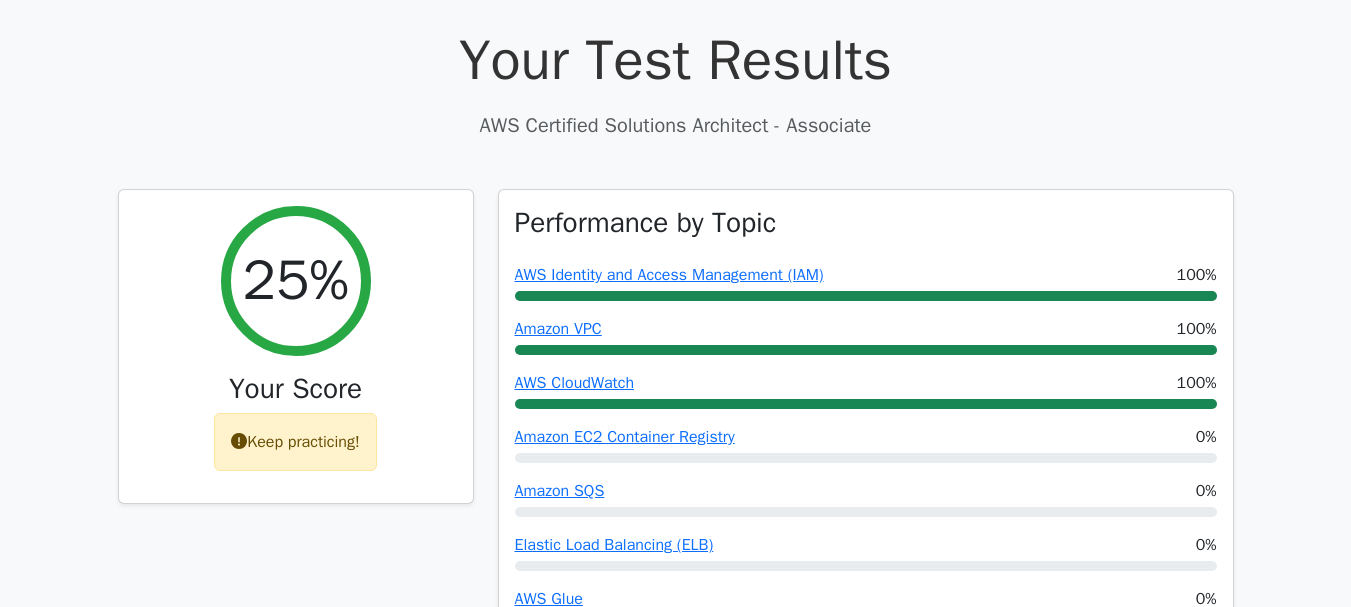 drag, startPoint x: 1365, startPoint y: 79, endPoint x: 1365, endPoint y: 154, distance: 75 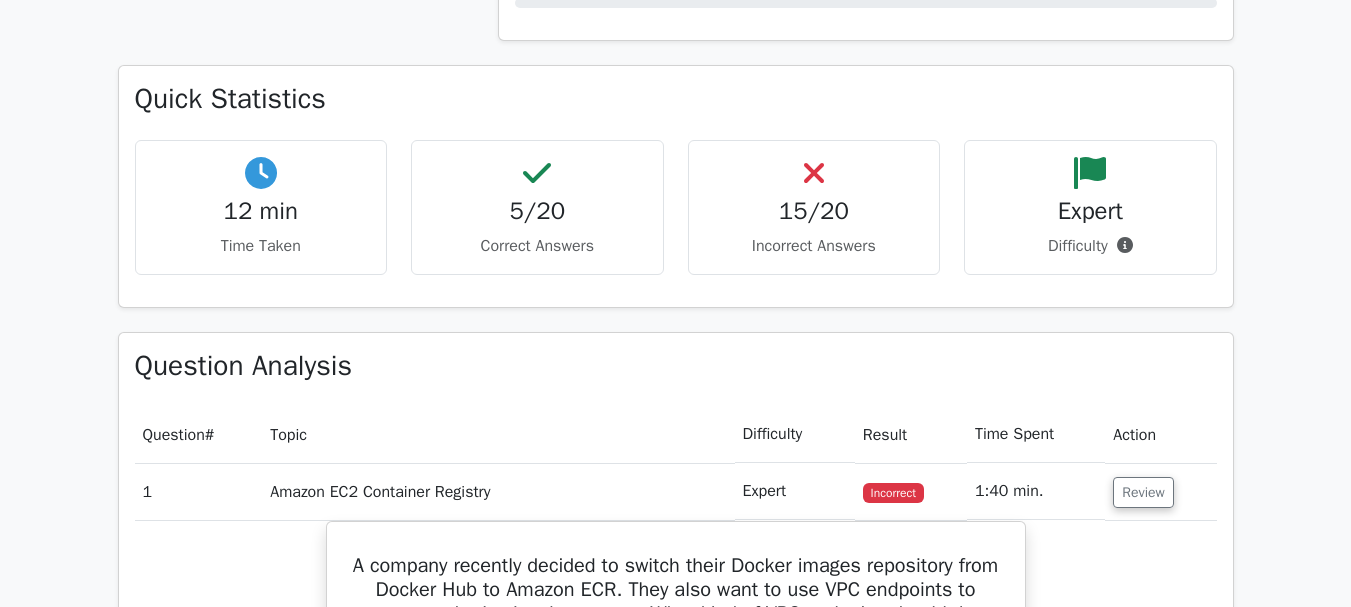 scroll, scrollTop: 1496, scrollLeft: 0, axis: vertical 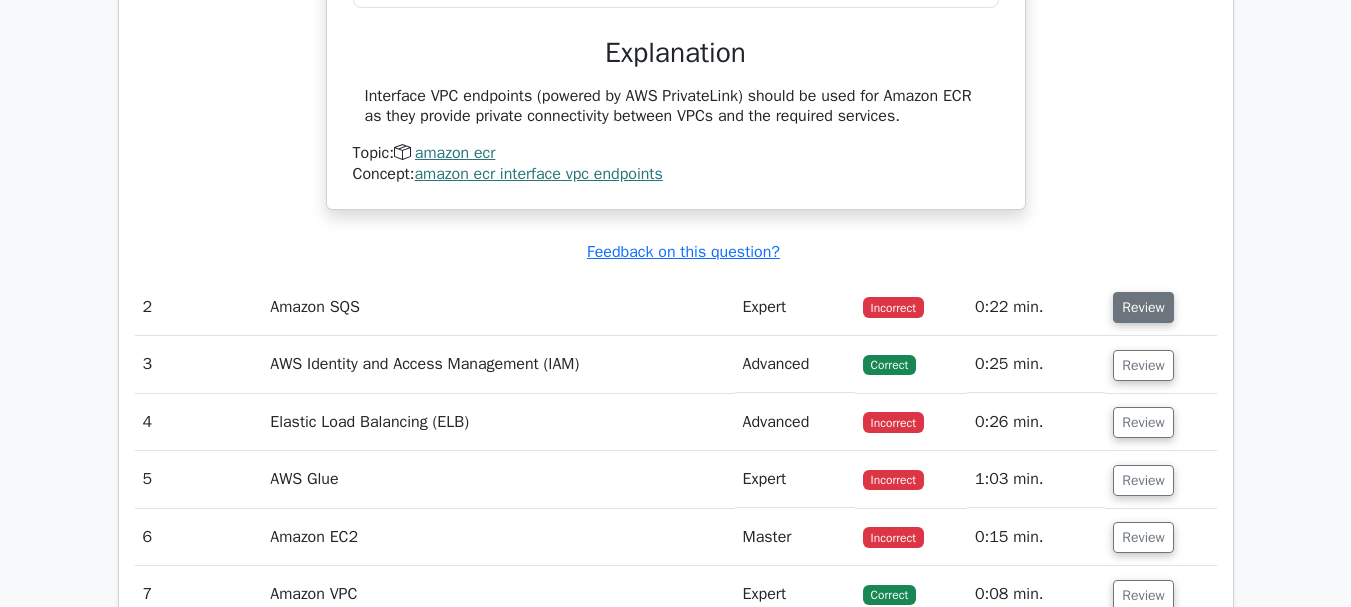 click on "Review" at bounding box center (1143, 307) 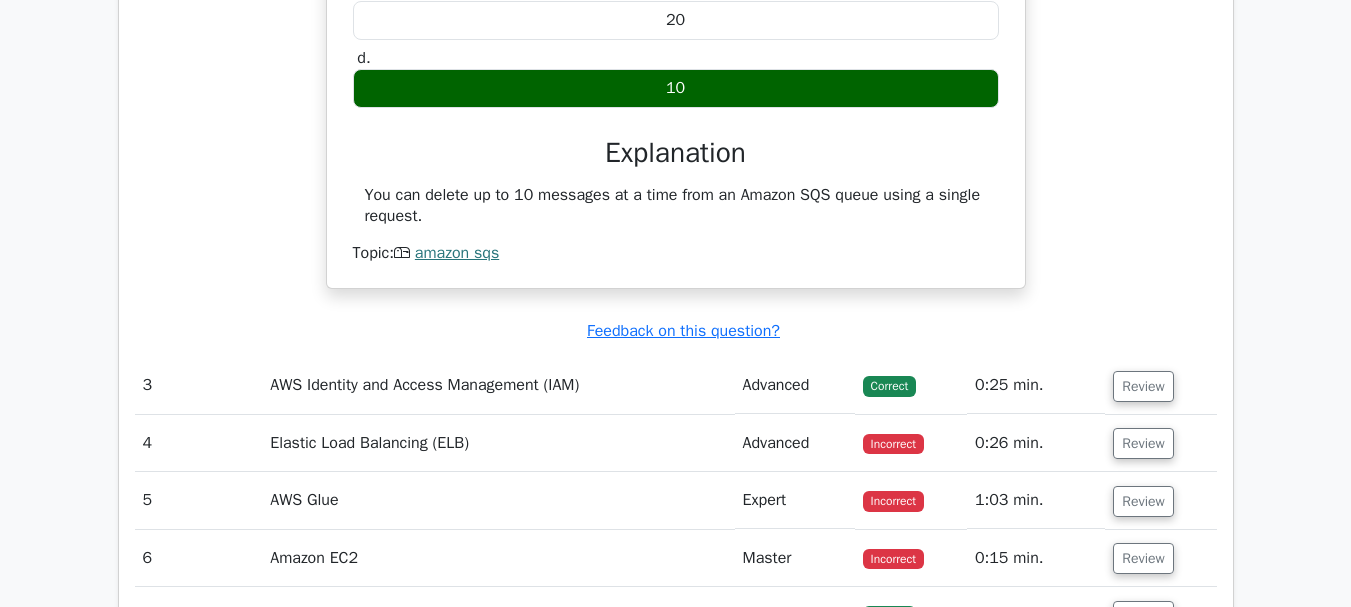 scroll, scrollTop: 3010, scrollLeft: 0, axis: vertical 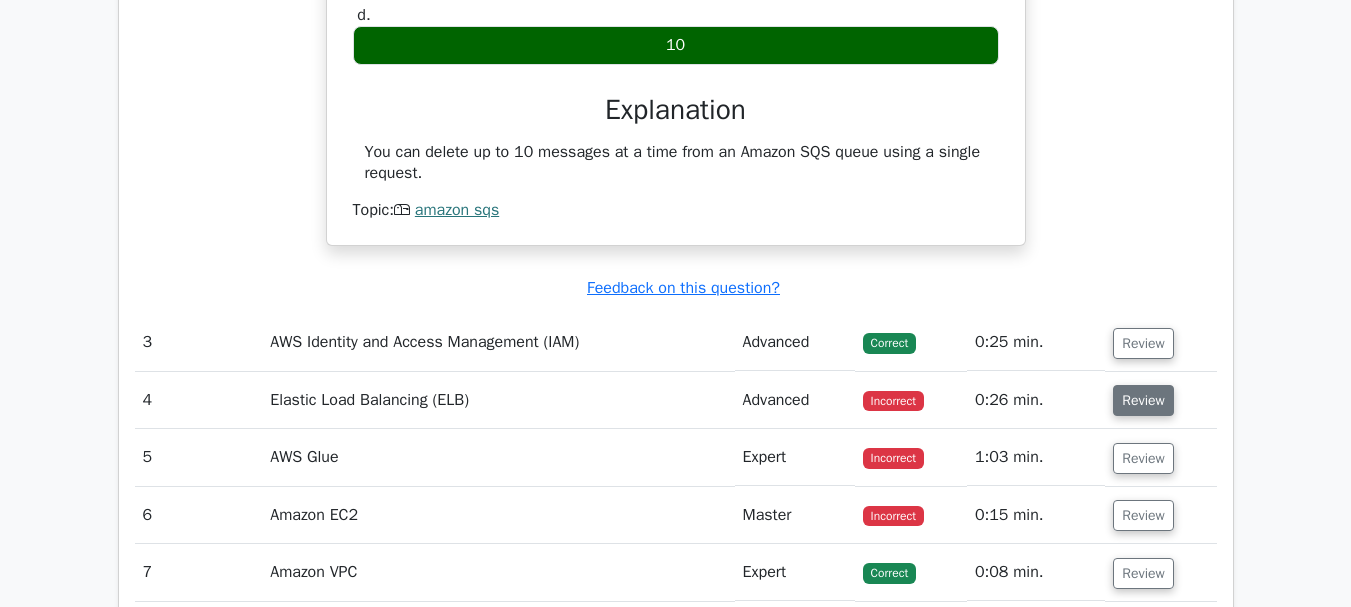 click on "Review" at bounding box center (1143, 400) 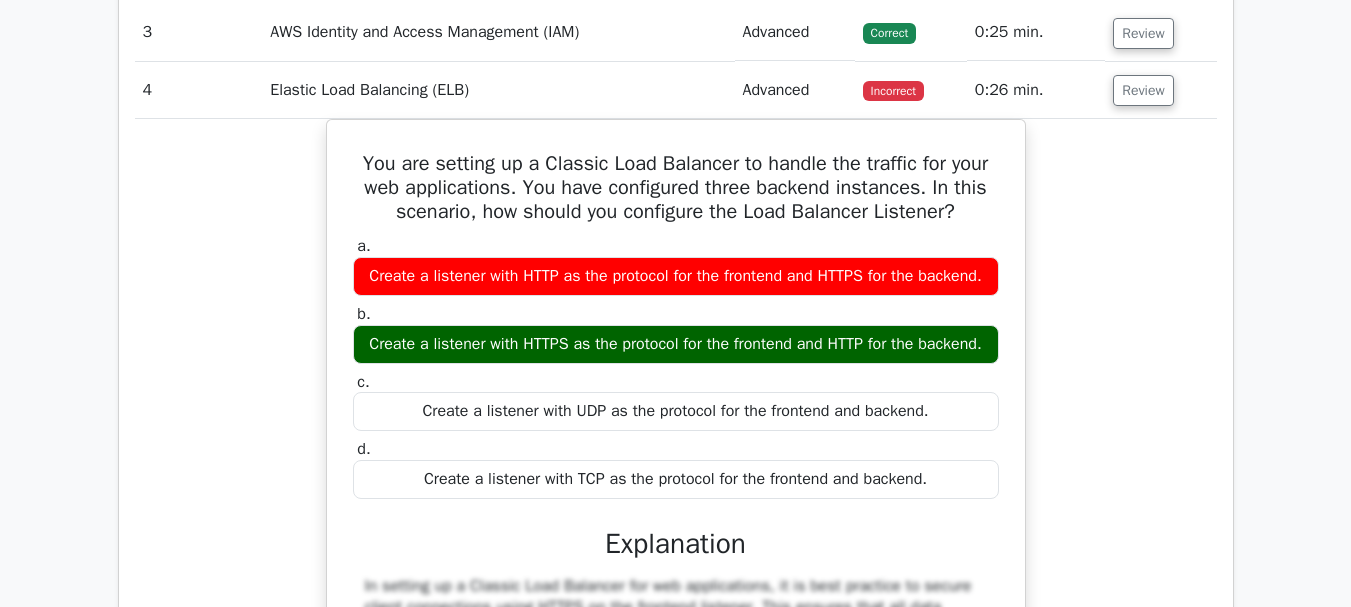 scroll, scrollTop: 3445, scrollLeft: 0, axis: vertical 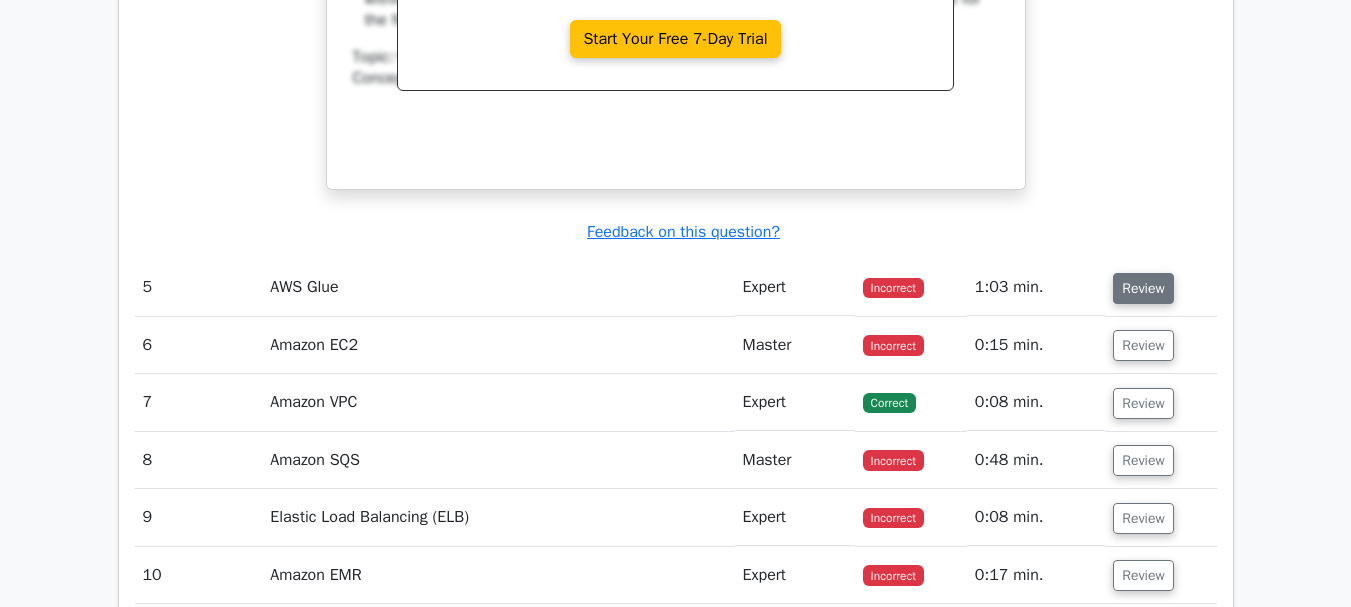 click on "Review" at bounding box center [1143, 288] 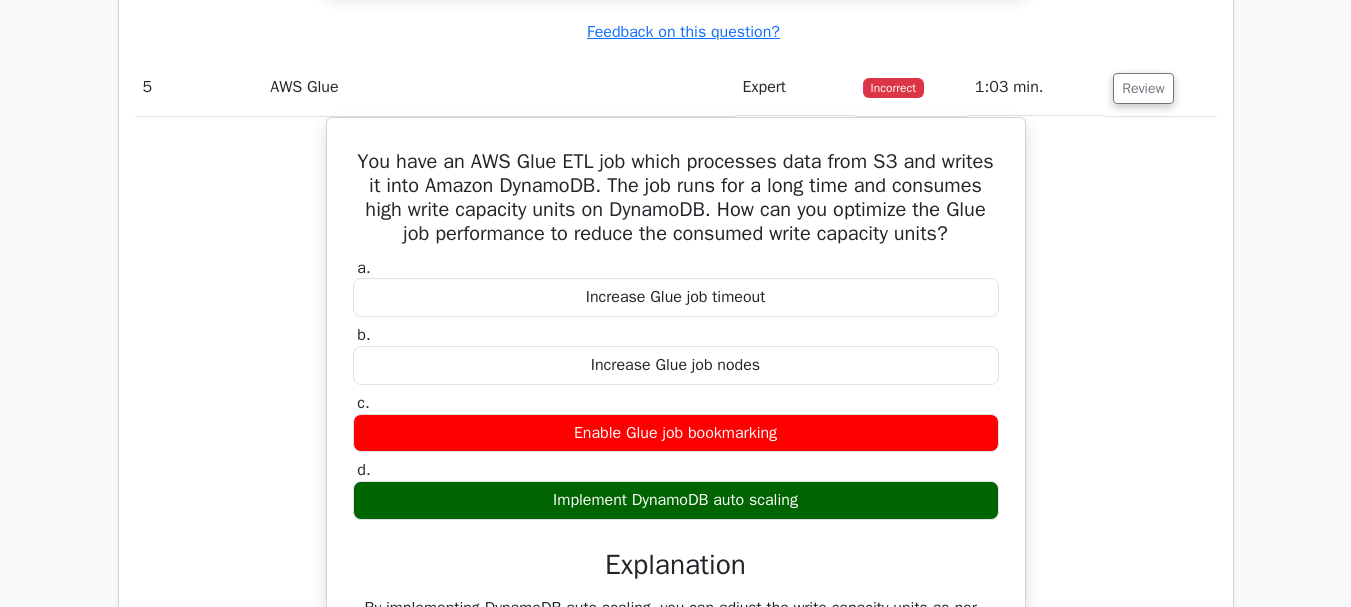 scroll, scrollTop: 4228, scrollLeft: 0, axis: vertical 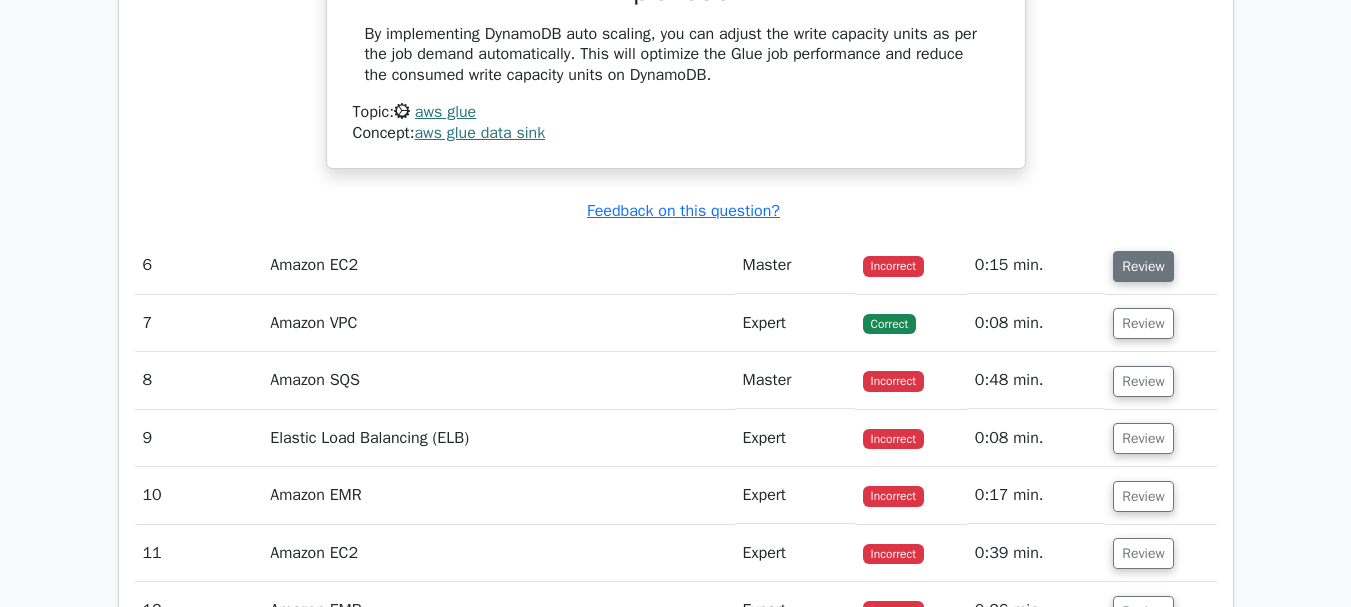 click on "Review" at bounding box center (1143, 266) 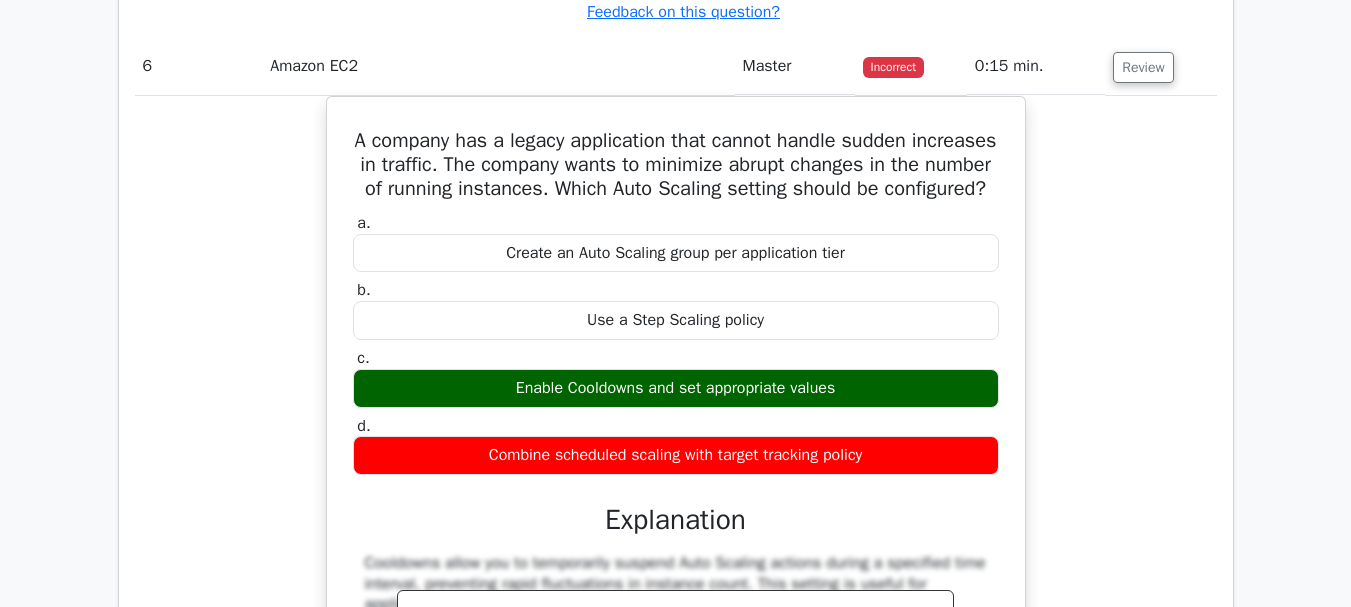 scroll, scrollTop: 5002, scrollLeft: 0, axis: vertical 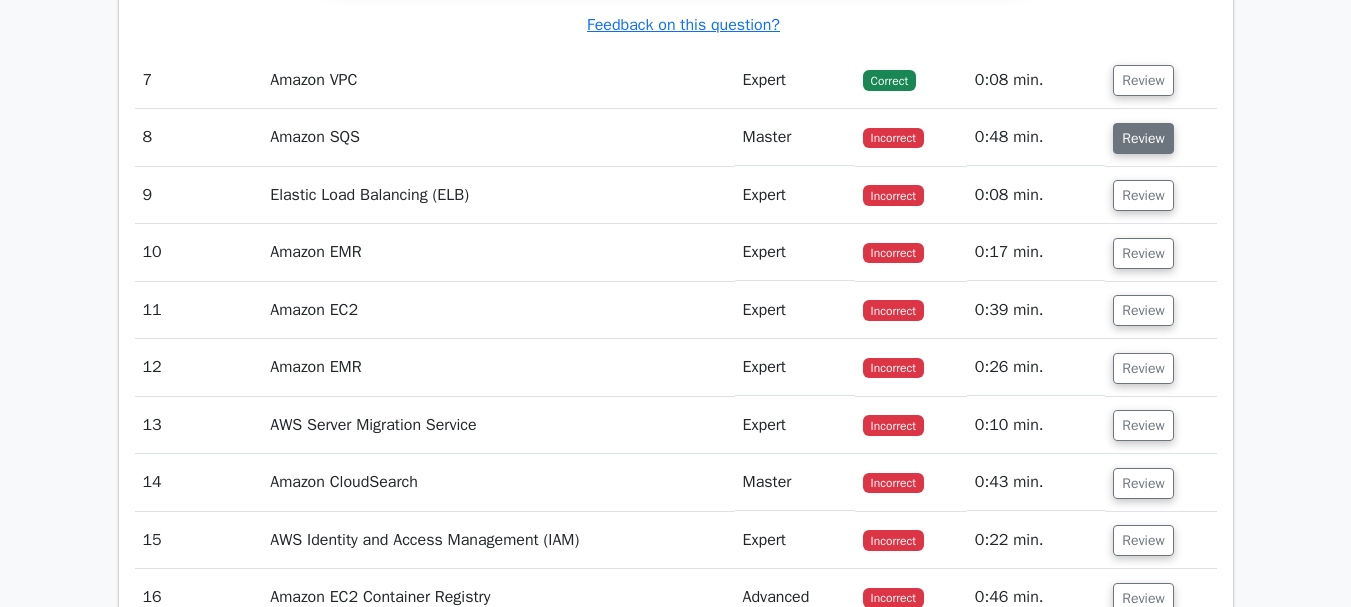 click on "Review" at bounding box center [1143, 138] 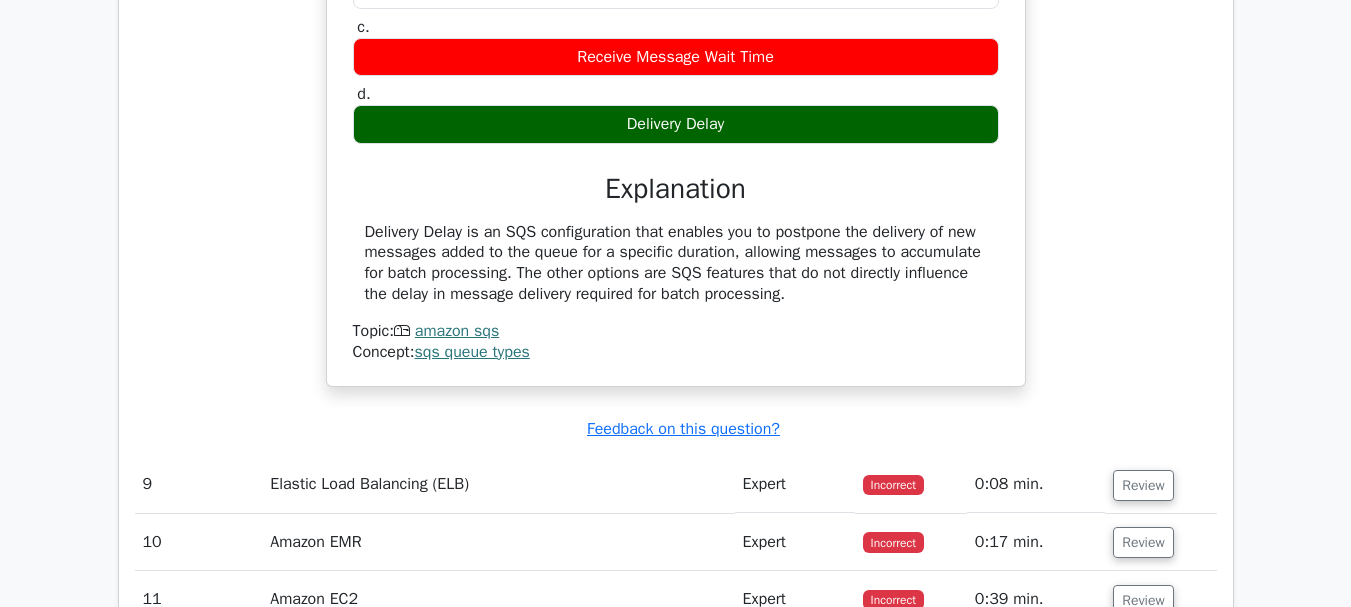 scroll, scrollTop: 6349, scrollLeft: 0, axis: vertical 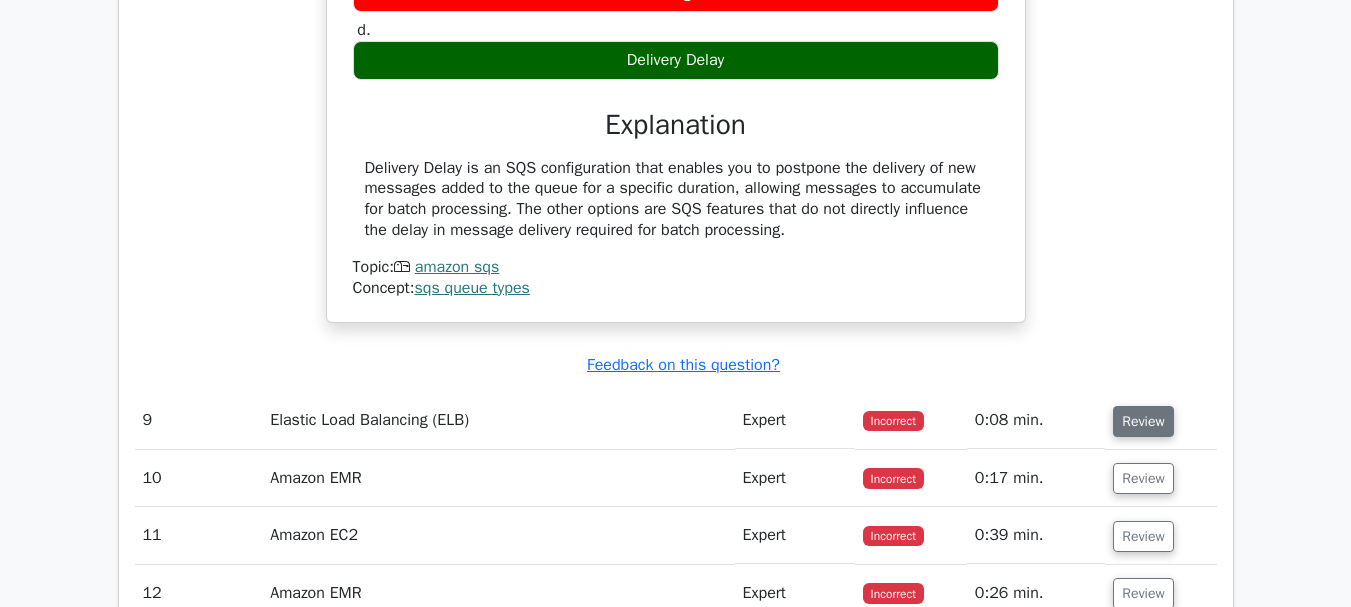click on "Review" at bounding box center (1143, 421) 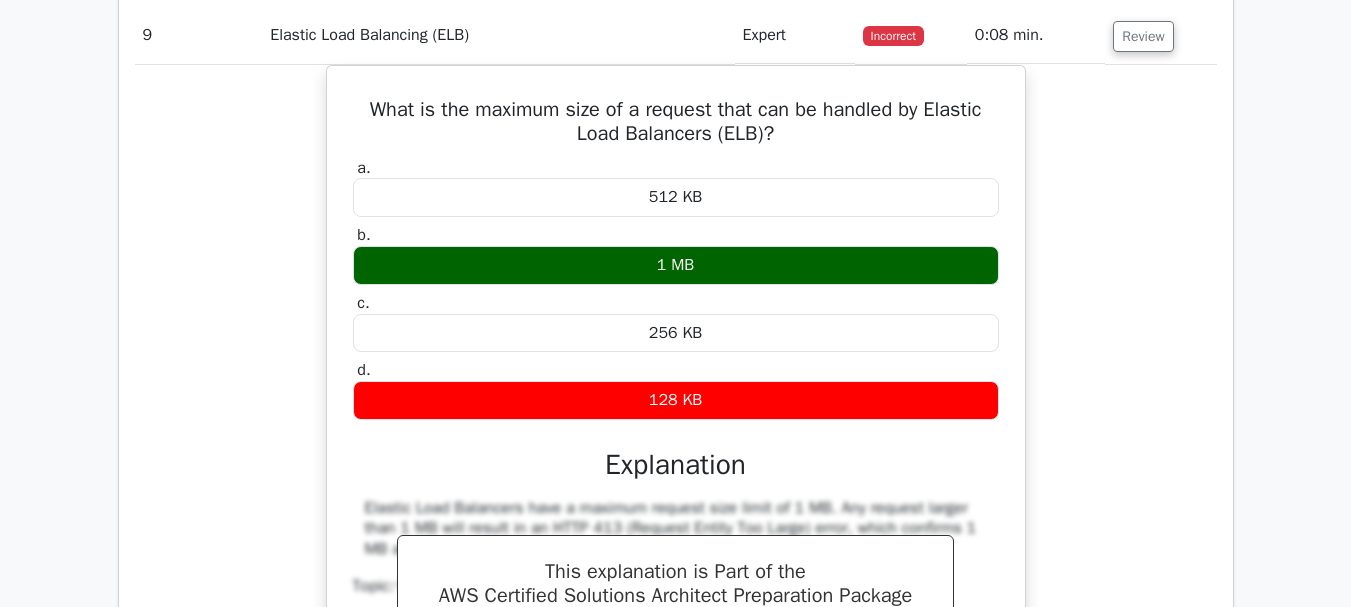 scroll, scrollTop: 6804, scrollLeft: 0, axis: vertical 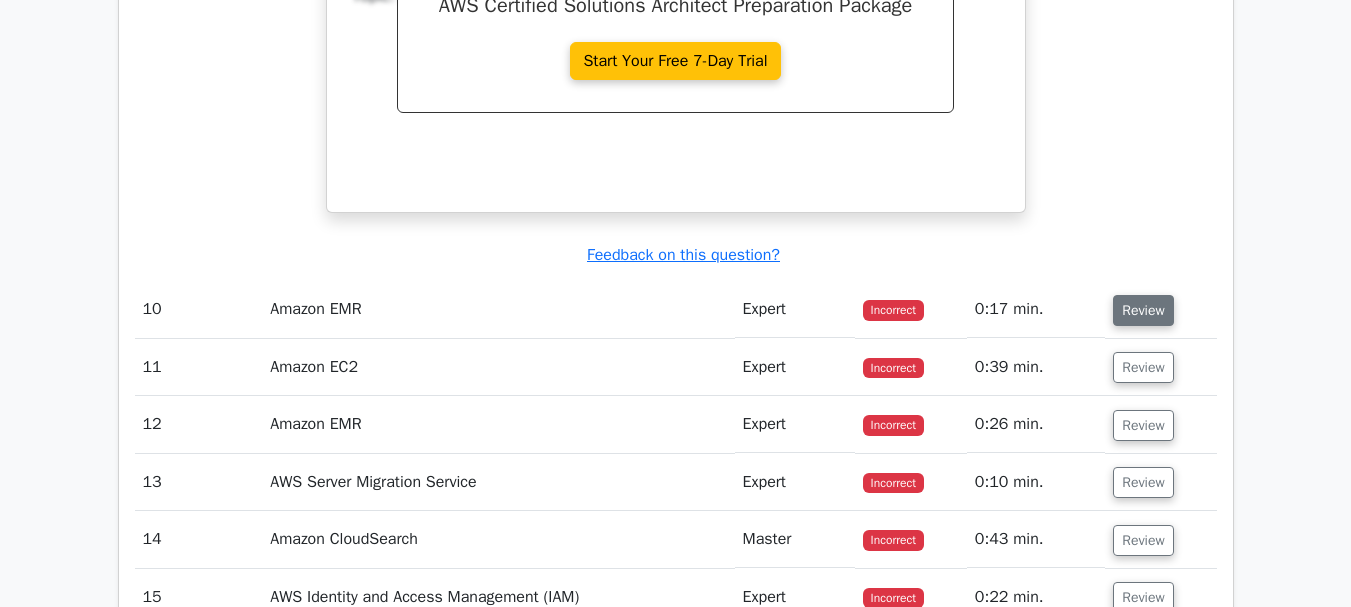 click on "Review" at bounding box center [1143, 310] 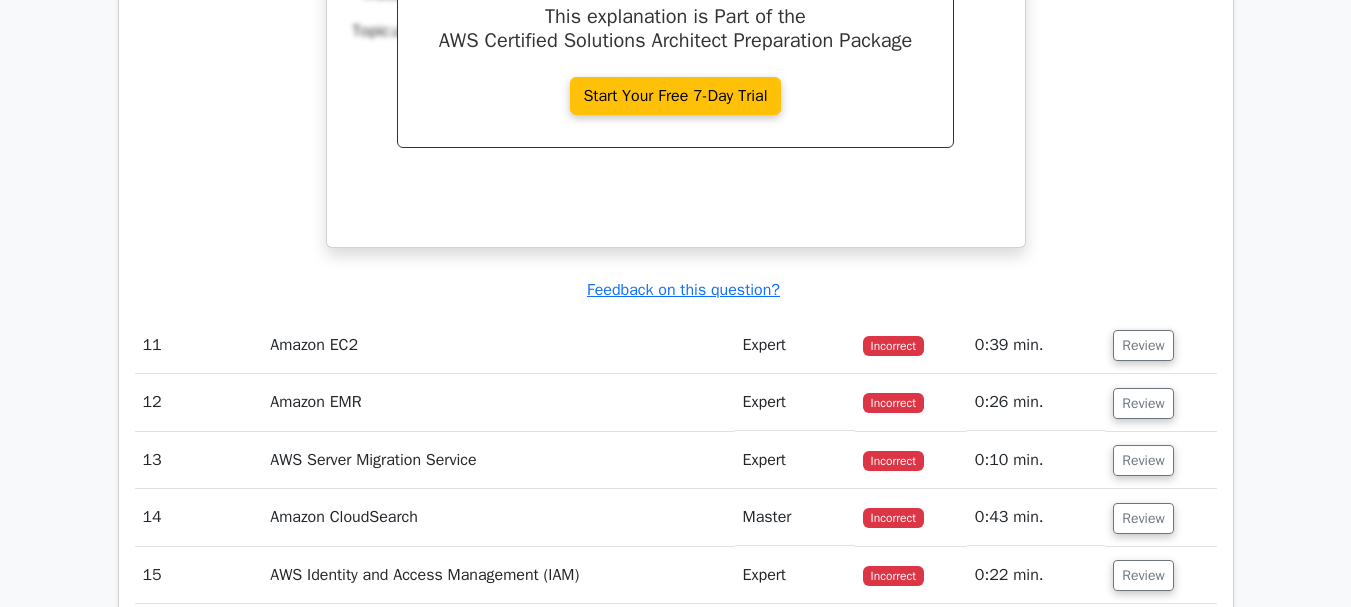 scroll, scrollTop: 8169, scrollLeft: 0, axis: vertical 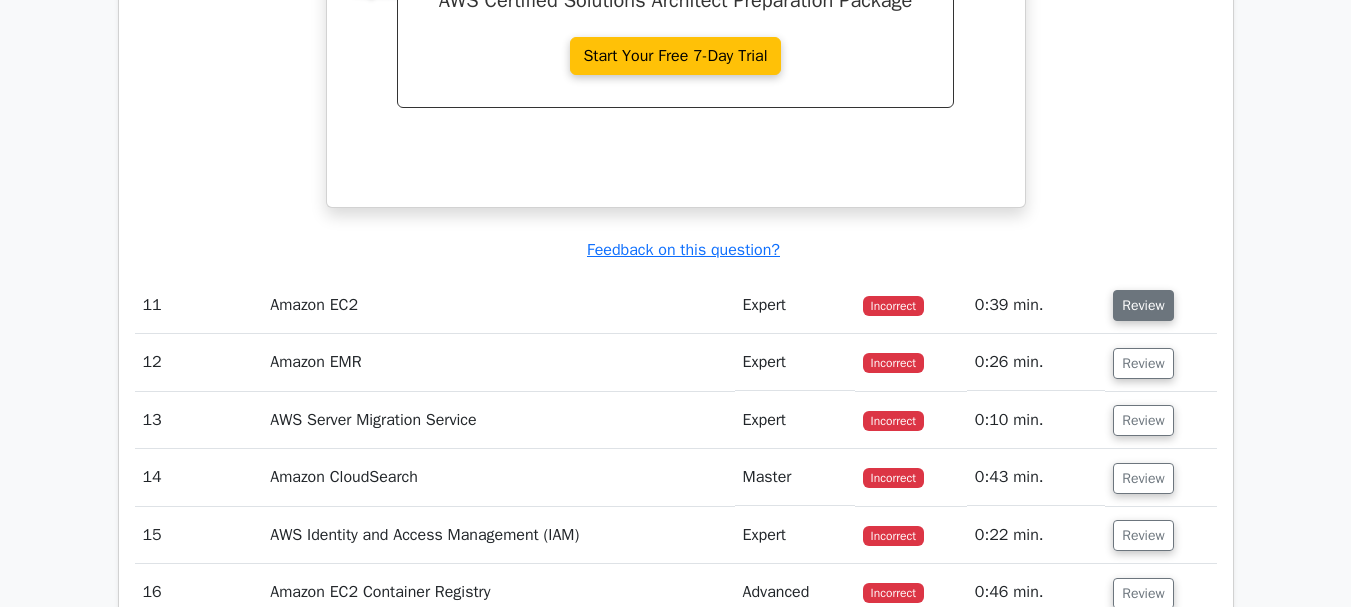 click on "Review" at bounding box center [1143, 305] 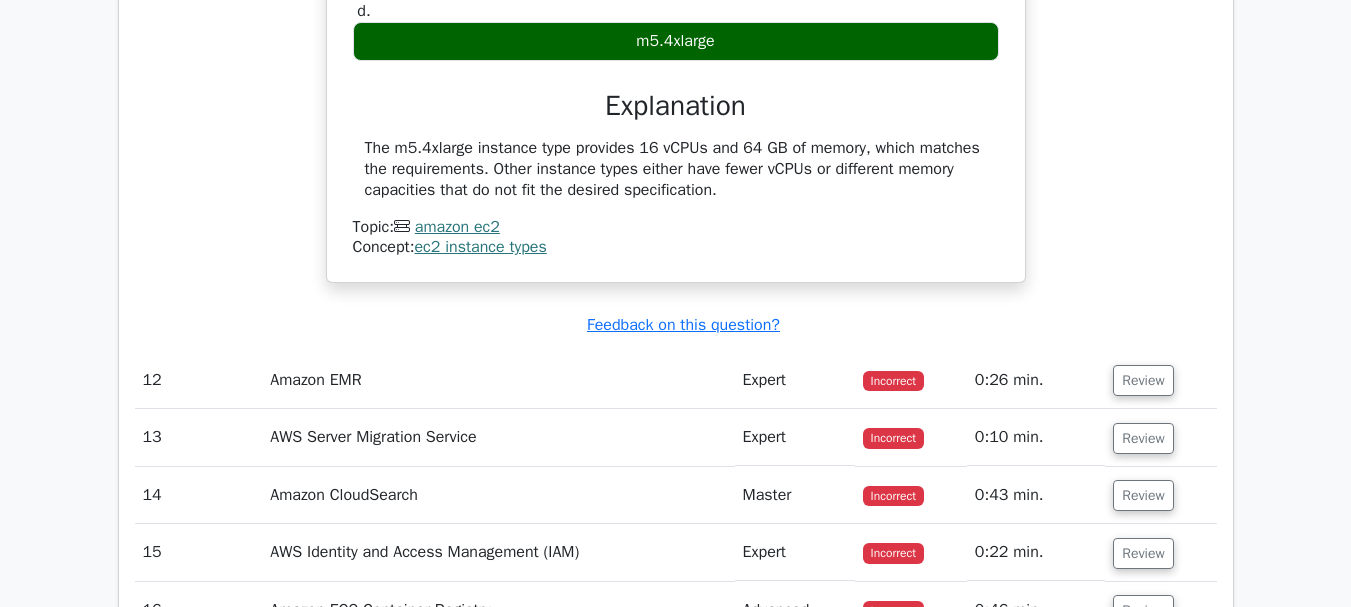 scroll, scrollTop: 8865, scrollLeft: 0, axis: vertical 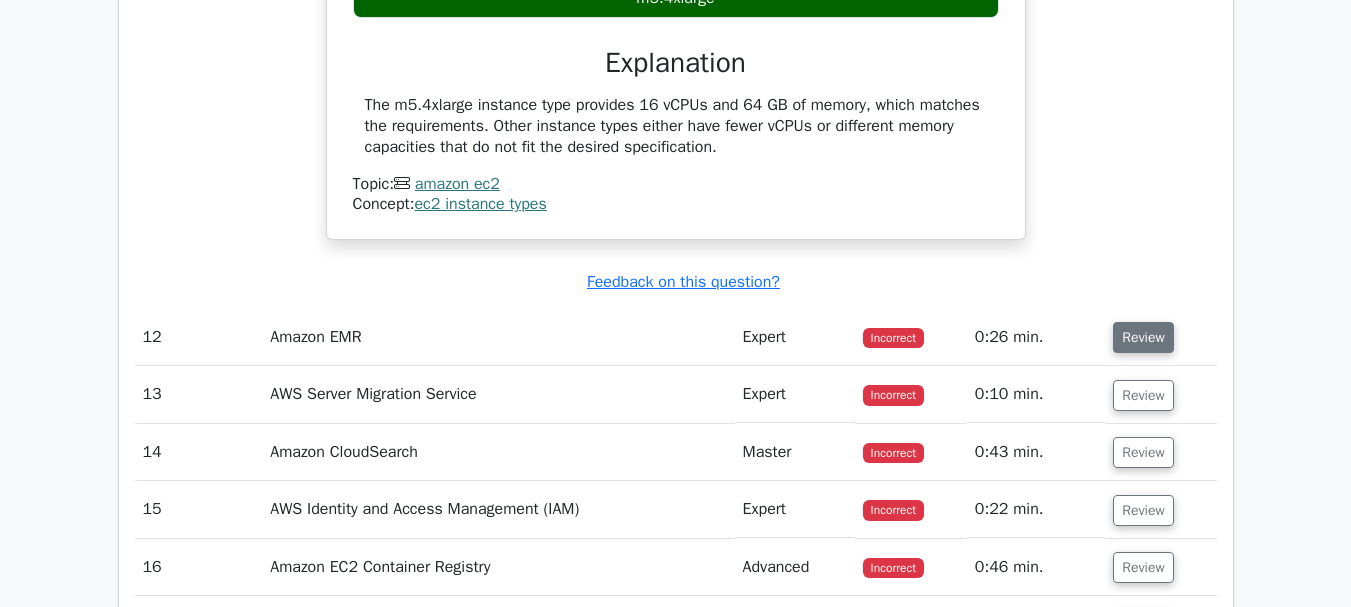 click on "Review" at bounding box center [1143, 337] 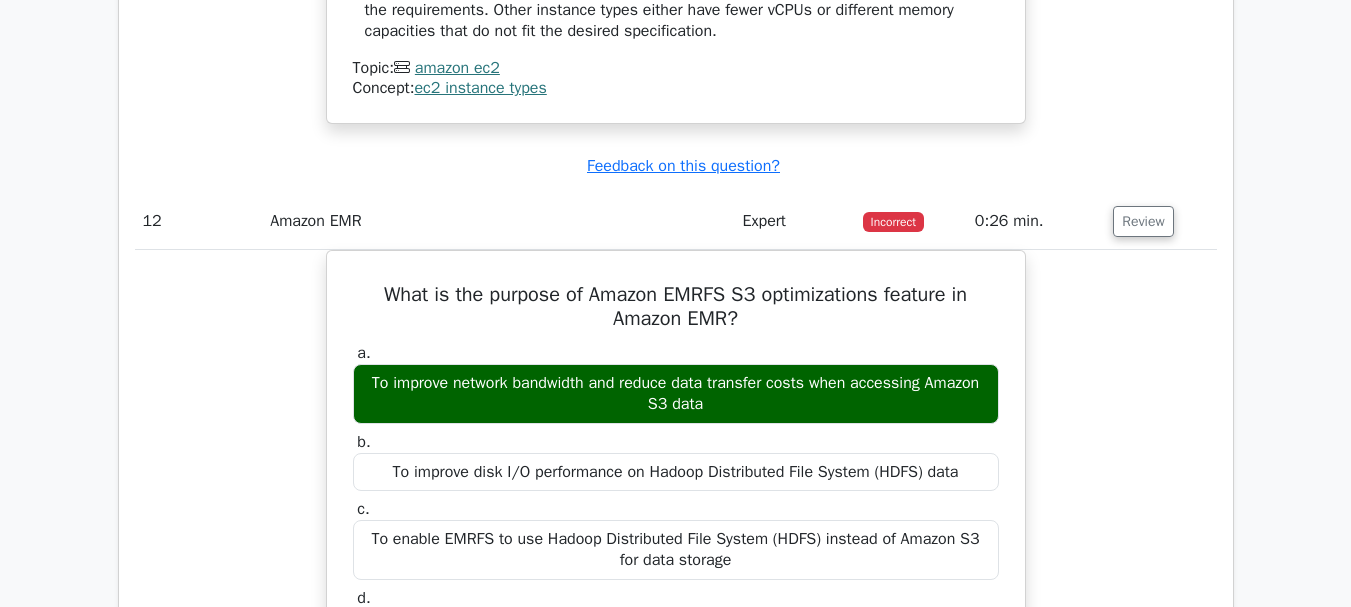 scroll, scrollTop: 9007, scrollLeft: 0, axis: vertical 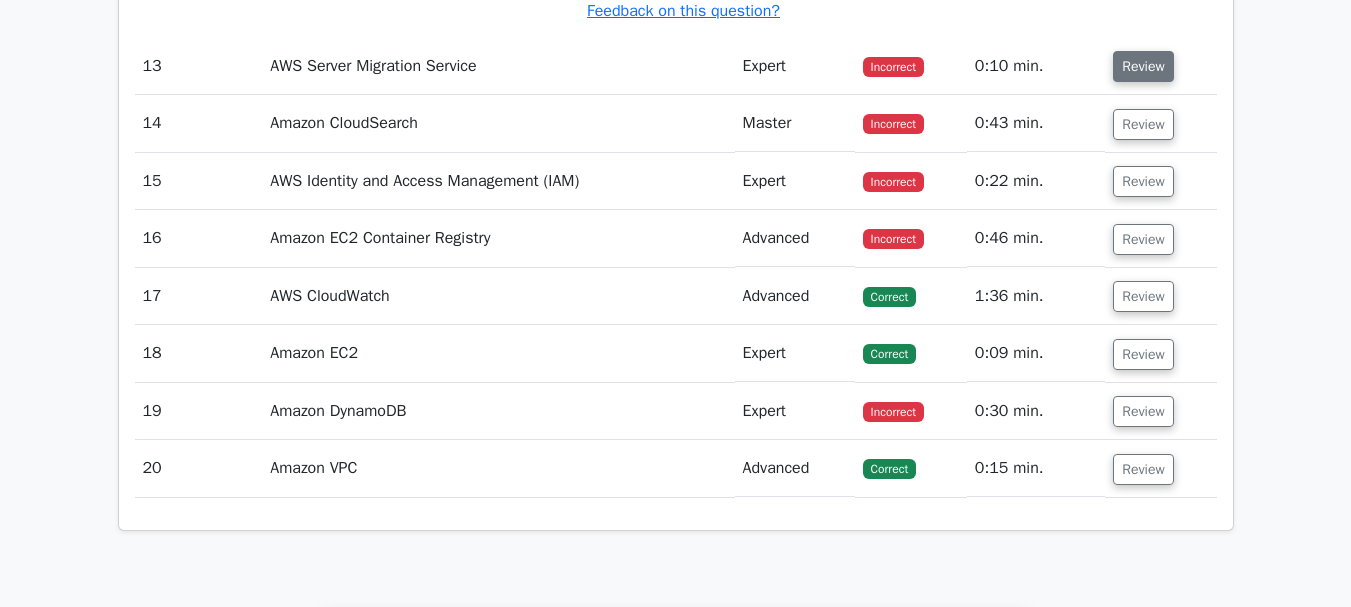 click on "Review" at bounding box center (1143, 66) 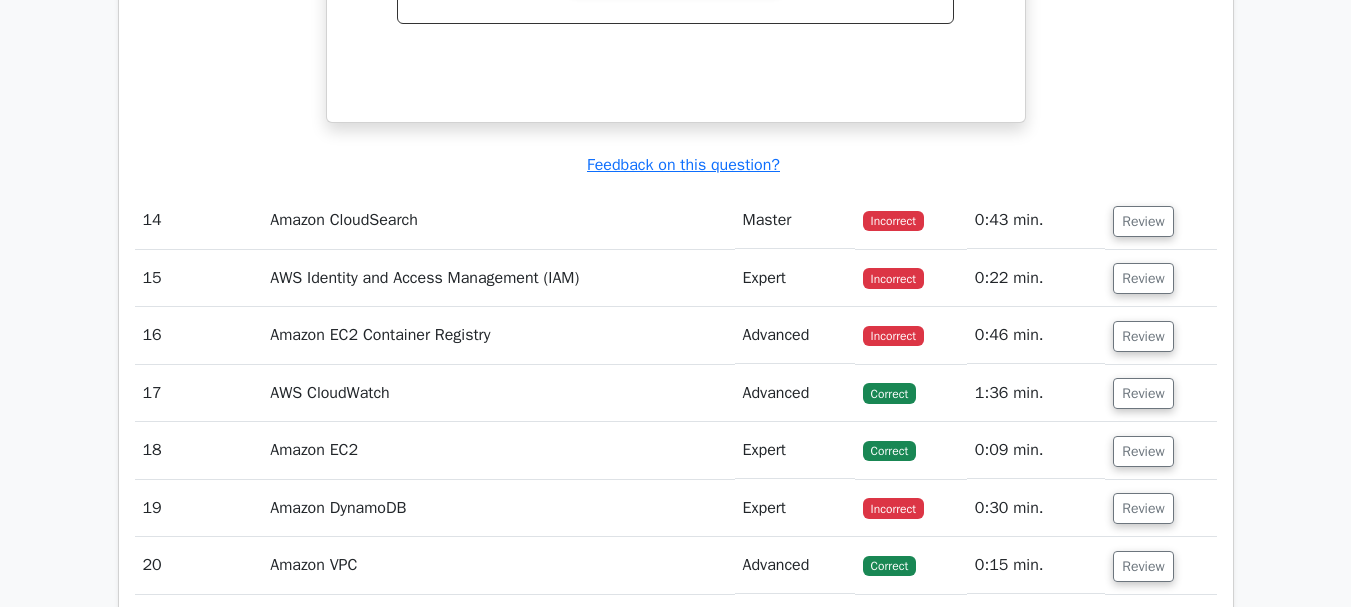 scroll, scrollTop: 10868, scrollLeft: 0, axis: vertical 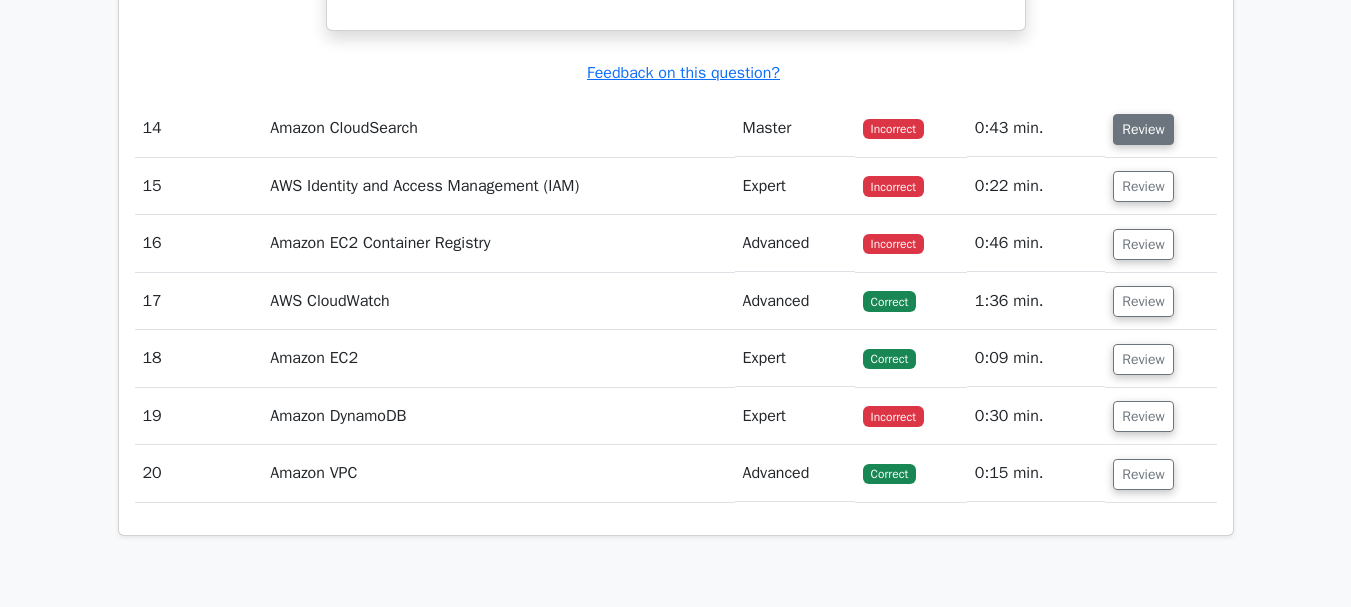 click on "Review" at bounding box center [1143, 129] 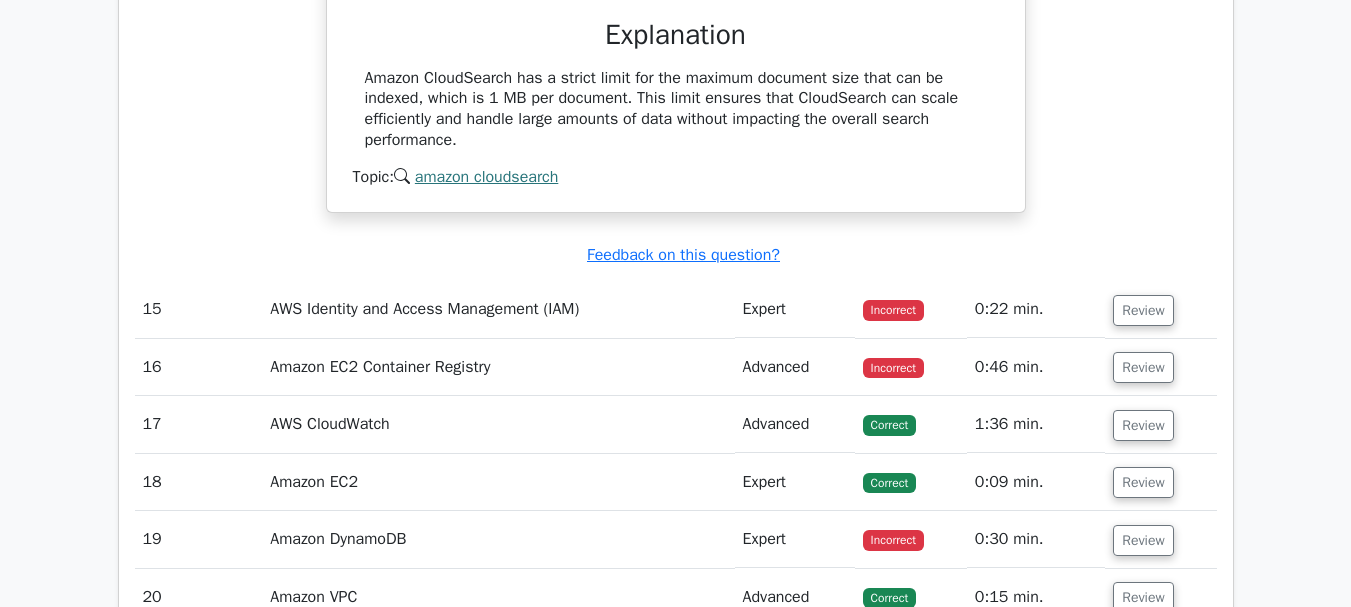 scroll, scrollTop: 11395, scrollLeft: 0, axis: vertical 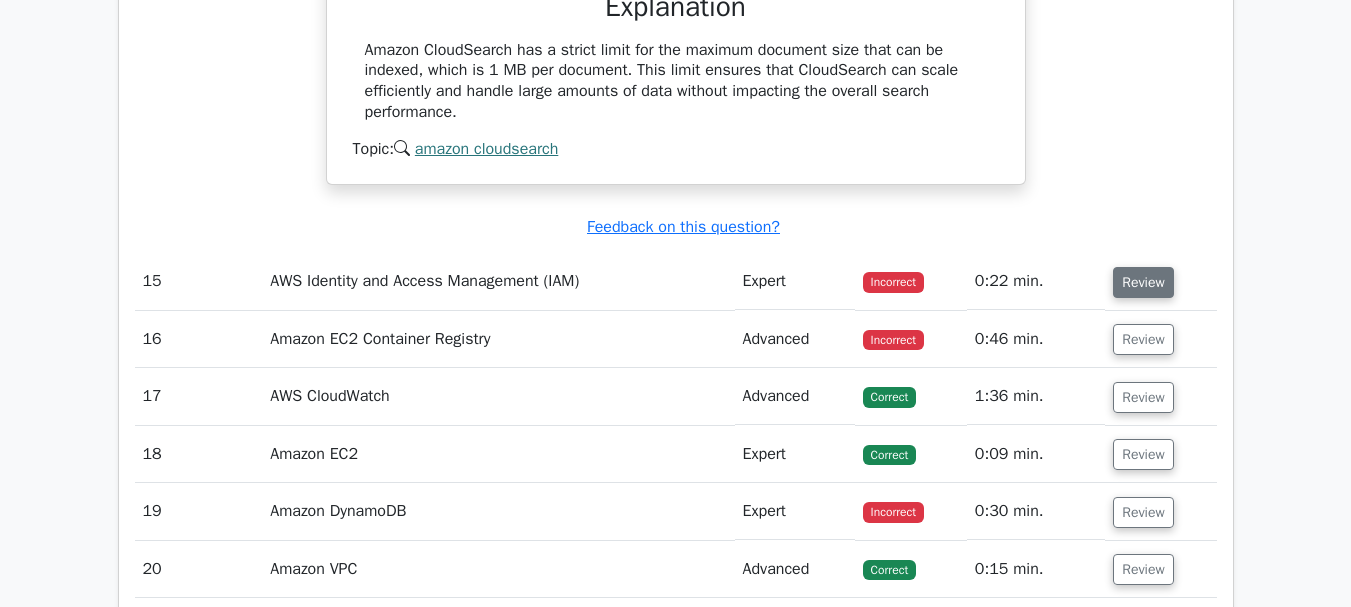 click on "Review" at bounding box center [1143, 282] 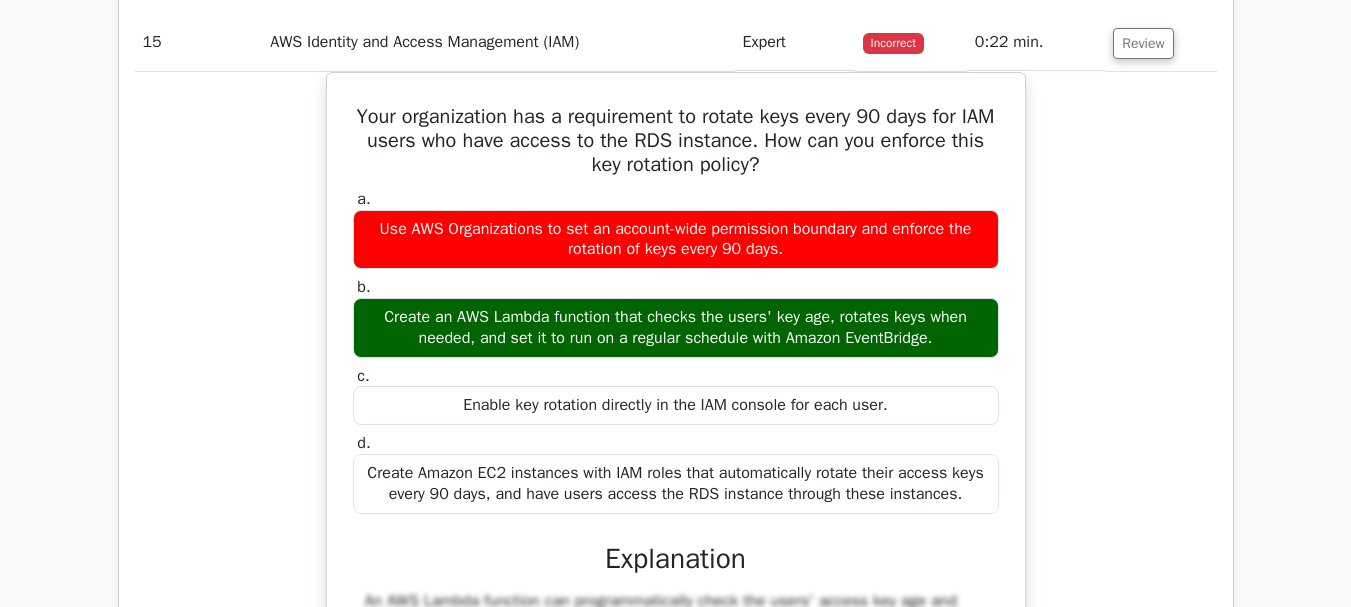 scroll, scrollTop: 11664, scrollLeft: 0, axis: vertical 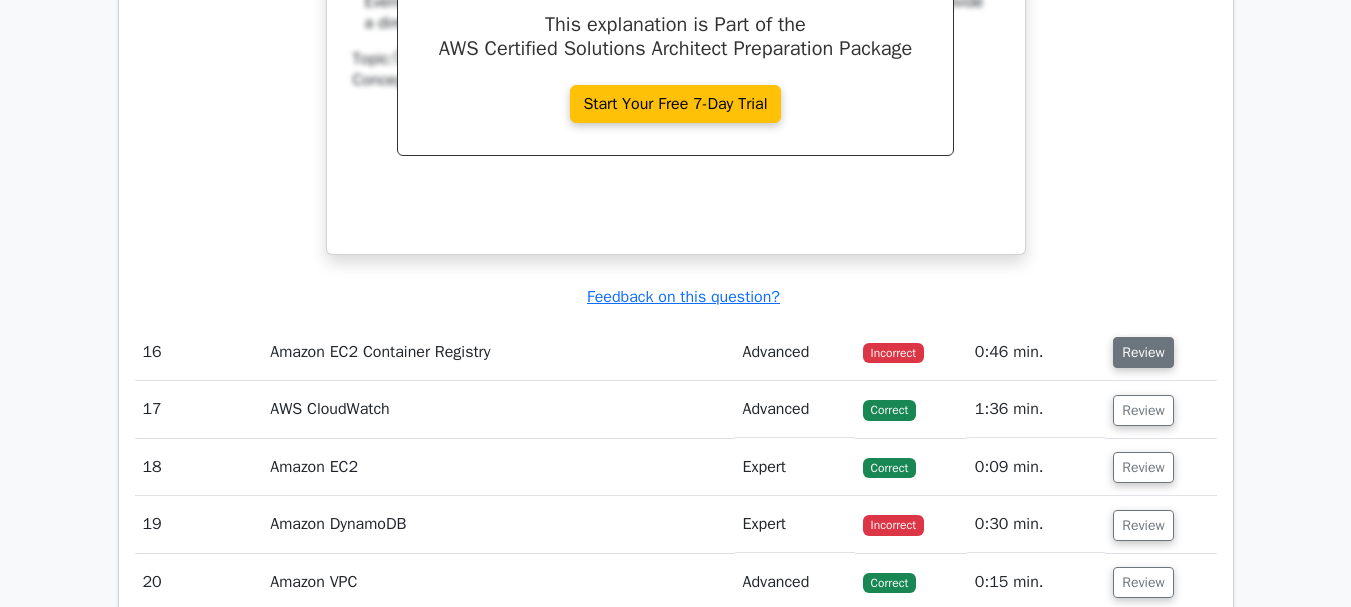 click on "Review" at bounding box center (1143, 352) 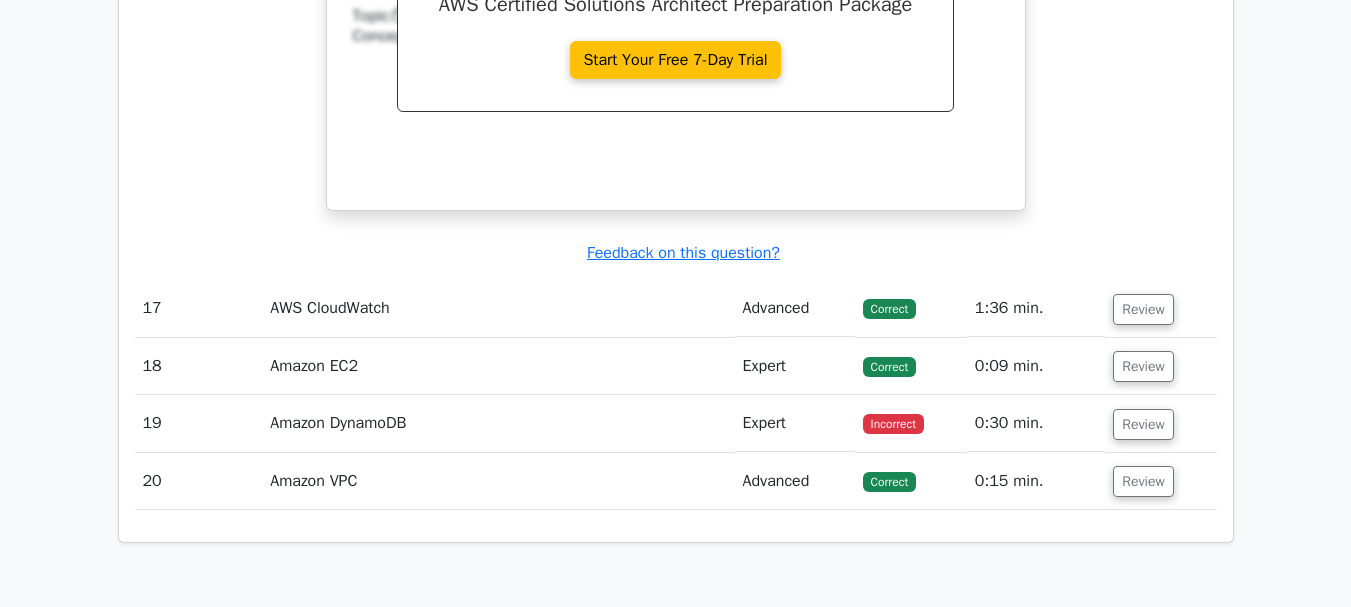 scroll, scrollTop: 13261, scrollLeft: 0, axis: vertical 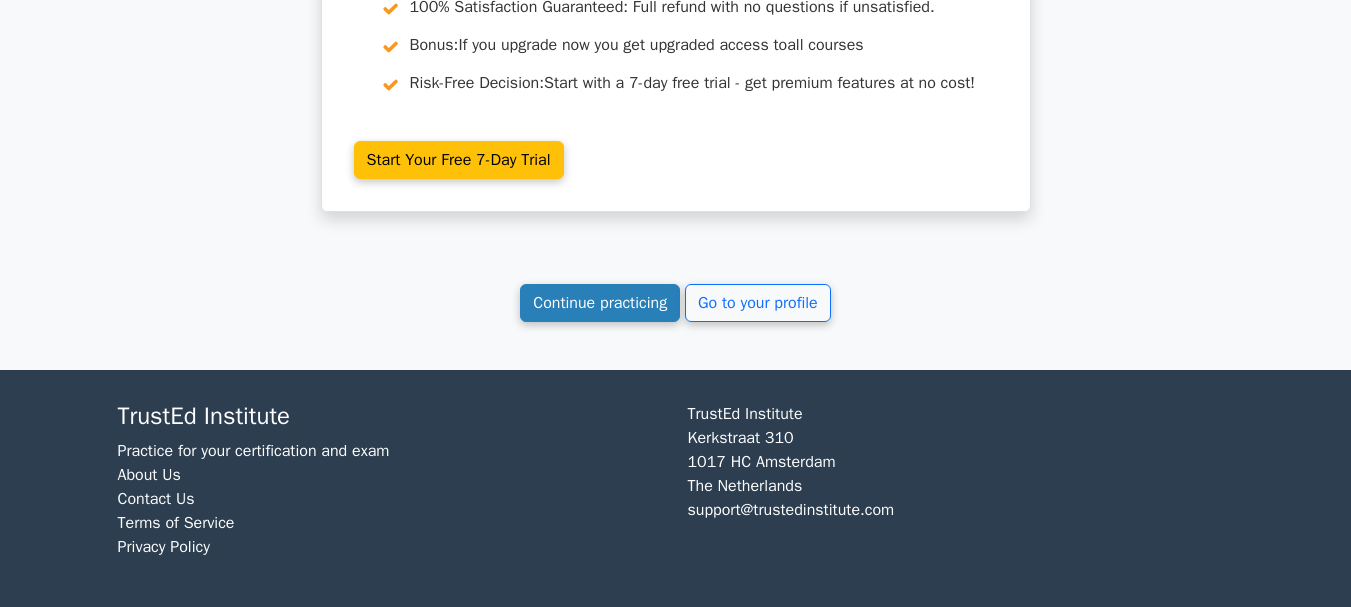 click on "Continue practicing" at bounding box center (600, 303) 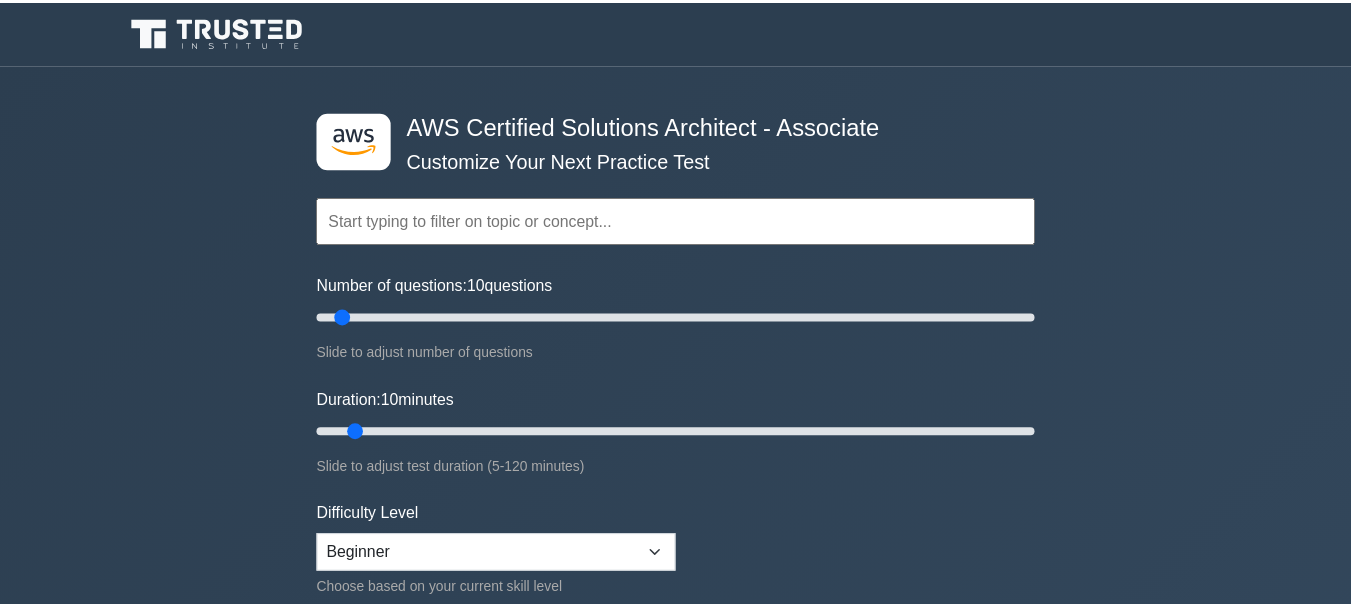 scroll, scrollTop: 0, scrollLeft: 0, axis: both 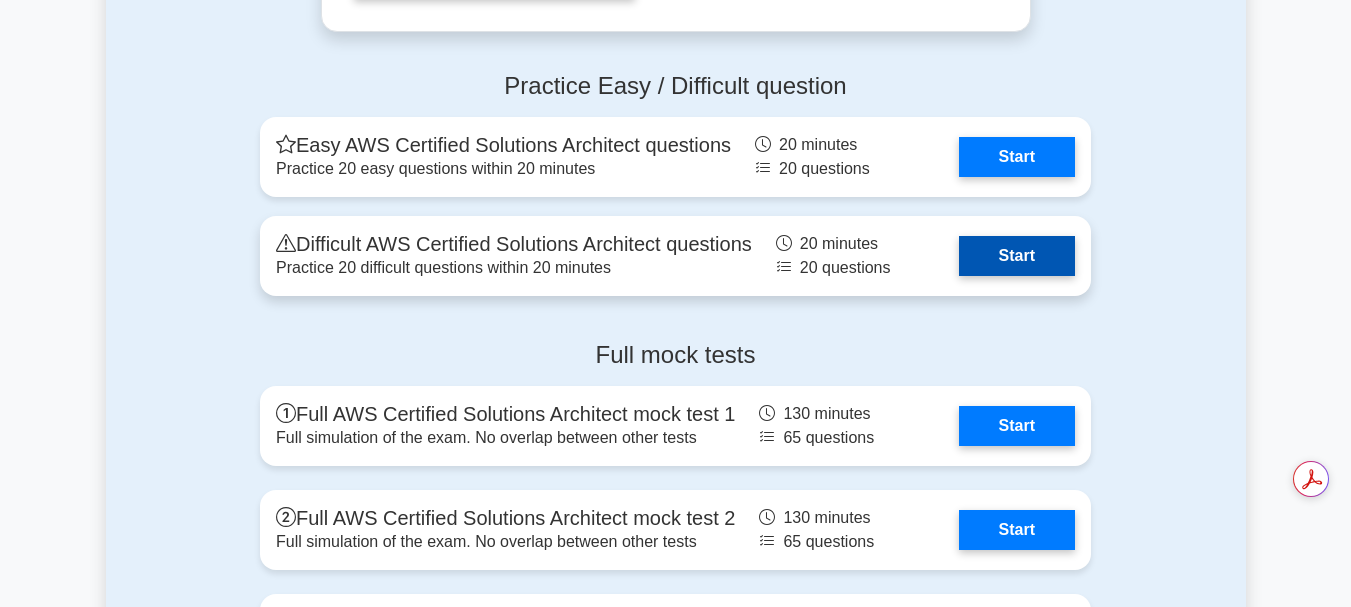 click on "Start" at bounding box center (1017, 256) 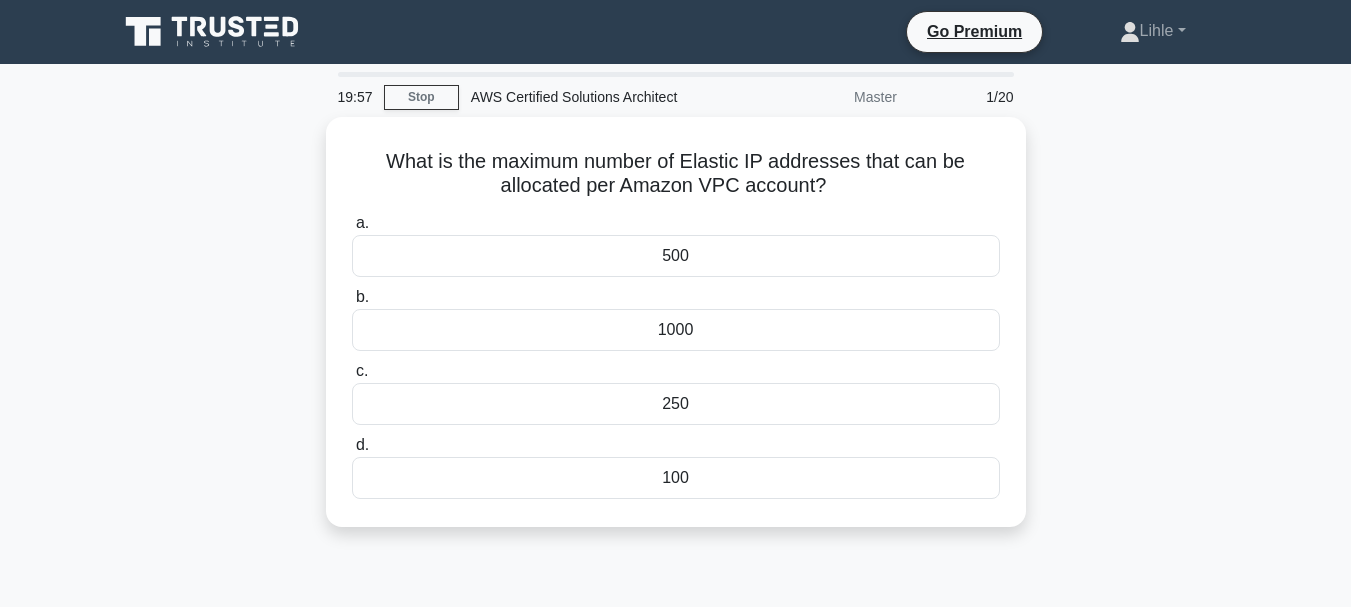 scroll, scrollTop: 0, scrollLeft: 0, axis: both 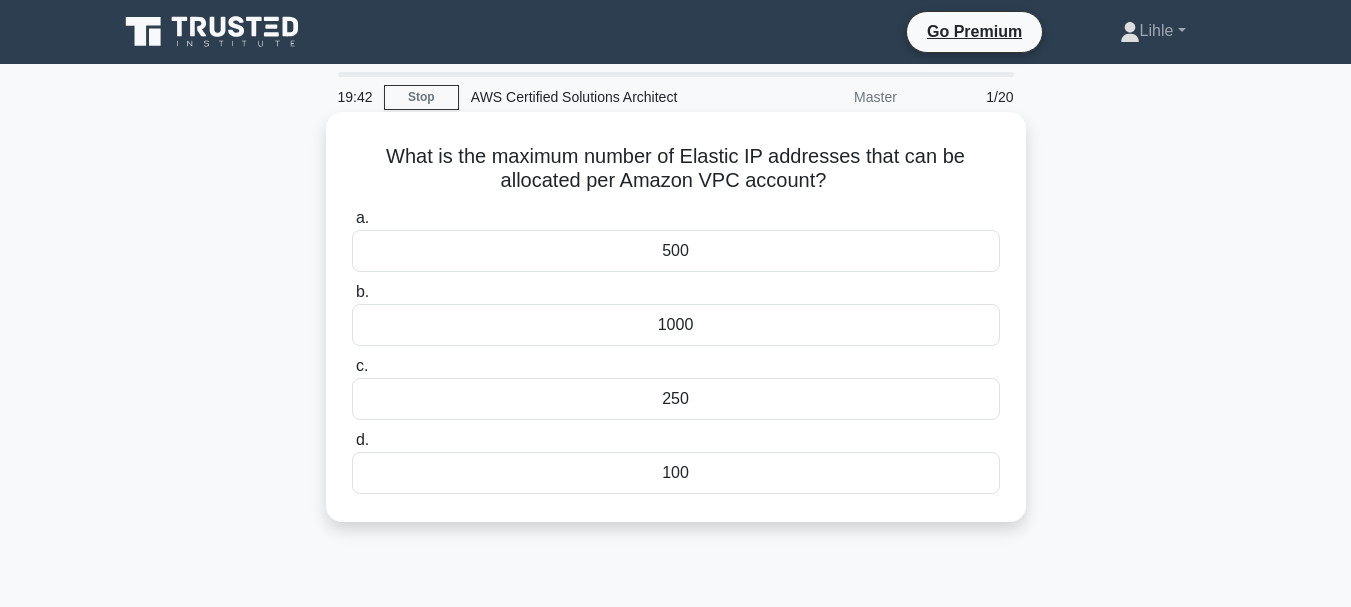 click on "100" at bounding box center [676, 473] 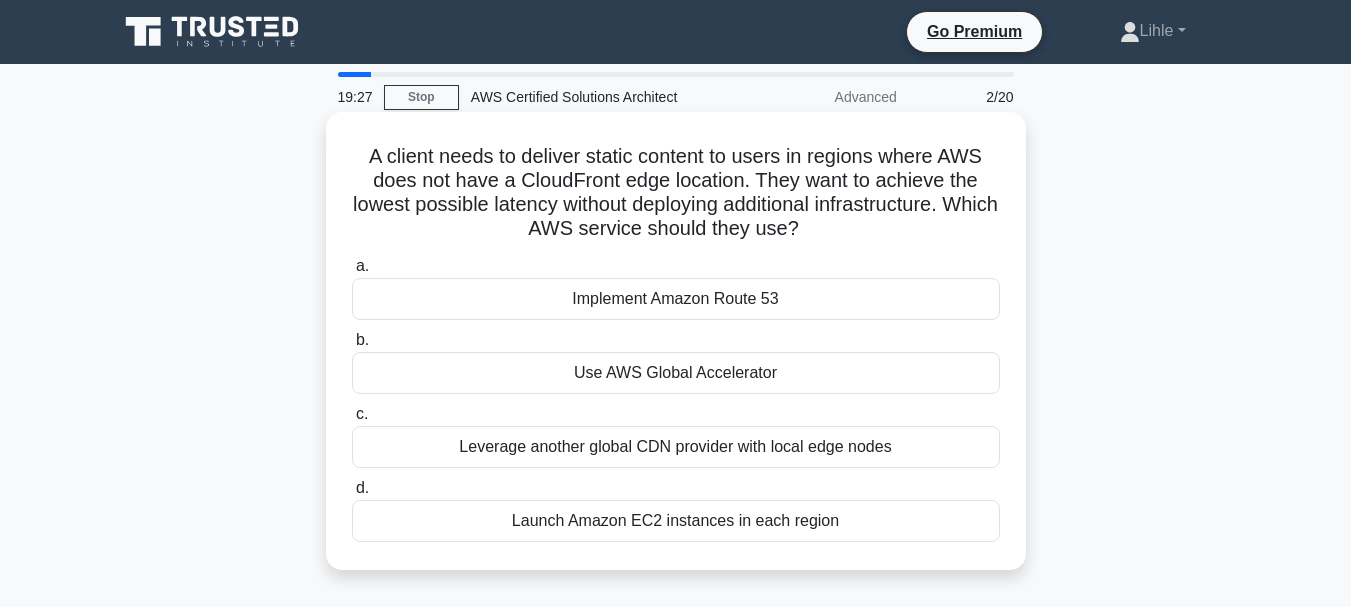 click on "Use AWS Global Accelerator" at bounding box center (676, 373) 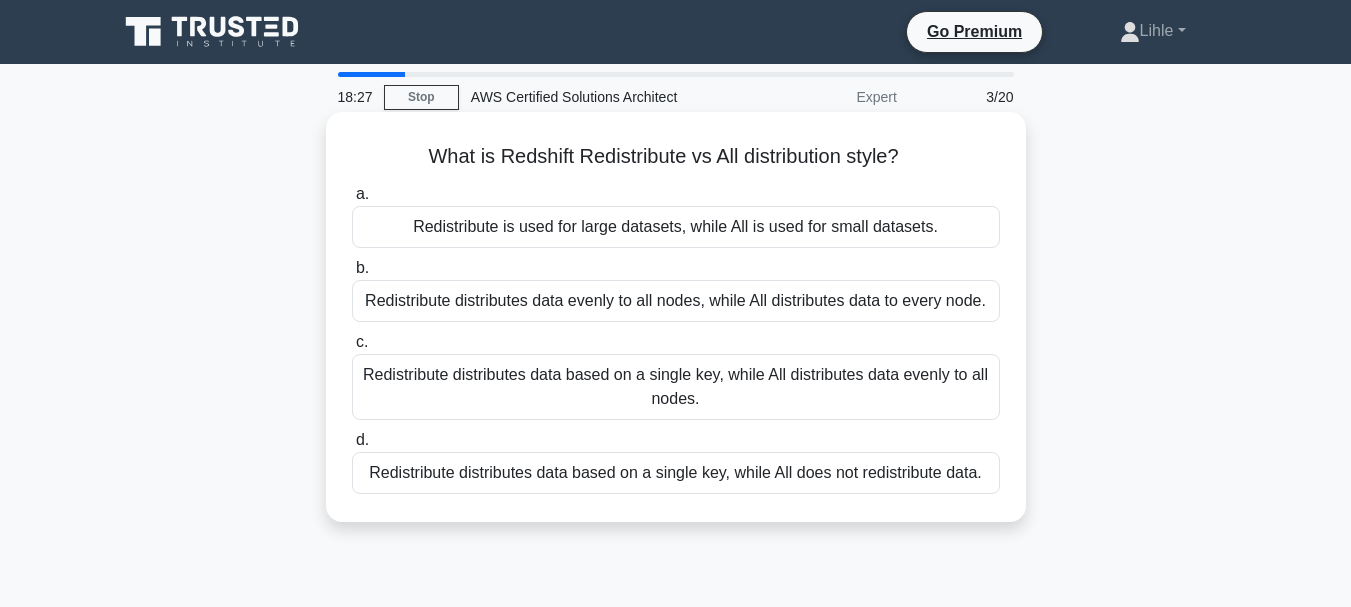 click on "Redistribute distributes data based on a single key, while All distributes data evenly to all nodes." at bounding box center [676, 387] 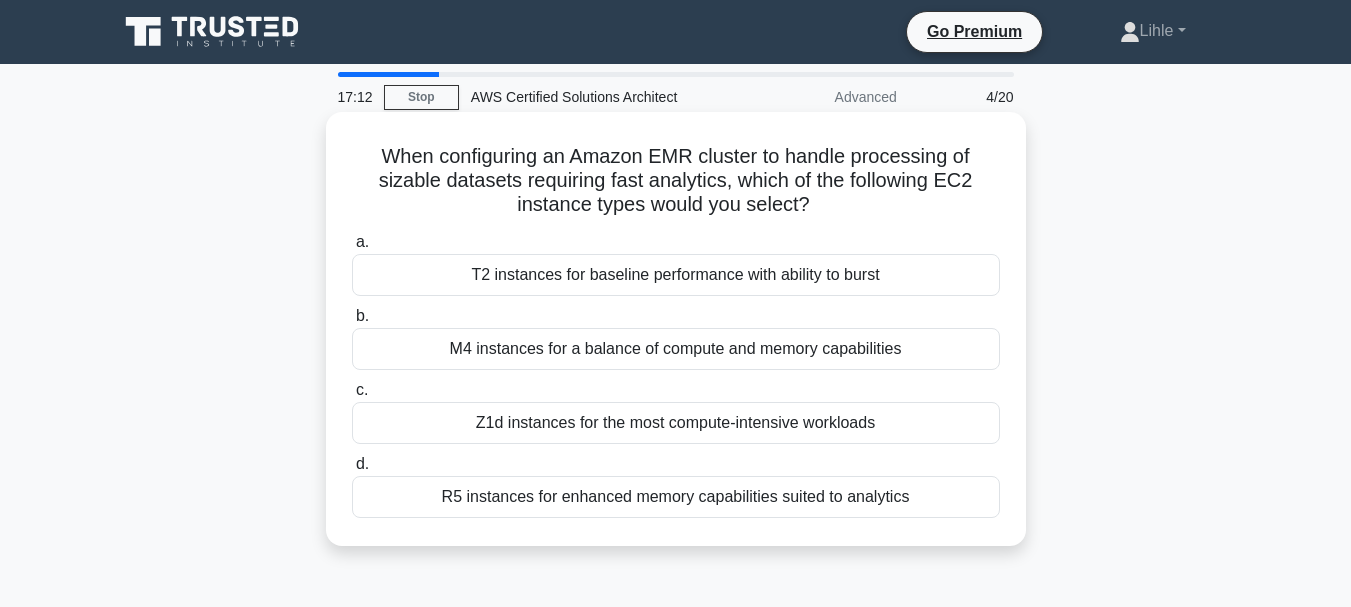 click on "M4 instances for a balance of compute and memory capabilities" at bounding box center [676, 349] 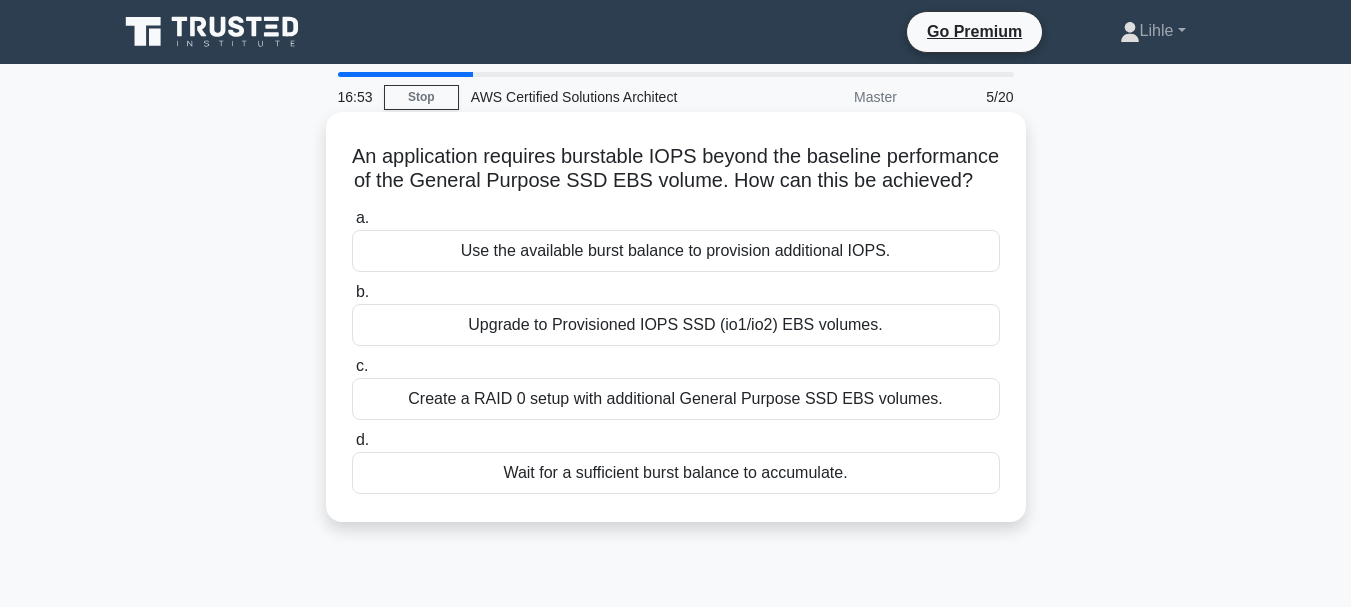 click on "Upgrade to Provisioned IOPS SSD (io1/io2) EBS volumes." at bounding box center (676, 325) 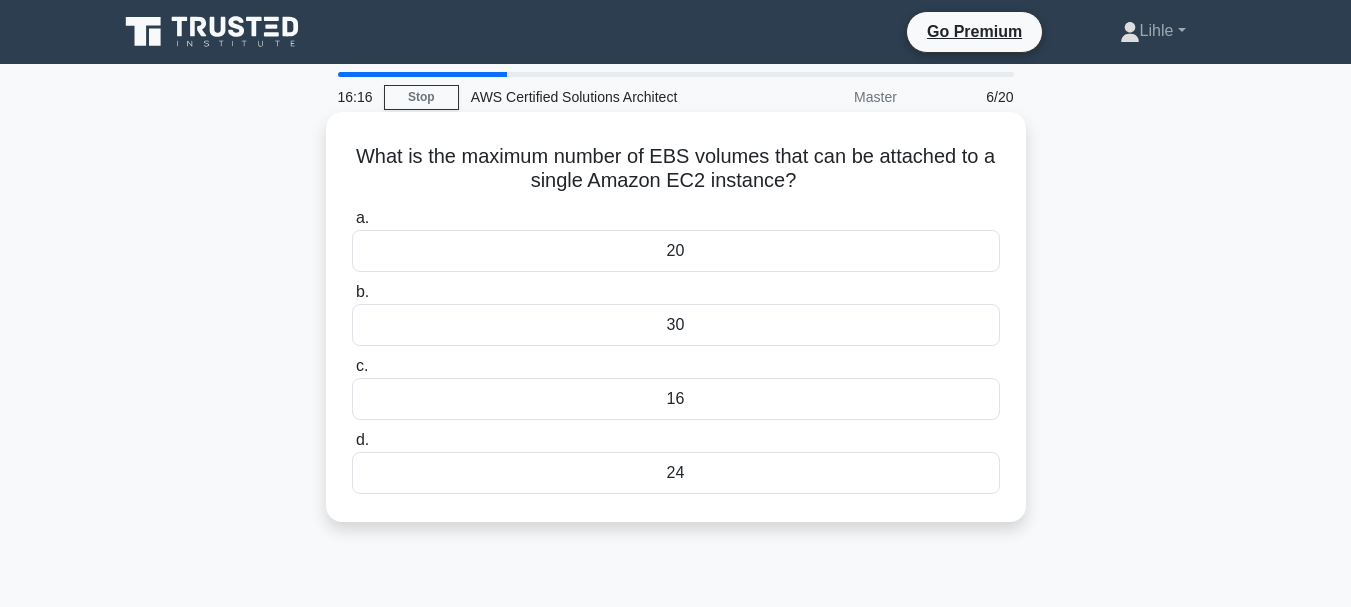 click on "16" at bounding box center [676, 399] 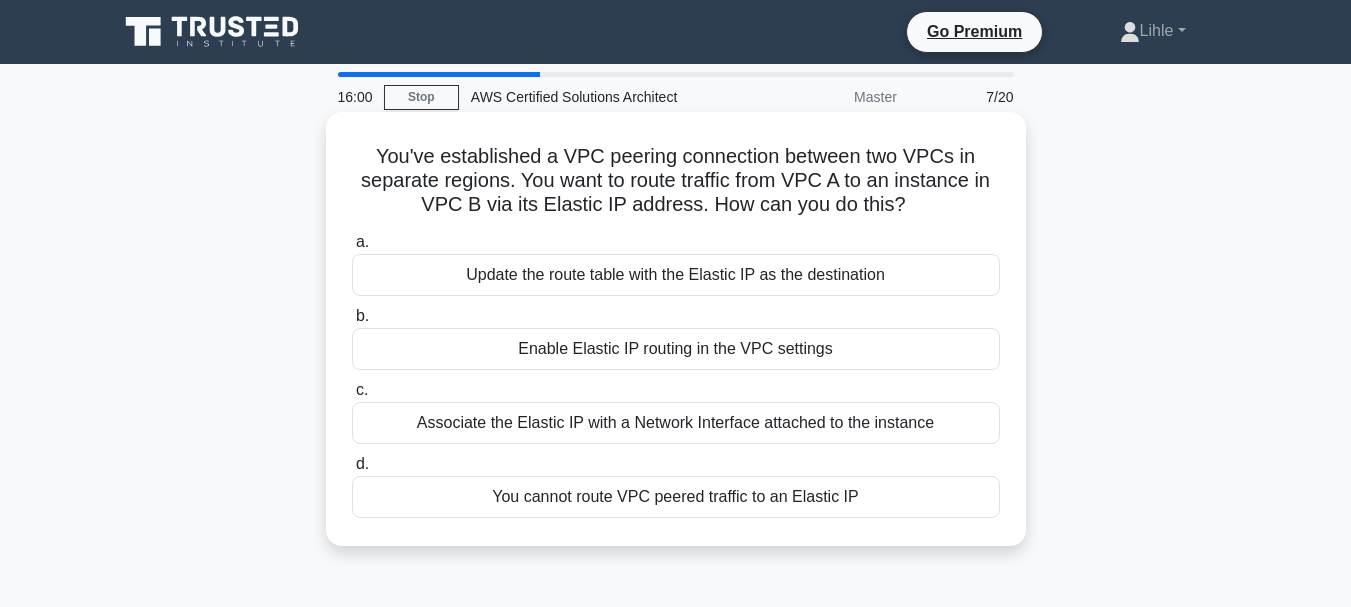 click on "You cannot route VPC peered traffic to an Elastic IP" at bounding box center [676, 497] 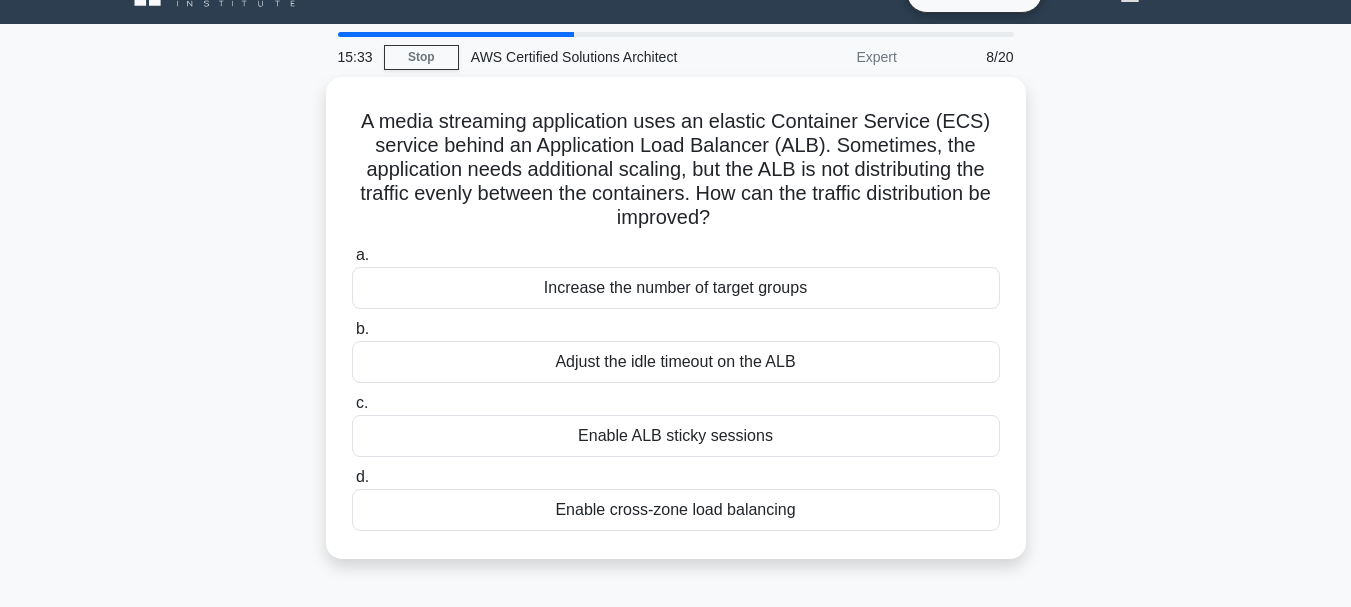 scroll, scrollTop: 80, scrollLeft: 0, axis: vertical 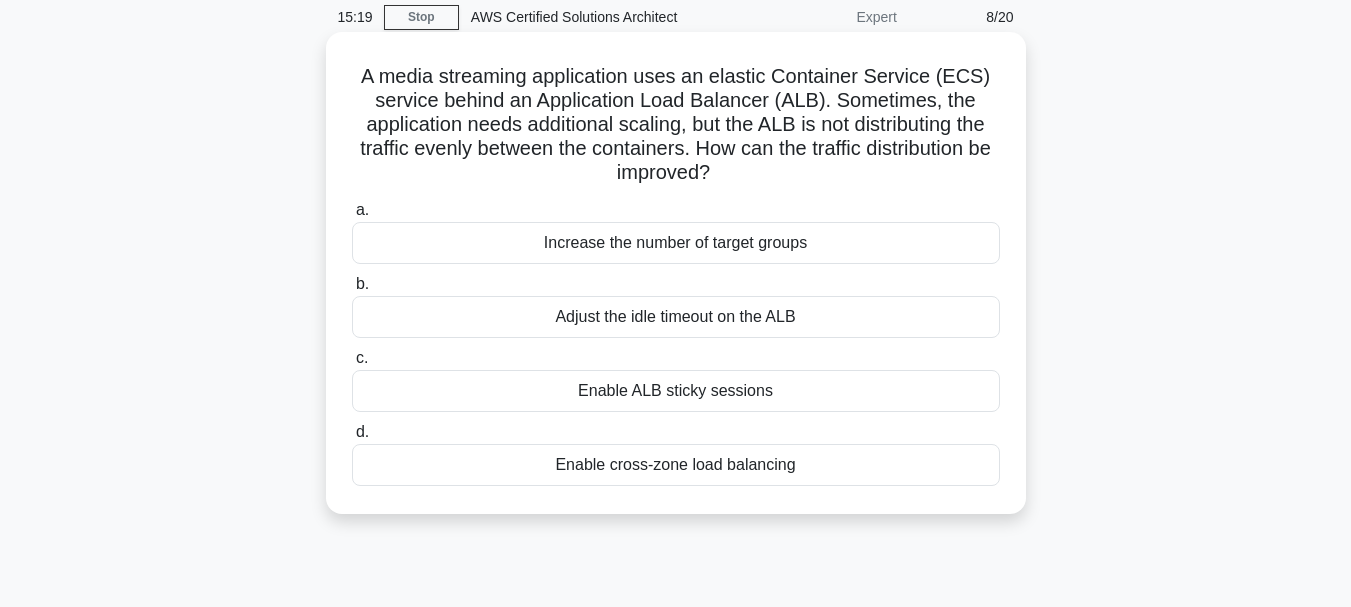 click on "Enable cross-zone load balancing" at bounding box center (676, 465) 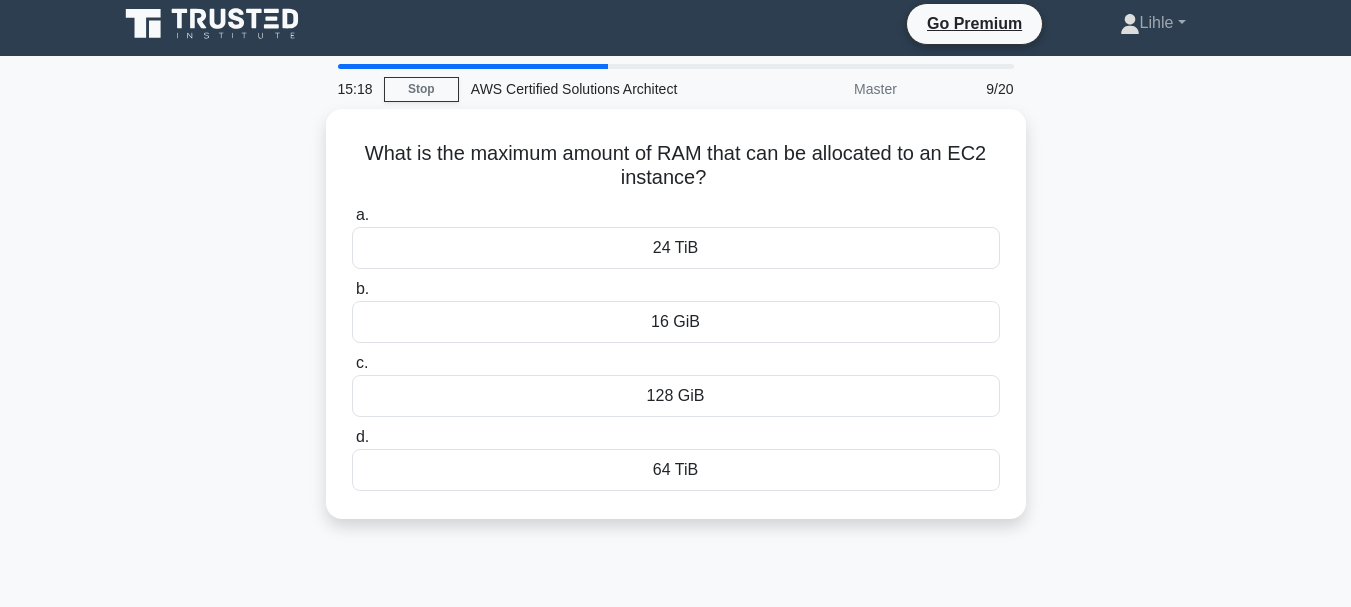 scroll, scrollTop: 0, scrollLeft: 0, axis: both 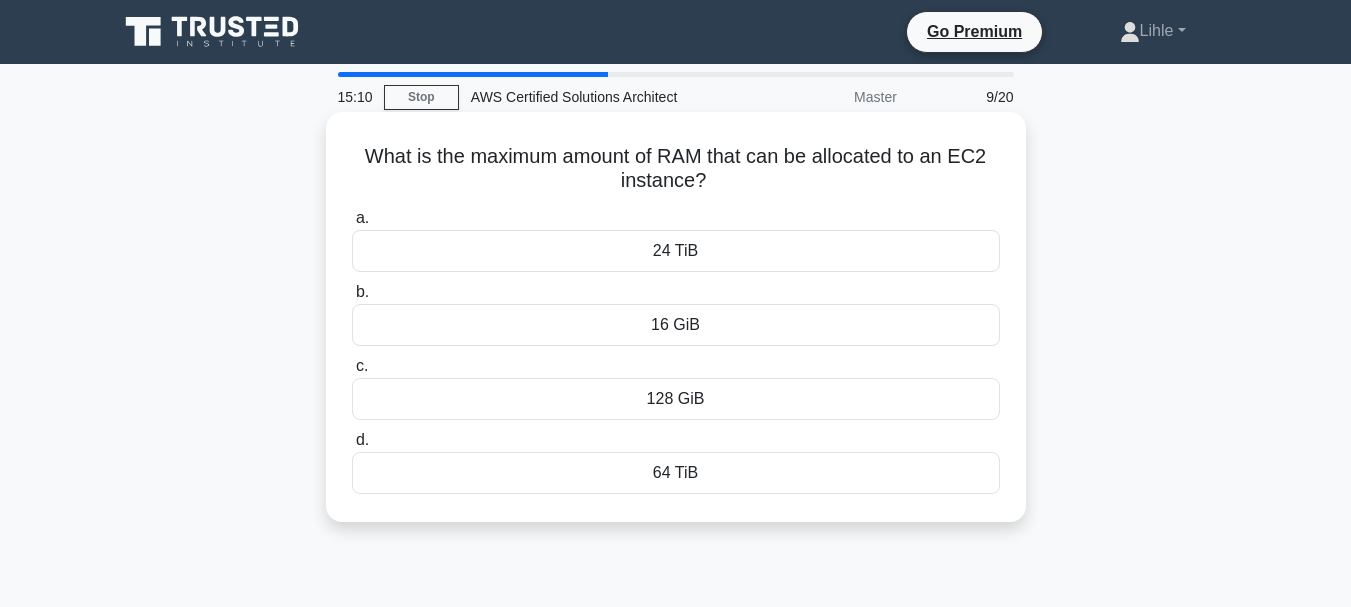 click on "64 TiB" at bounding box center (676, 473) 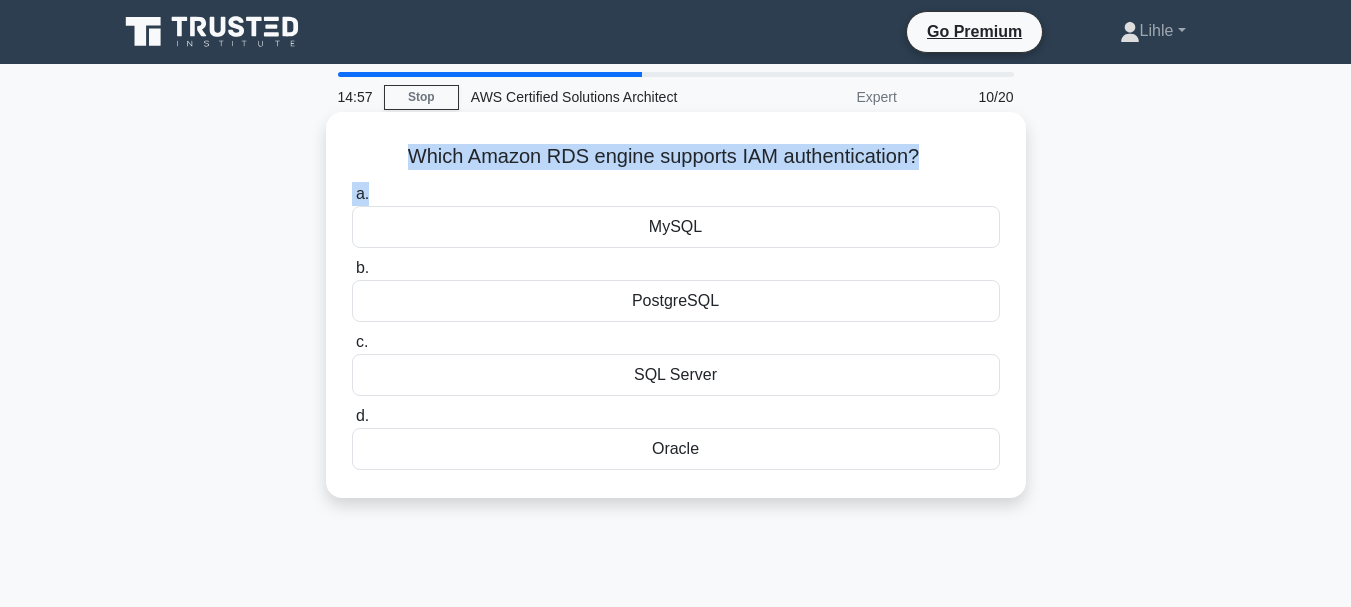 drag, startPoint x: 396, startPoint y: 153, endPoint x: 922, endPoint y: 179, distance: 526.6422 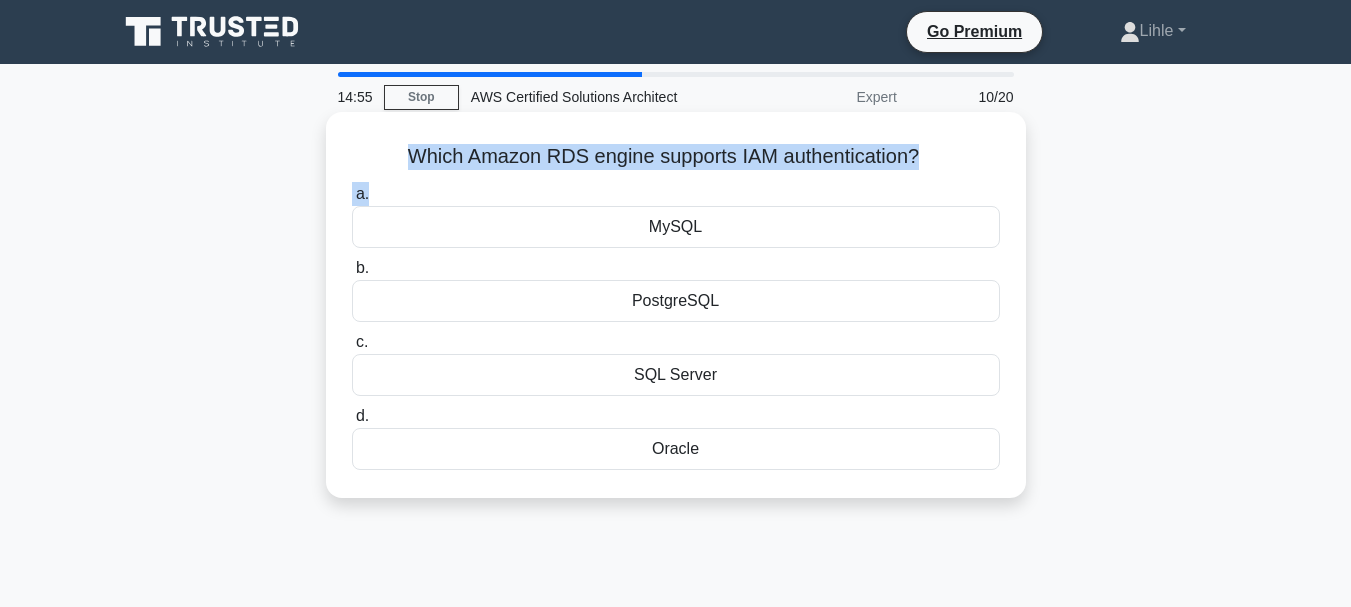 copy on "Which Amazon RDS engine supports IAM authentication?
.spinner_0XTQ{transform-origin:center;animation:spinner_y6GP .75s linear infinite}@keyframes spinner_y6GP{100%{transform:rotate(360deg)}}
a." 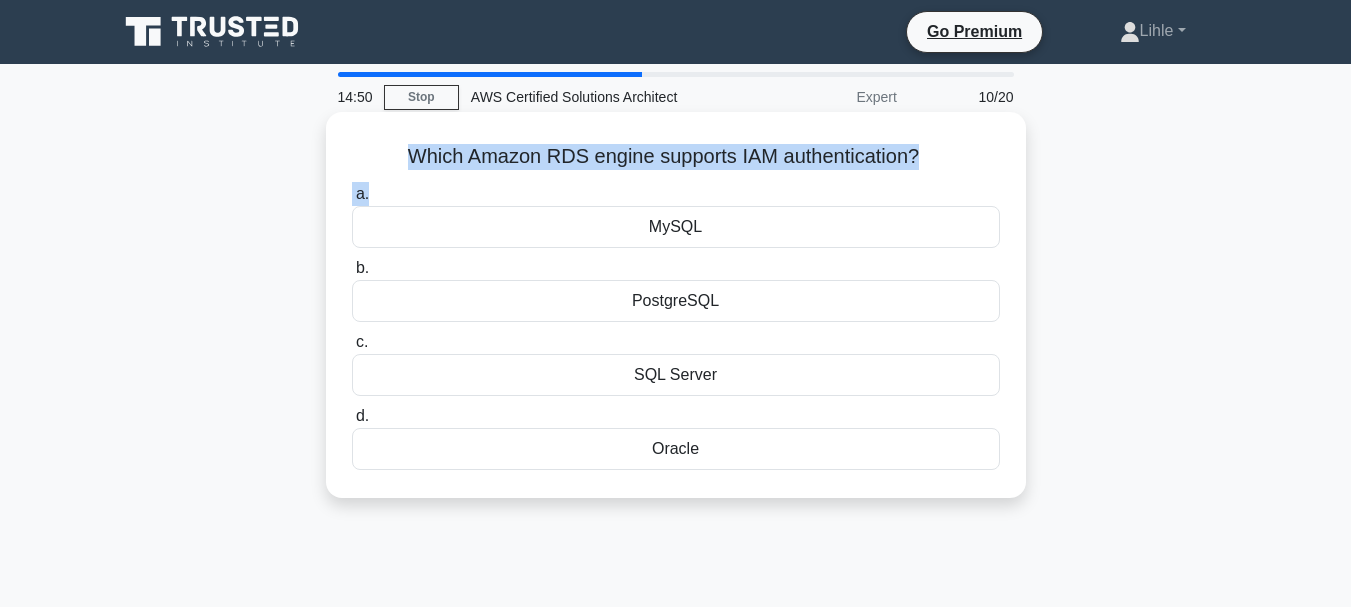 click on "Which Amazon RDS engine supports IAM authentication?
.spinner_0XTQ{transform-origin:center;animation:spinner_y6GP .75s linear infinite}@keyframes spinner_y6GP{100%{transform:rotate(360deg)}}" at bounding box center (676, 157) 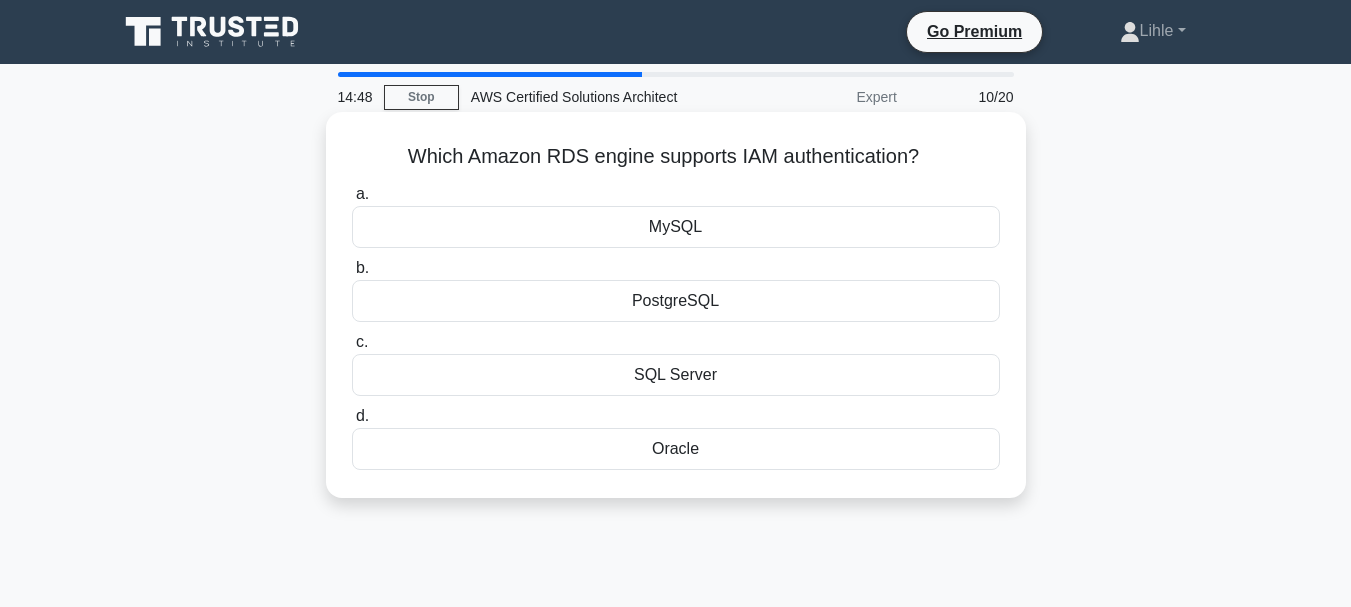 drag, startPoint x: 393, startPoint y: 150, endPoint x: 752, endPoint y: 460, distance: 474.32162 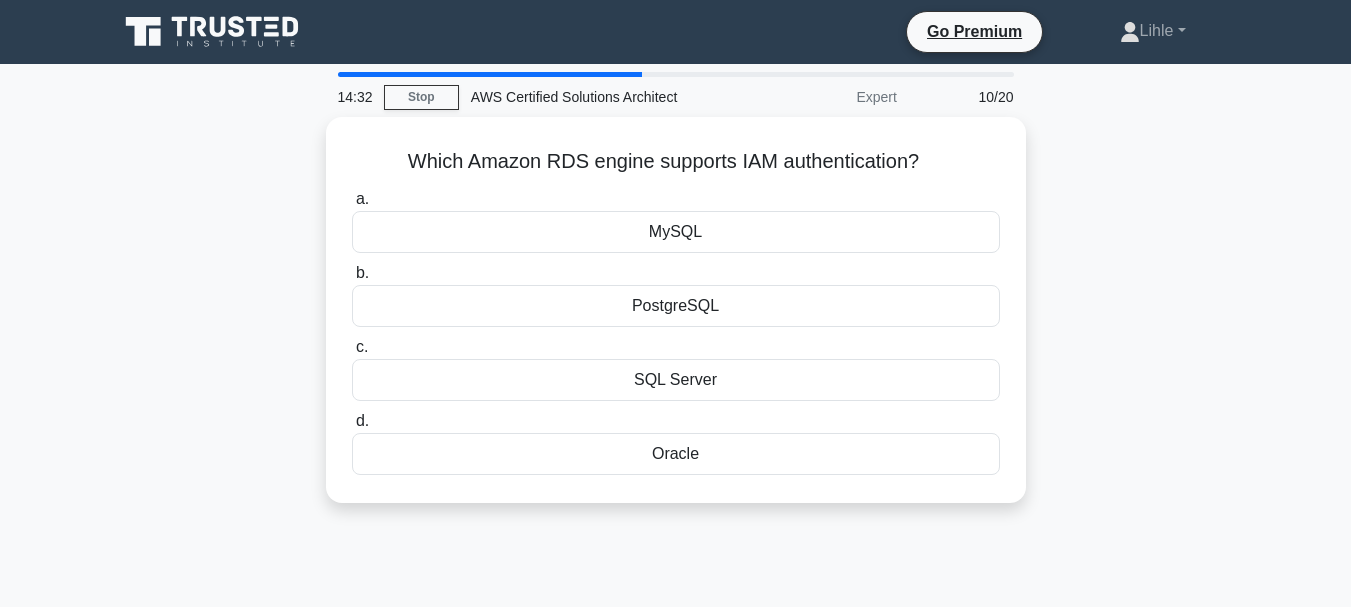 click on "Which Amazon RDS engine supports IAM authentication?
.spinner_0XTQ{transform-origin:center;animation:spinner_y6GP .75s linear infinite}@keyframes spinner_y6GP{100%{transform:rotate(360deg)}}
a.
MySQL
b." at bounding box center (676, 322) 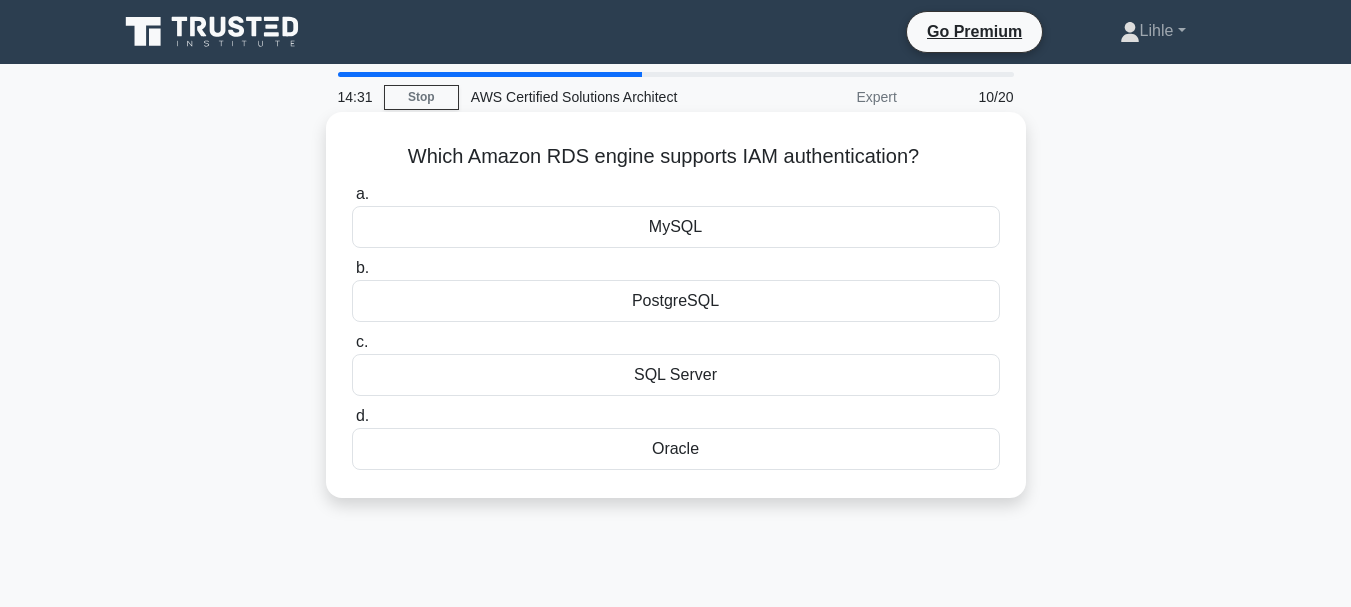 click on "a.
MySQL
b.
PostgreSQL
c." at bounding box center [676, 326] 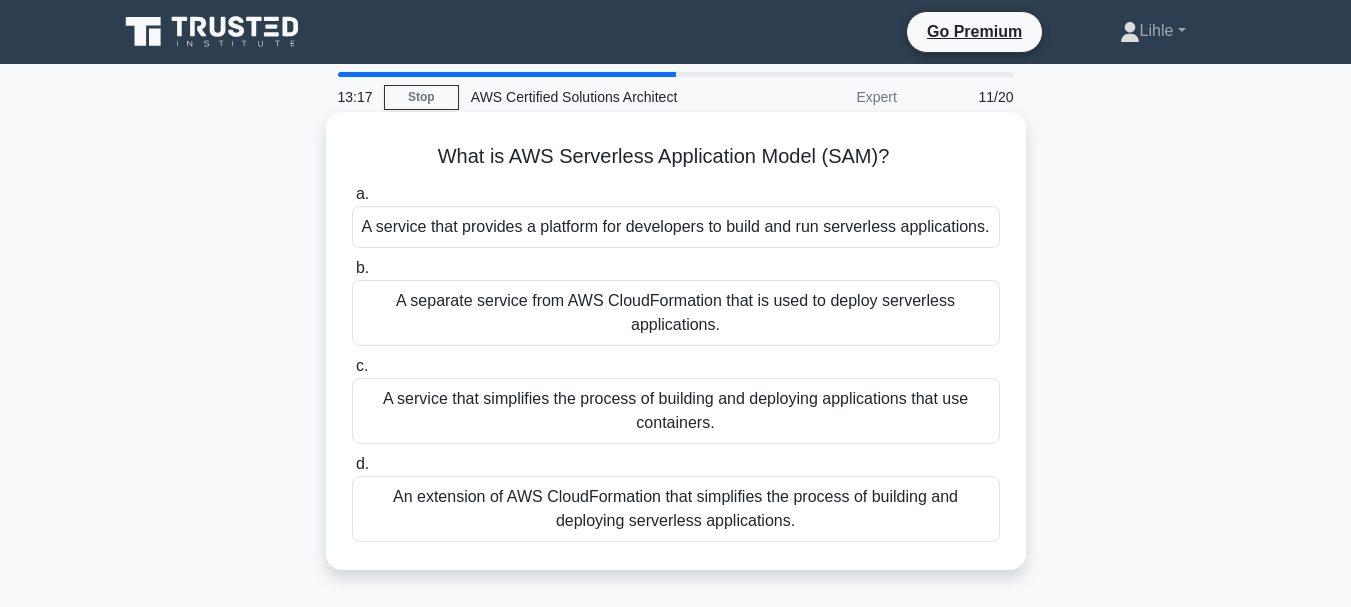 click on "A service that provides a platform for developers to build and run serverless applications." at bounding box center [676, 227] 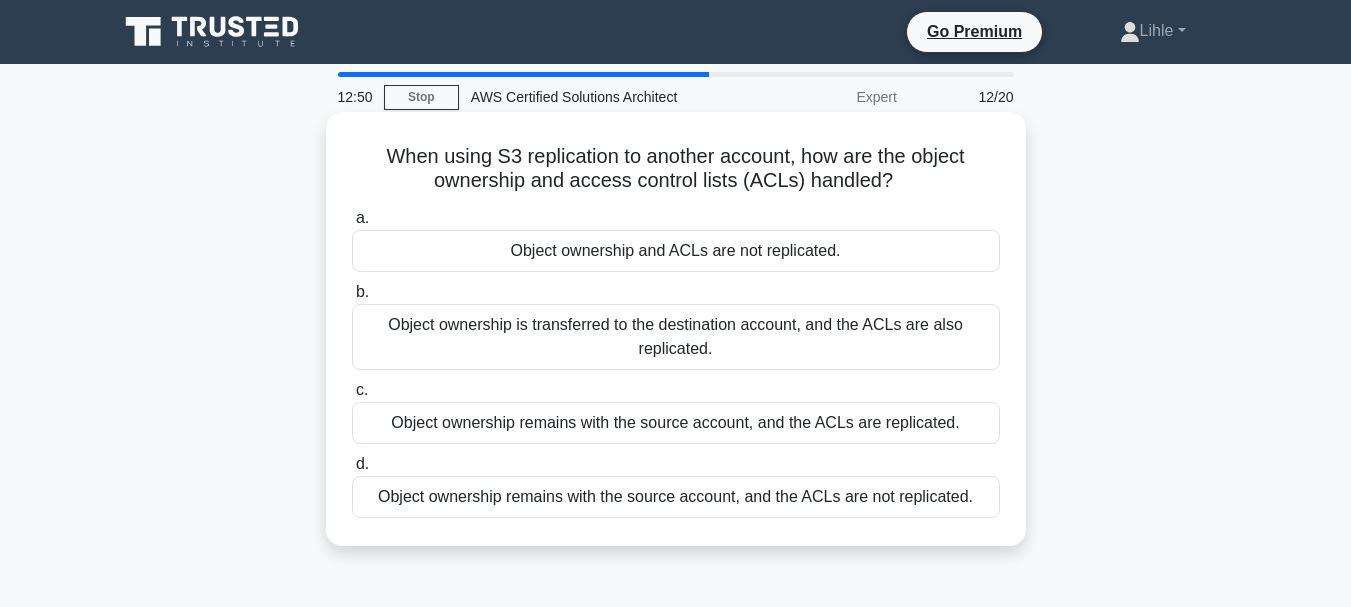 click on "Object ownership and ACLs are not replicated." at bounding box center [676, 251] 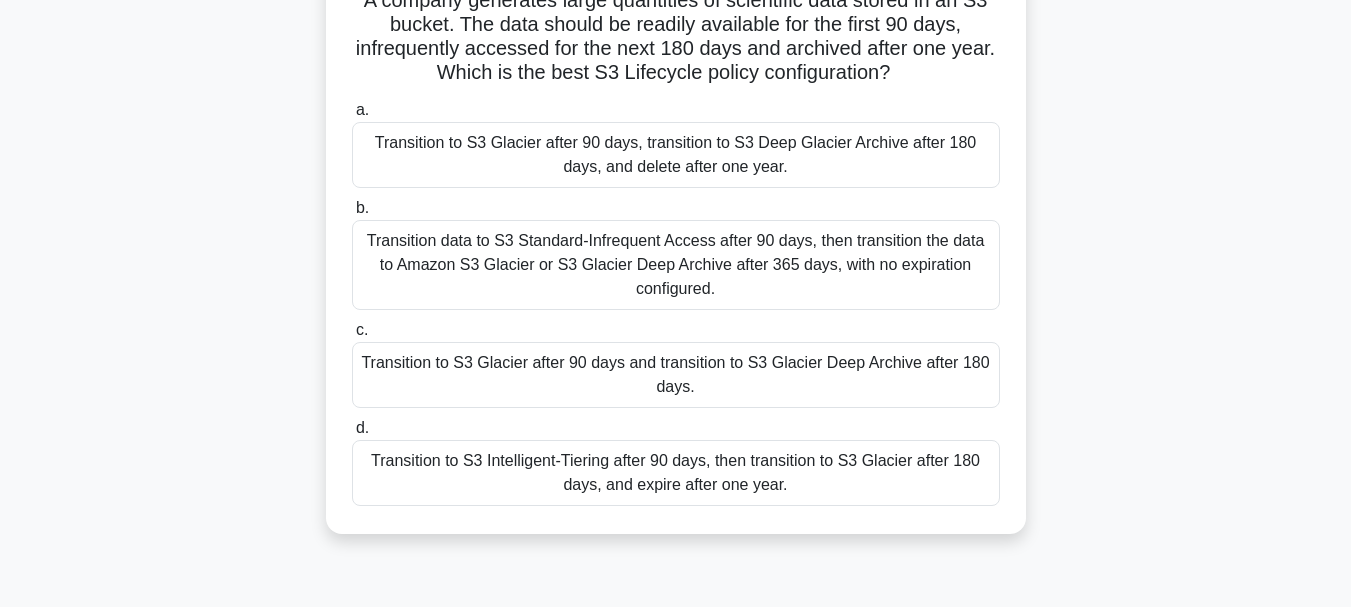 scroll, scrollTop: 160, scrollLeft: 0, axis: vertical 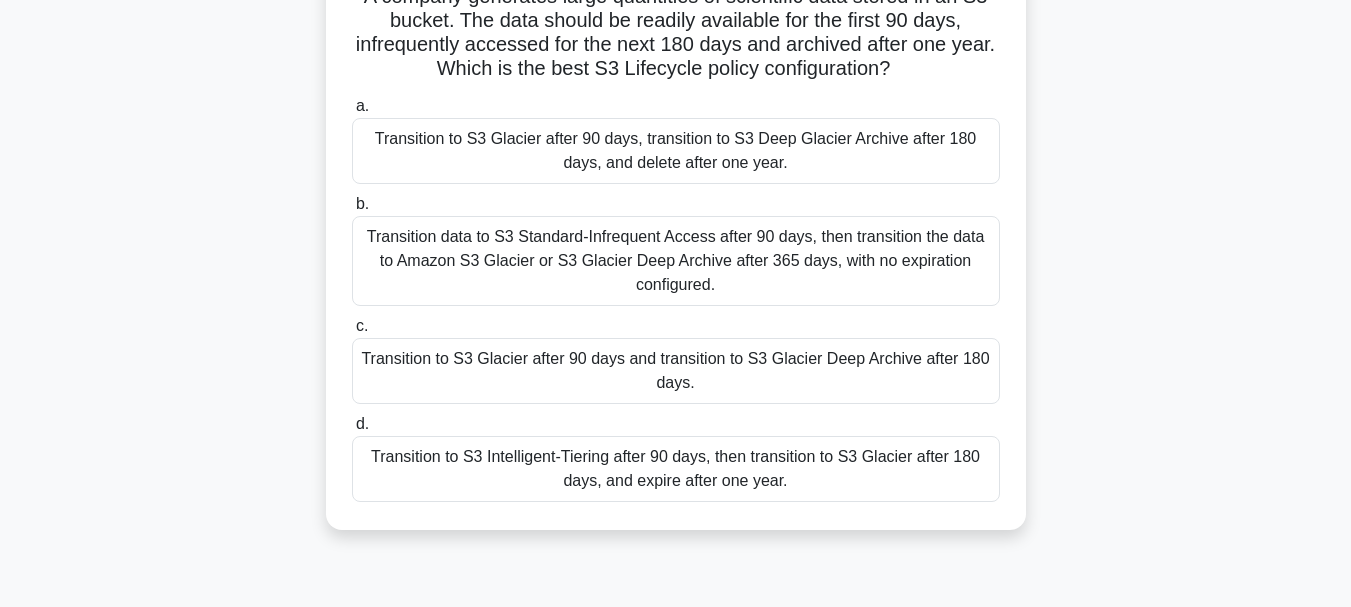 click on "Transition data to S3 Standard-Infrequent Access after 90 days, then transition the data to Amazon S3 Glacier or S3 Glacier Deep Archive after 365 days, with no expiration configured." at bounding box center (676, 261) 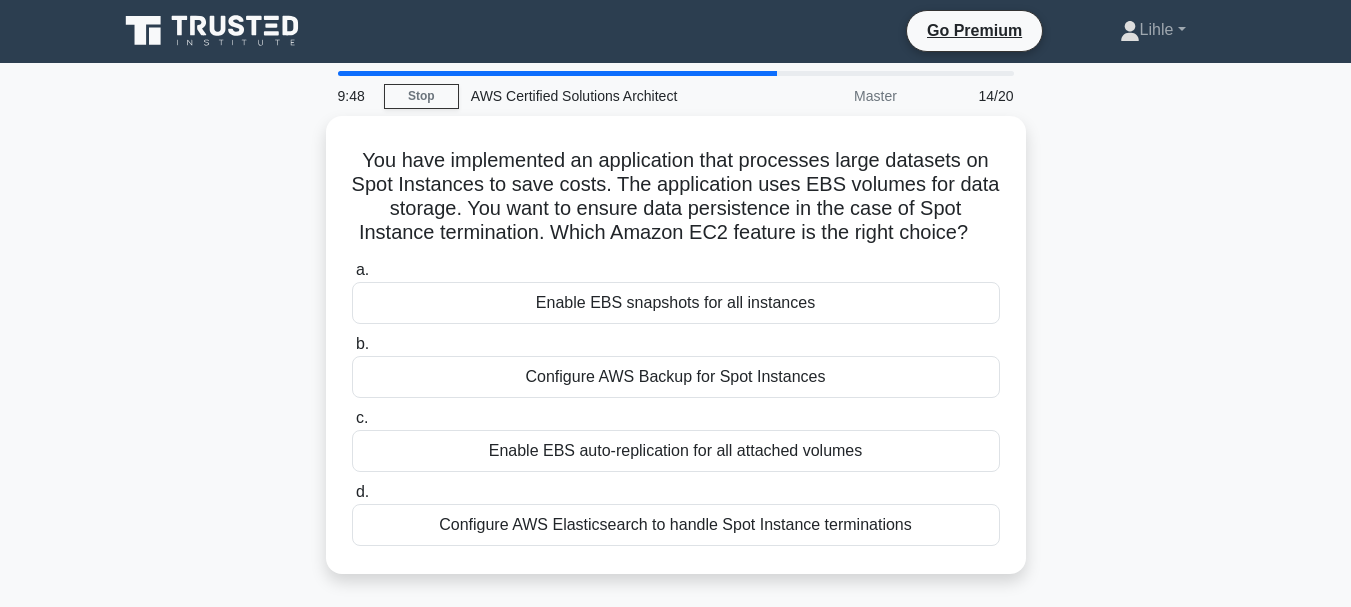 scroll, scrollTop: 0, scrollLeft: 0, axis: both 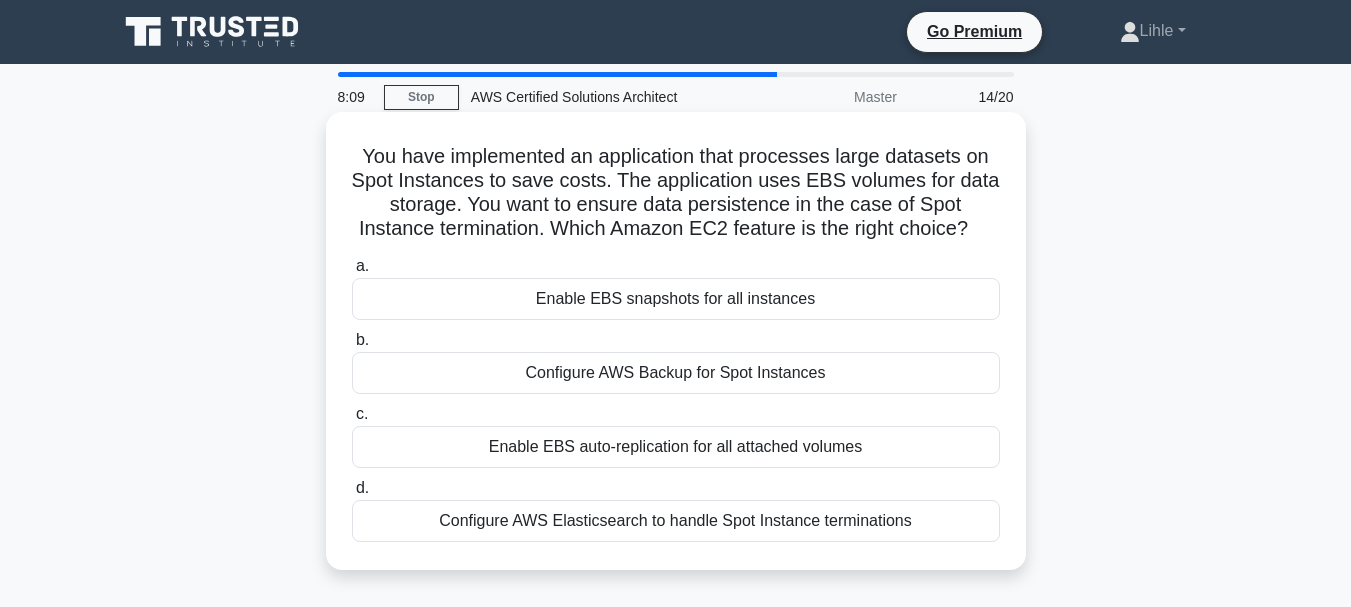 click on "Enable EBS snapshots for all instances" at bounding box center (676, 299) 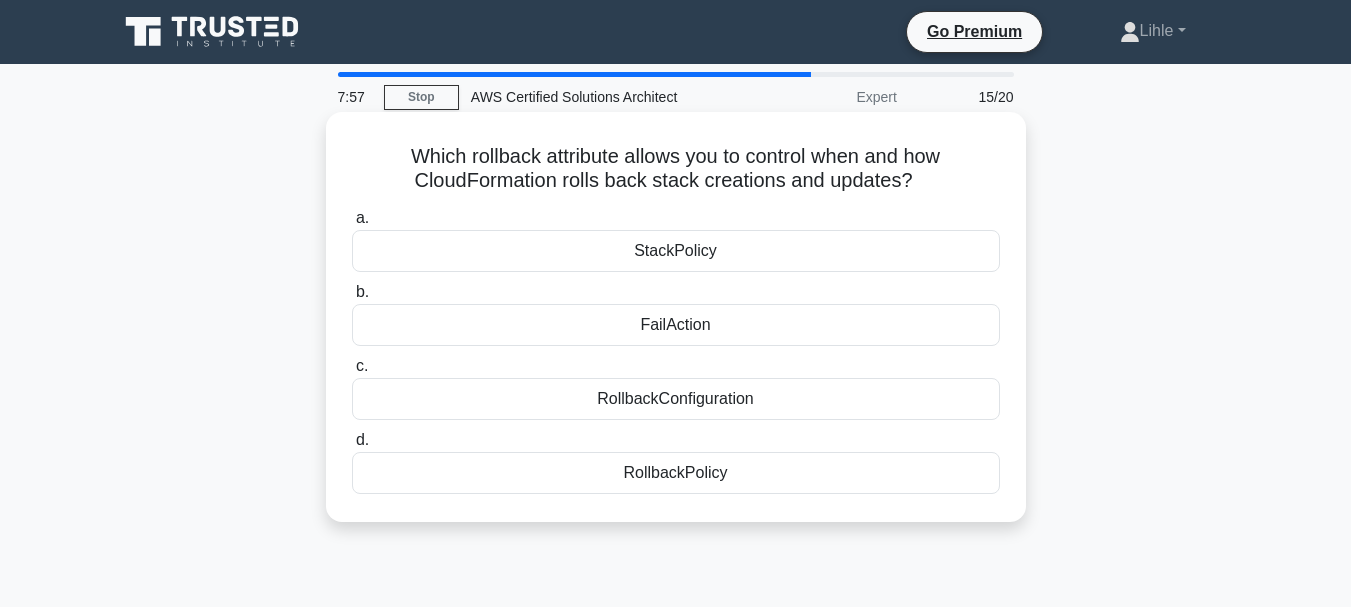 click on "RollbackConfiguration" at bounding box center [676, 399] 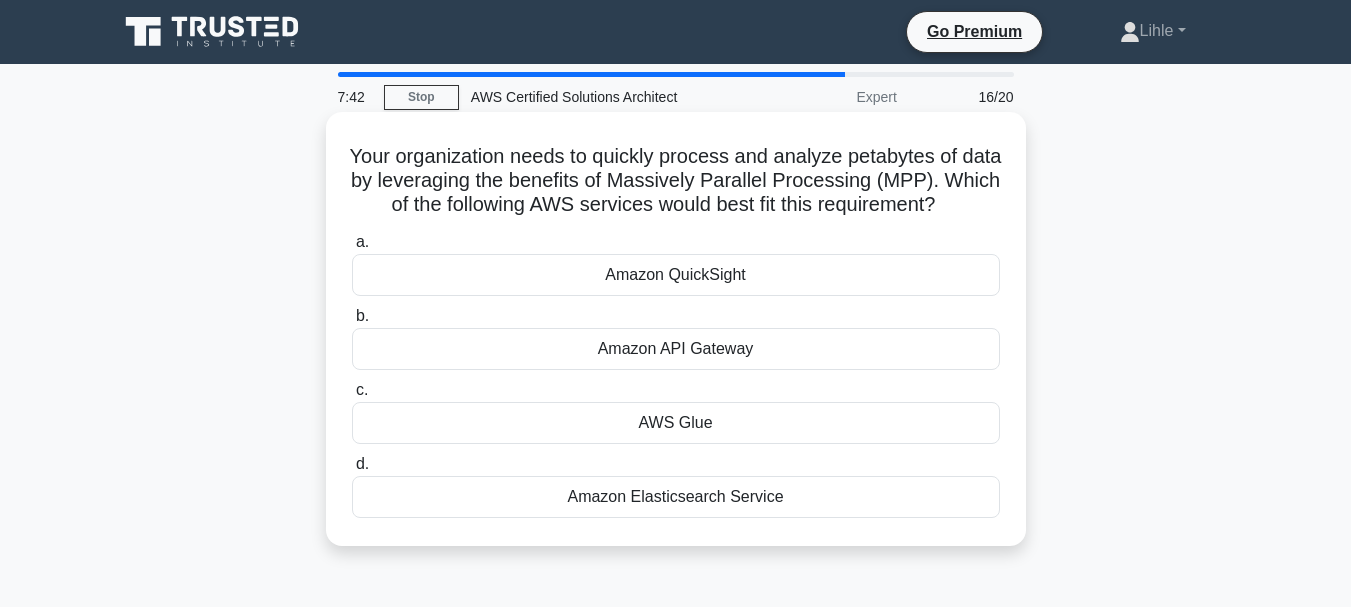 click on "Amazon QuickSight" at bounding box center [676, 275] 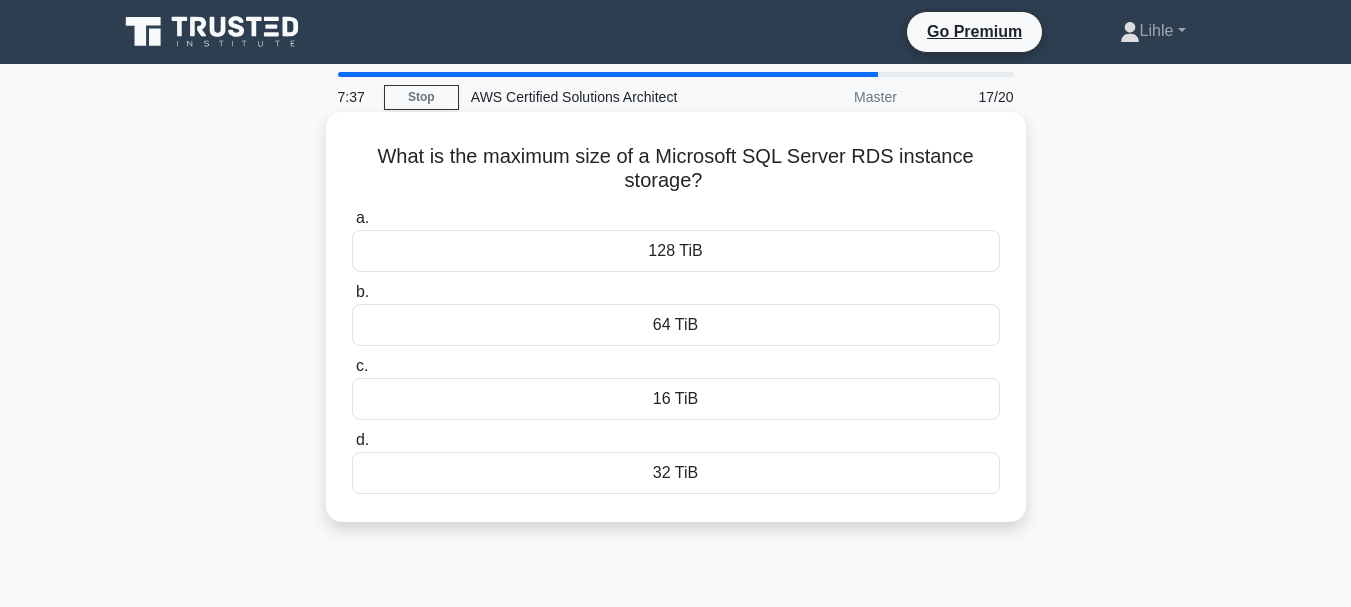 click on "16 TiB" at bounding box center [676, 399] 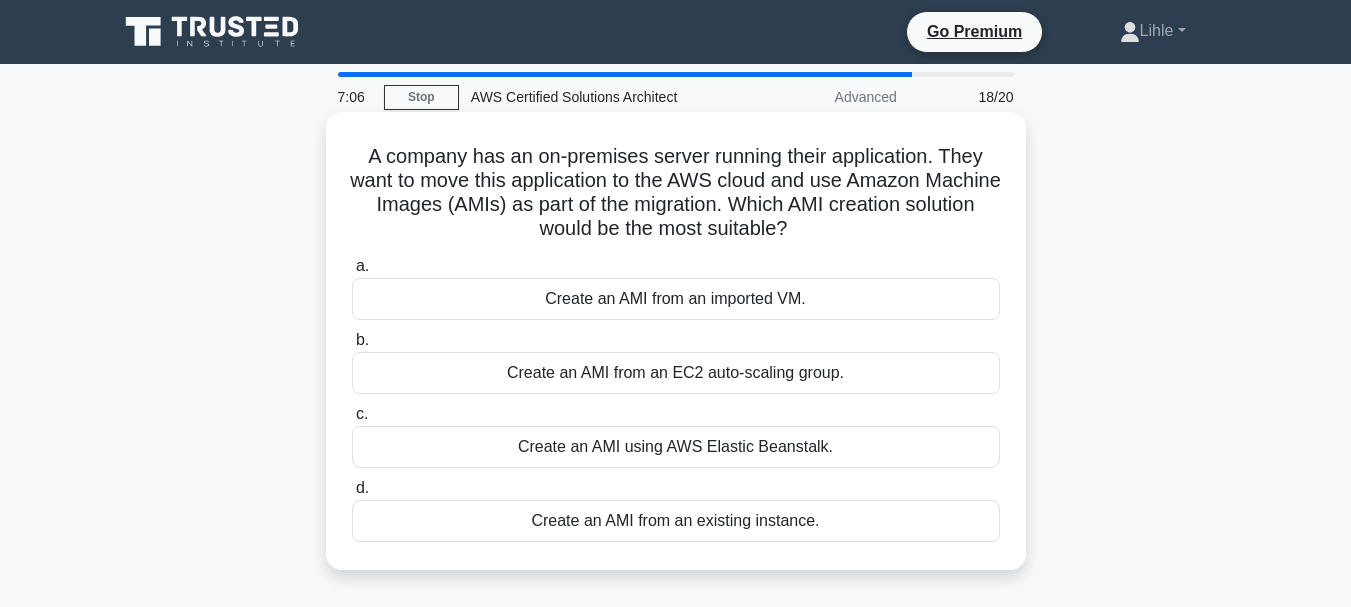 click on "Create an AMI using AWS Elastic Beanstalk." at bounding box center (676, 447) 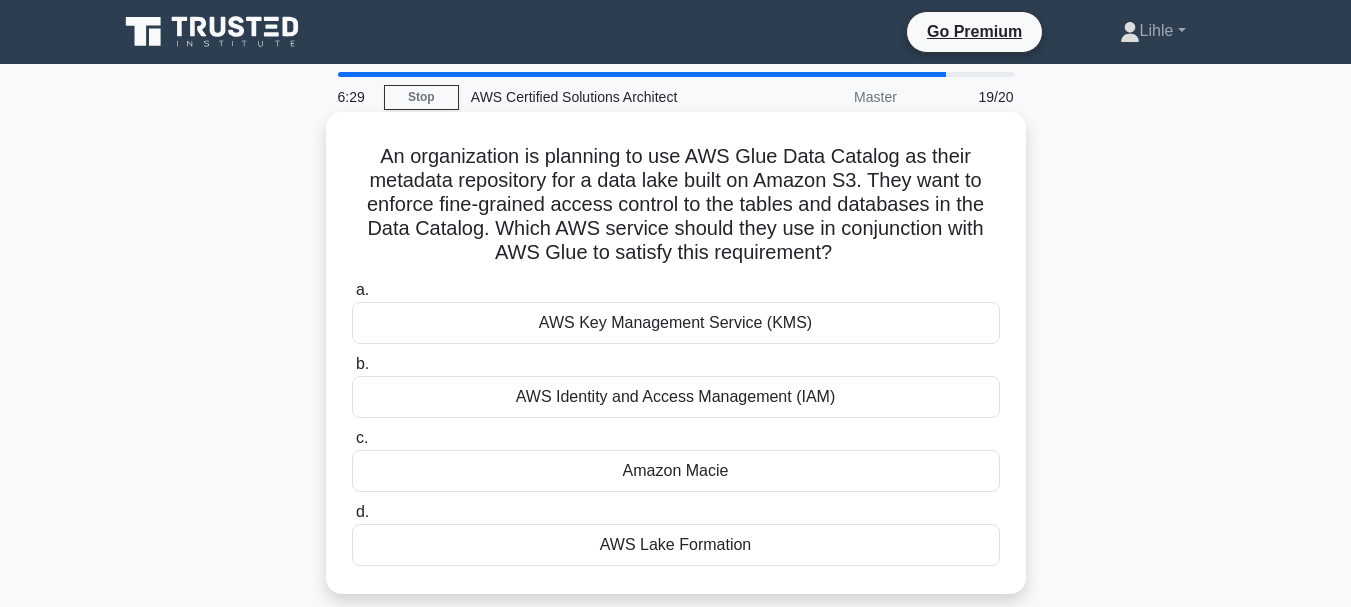 click on "AWS Identity and Access Management (IAM)" at bounding box center (676, 397) 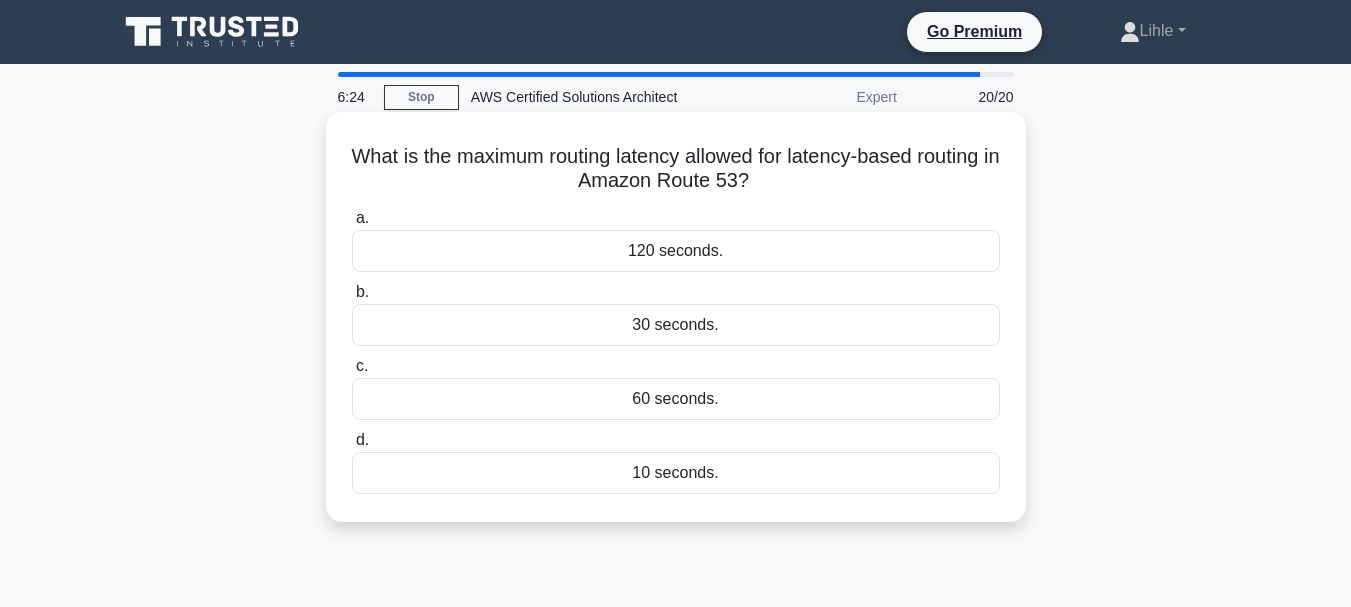 click on "10 seconds." at bounding box center [676, 473] 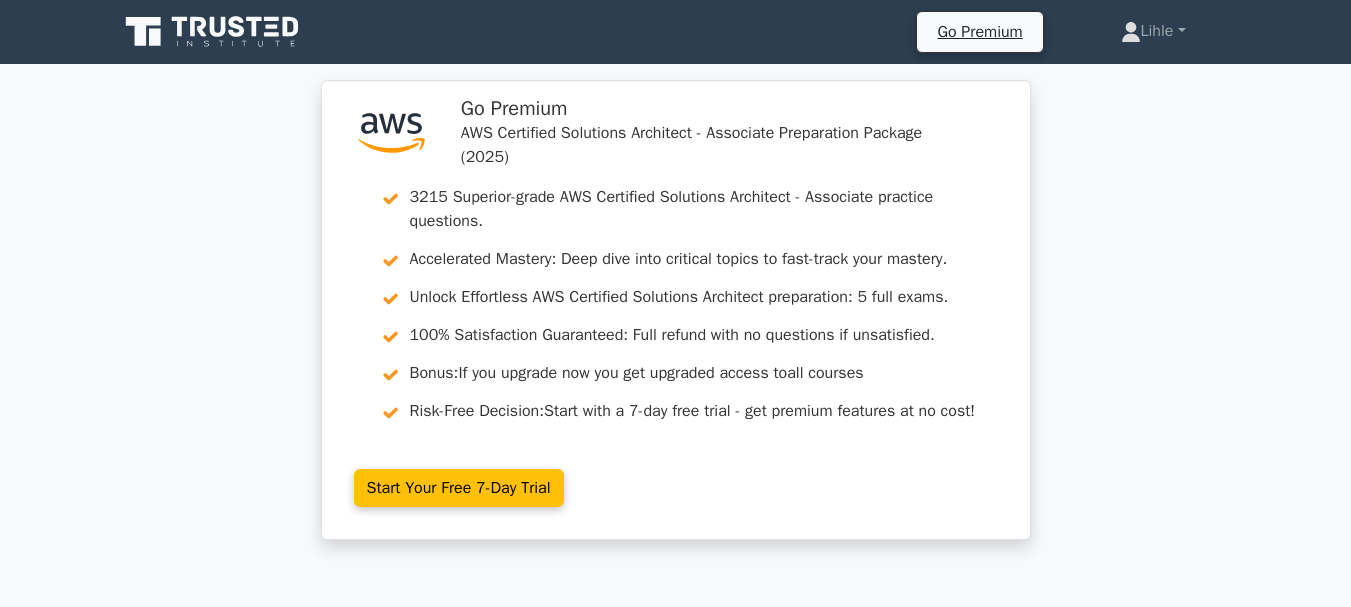 scroll, scrollTop: 0, scrollLeft: 0, axis: both 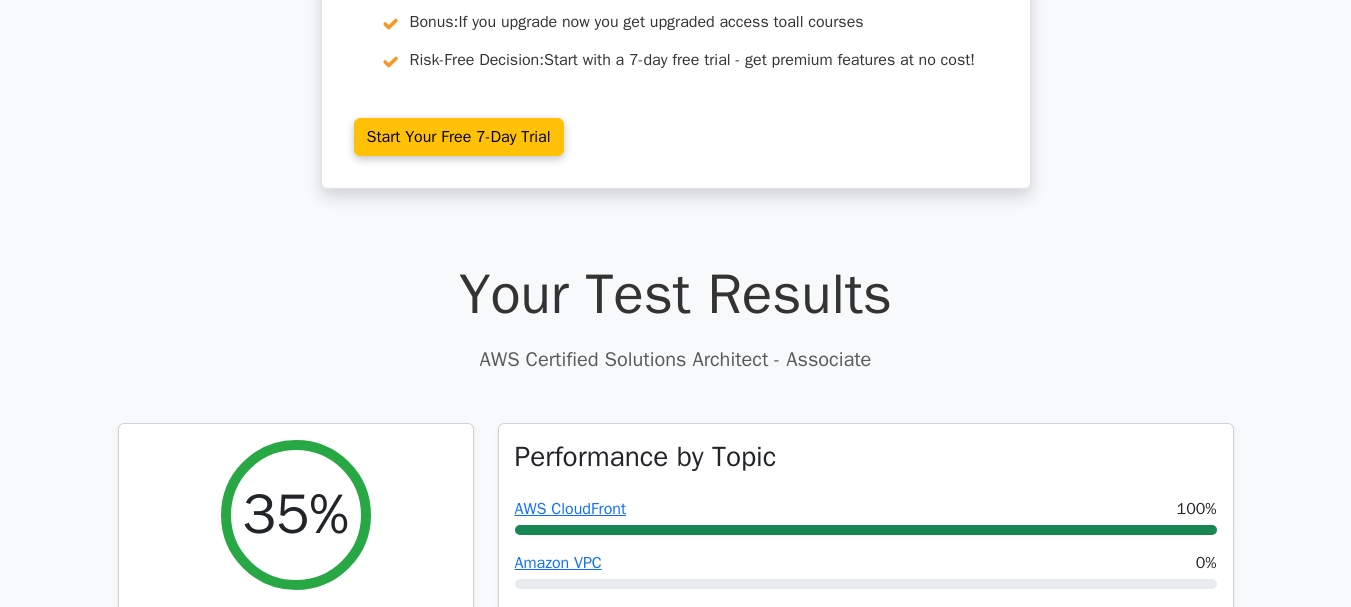 click on "Go Premium
[NAME]" at bounding box center [675, 1920] 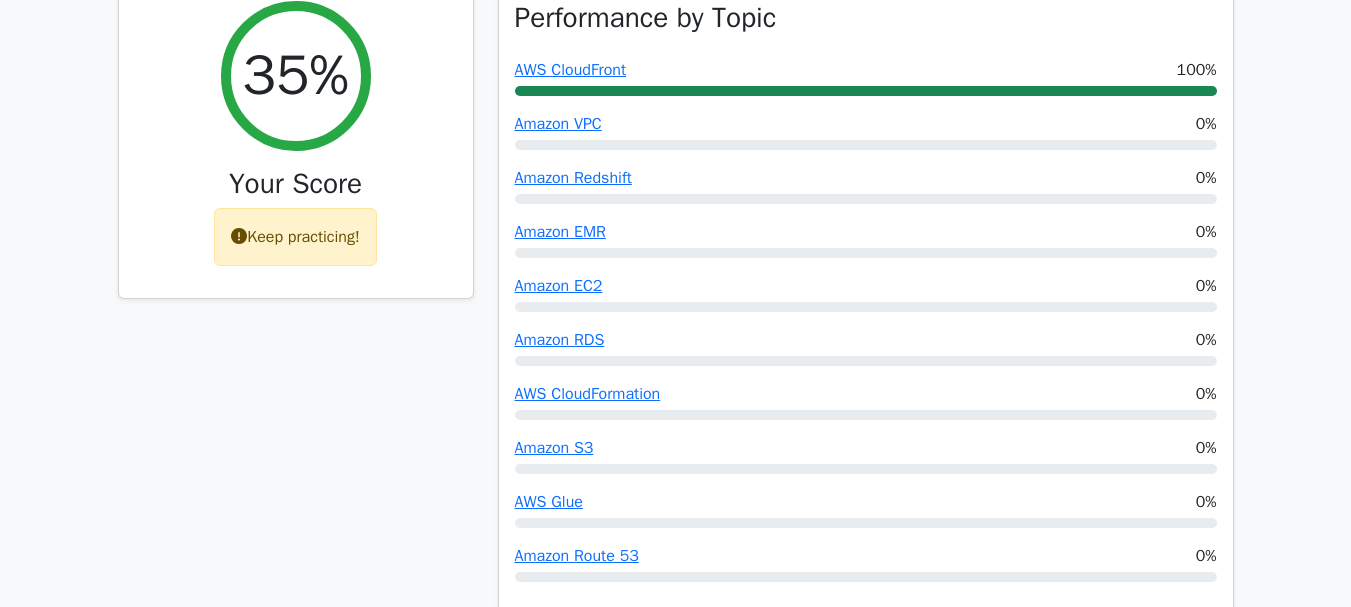 scroll, scrollTop: 798, scrollLeft: 0, axis: vertical 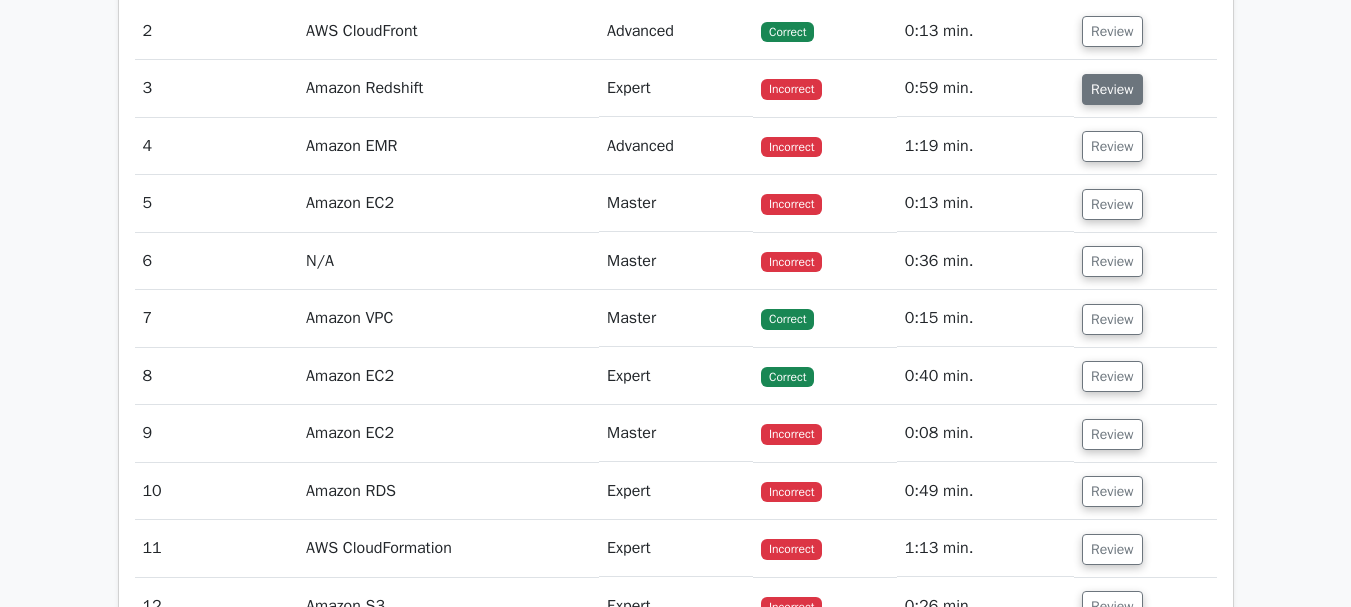 click on "Review" at bounding box center [1112, 89] 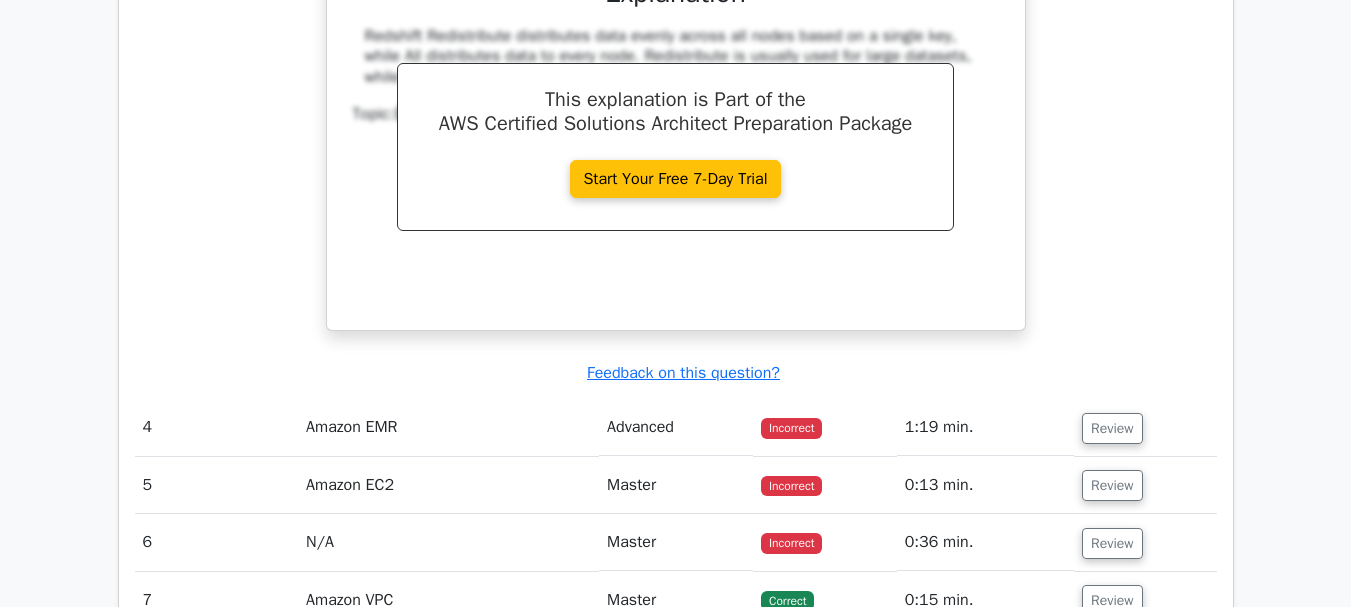scroll, scrollTop: 3075, scrollLeft: 0, axis: vertical 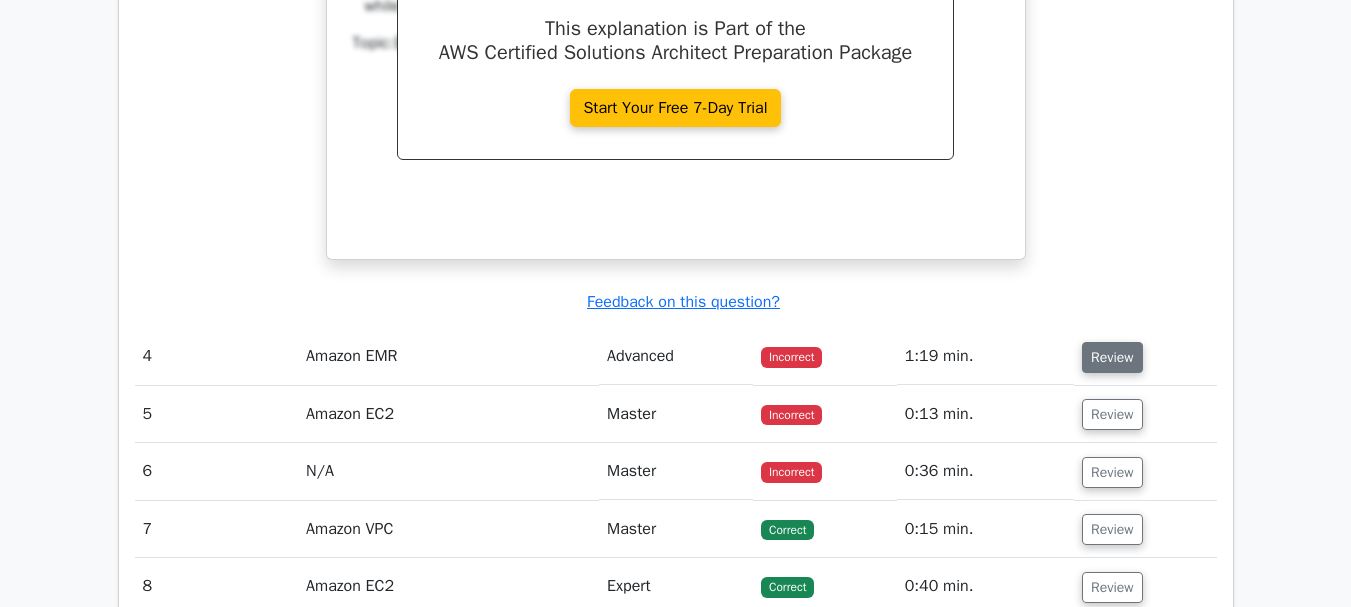 click on "Review" at bounding box center [1112, 357] 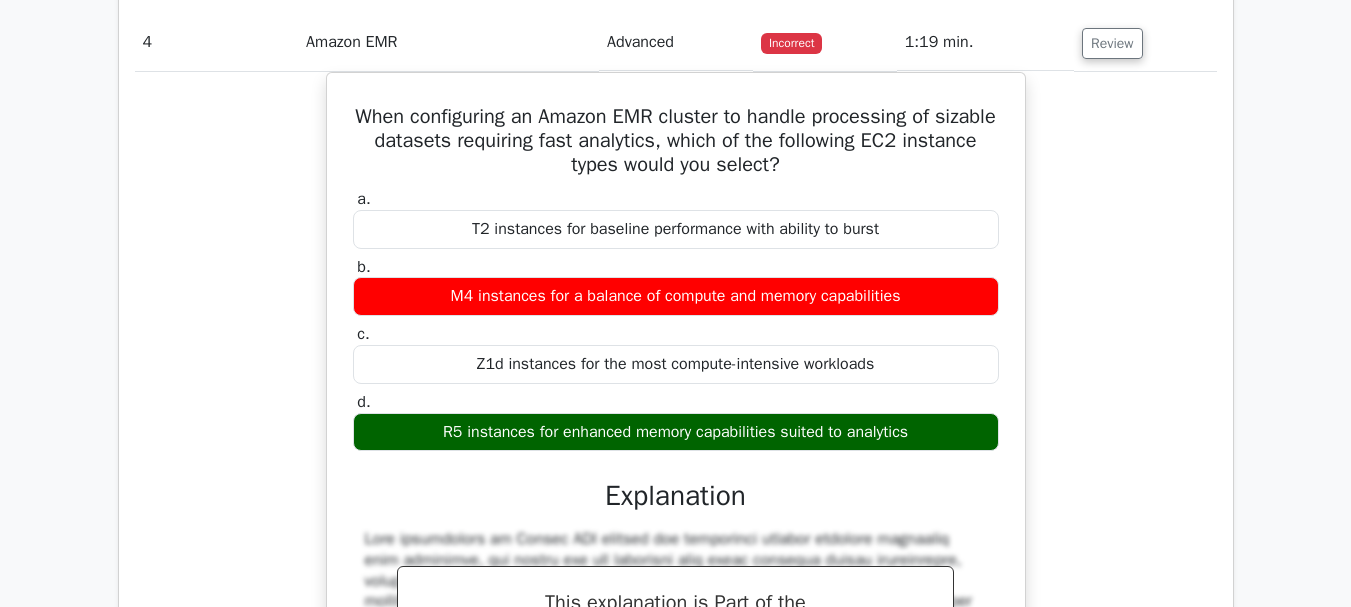 scroll, scrollTop: 3427, scrollLeft: 0, axis: vertical 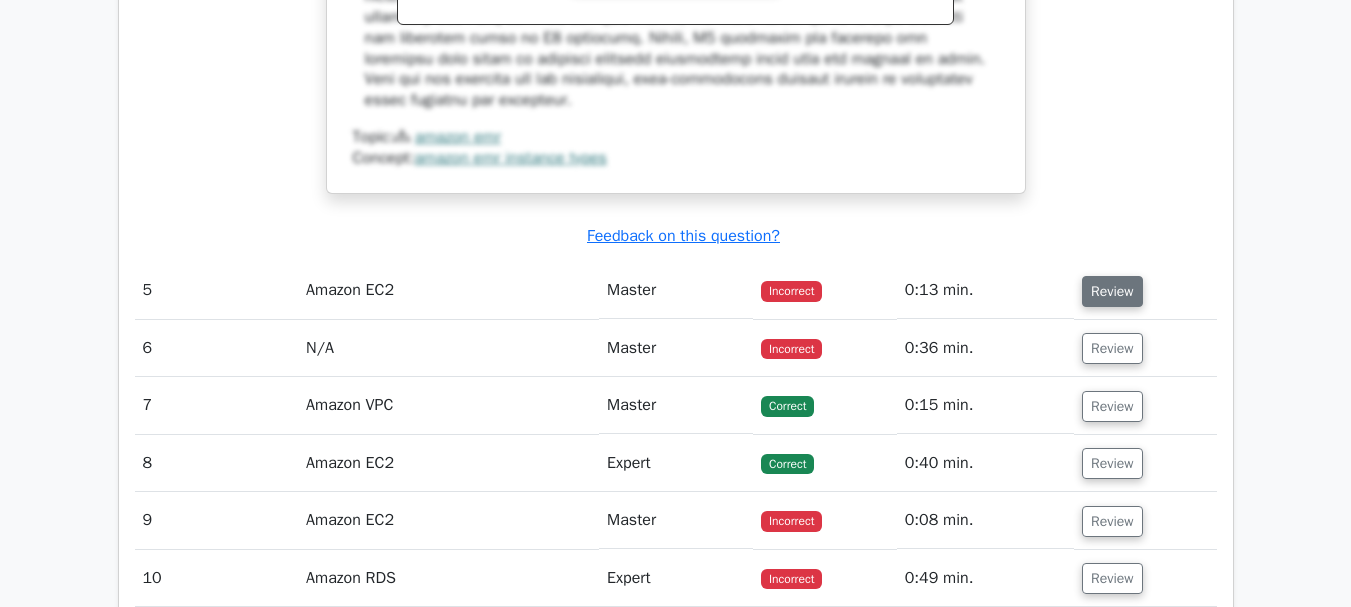 click on "Review" at bounding box center (1112, 291) 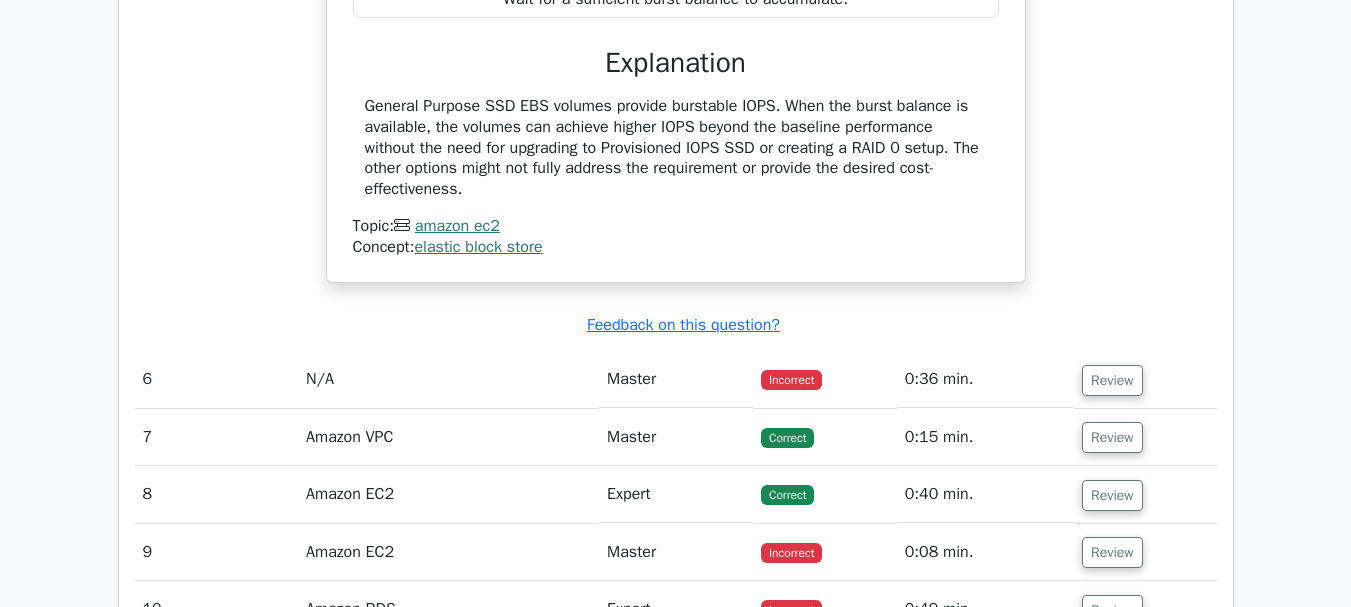 scroll, scrollTop: 4833, scrollLeft: 0, axis: vertical 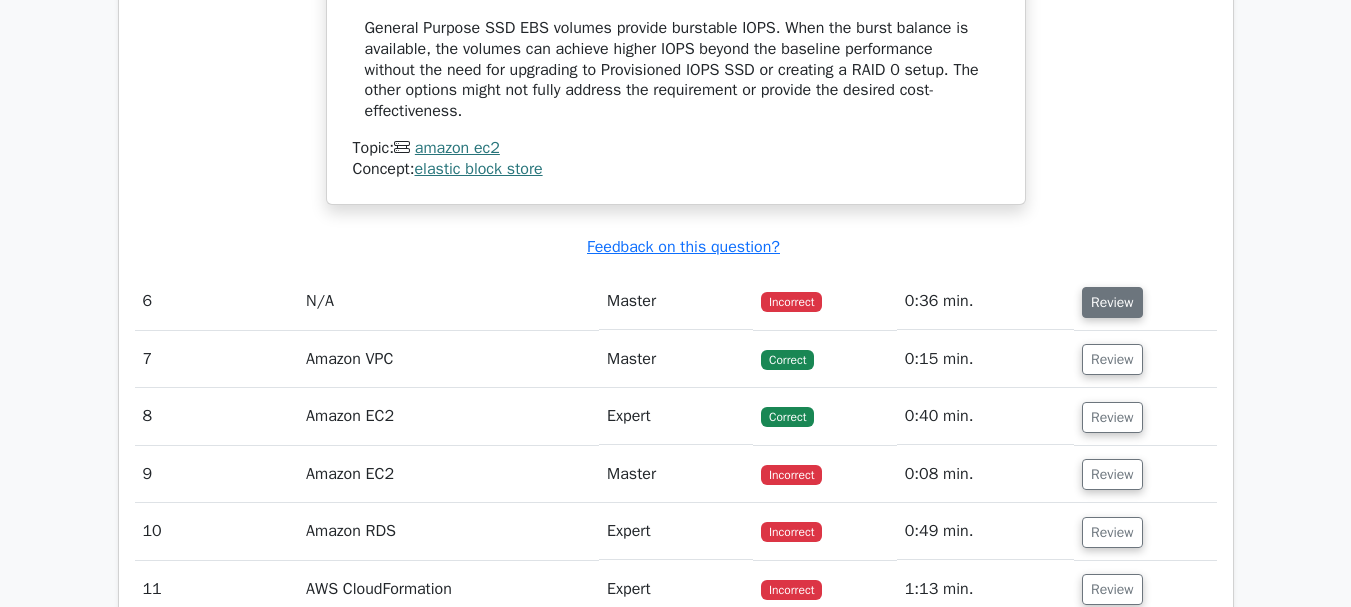 click on "Review" at bounding box center (1112, 302) 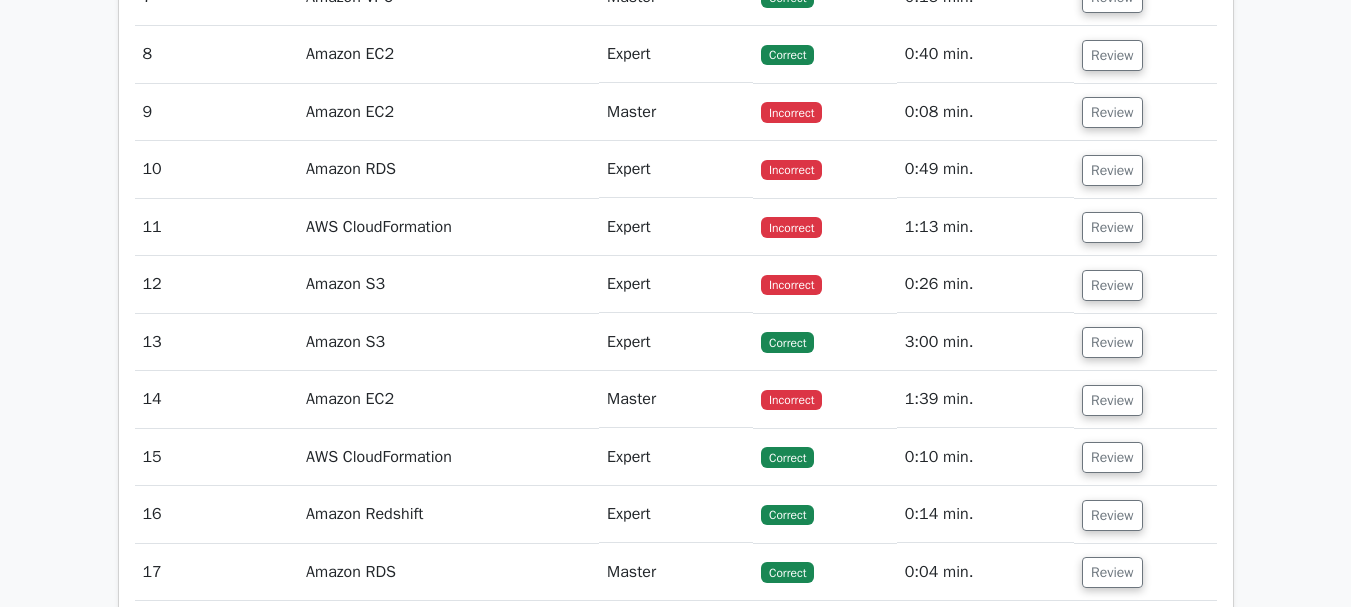scroll, scrollTop: 6048, scrollLeft: 0, axis: vertical 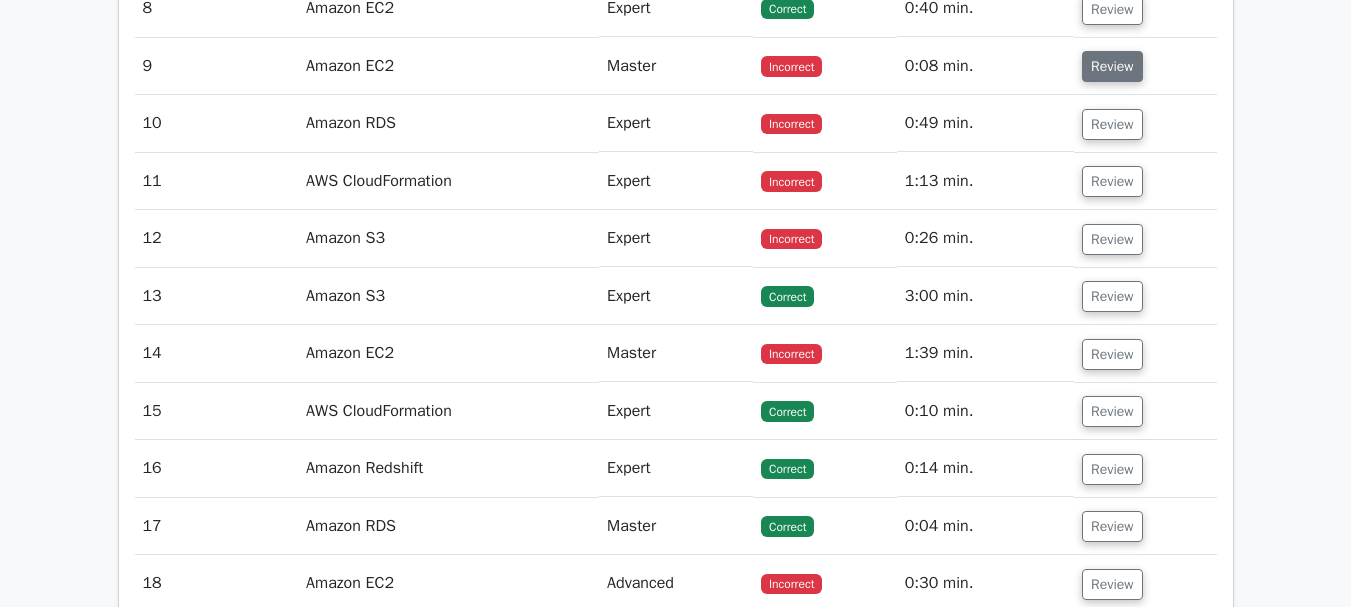 click on "Review" at bounding box center (1112, 66) 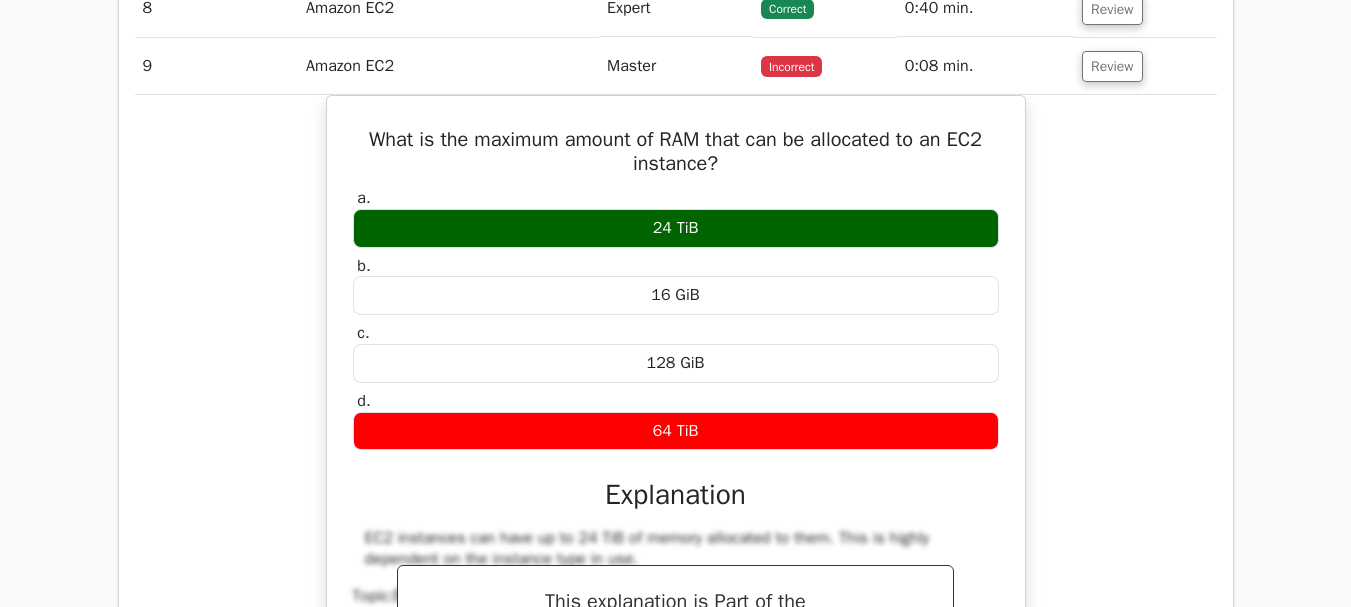 click on "Review" at bounding box center [1145, 66] 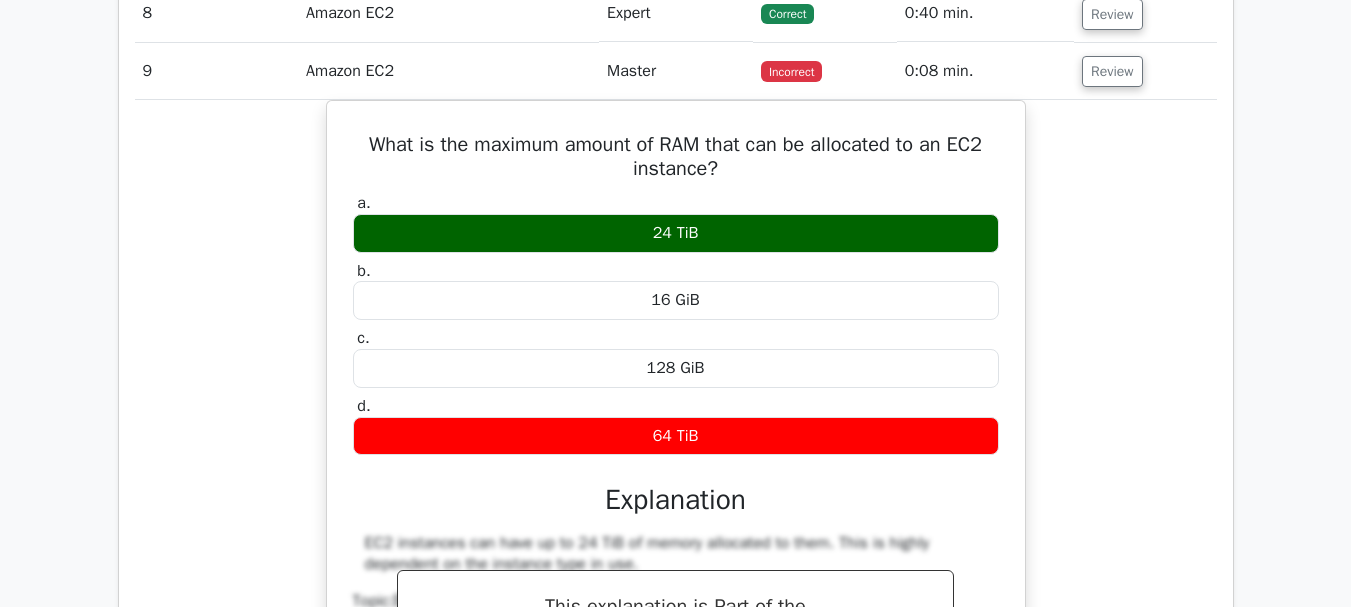 click on ".st0{fill:#252F3E;} .st1{fill-rule:evenodd;clip-rule:evenodd;fill:#FF9900;}
Go Premium
AWS Certified Solutions Architect - Associate Preparation Package (2025)
3215 Superior-grade  AWS Certified Solutions Architect - Associate practice questions.
Accelerated Mastery: Deep dive into critical topics to fast-track your mastery.
Unlock Effortless AWS Certified Solutions Architect preparation: 5 full exams.
Bonus: all courses
#" at bounding box center [675, -1861] 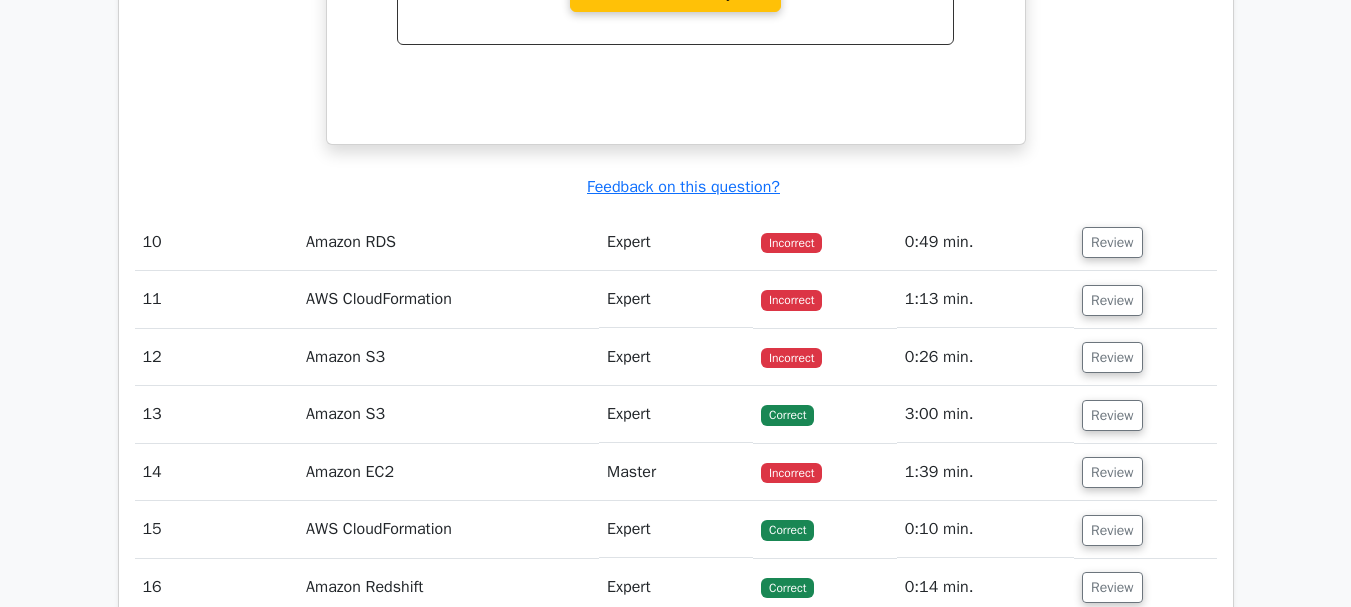 scroll, scrollTop: 6756, scrollLeft: 0, axis: vertical 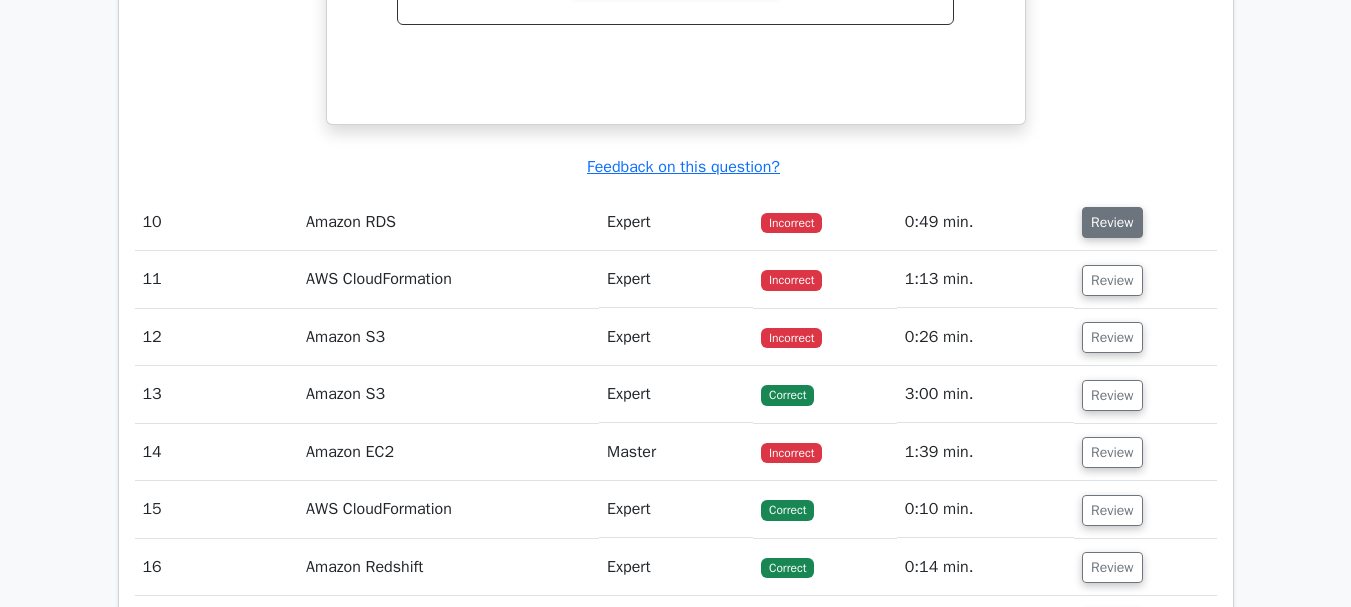 click on "Review" at bounding box center (1112, 222) 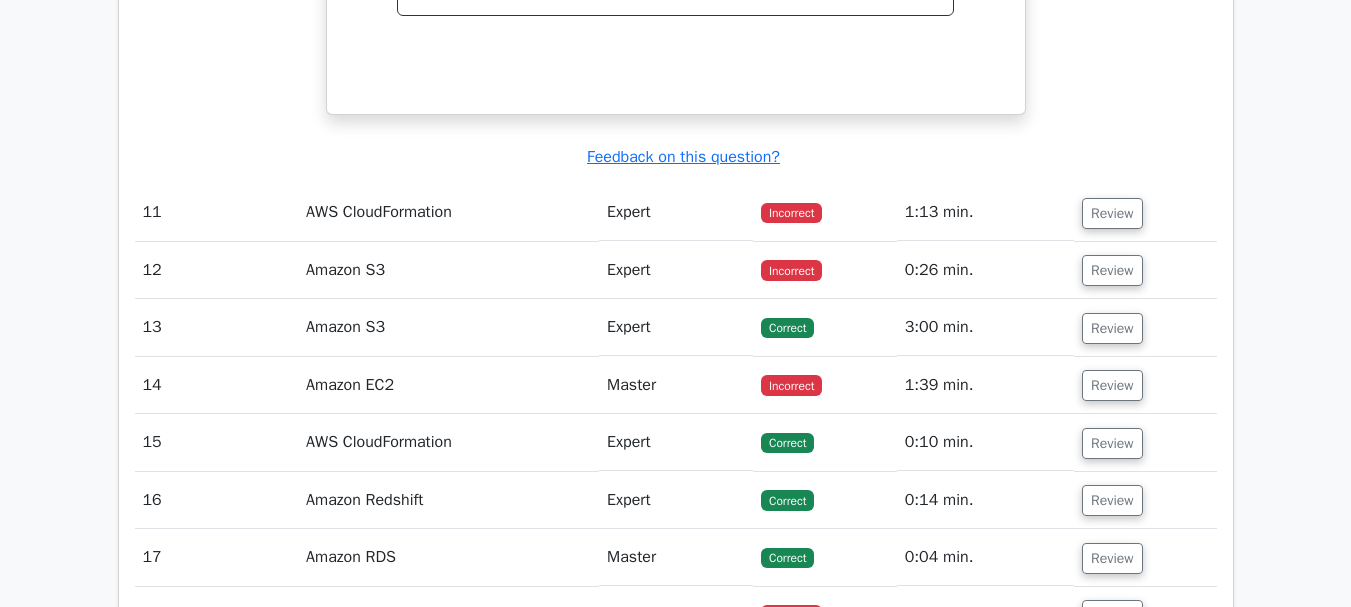 scroll, scrollTop: 7628, scrollLeft: 0, axis: vertical 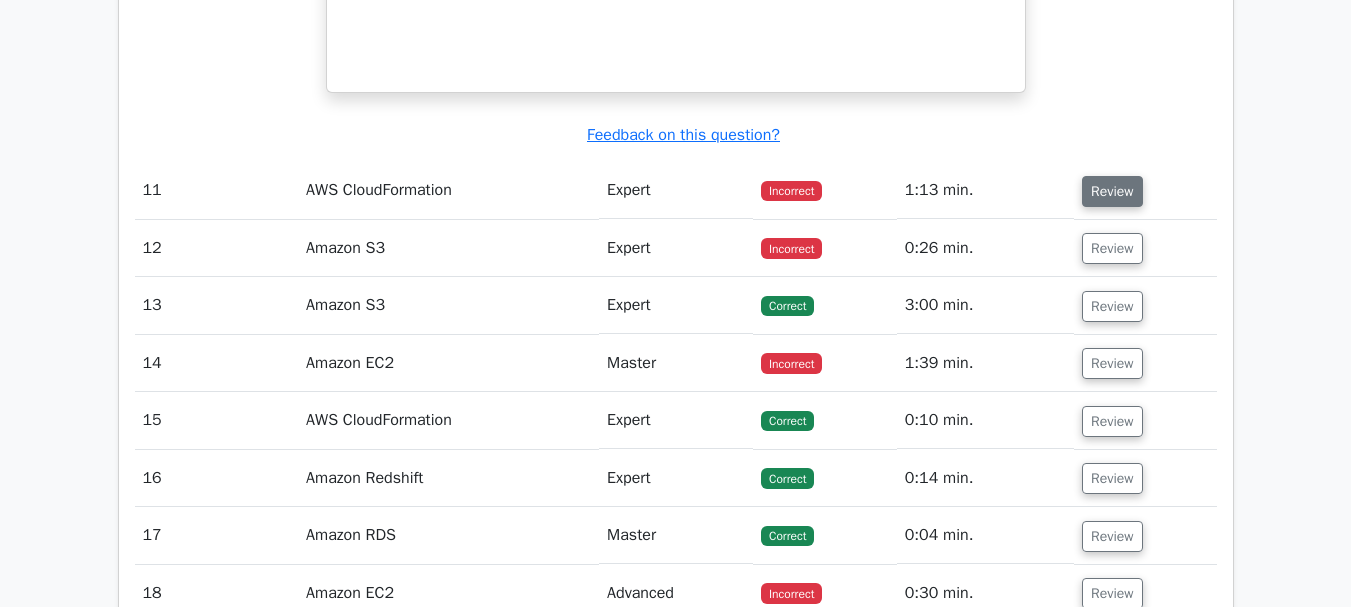 click on "Review" at bounding box center [1112, 191] 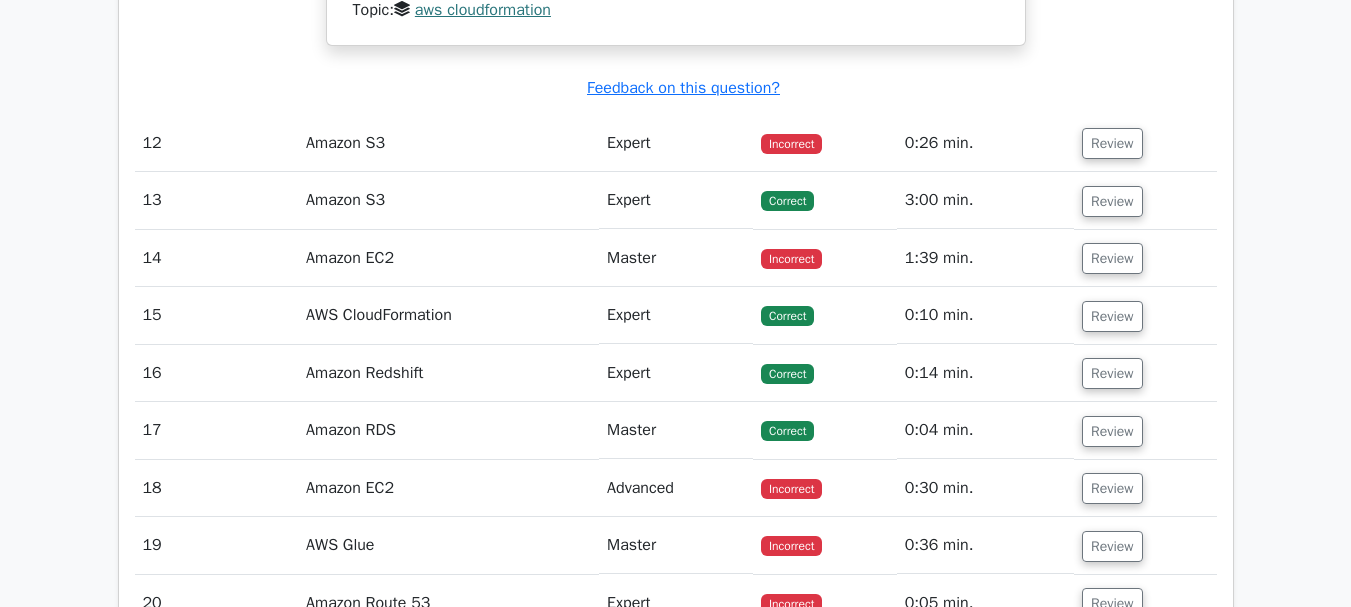 scroll, scrollTop: 8547, scrollLeft: 0, axis: vertical 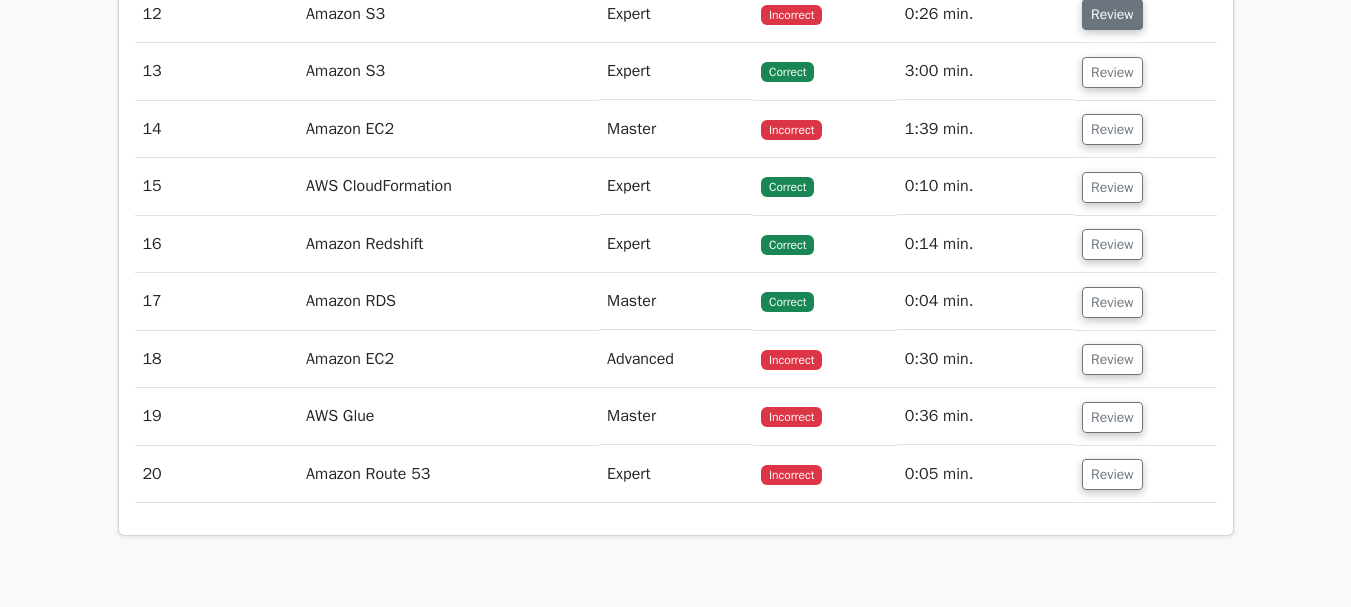 click on "Review" at bounding box center [1112, 14] 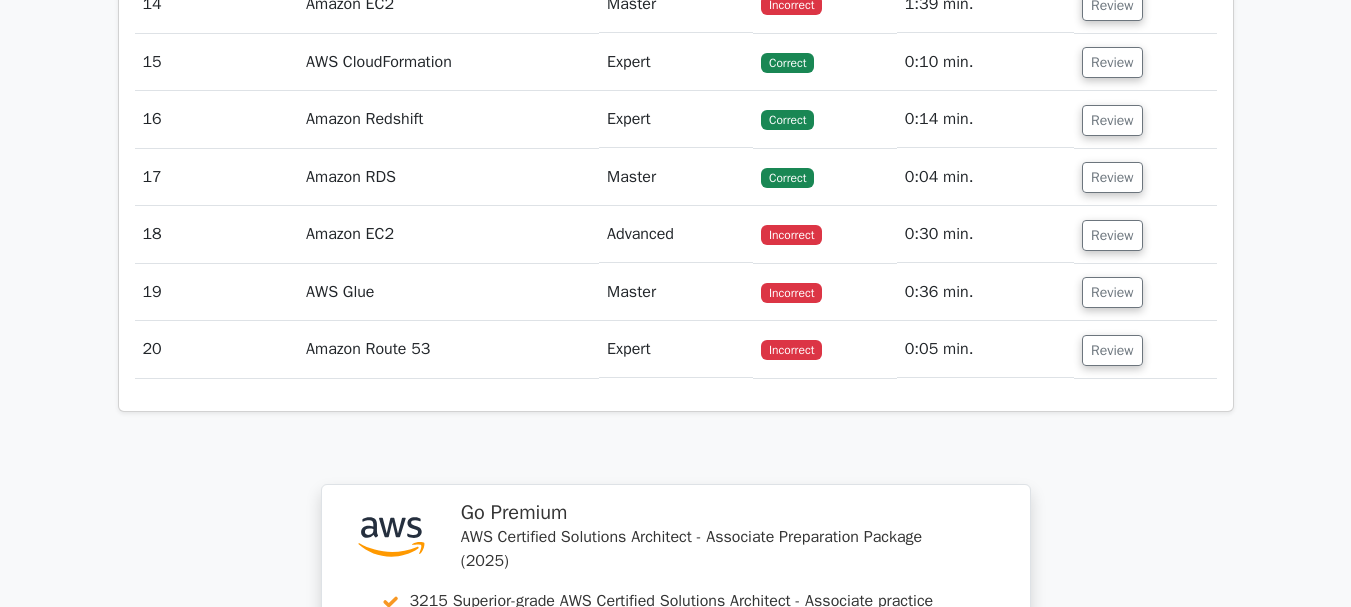 scroll, scrollTop: 9523, scrollLeft: 0, axis: vertical 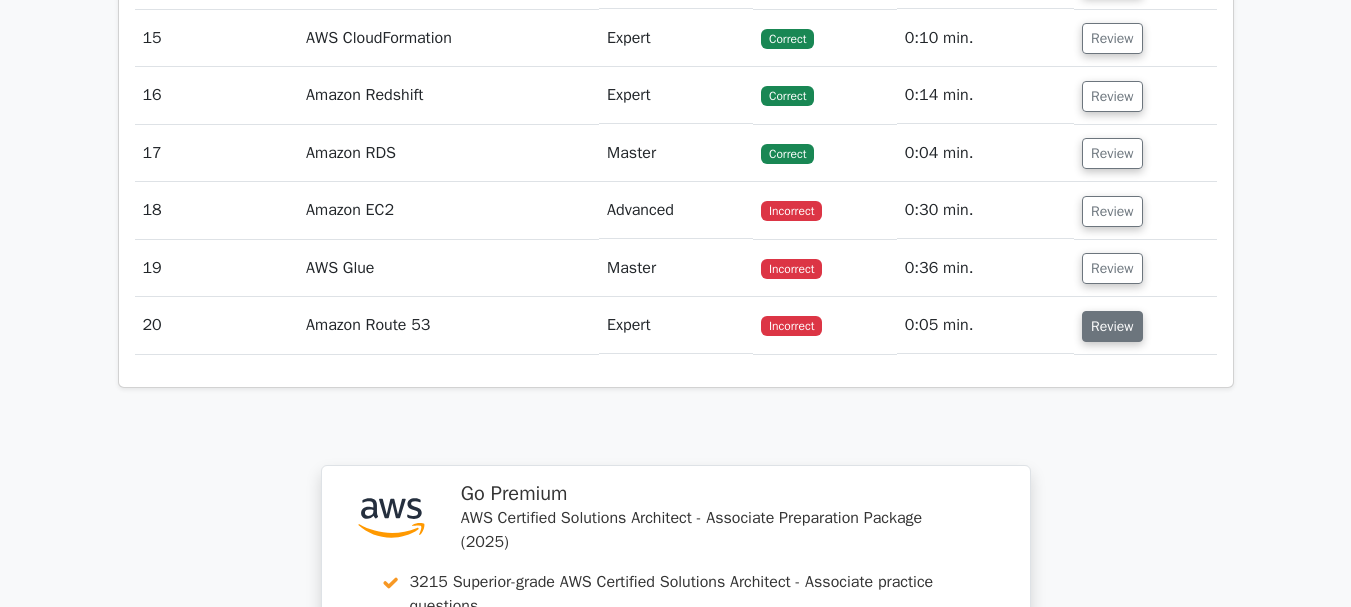 click on "Review" at bounding box center [1112, 326] 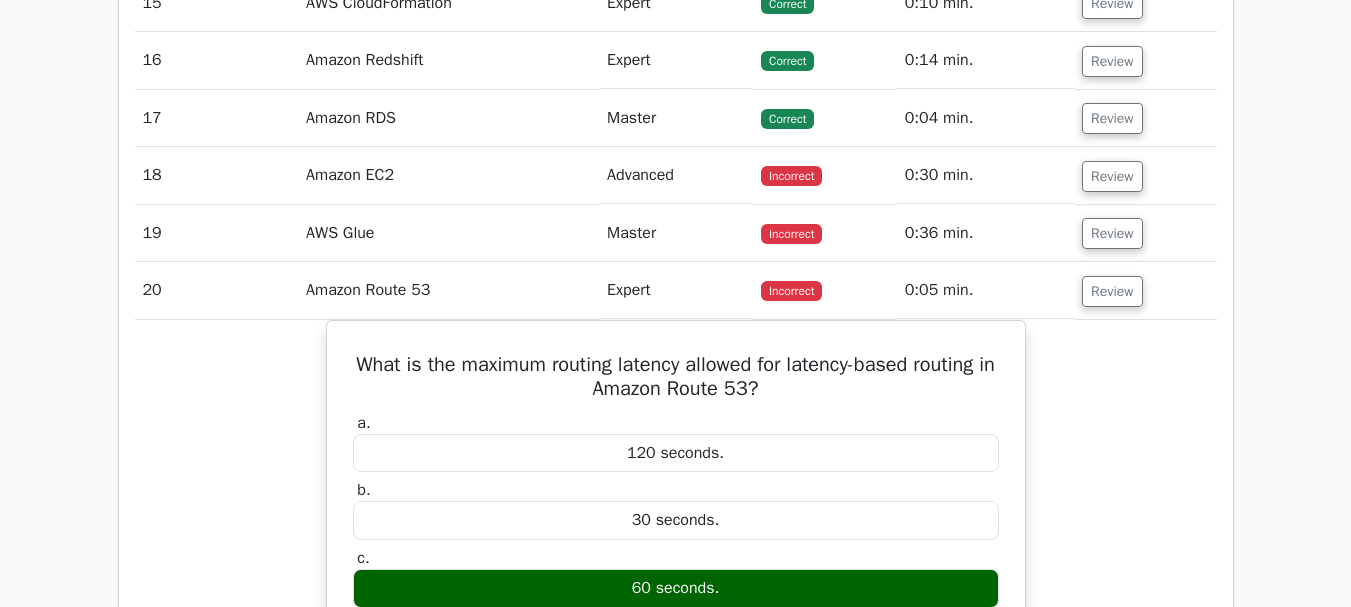 scroll, scrollTop: 9462, scrollLeft: 0, axis: vertical 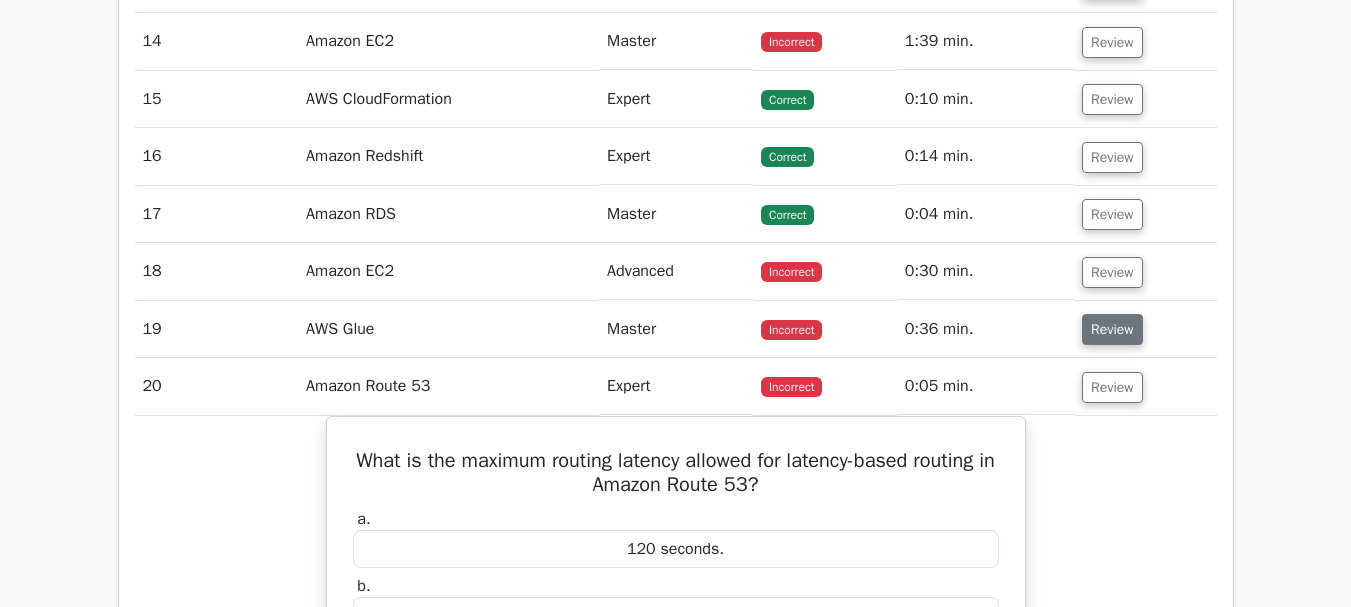 click on "Review" at bounding box center [1112, 329] 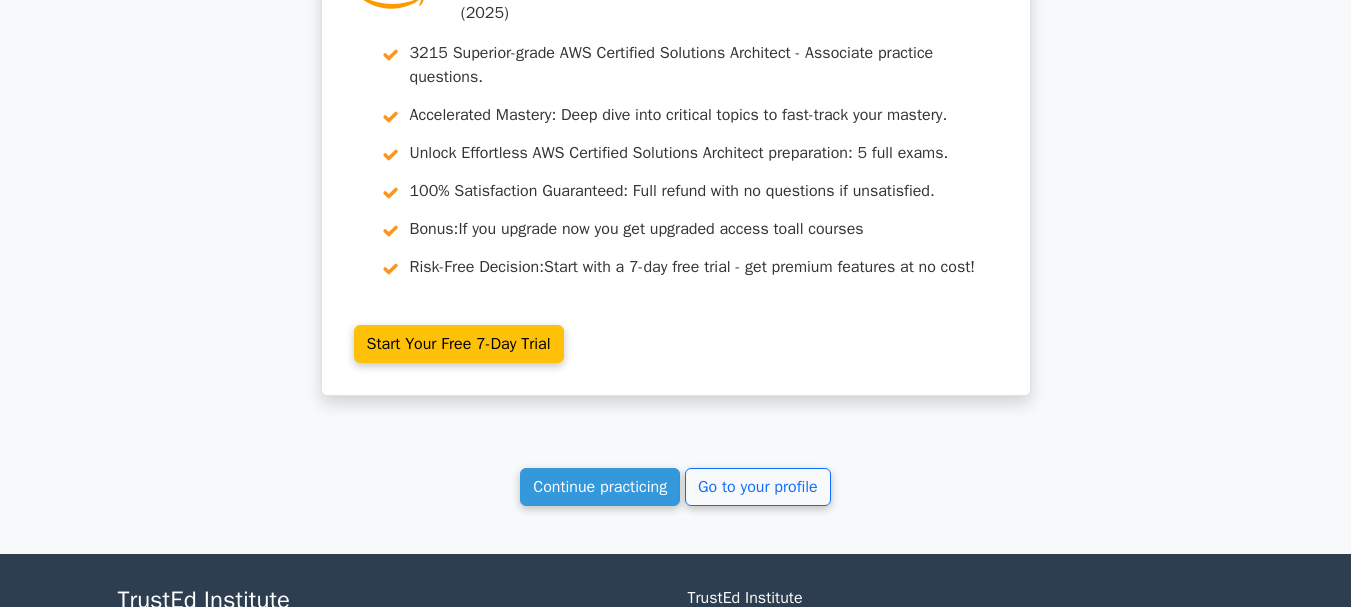 scroll, scrollTop: 11730, scrollLeft: 0, axis: vertical 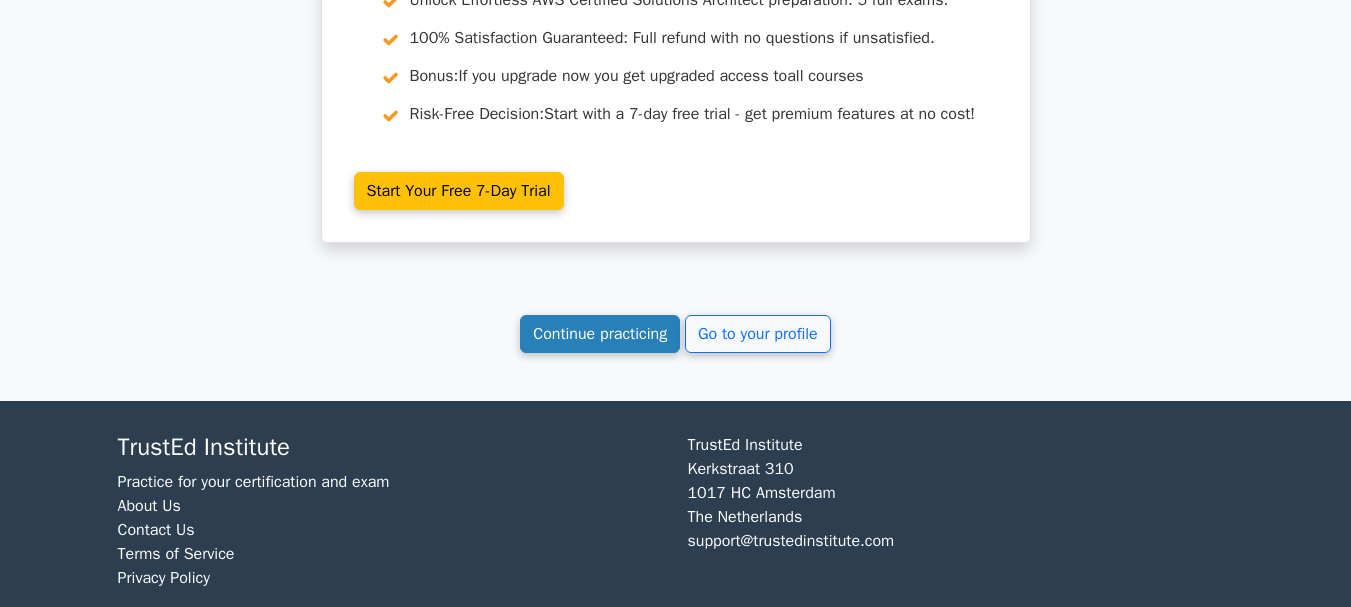 click on "Continue practicing" at bounding box center (600, 334) 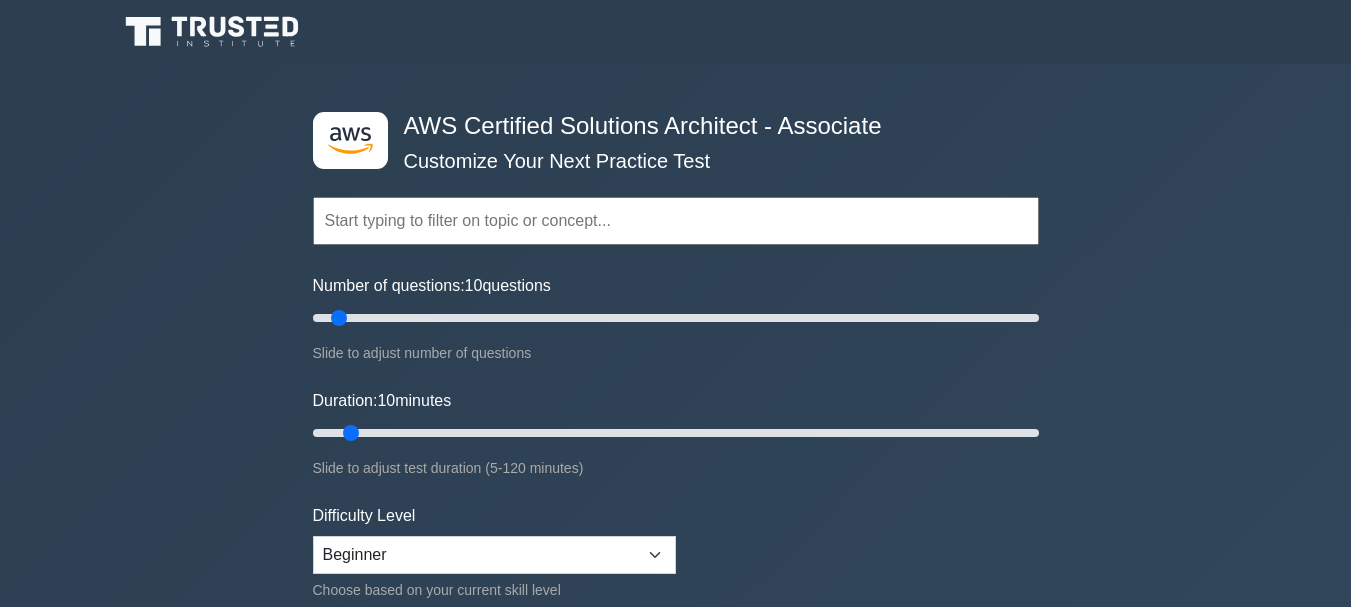 scroll, scrollTop: 0, scrollLeft: 0, axis: both 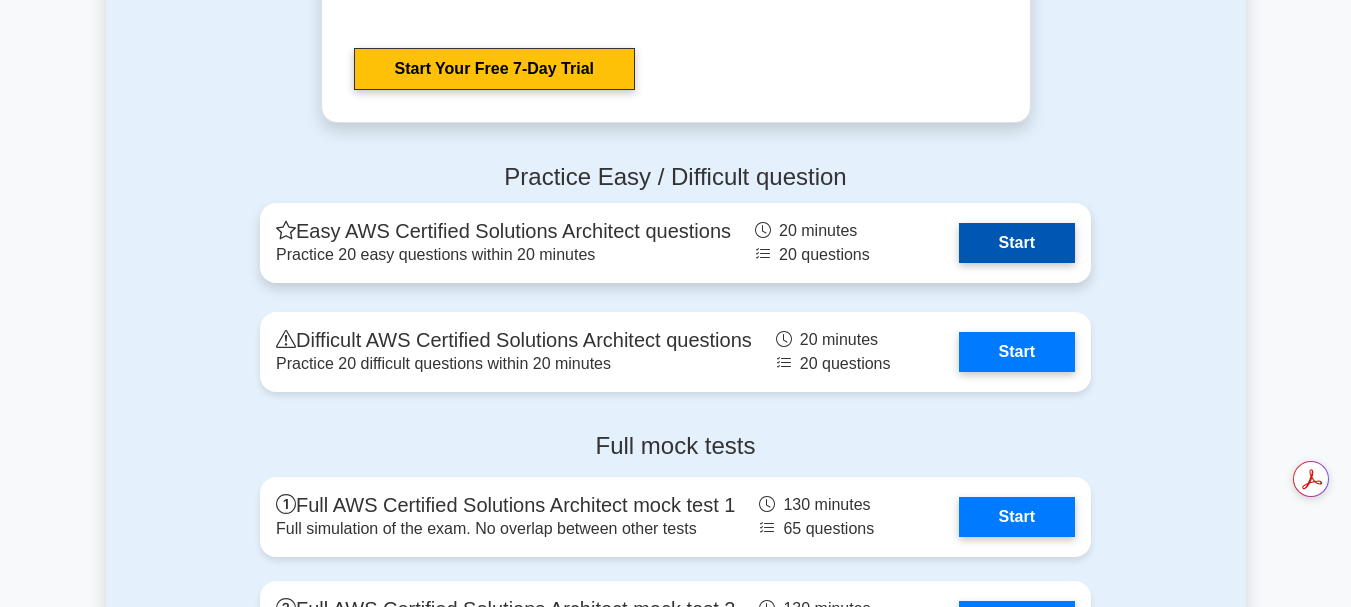 click on "Start" at bounding box center [1017, 243] 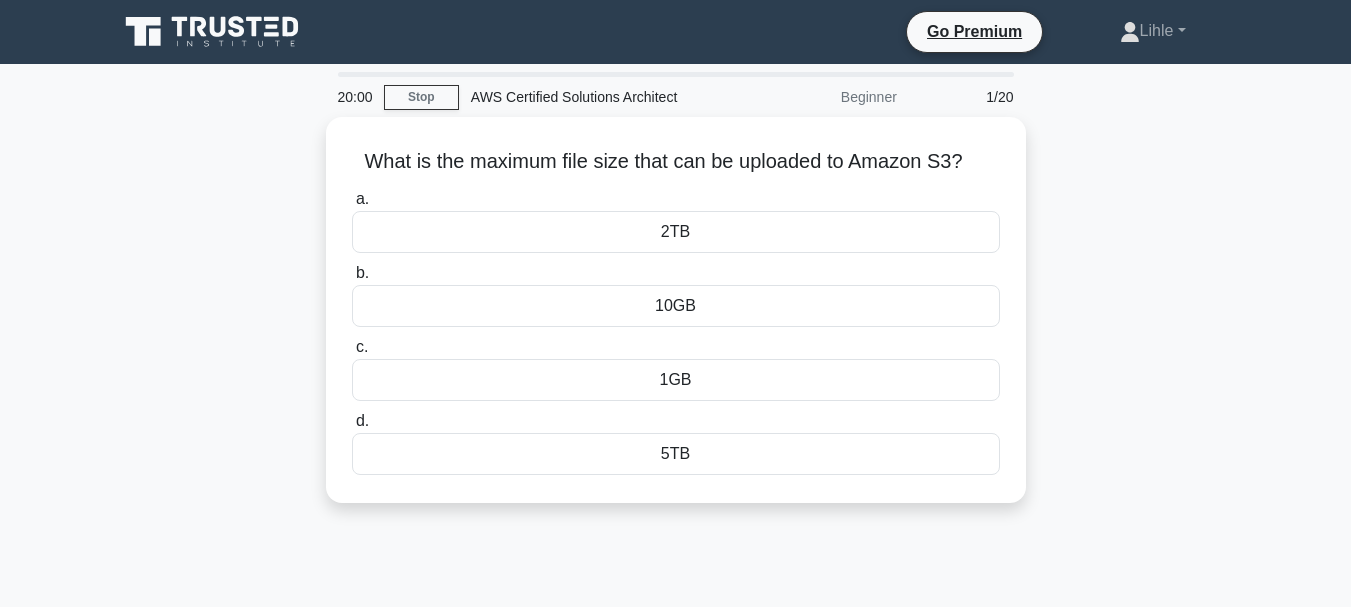 scroll, scrollTop: 0, scrollLeft: 0, axis: both 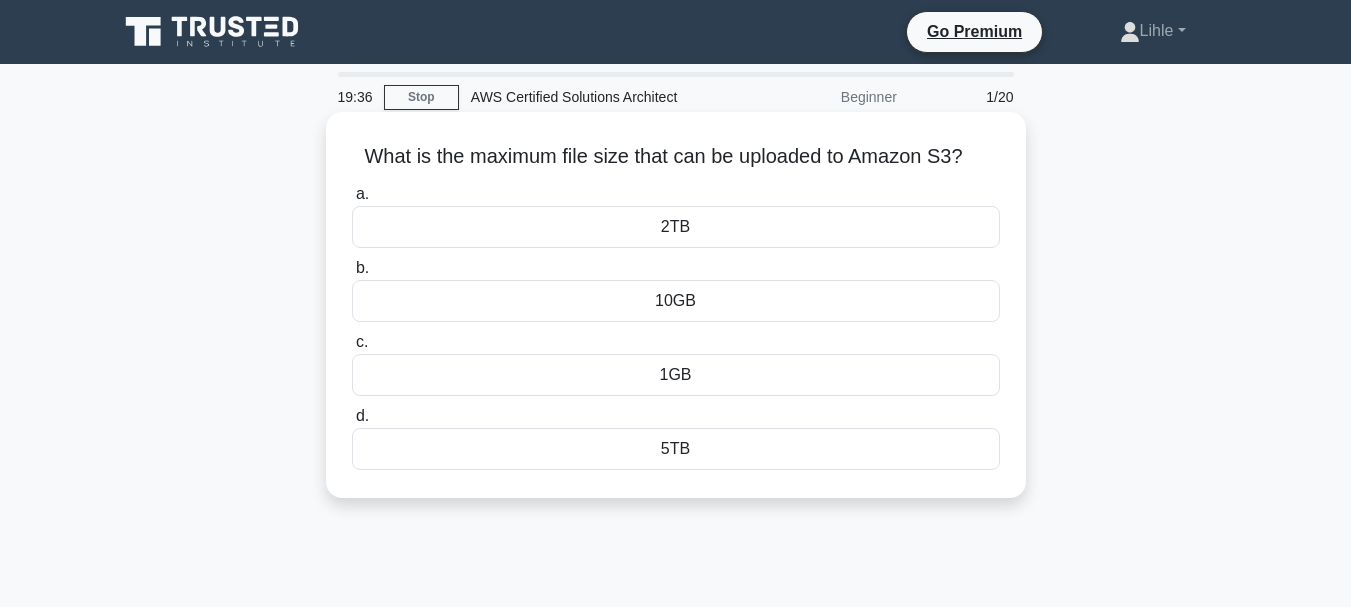 click on "5TB" at bounding box center (676, 449) 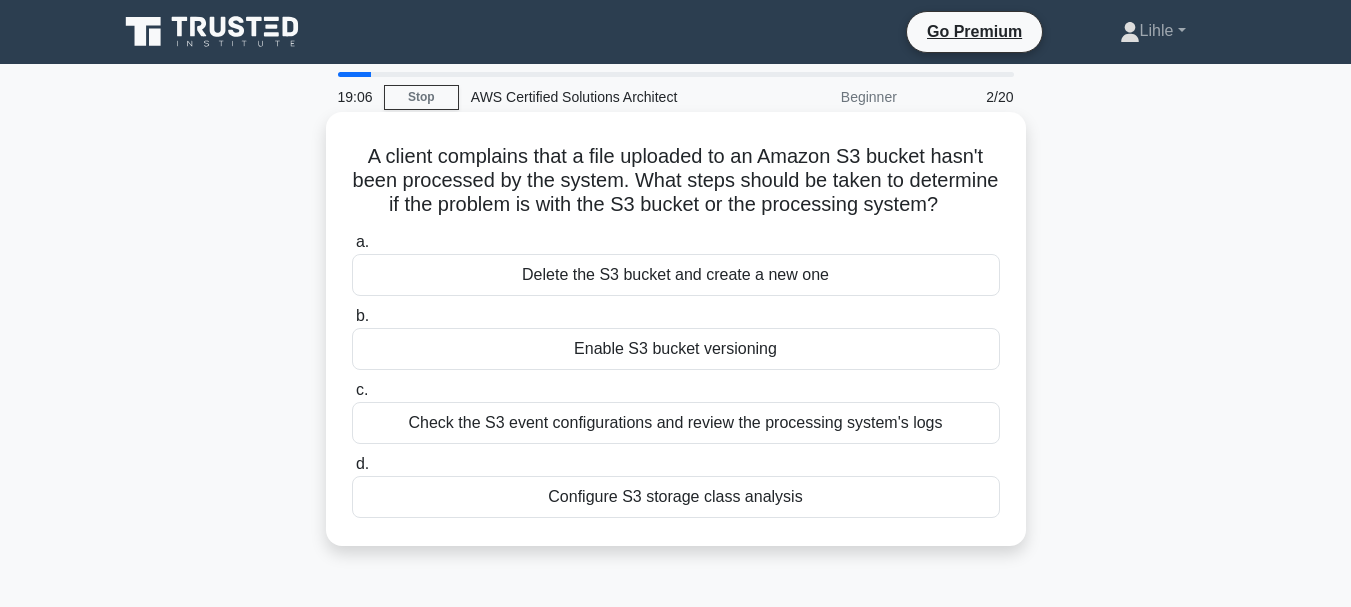 click on "Enable S3 bucket versioning" at bounding box center (676, 349) 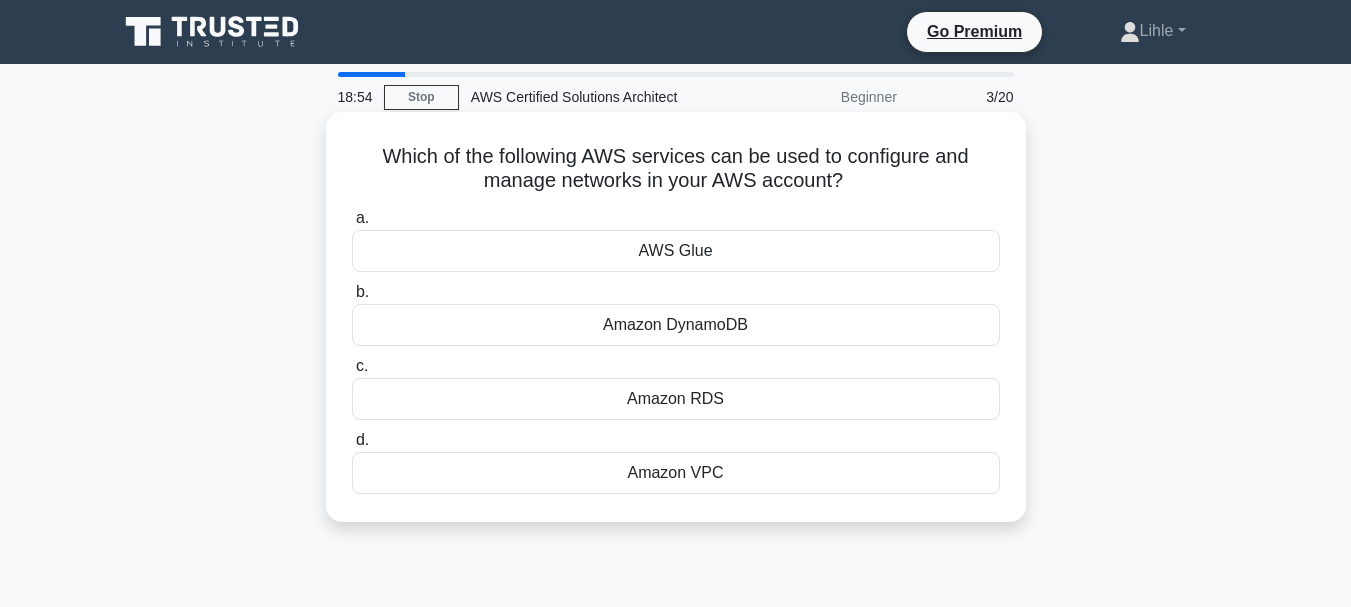 click on "AWS Glue" at bounding box center [676, 251] 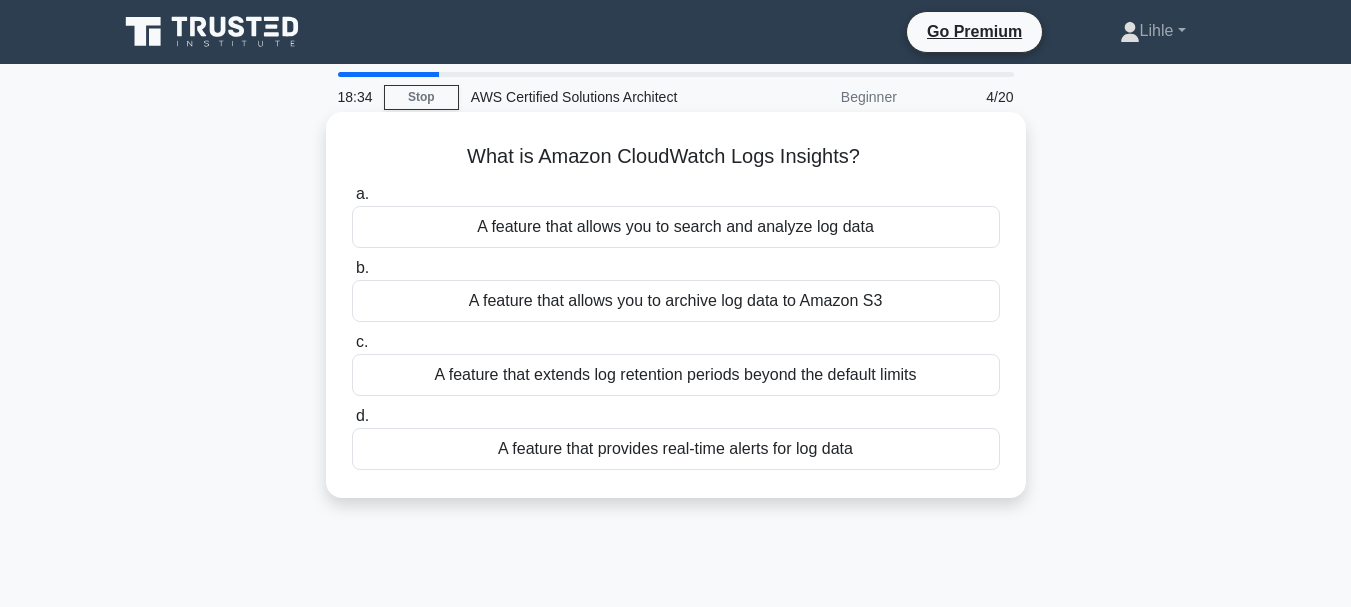 click on "A feature that provides real-time alerts for log data" at bounding box center [676, 449] 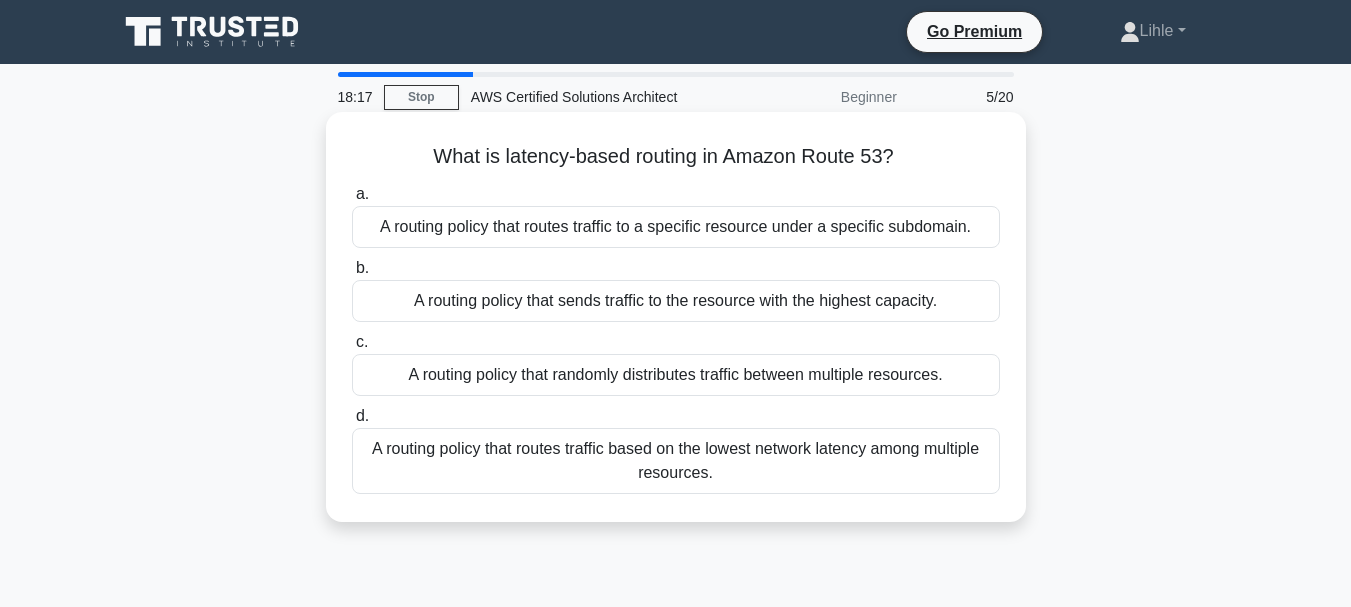 click on "A routing policy that routes traffic to a specific resource under a specific subdomain." at bounding box center (676, 227) 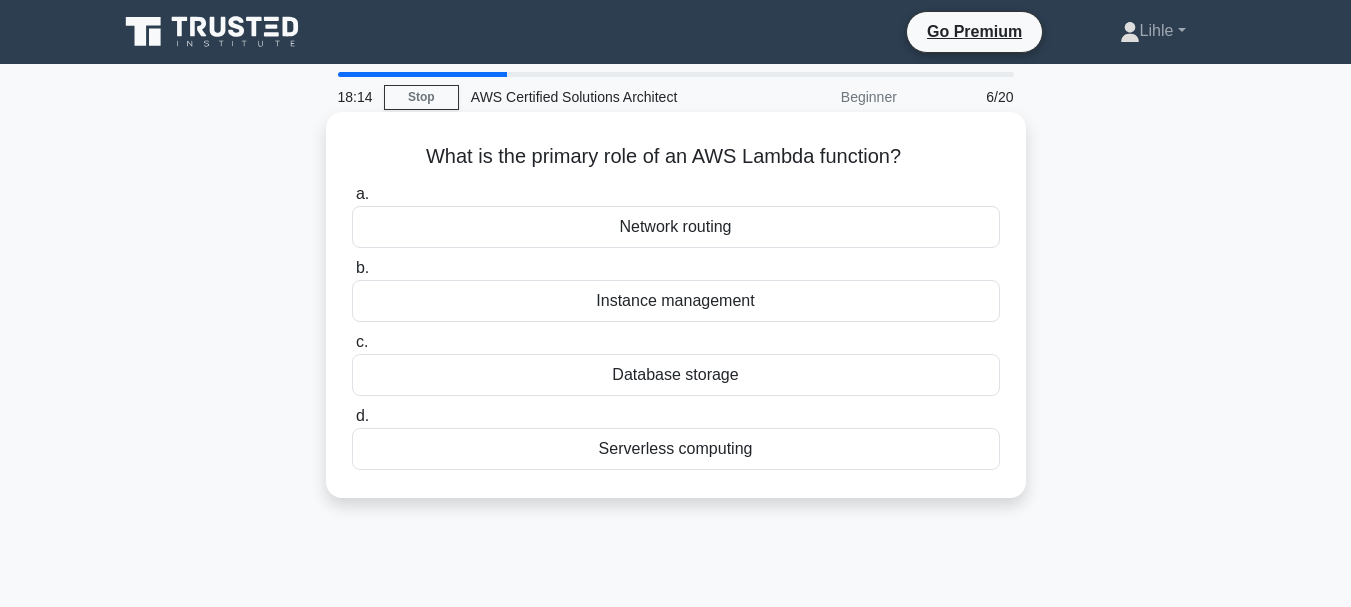 click on "Serverless computing" at bounding box center (676, 449) 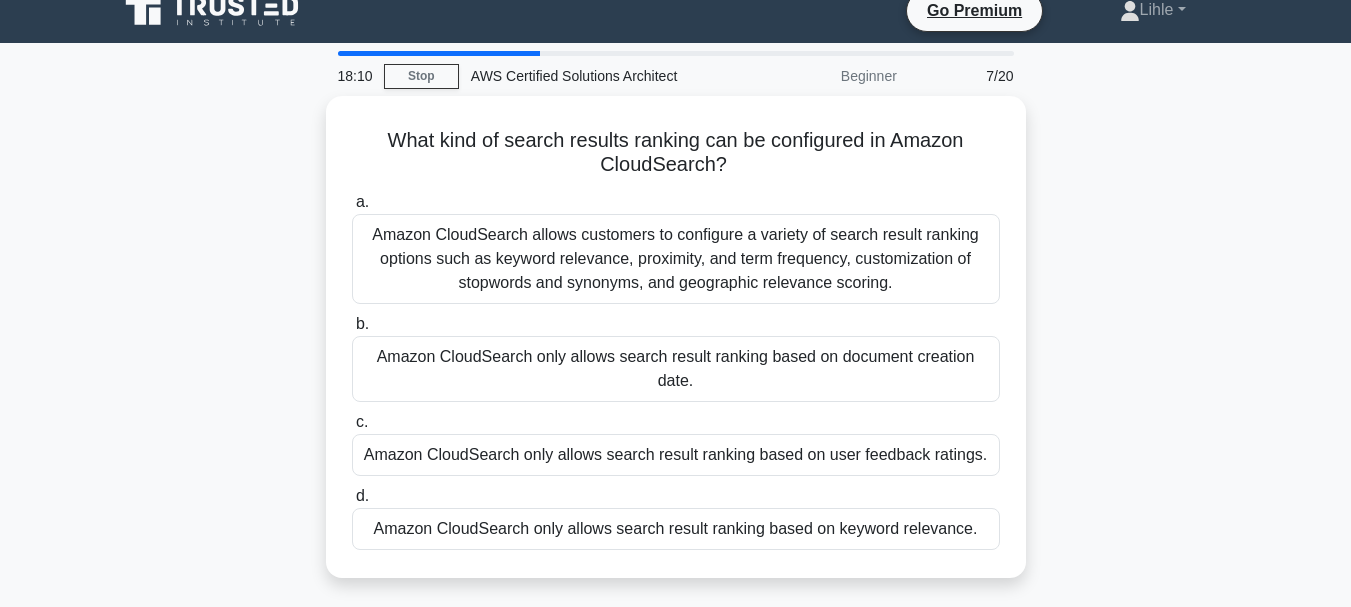 scroll, scrollTop: 26, scrollLeft: 0, axis: vertical 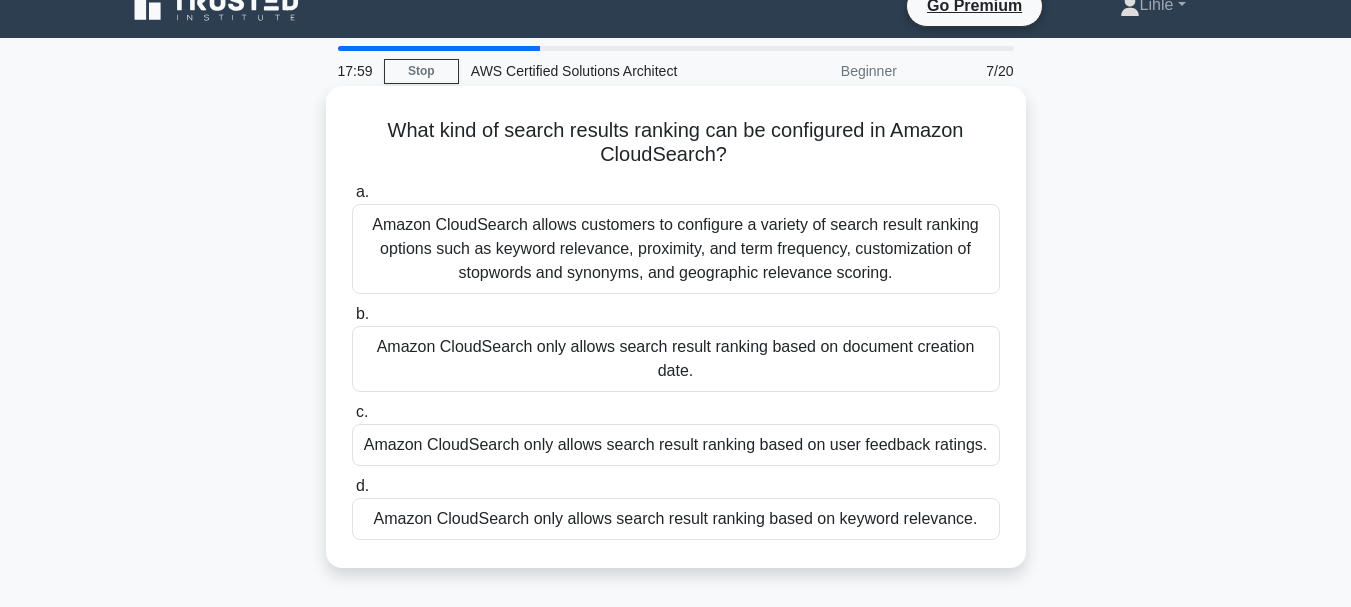 click on "Amazon CloudSearch allows customers to configure a variety of search result ranking options such as keyword relevance, proximity, and term frequency, customization of stopwords and synonyms, and geographic relevance scoring." at bounding box center (676, 249) 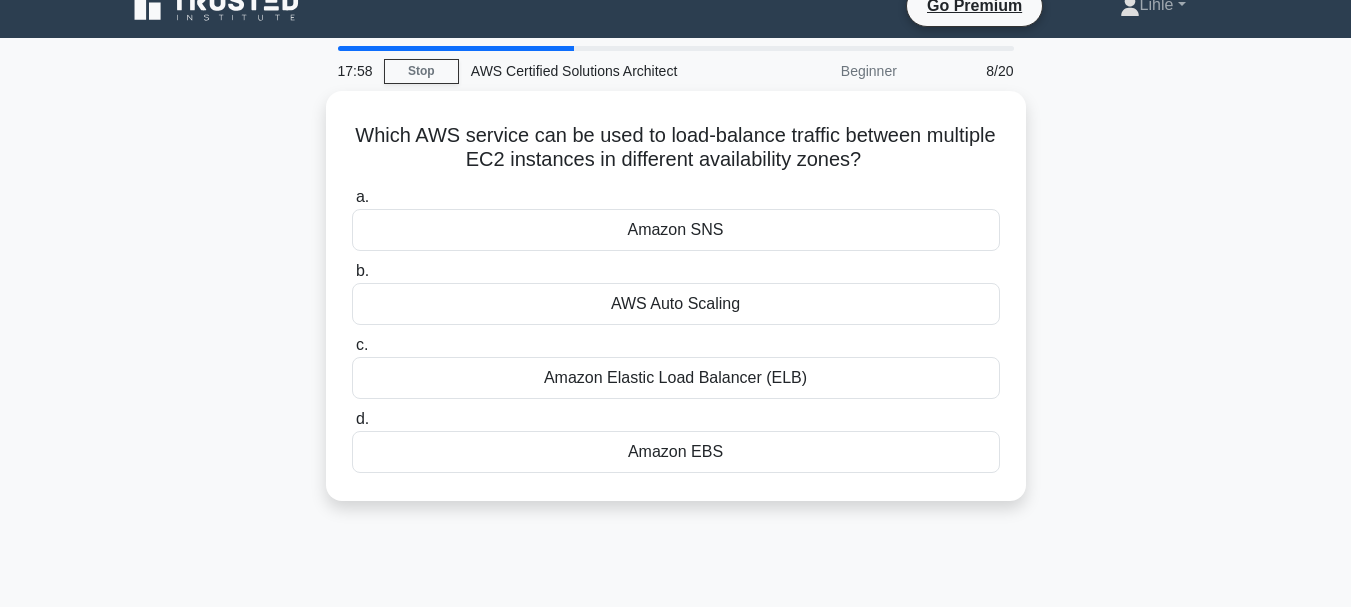 scroll, scrollTop: 0, scrollLeft: 0, axis: both 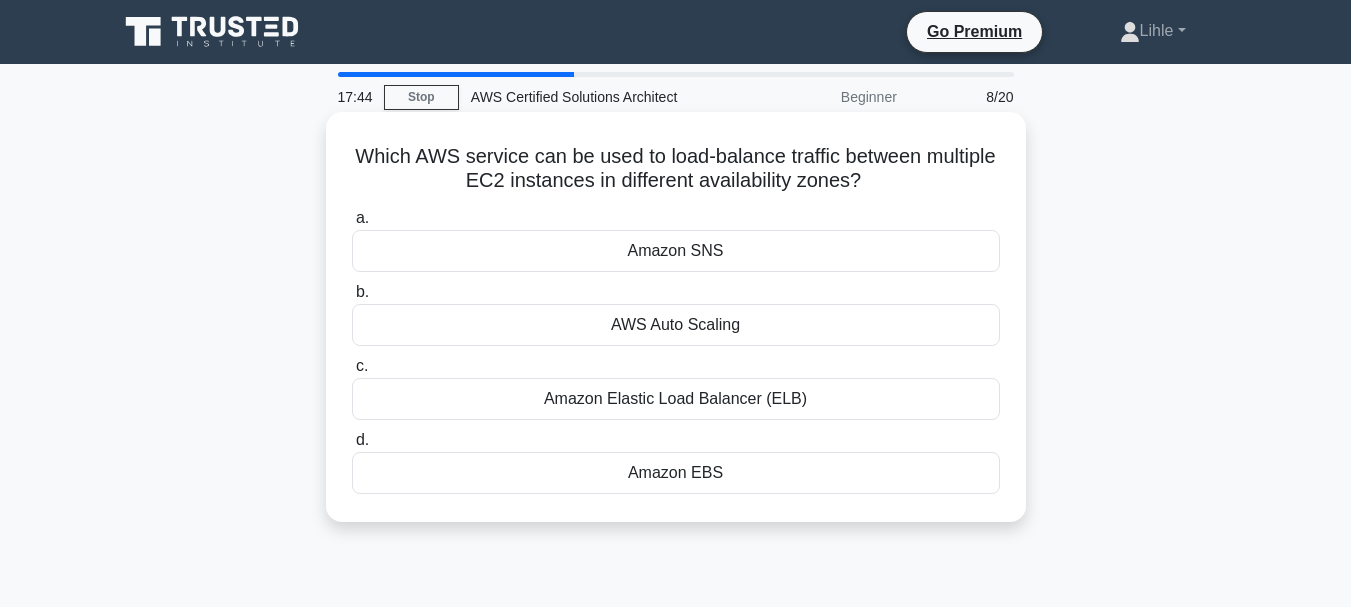 click on "Amazon Elastic Load Balancer (ELB)" at bounding box center (676, 399) 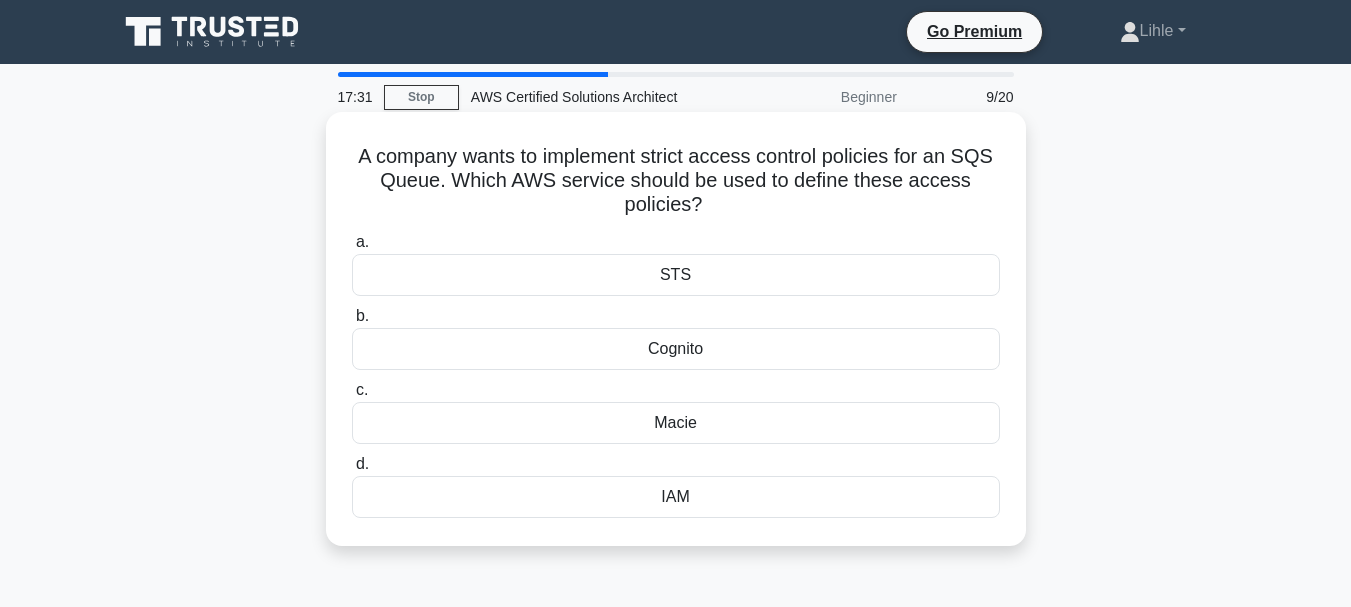 click on "IAM" at bounding box center [676, 497] 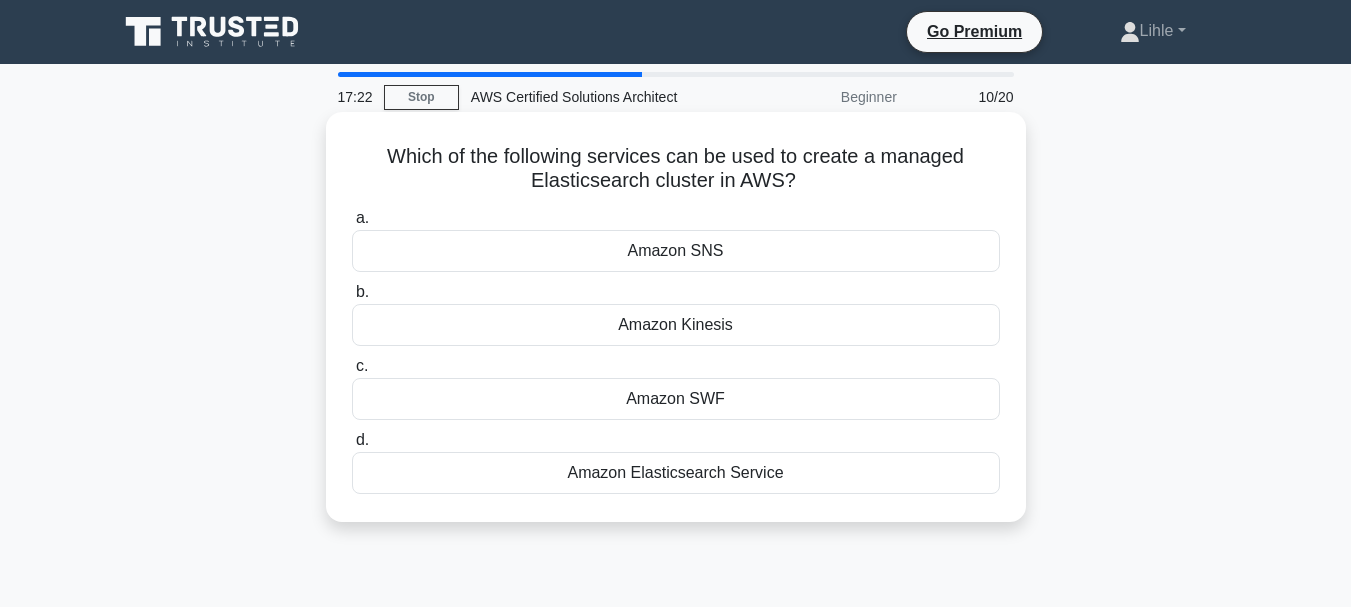 click on "Amazon Elasticsearch Service" at bounding box center [676, 473] 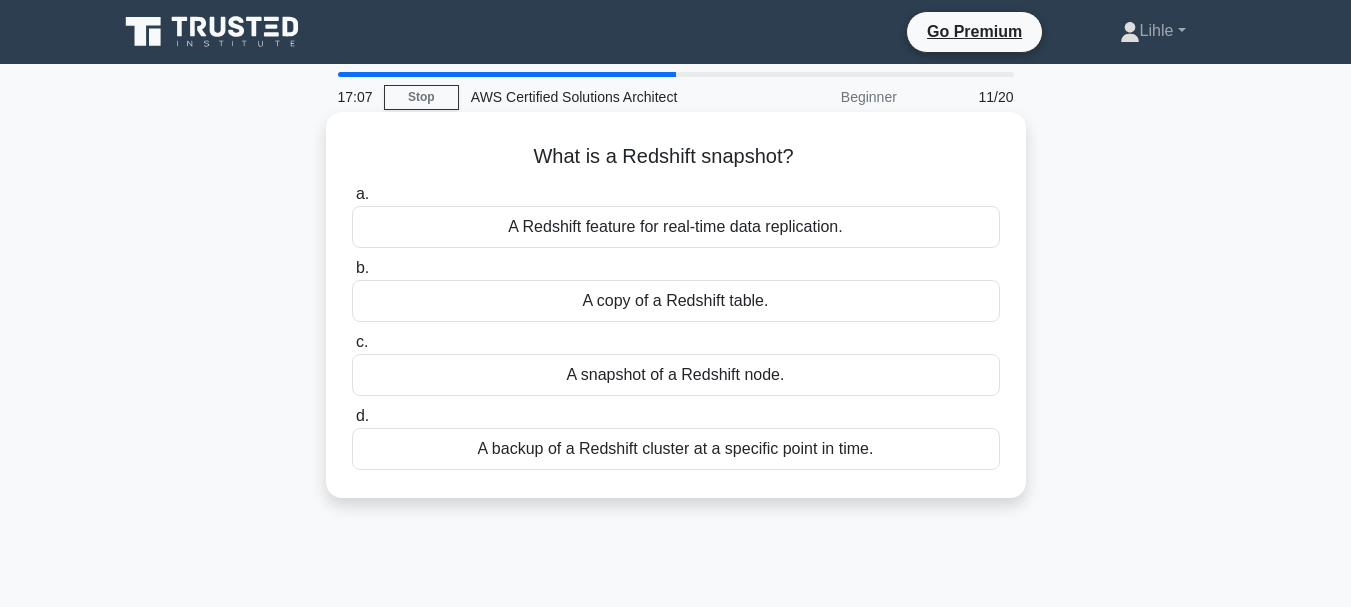 click on "A copy of a Redshift table." at bounding box center (676, 301) 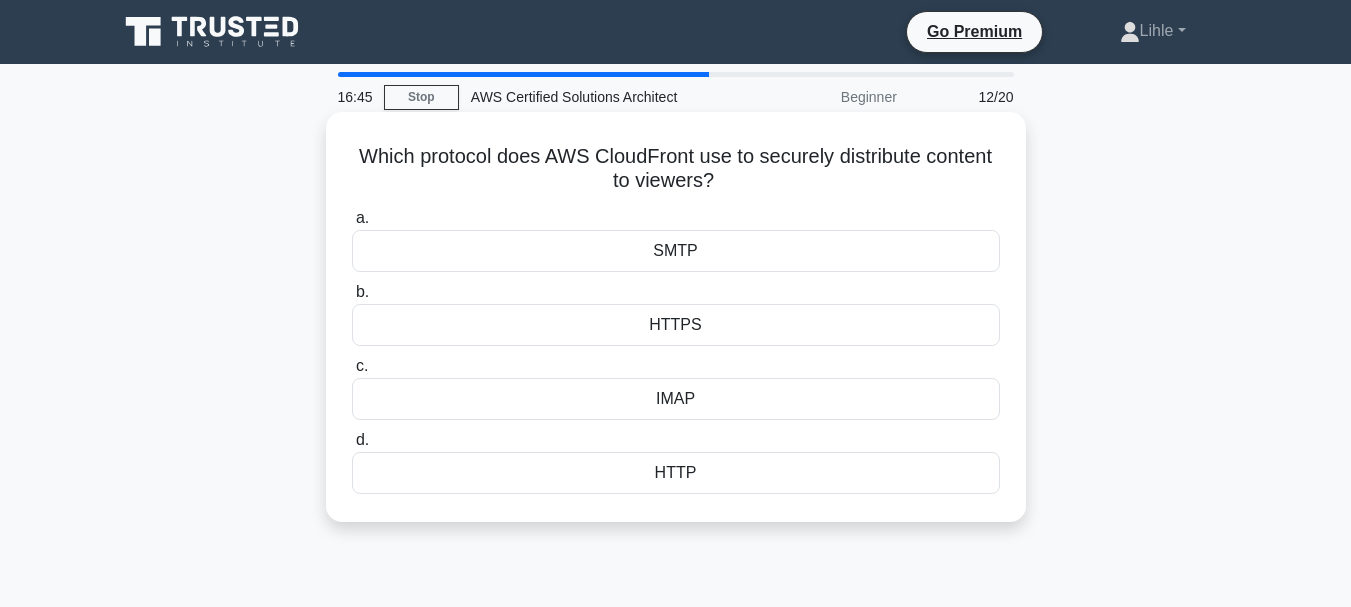 drag, startPoint x: 354, startPoint y: 134, endPoint x: 741, endPoint y: 482, distance: 520.4546 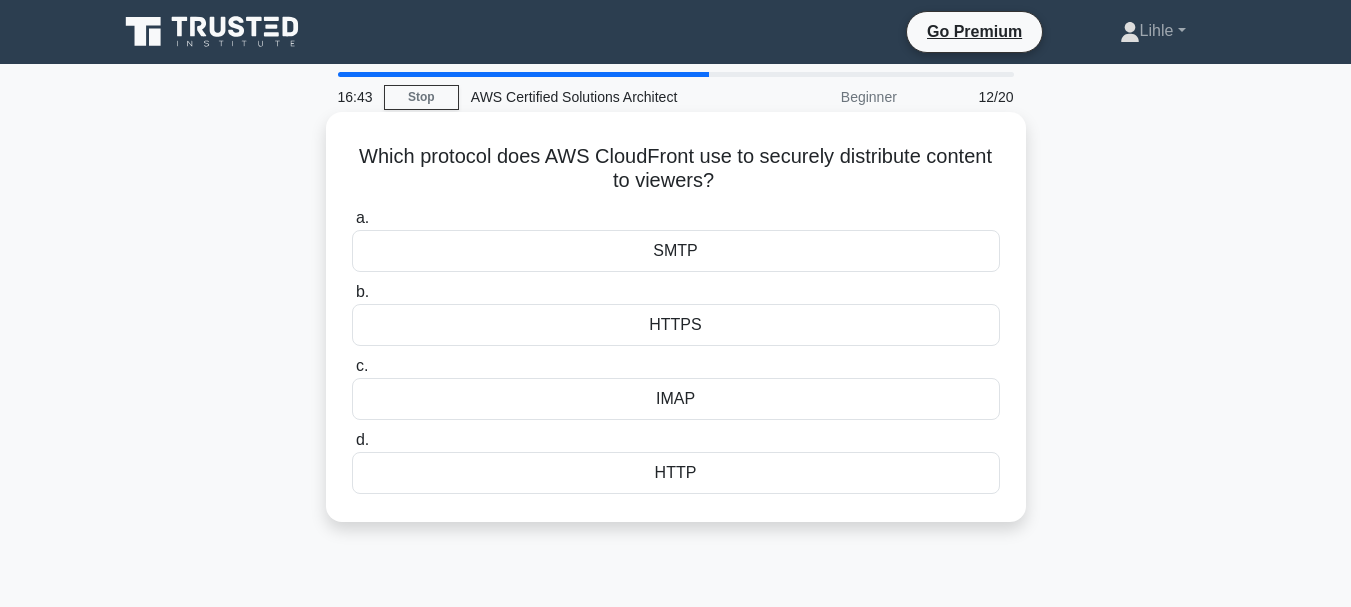 copy on "Which protocol does AWS CloudFront use to securely distribute content to viewers?
.spinner_0XTQ{transform-origin:center;animation:spinner_y6GP .75s linear infinite}@keyframes spinner_y6GP{100%{transform:rotate(360deg)}}
a.
SMTP
b.
HTTPS
c.
IMAP
d.
HTTP" 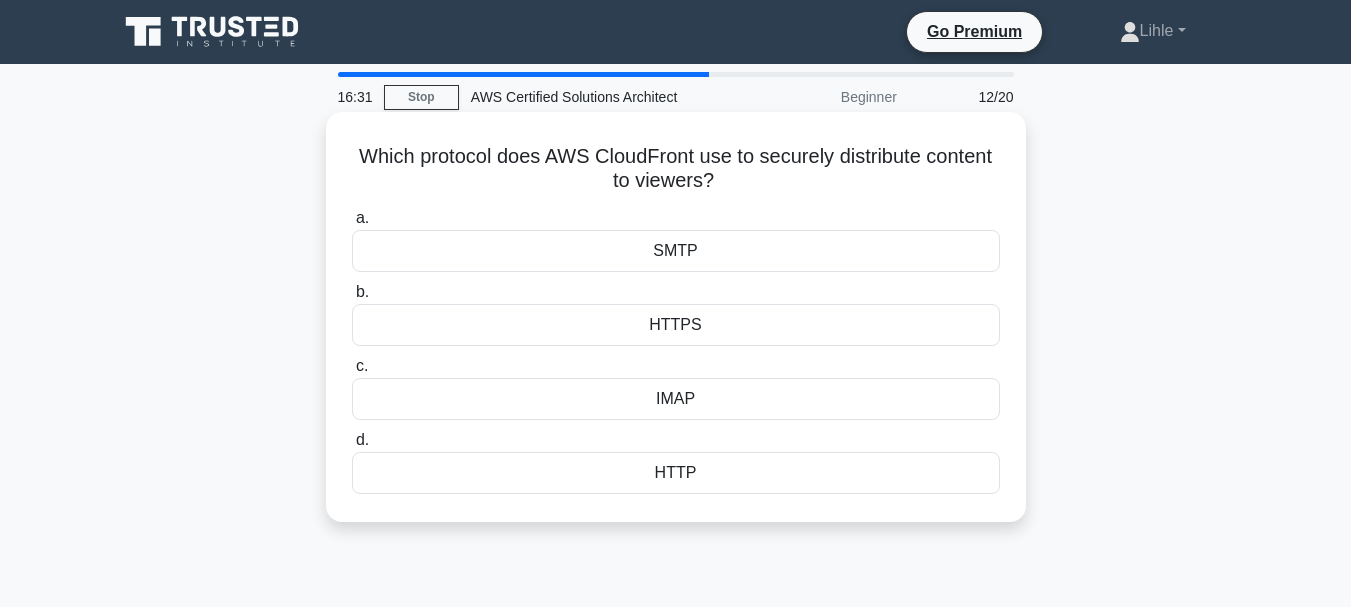 click on "HTTPS" at bounding box center [676, 325] 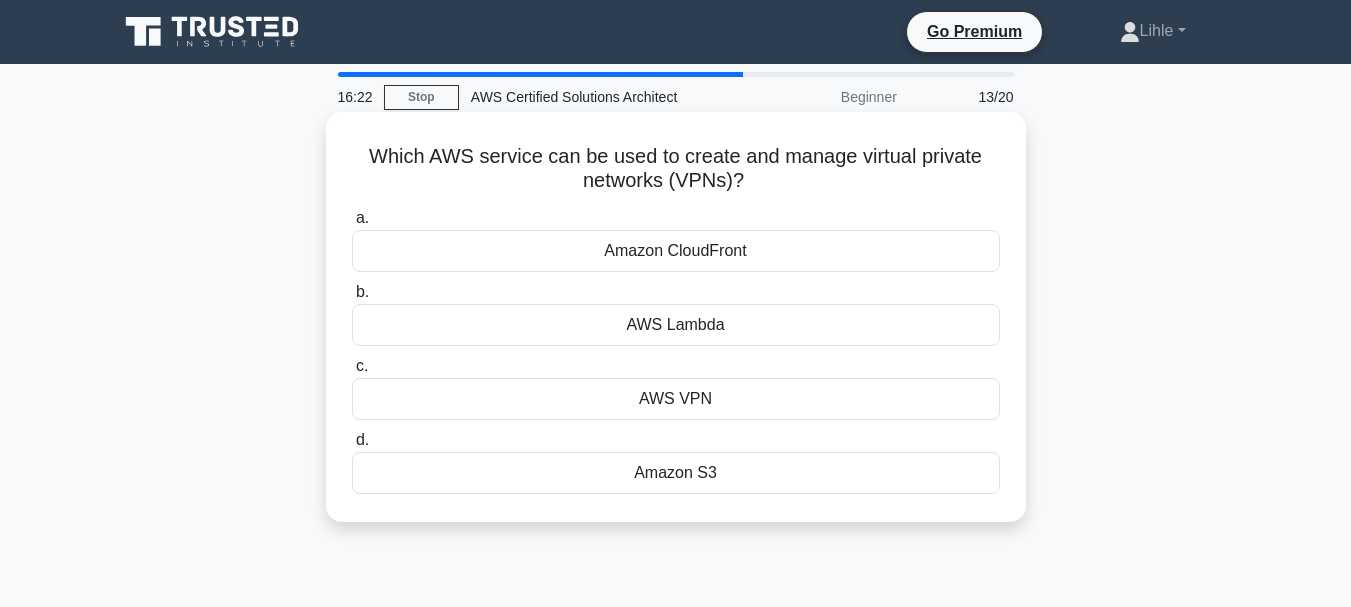 click on "AWS VPN" at bounding box center [676, 399] 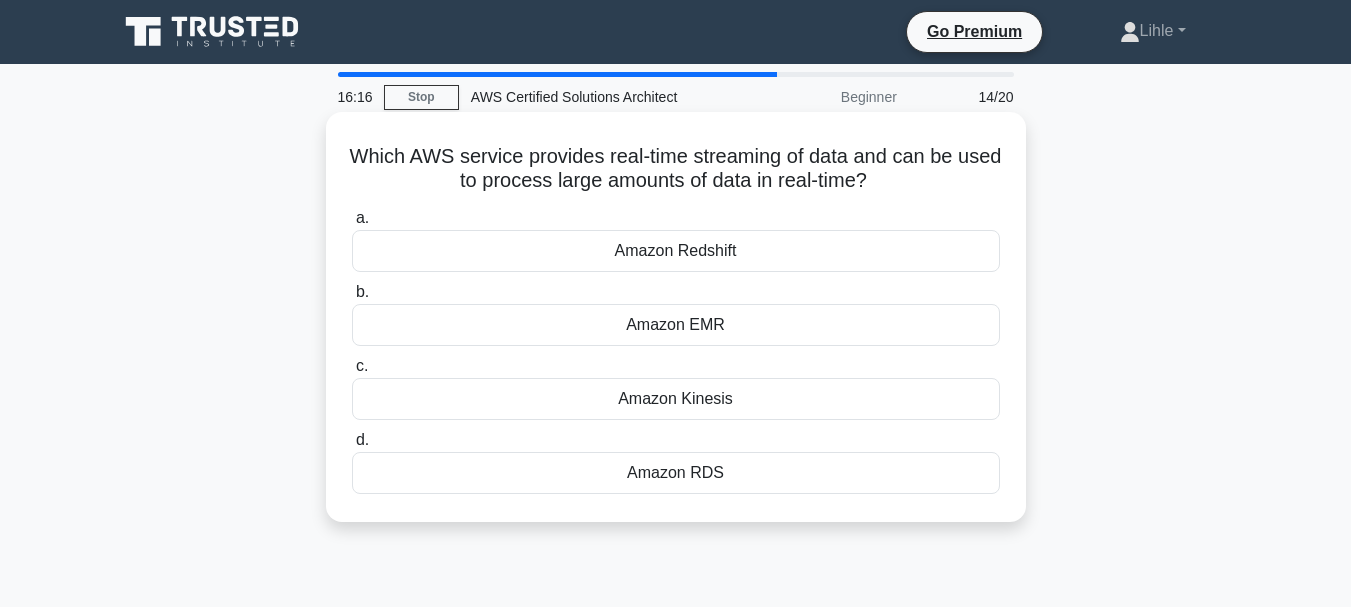 click on "Amazon Kinesis" at bounding box center (676, 399) 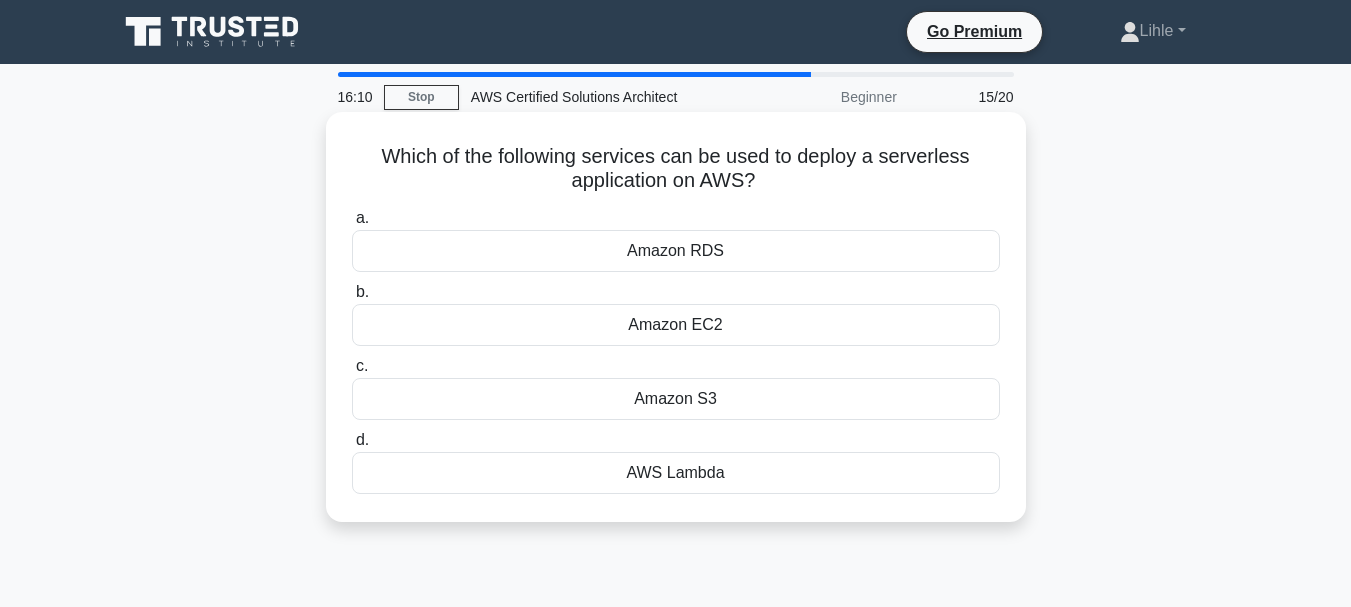 click on "AWS Lambda" at bounding box center [676, 473] 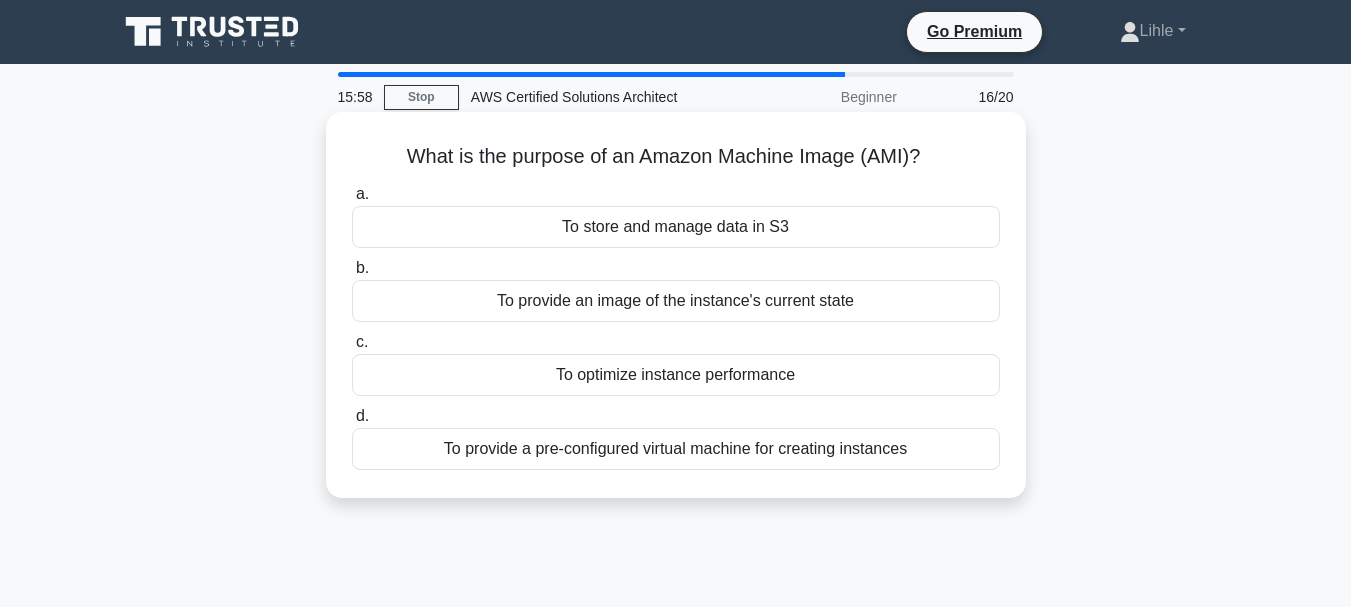 click on "To provide a pre-configured virtual machine for creating instances" at bounding box center (676, 449) 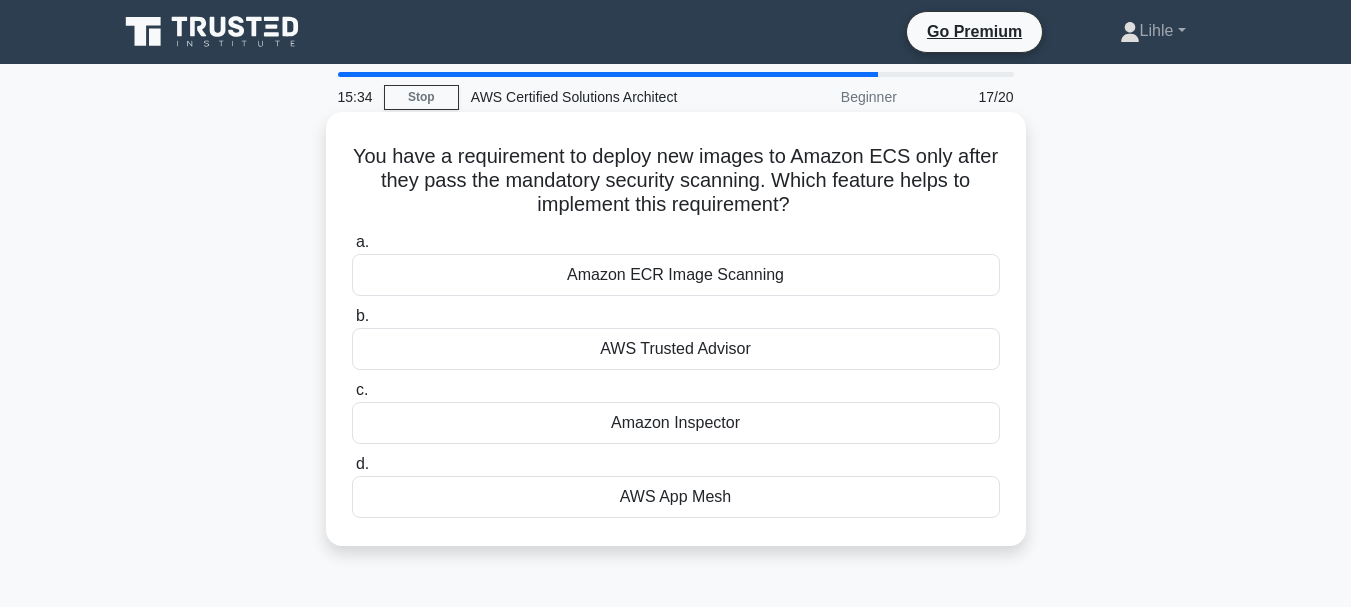 click on "AWS Trusted Advisor" at bounding box center (676, 349) 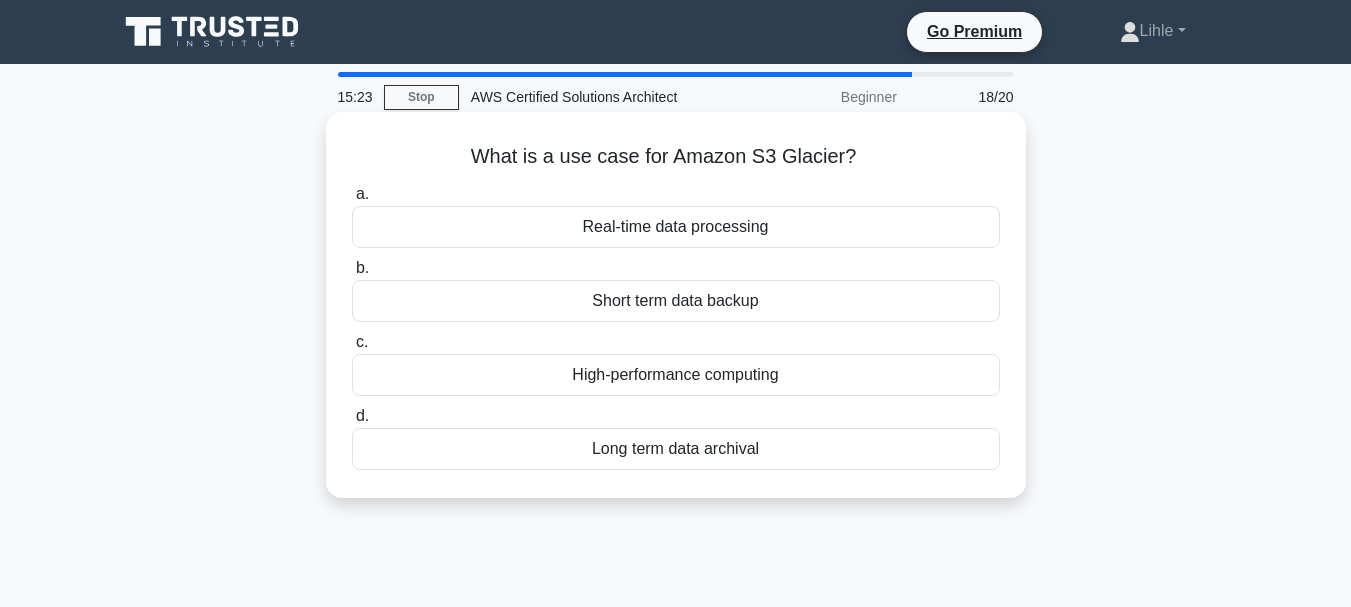 click on "Long term data archival" at bounding box center [676, 449] 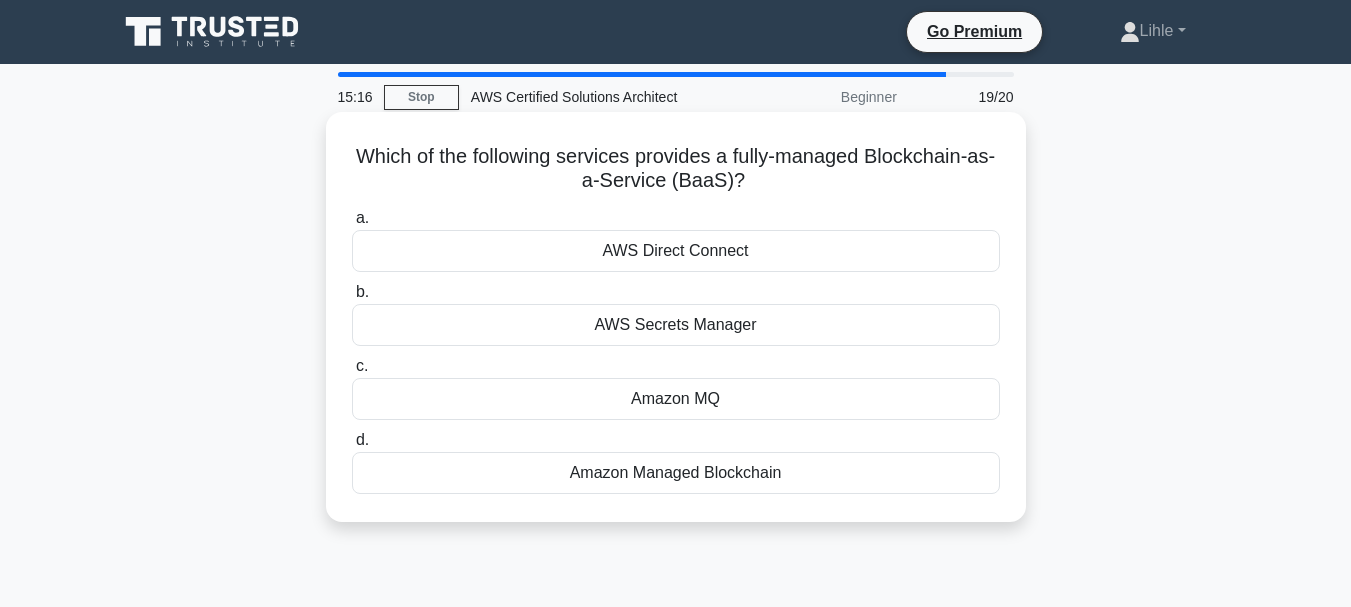 click on "Amazon Managed Blockchain" at bounding box center (676, 473) 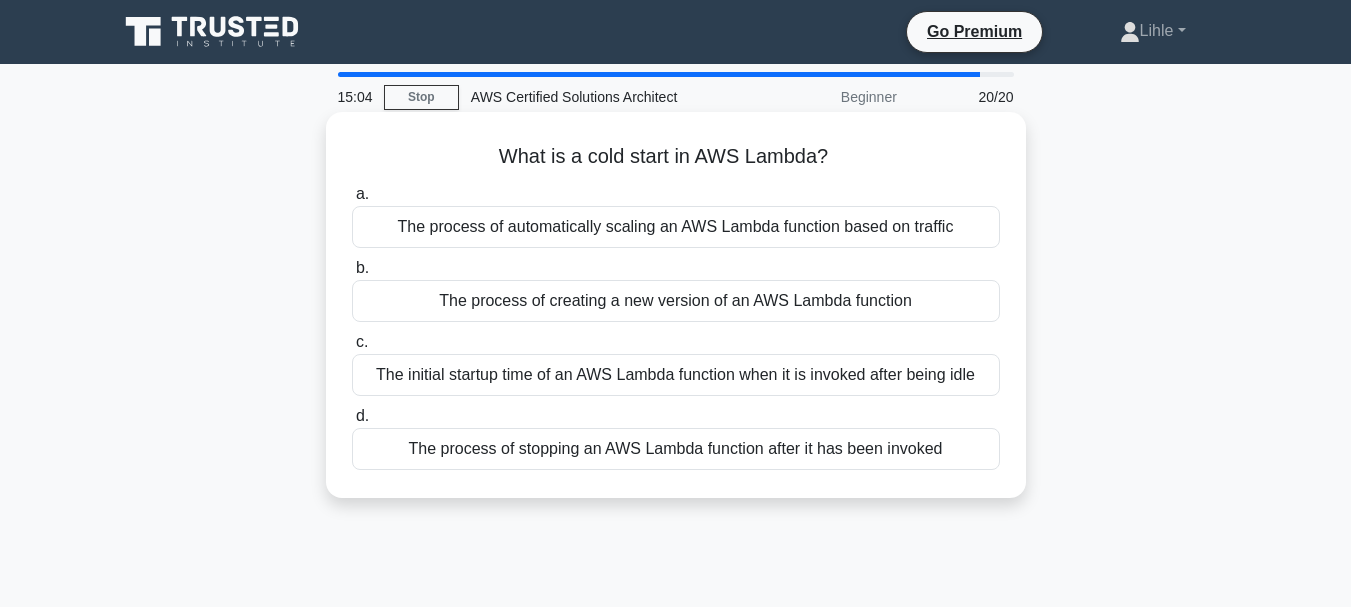 drag, startPoint x: 491, startPoint y: 147, endPoint x: 980, endPoint y: 435, distance: 567.5077 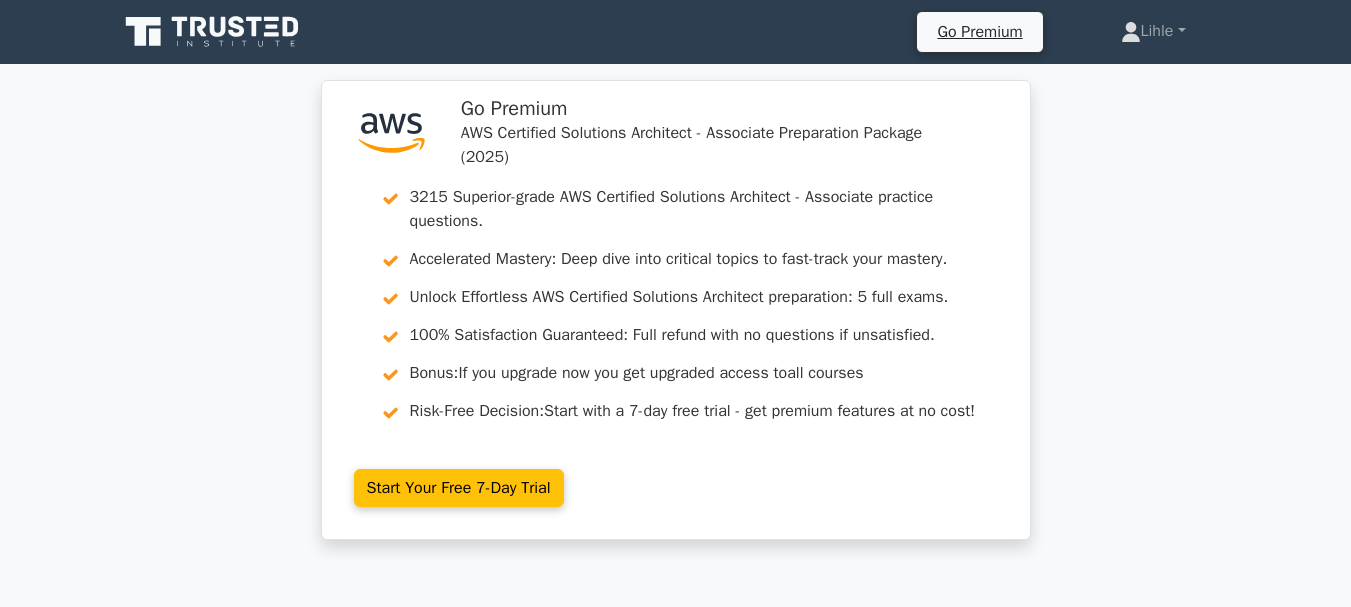 scroll, scrollTop: 0, scrollLeft: 0, axis: both 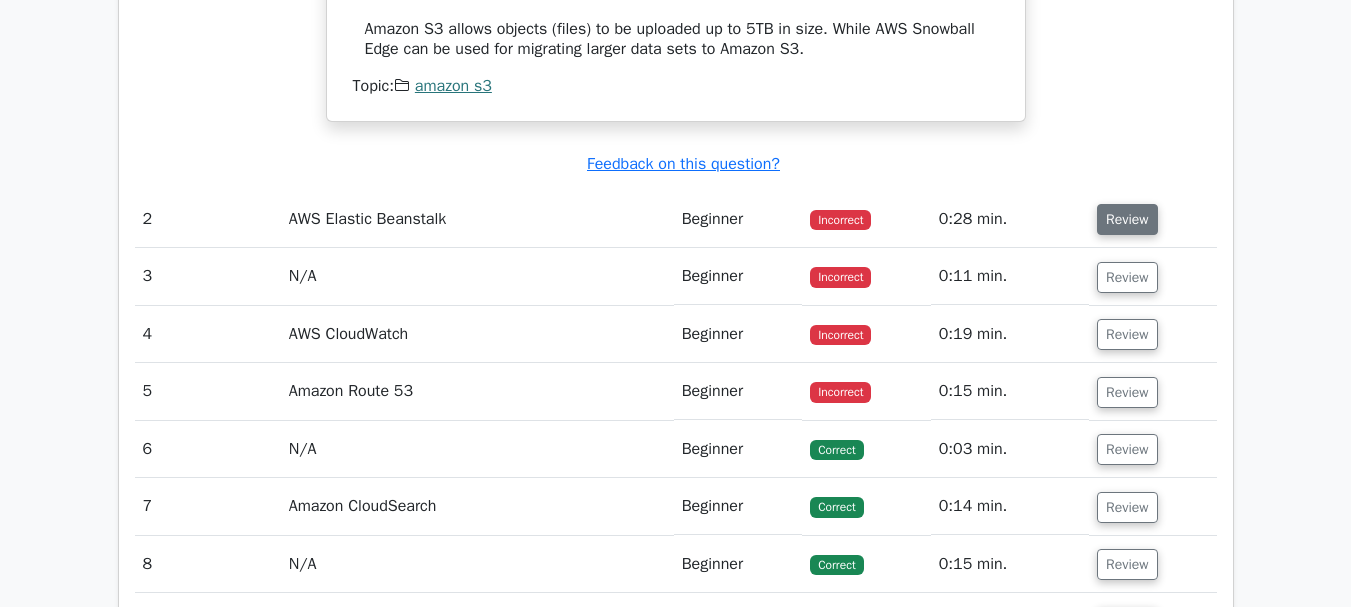 click on "Review" at bounding box center (1127, 219) 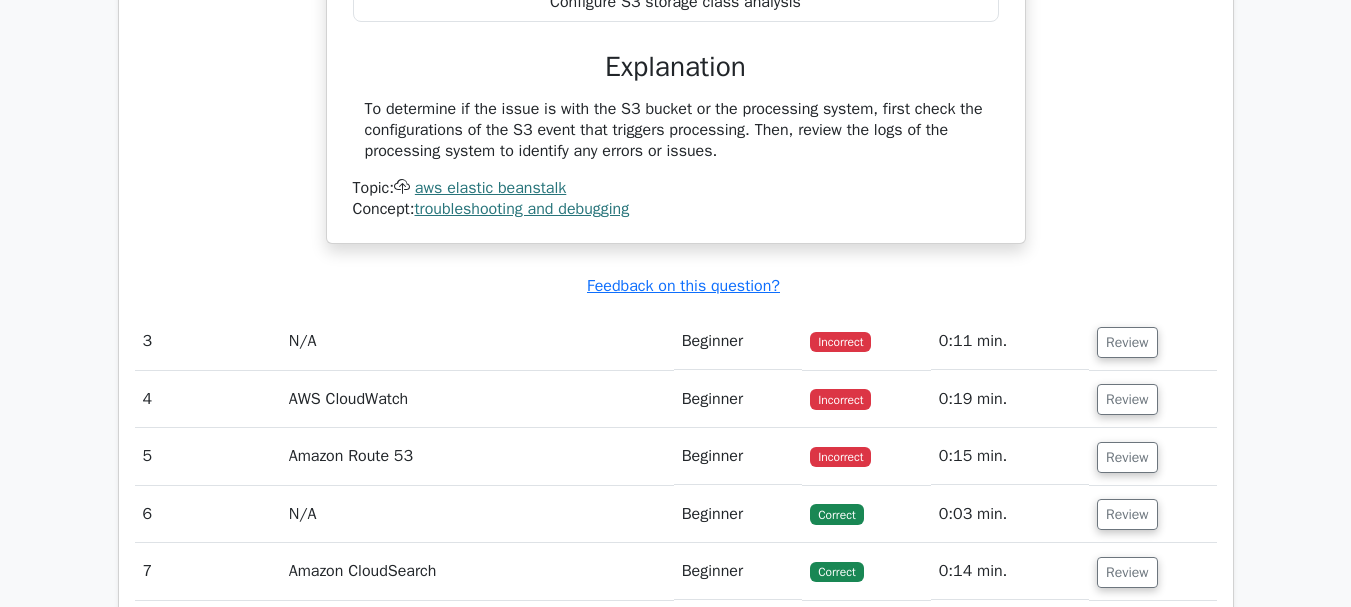 scroll, scrollTop: 2944, scrollLeft: 0, axis: vertical 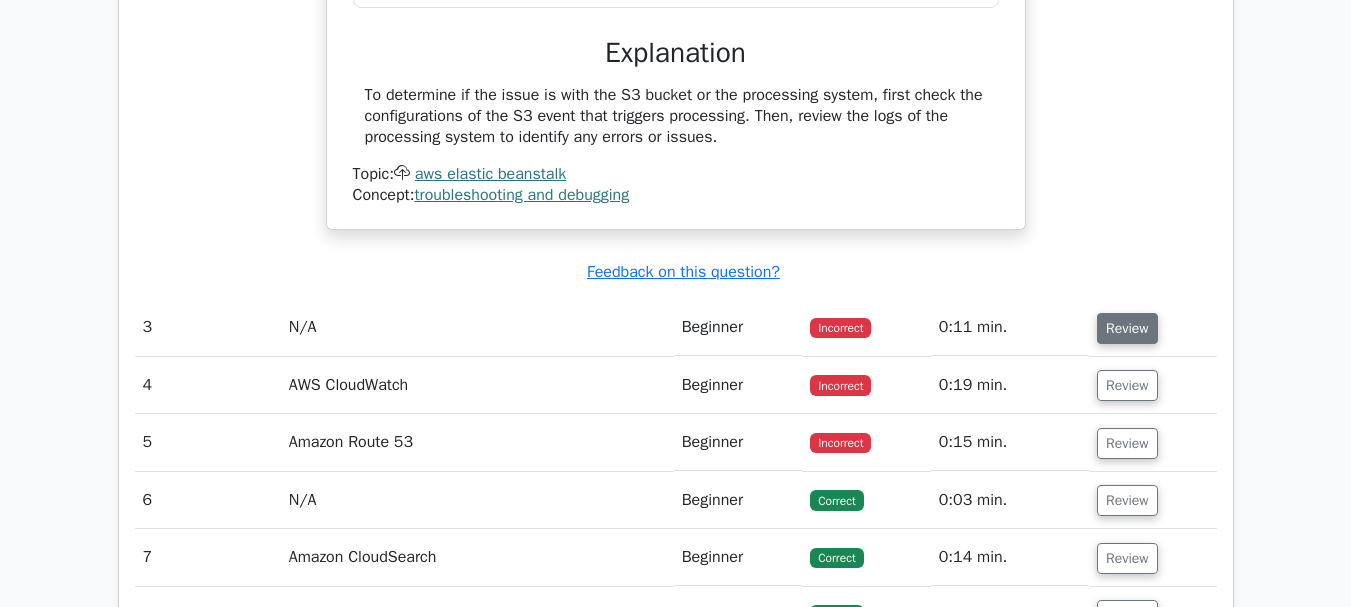 click on "Review" at bounding box center [1127, 328] 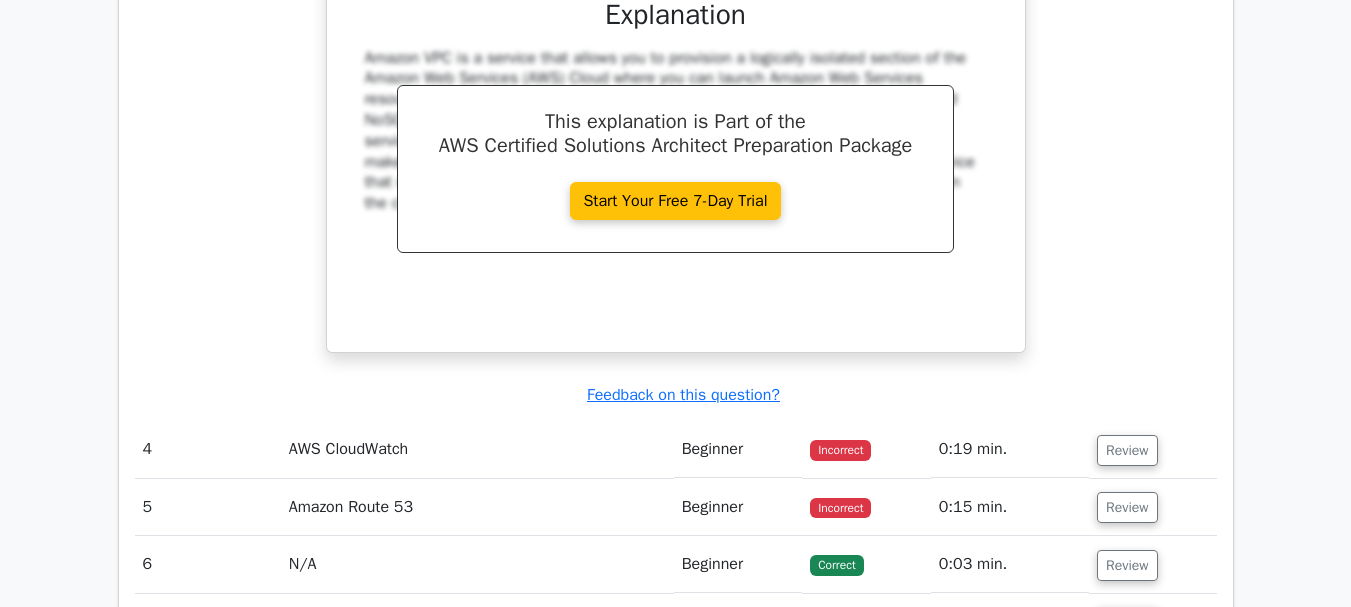 scroll, scrollTop: 3722, scrollLeft: 0, axis: vertical 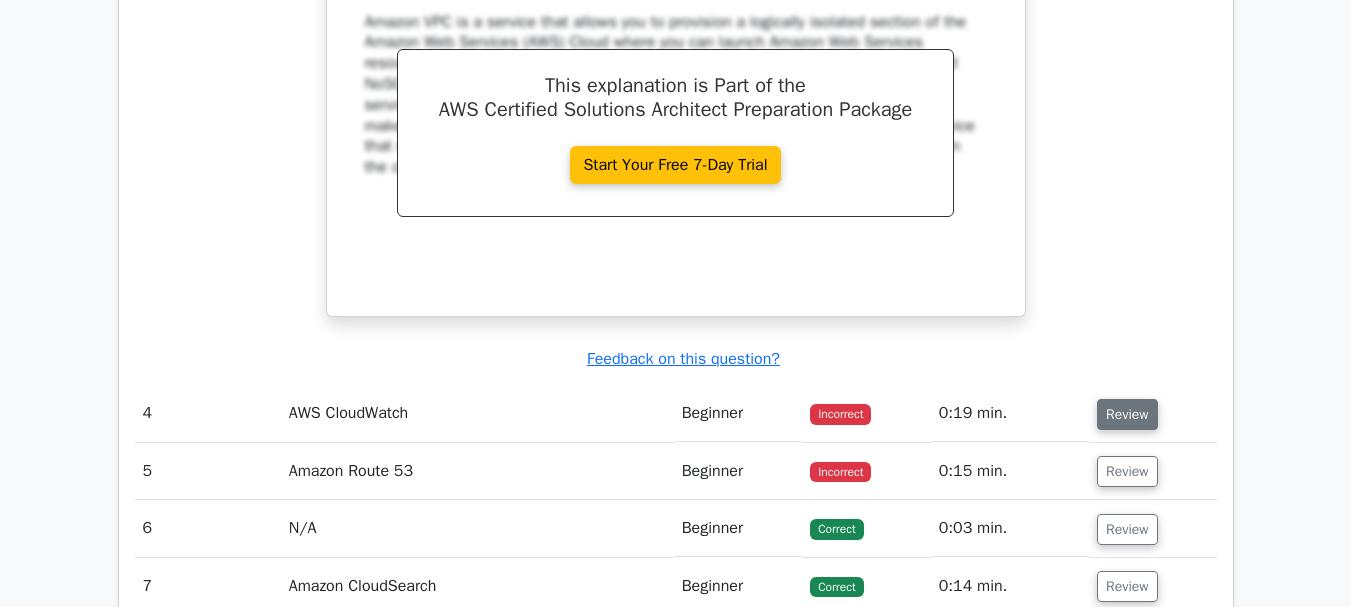 click on "Review" at bounding box center (1127, 414) 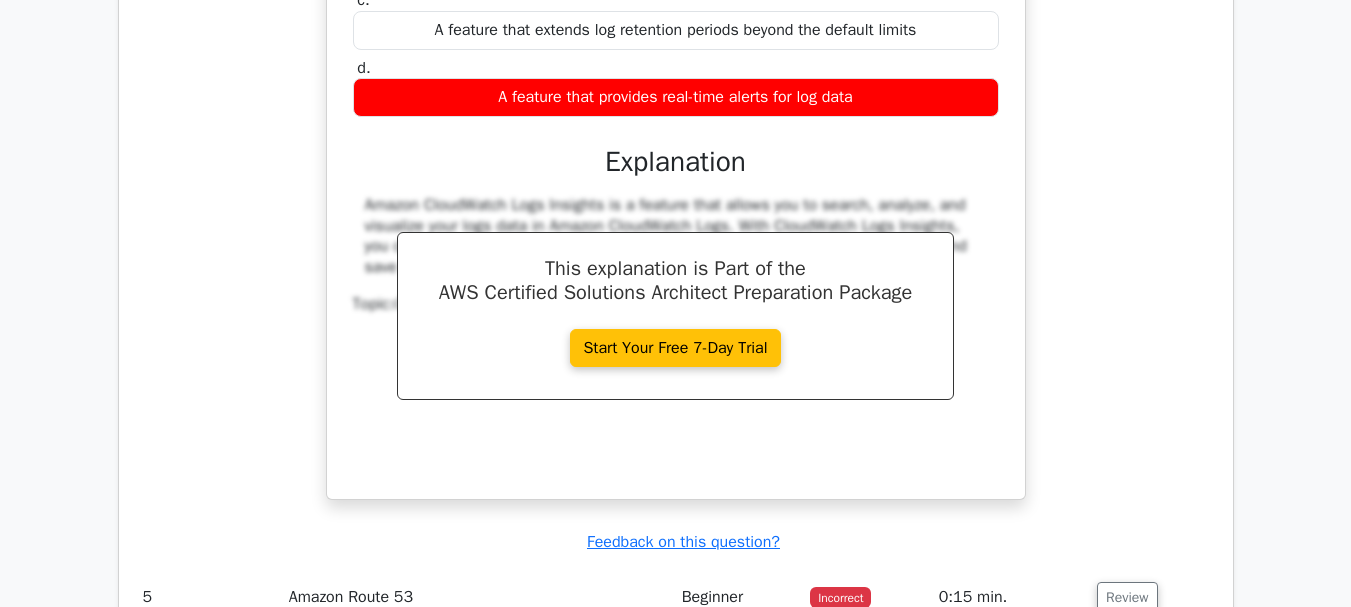 scroll, scrollTop: 4456, scrollLeft: 0, axis: vertical 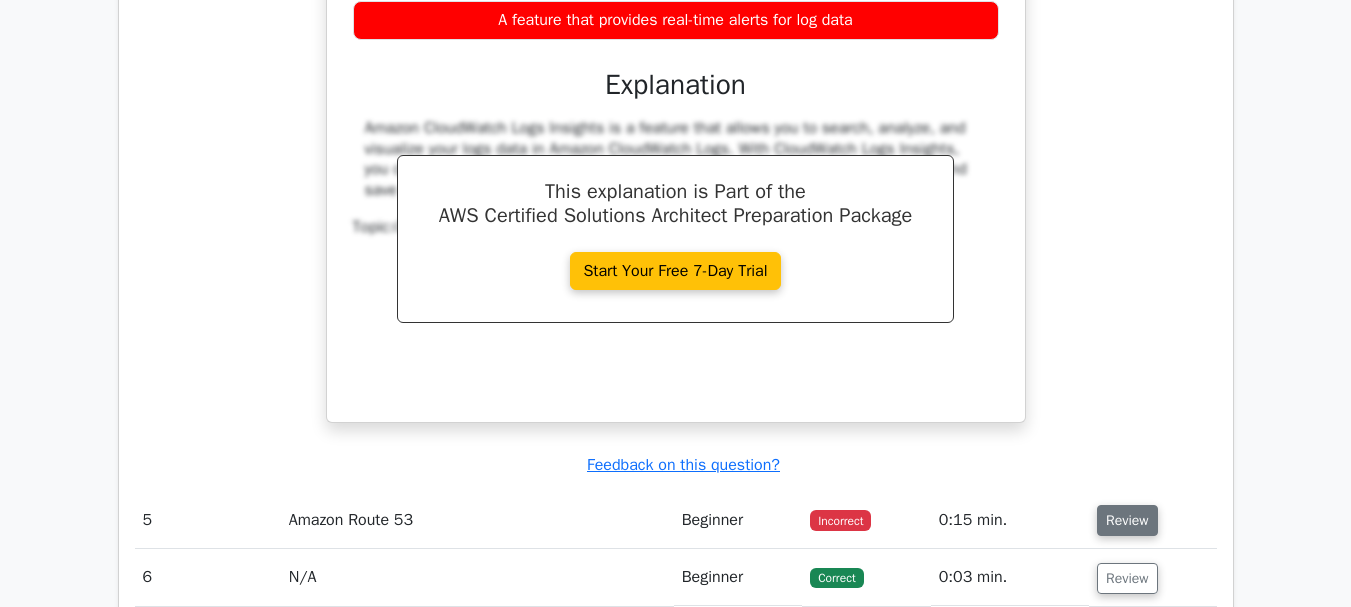 click on "Review" at bounding box center (1127, 520) 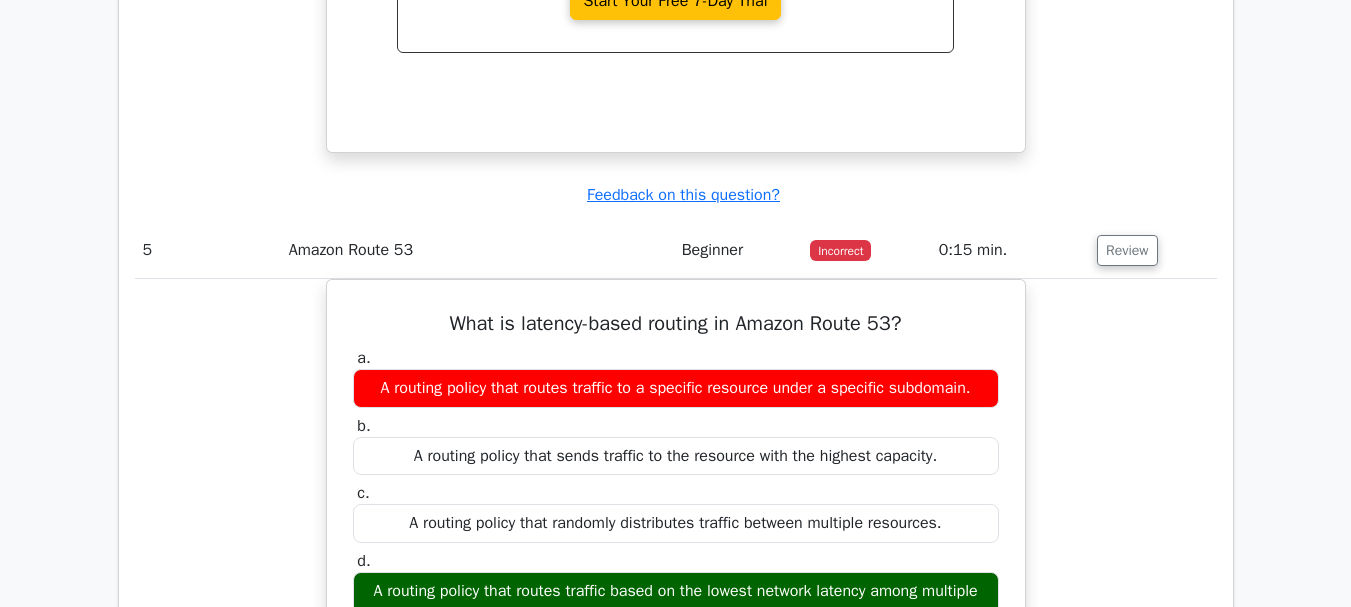 scroll, scrollTop: 4797, scrollLeft: 0, axis: vertical 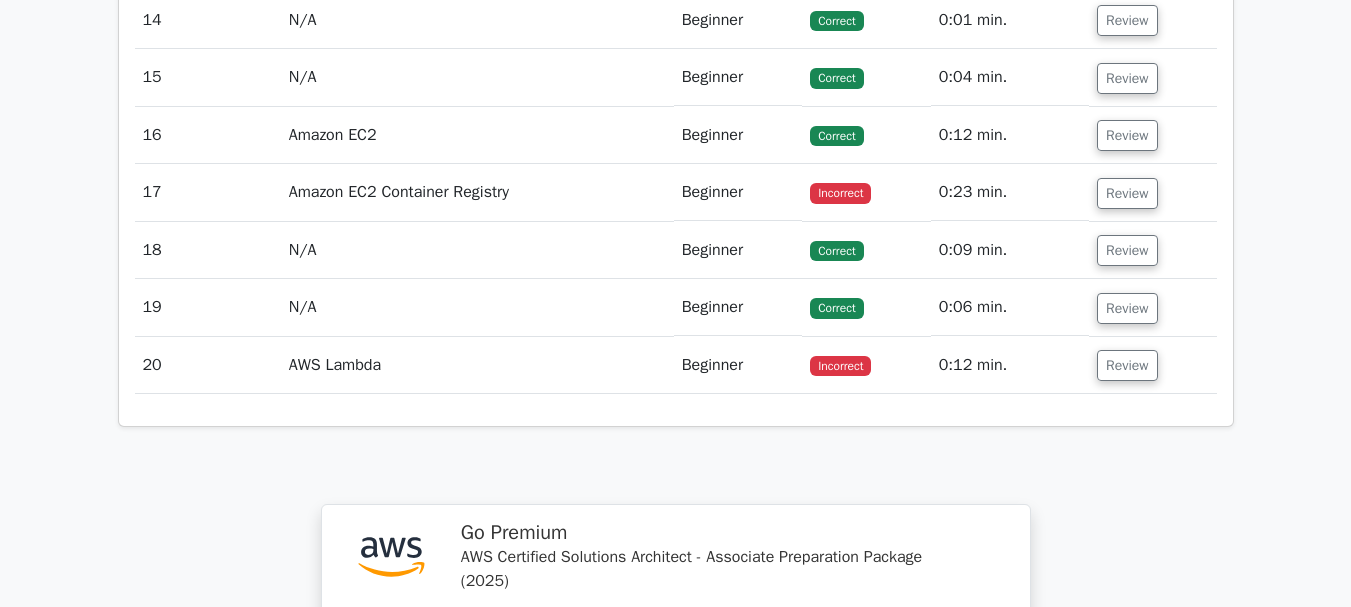 click on "Review" at bounding box center (1152, 365) 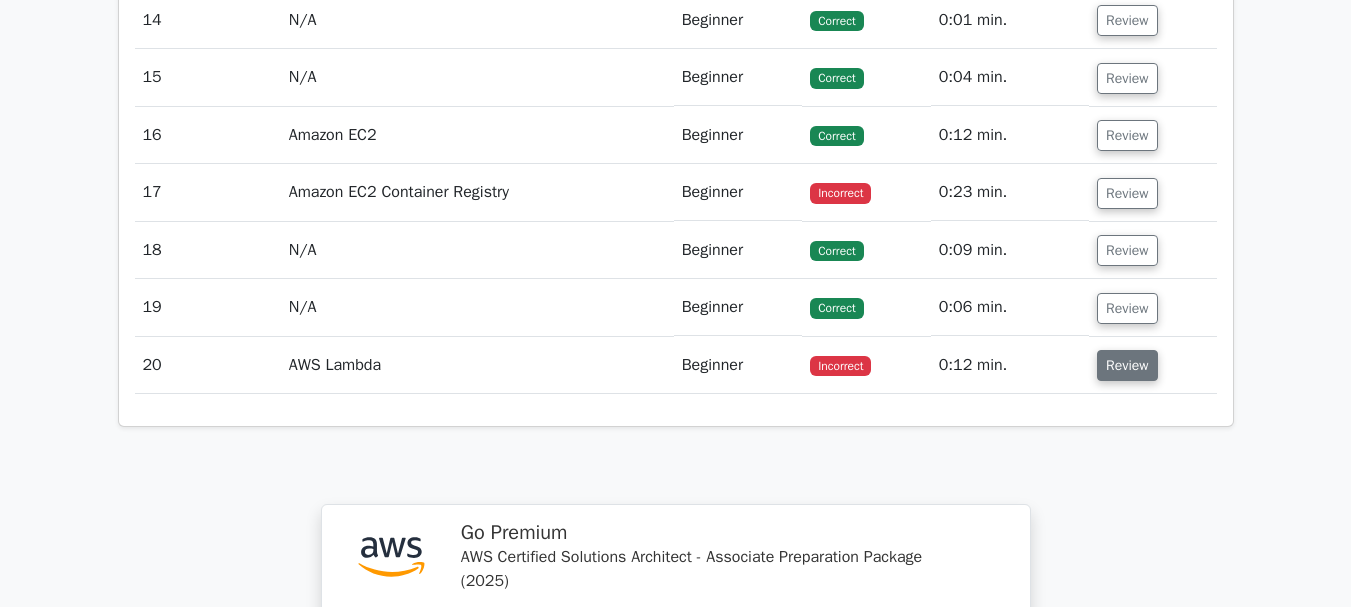 click on "Review" at bounding box center (1127, 365) 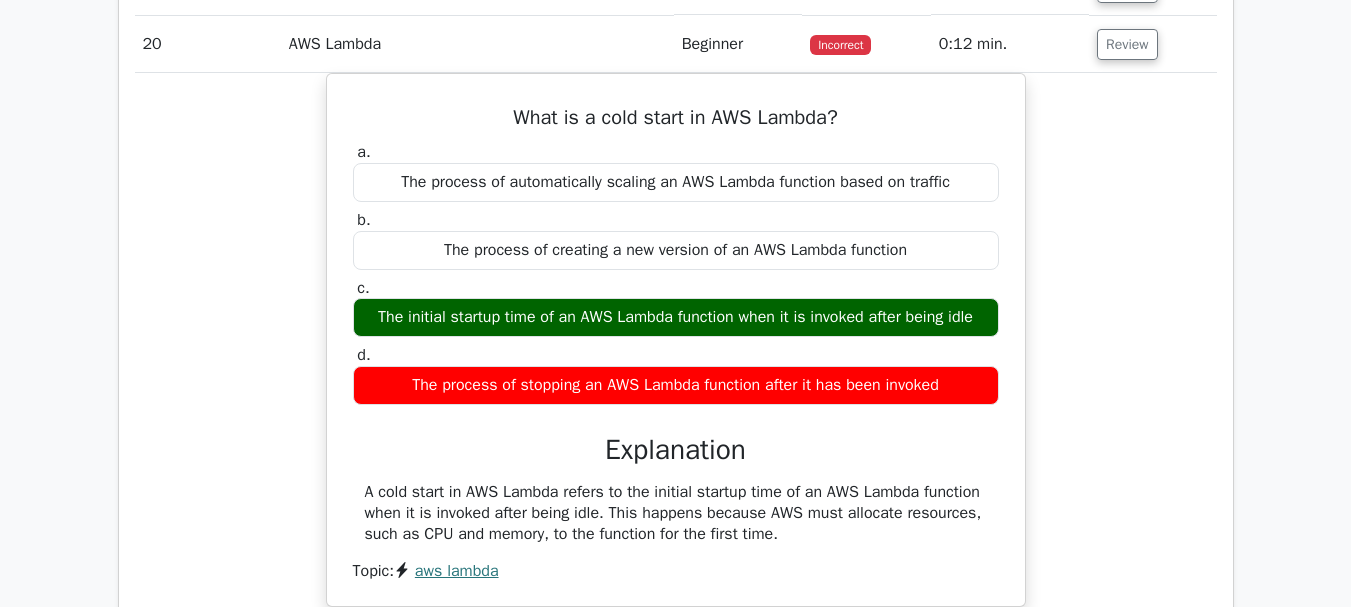 scroll, scrollTop: 6464, scrollLeft: 0, axis: vertical 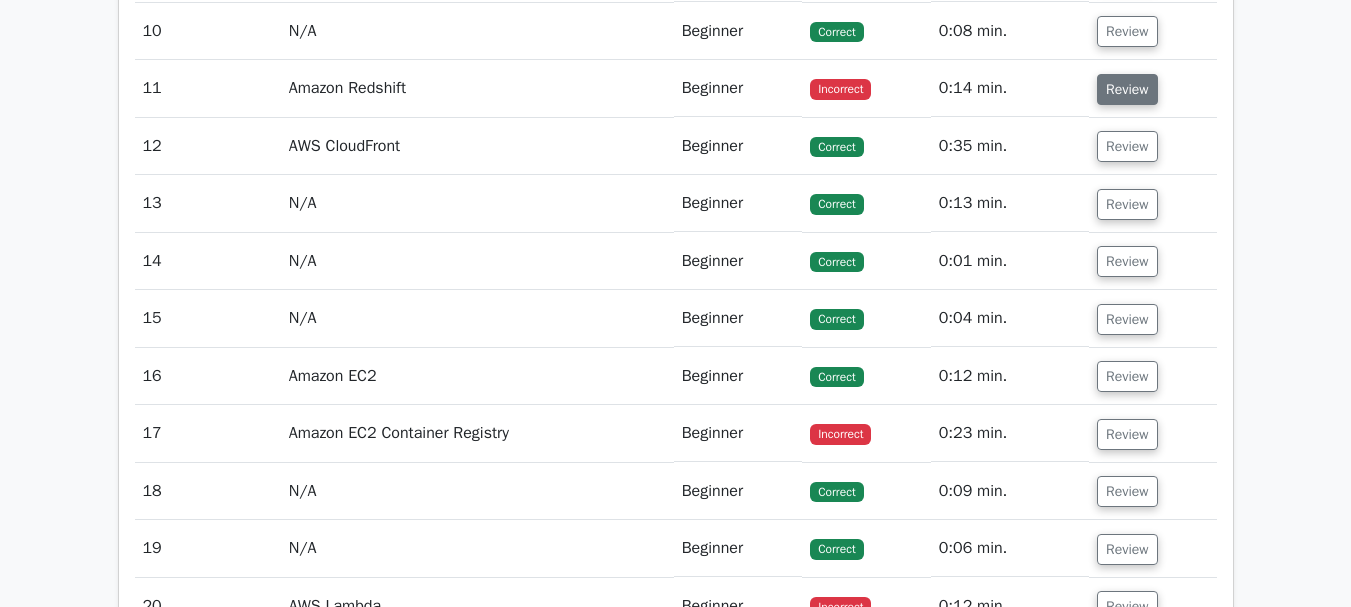 click on "Review" at bounding box center [1127, 89] 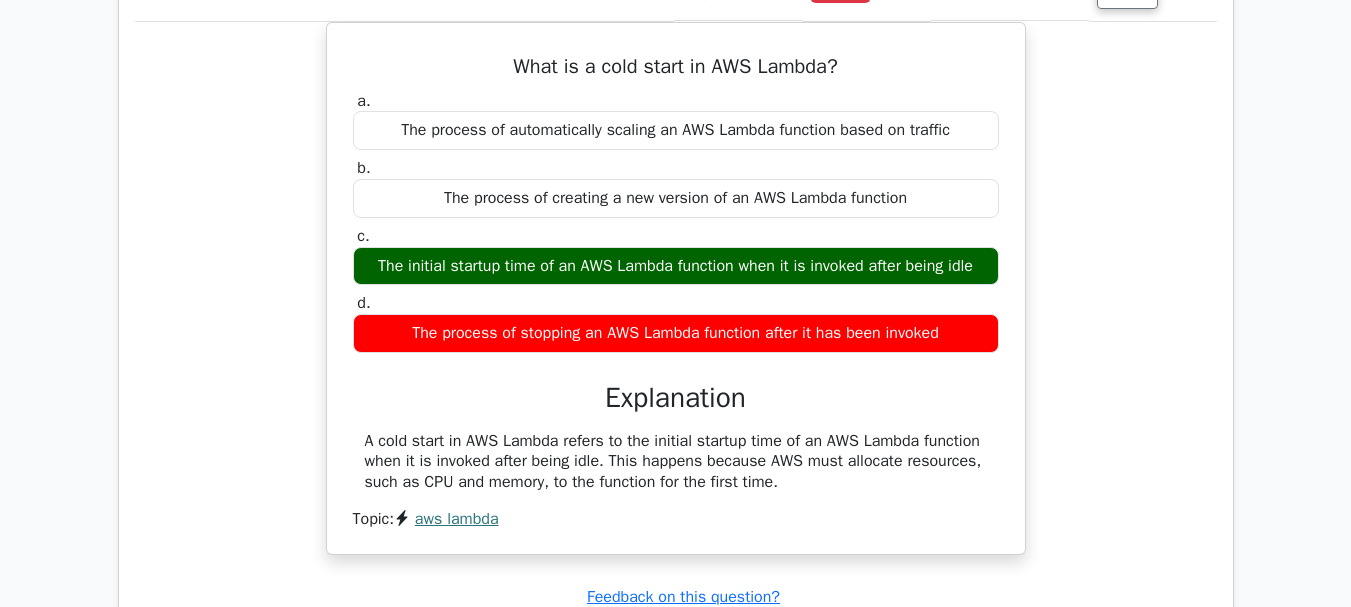 scroll, scrollTop: 8070, scrollLeft: 0, axis: vertical 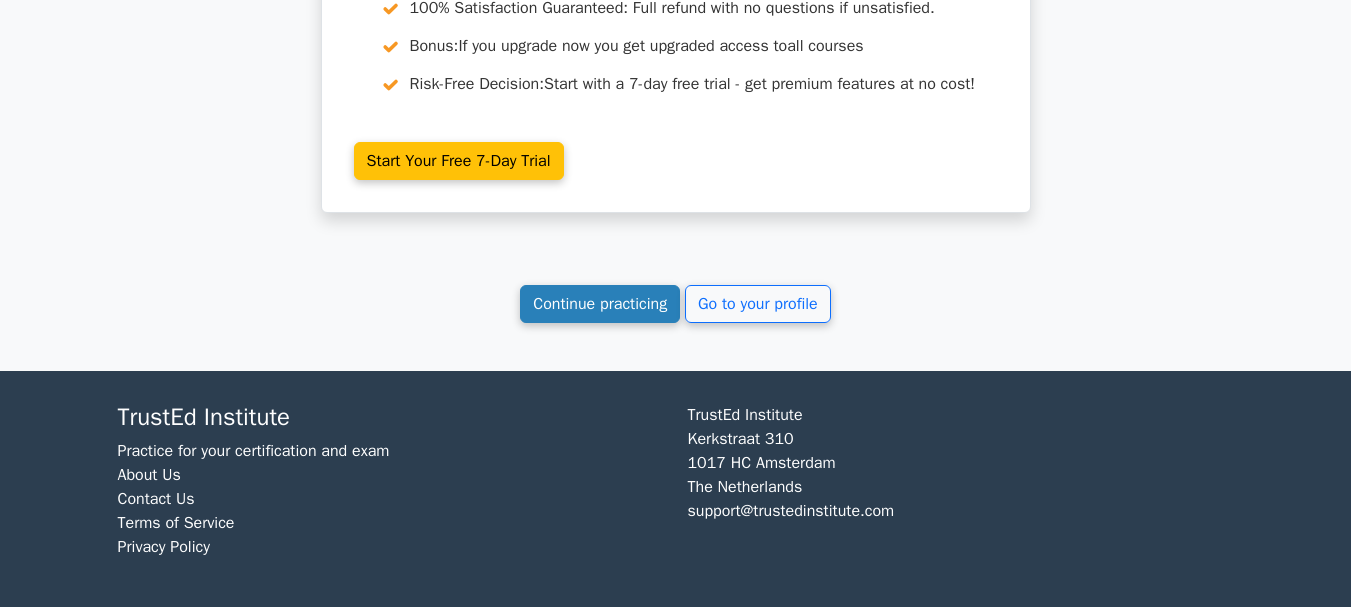 click on "Continue practicing" at bounding box center [600, 304] 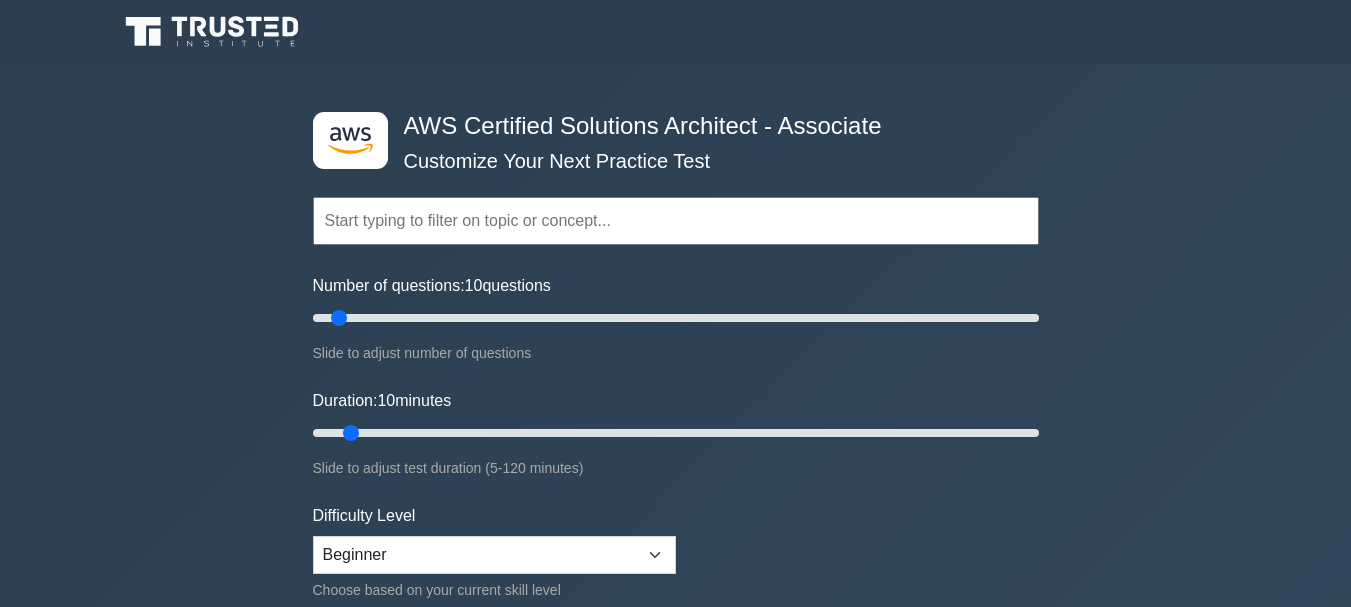scroll, scrollTop: 0, scrollLeft: 0, axis: both 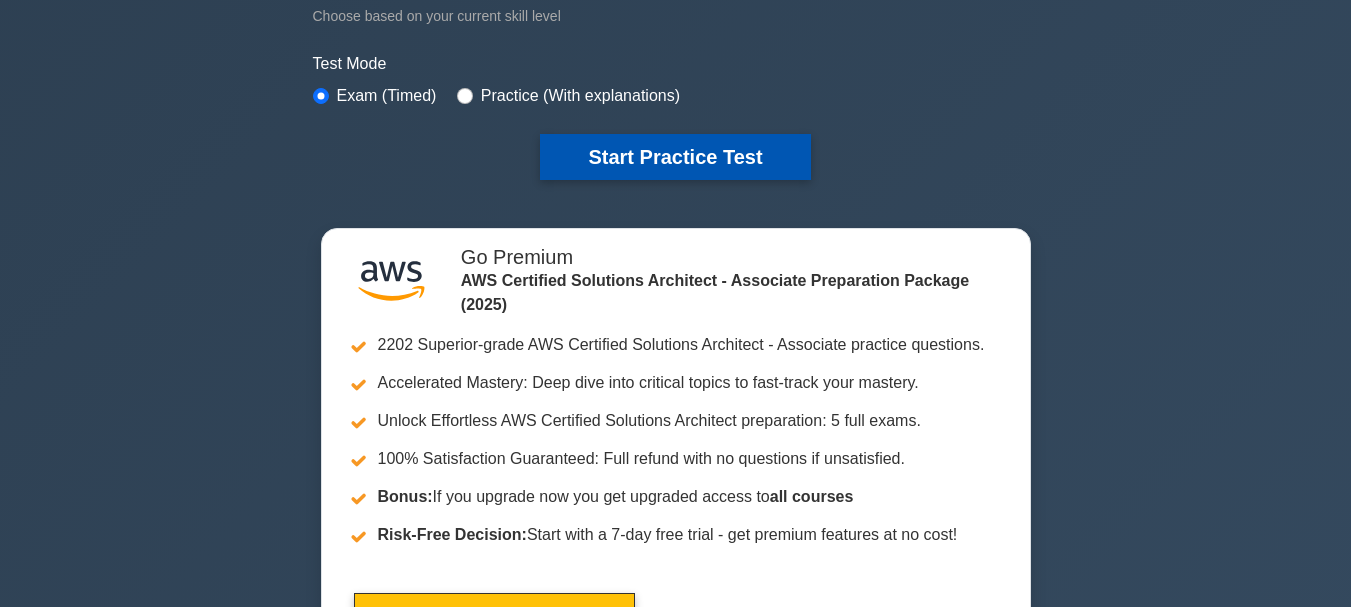 click on "Start Practice Test" at bounding box center (675, 157) 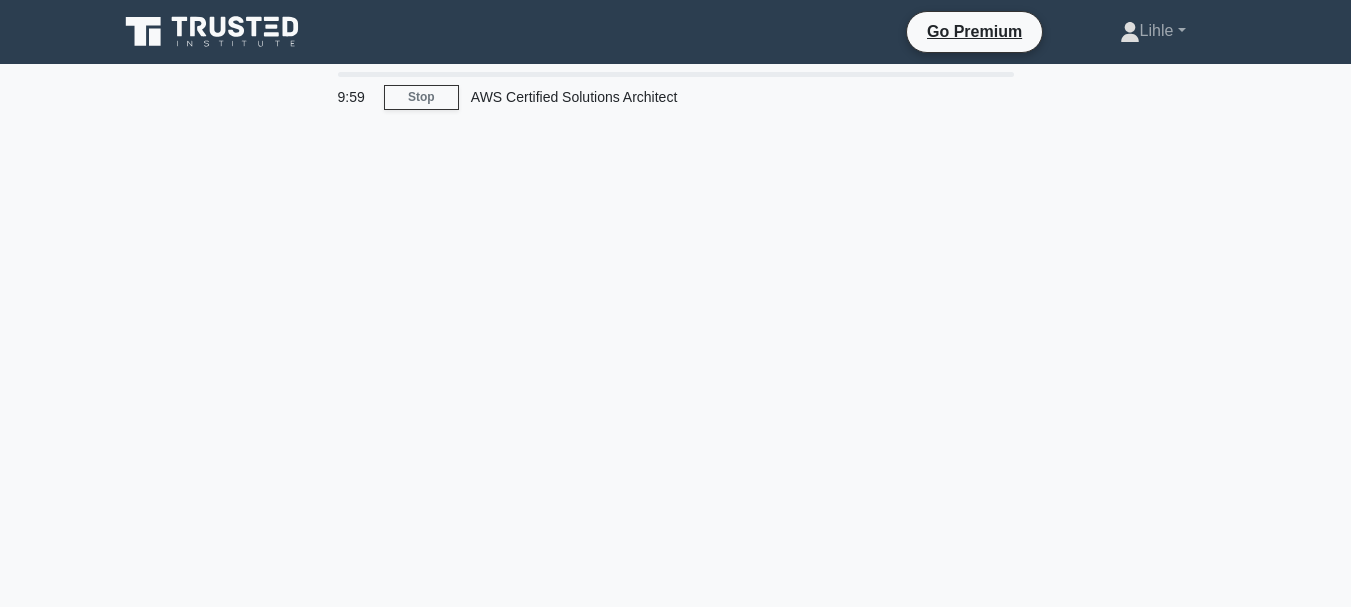 scroll, scrollTop: 0, scrollLeft: 0, axis: both 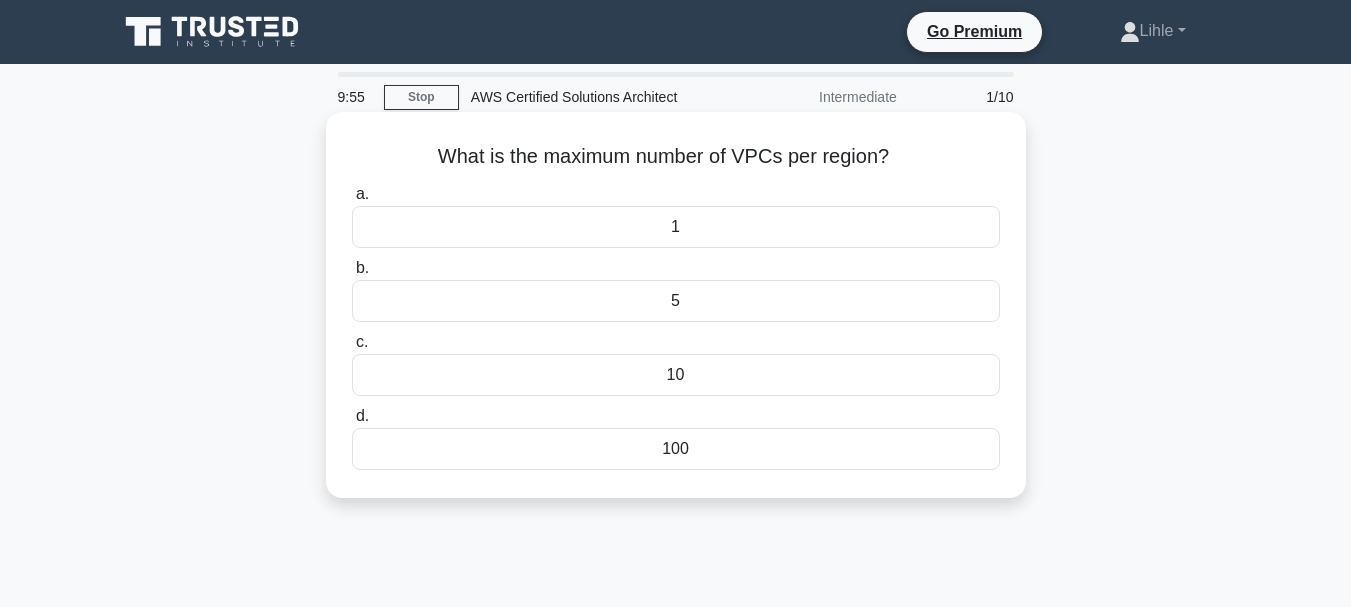 click on "5" at bounding box center [676, 301] 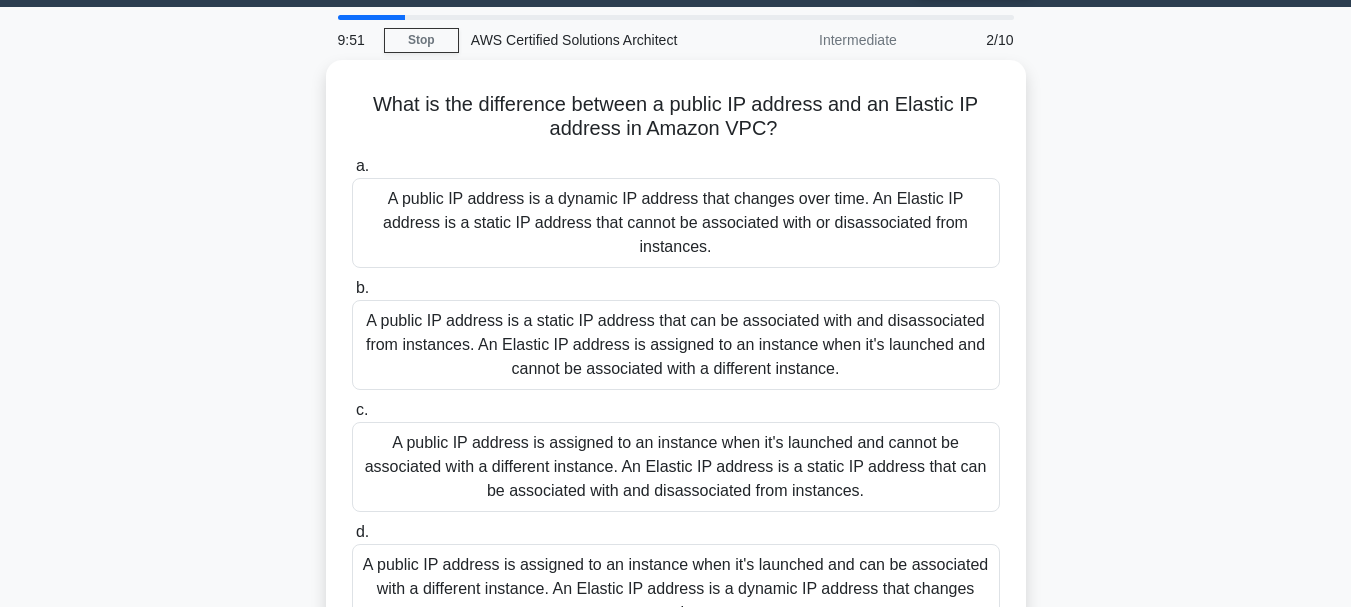 scroll, scrollTop: 78, scrollLeft: 0, axis: vertical 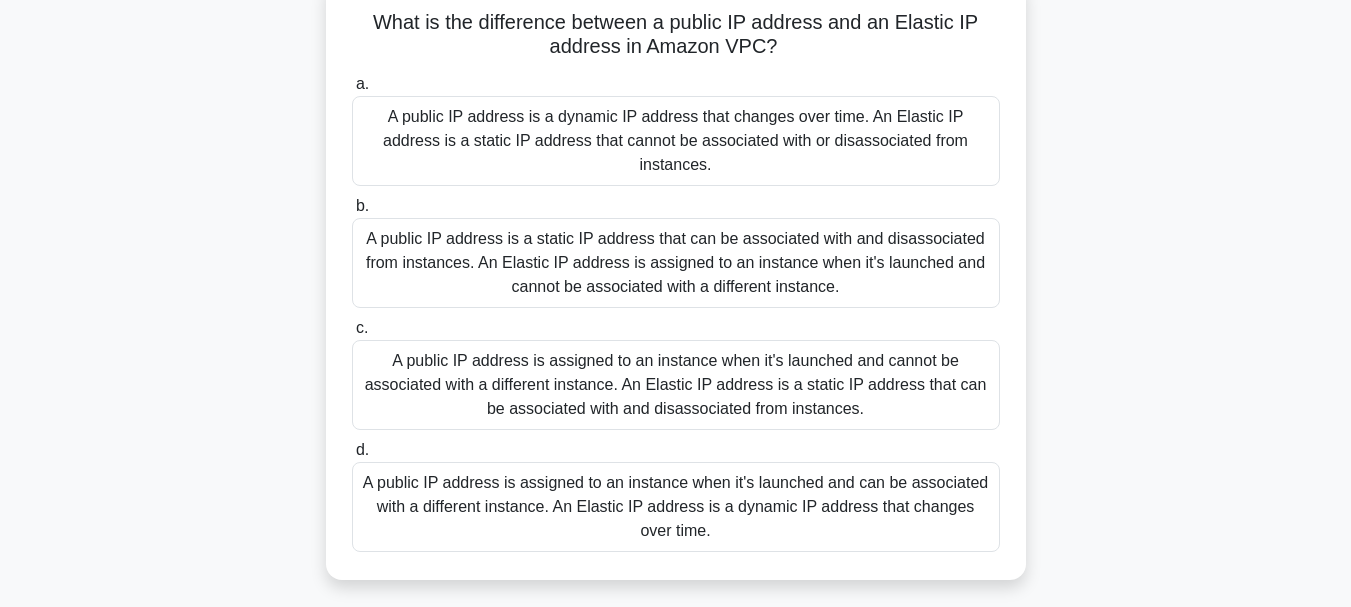 click on "A public IP address is assigned to an instance when it's launched and can be associated with a different instance. An Elastic IP address is a dynamic IP address that changes over time." at bounding box center (676, 507) 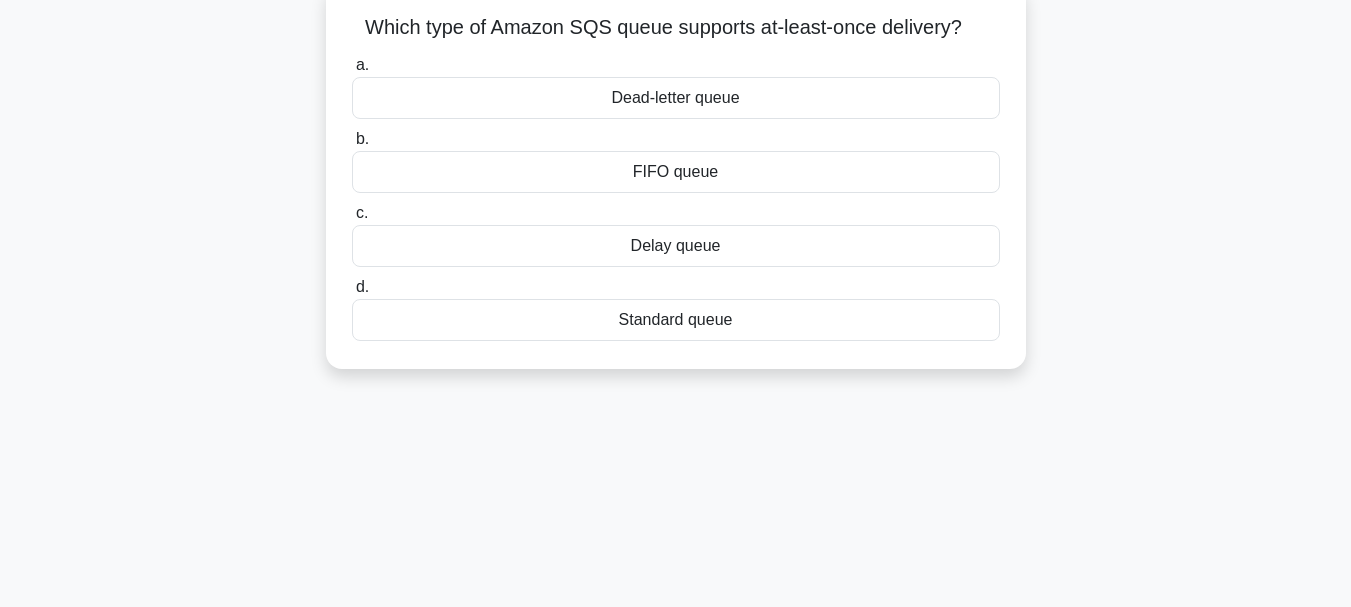 scroll, scrollTop: 0, scrollLeft: 0, axis: both 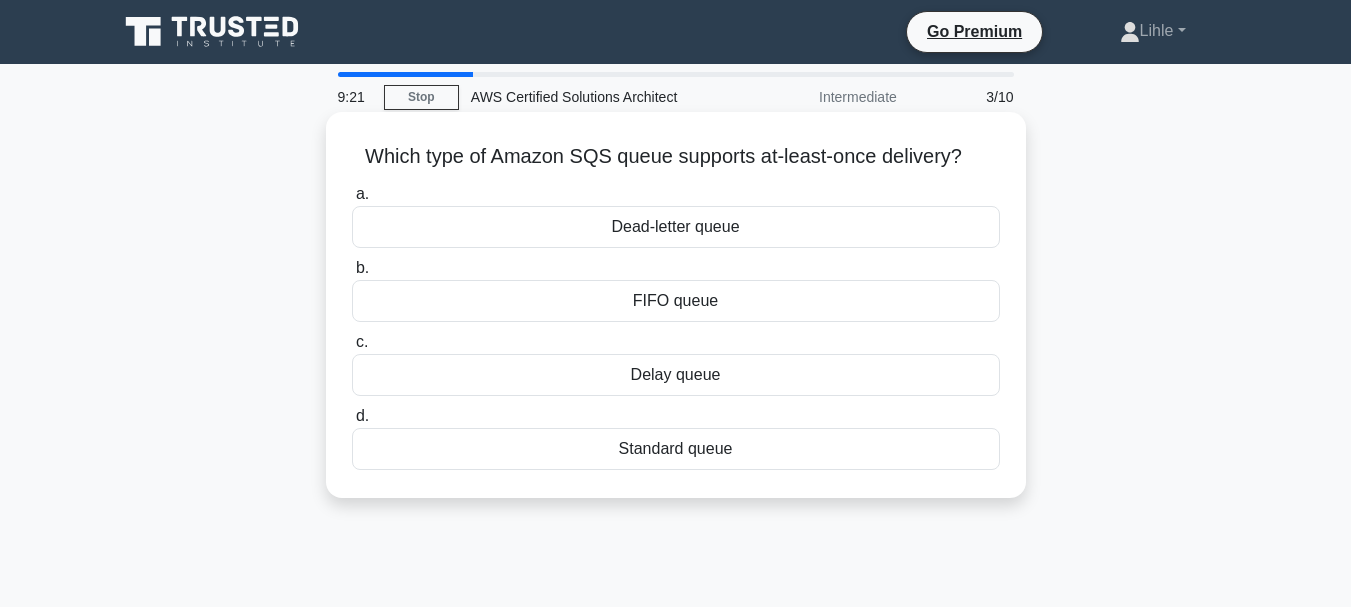 click on "FIFO queue" at bounding box center [676, 301] 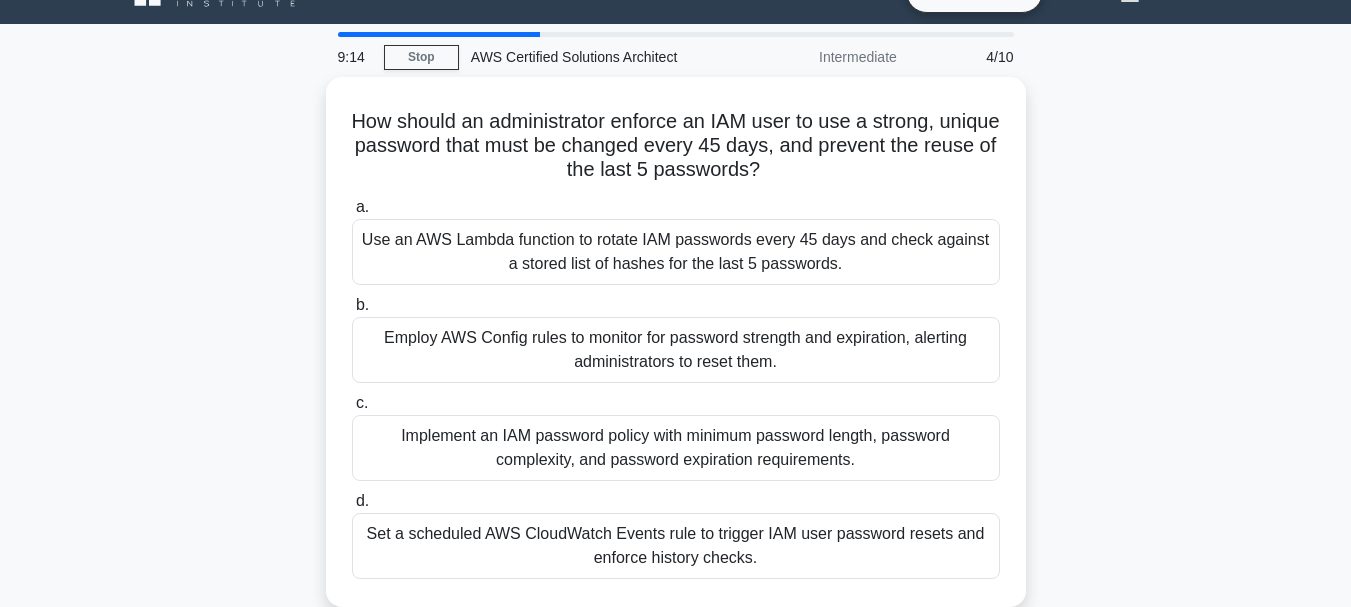 scroll, scrollTop: 44, scrollLeft: 0, axis: vertical 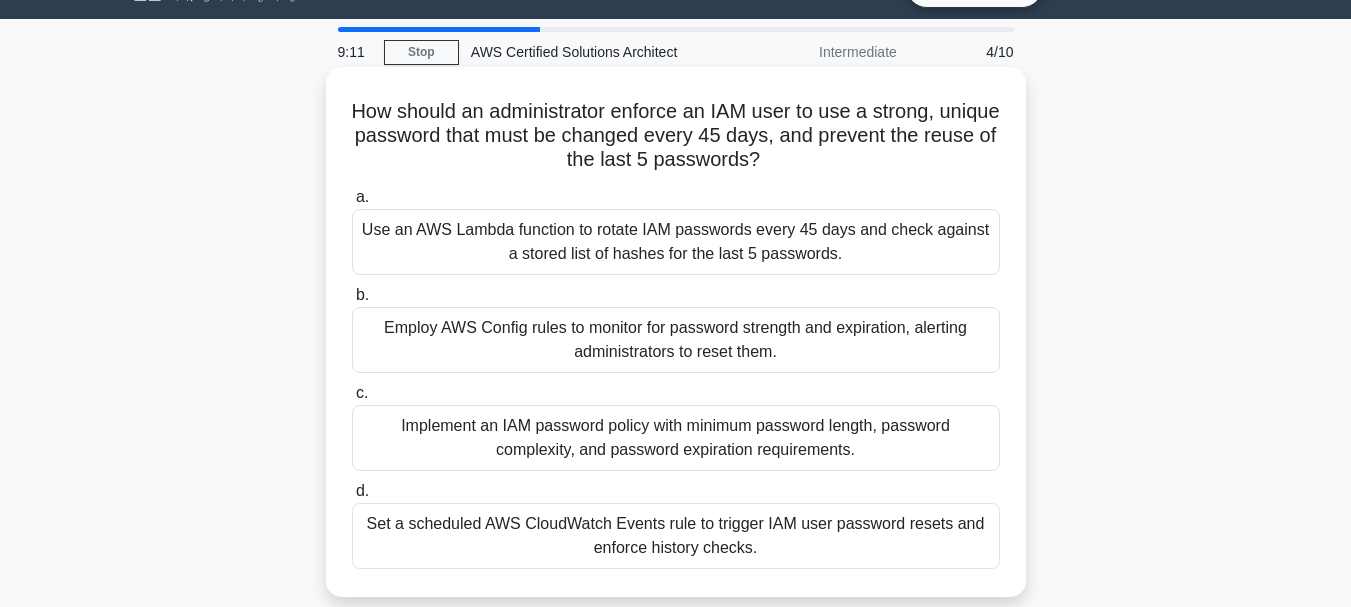click on "Use an AWS Lambda function to rotate IAM passwords every 45 days and check against a stored list of hashes for the last 5 passwords." at bounding box center (676, 242) 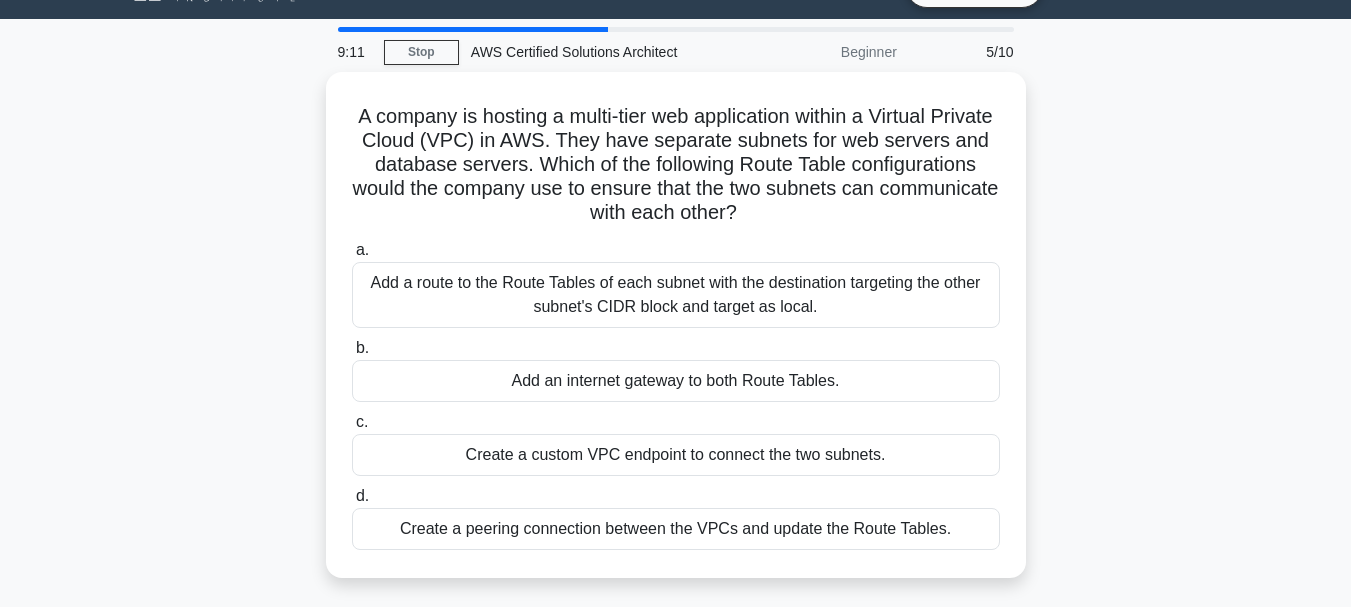 scroll, scrollTop: 0, scrollLeft: 0, axis: both 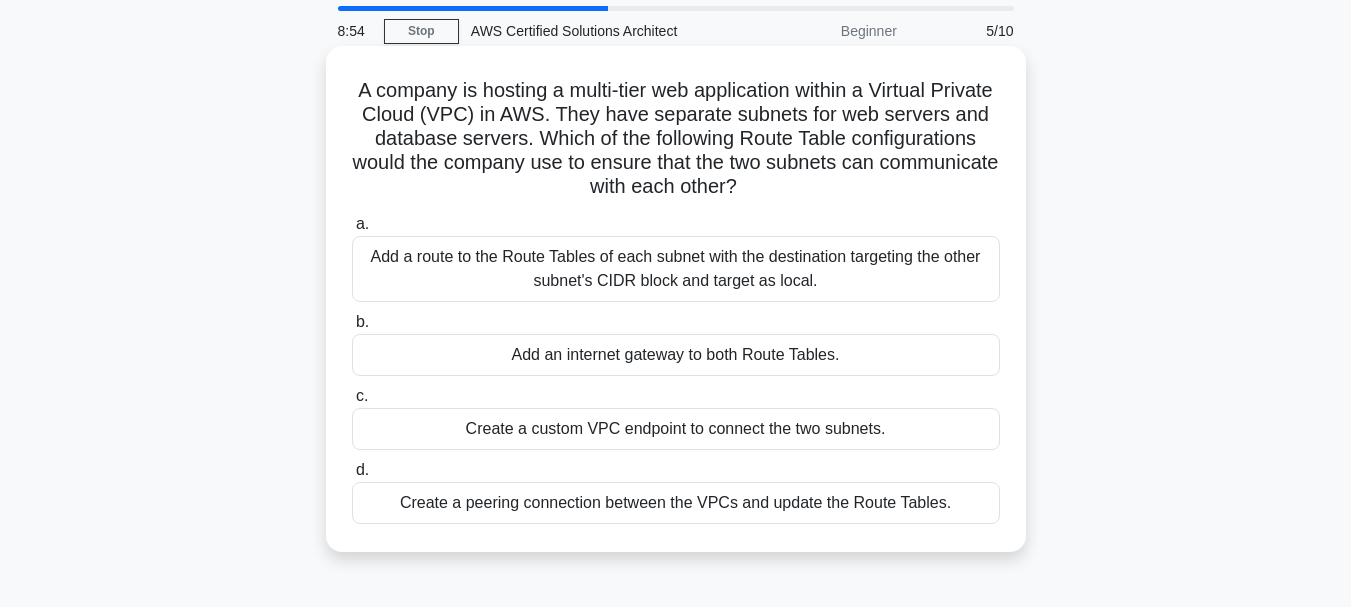 click on "Create a peering connection between the VPCs and update the Route Tables." at bounding box center (676, 503) 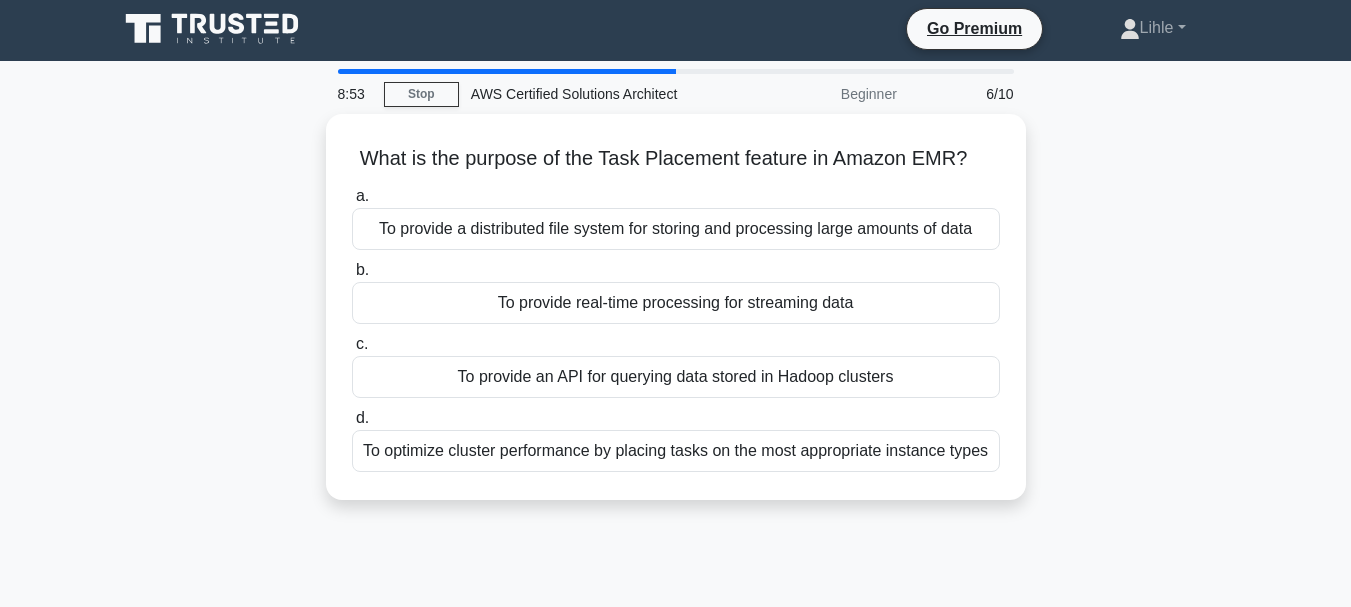 scroll, scrollTop: 0, scrollLeft: 0, axis: both 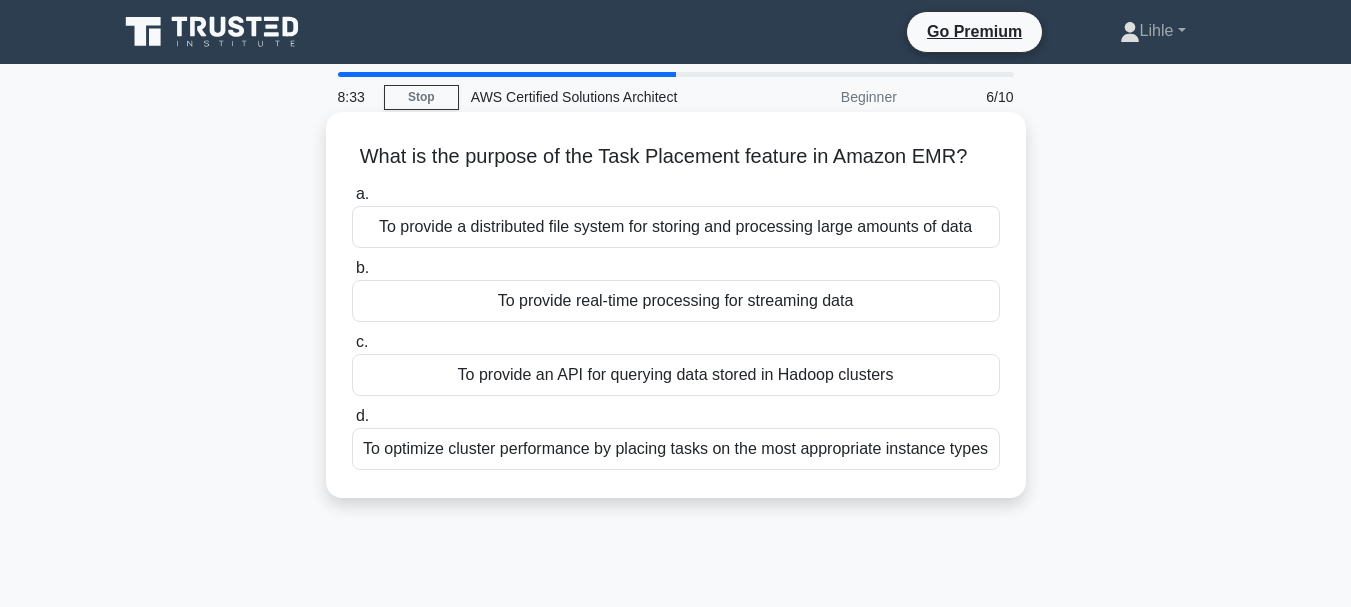 click on "To provide a distributed file system for storing and processing large amounts of data" at bounding box center (676, 227) 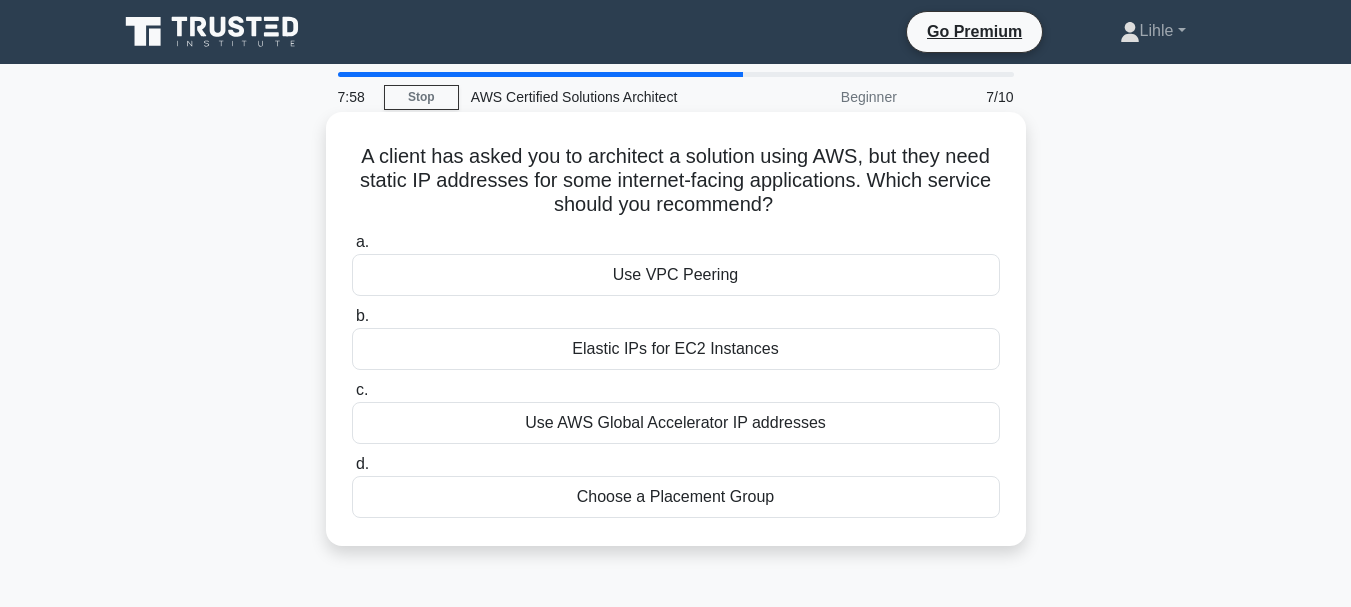 click on "Use VPC Peering" at bounding box center (676, 275) 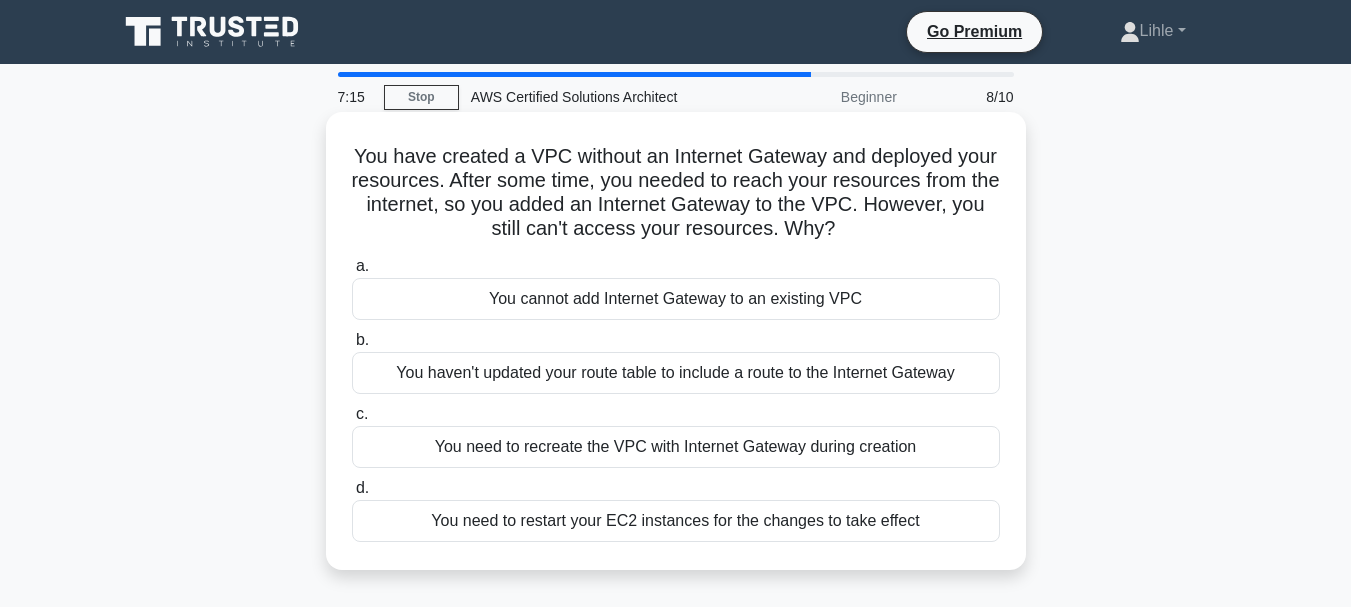 drag, startPoint x: 848, startPoint y: 450, endPoint x: 811, endPoint y: 463, distance: 39.217342 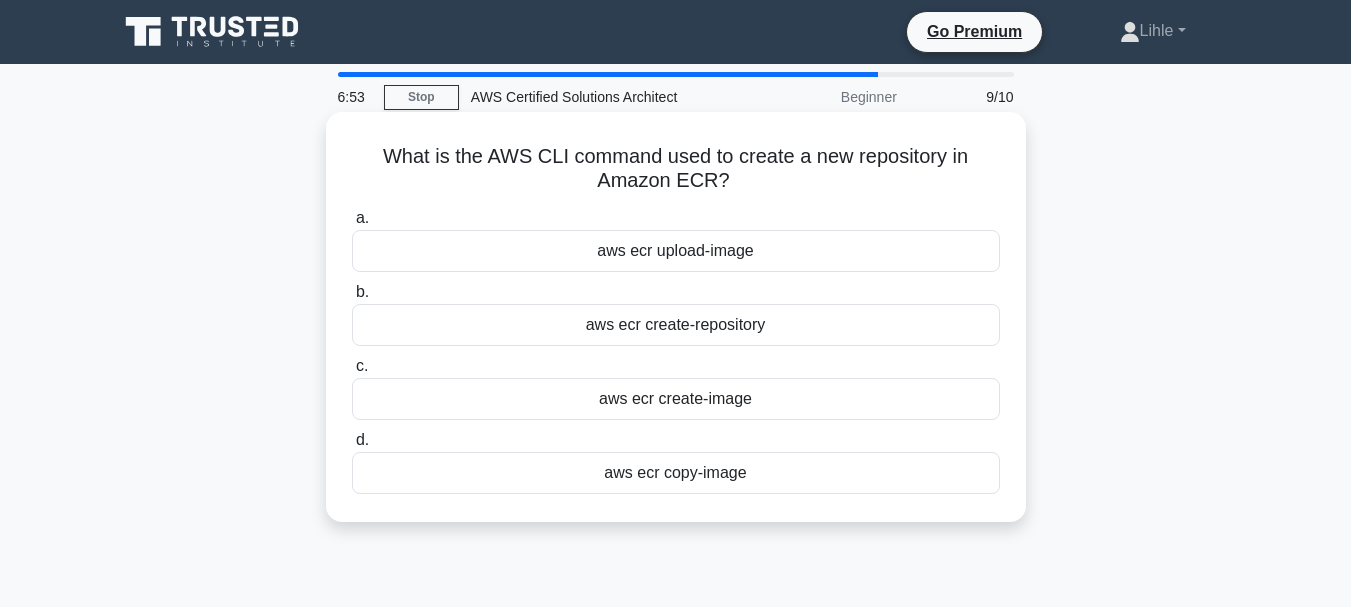 click on "aws ecr create-image" at bounding box center [676, 399] 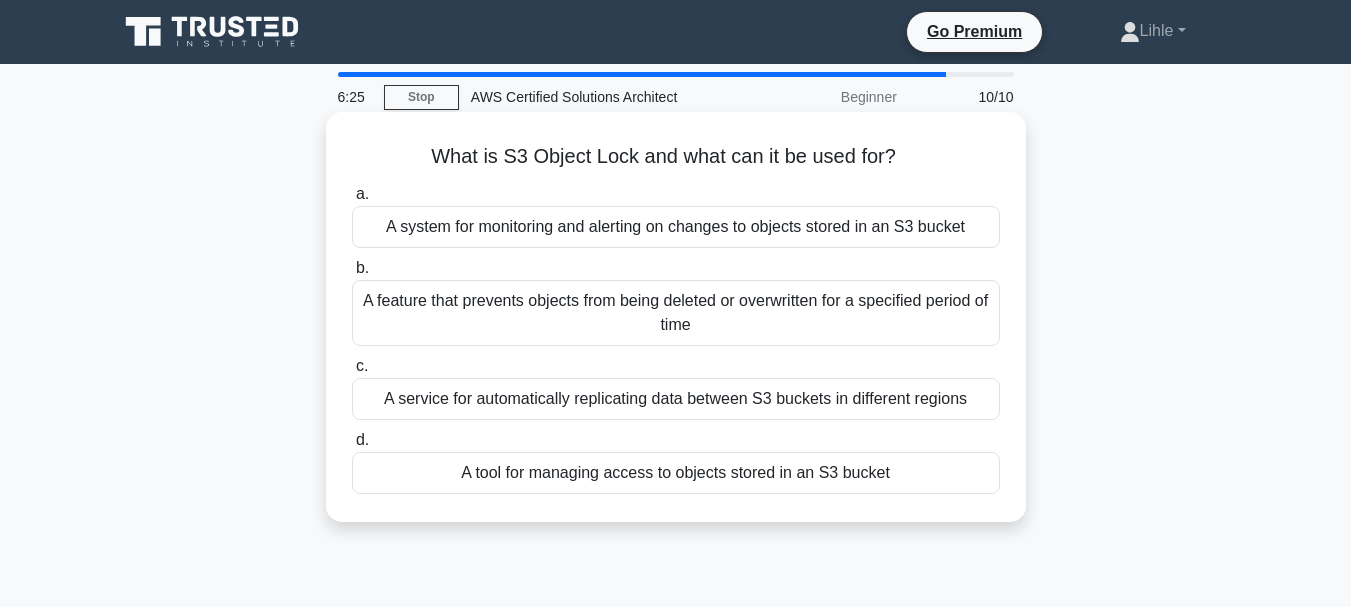 click on "A feature that prevents objects from being deleted or overwritten for a specified period of time" at bounding box center (676, 313) 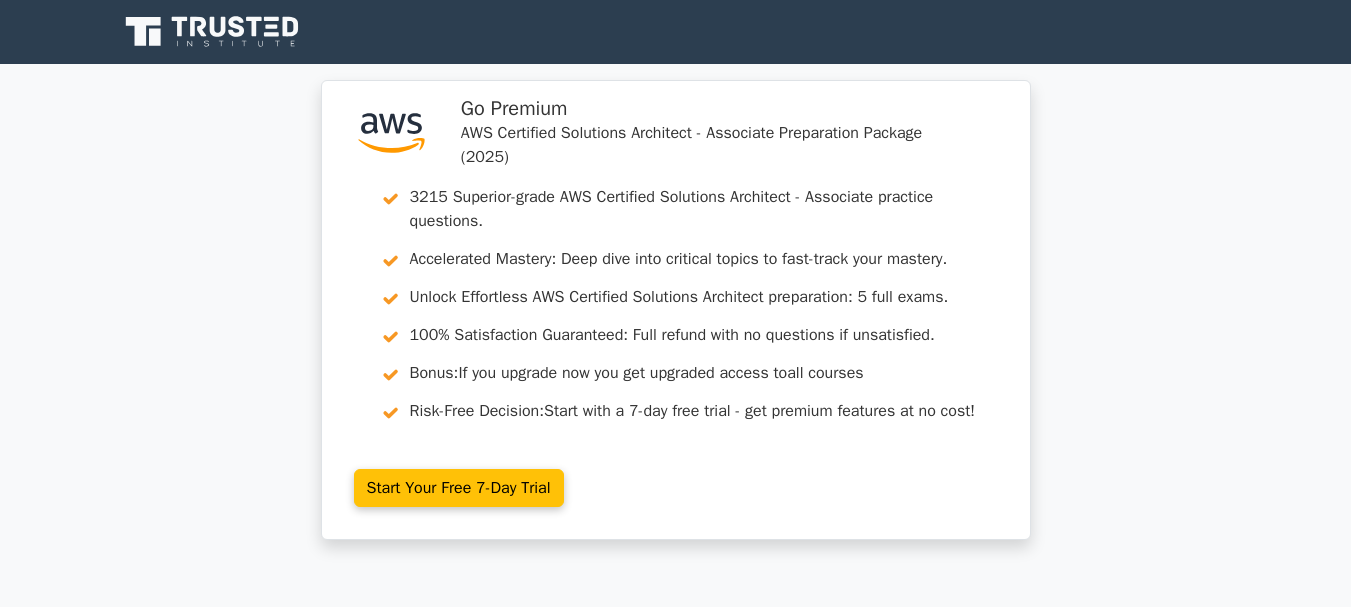 scroll, scrollTop: 0, scrollLeft: 0, axis: both 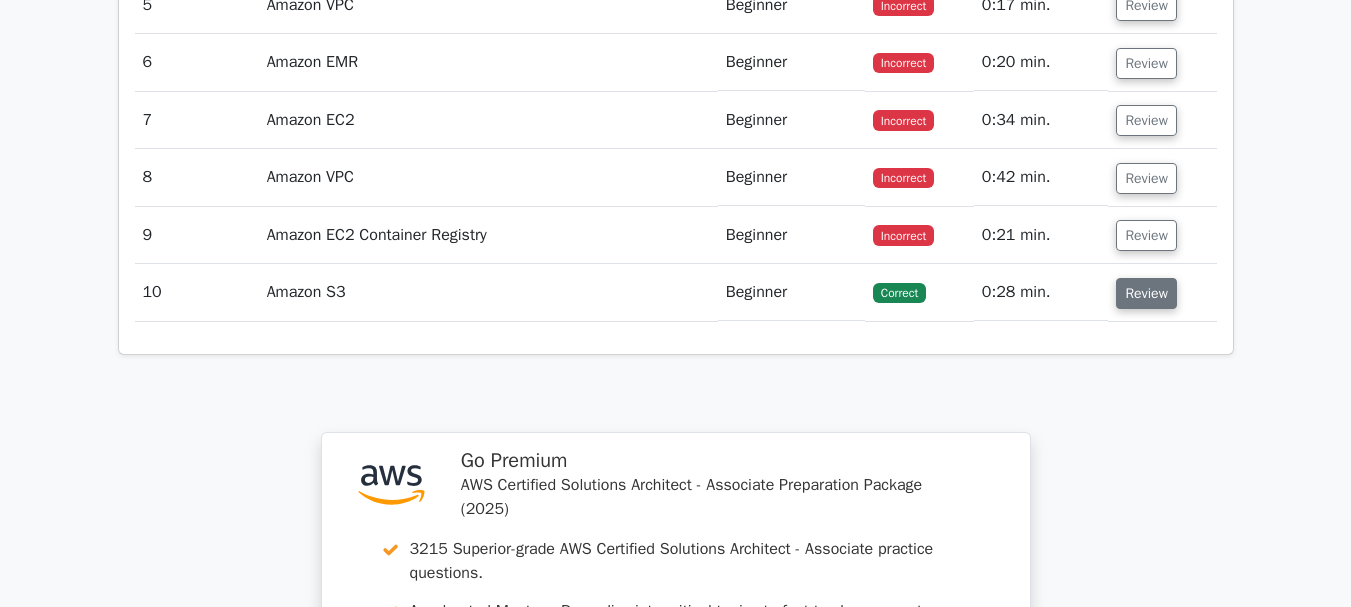 click on "Review" at bounding box center (1146, 293) 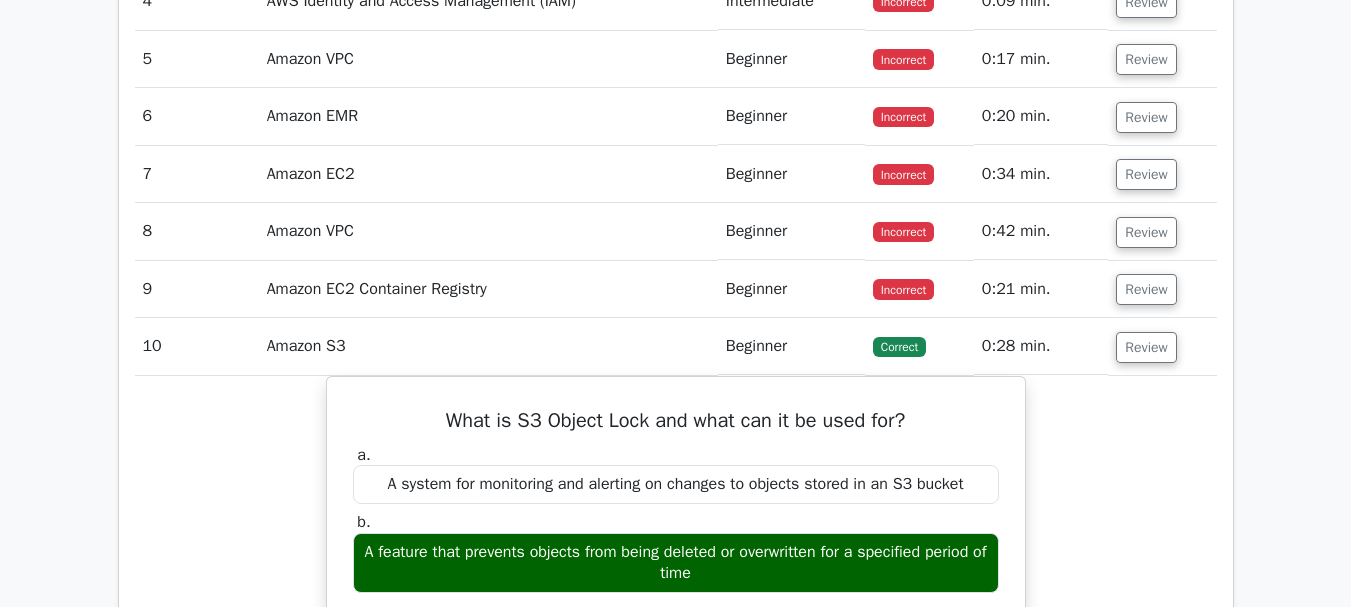 scroll, scrollTop: 2417, scrollLeft: 0, axis: vertical 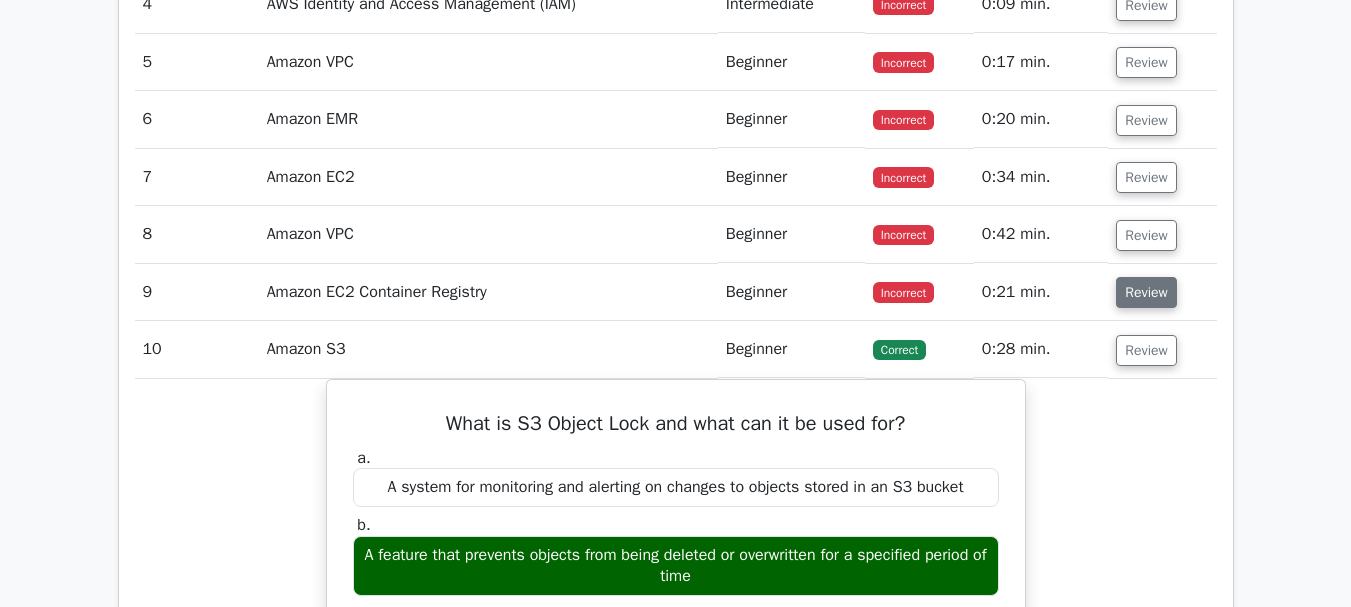 click on "Review" at bounding box center (1146, 292) 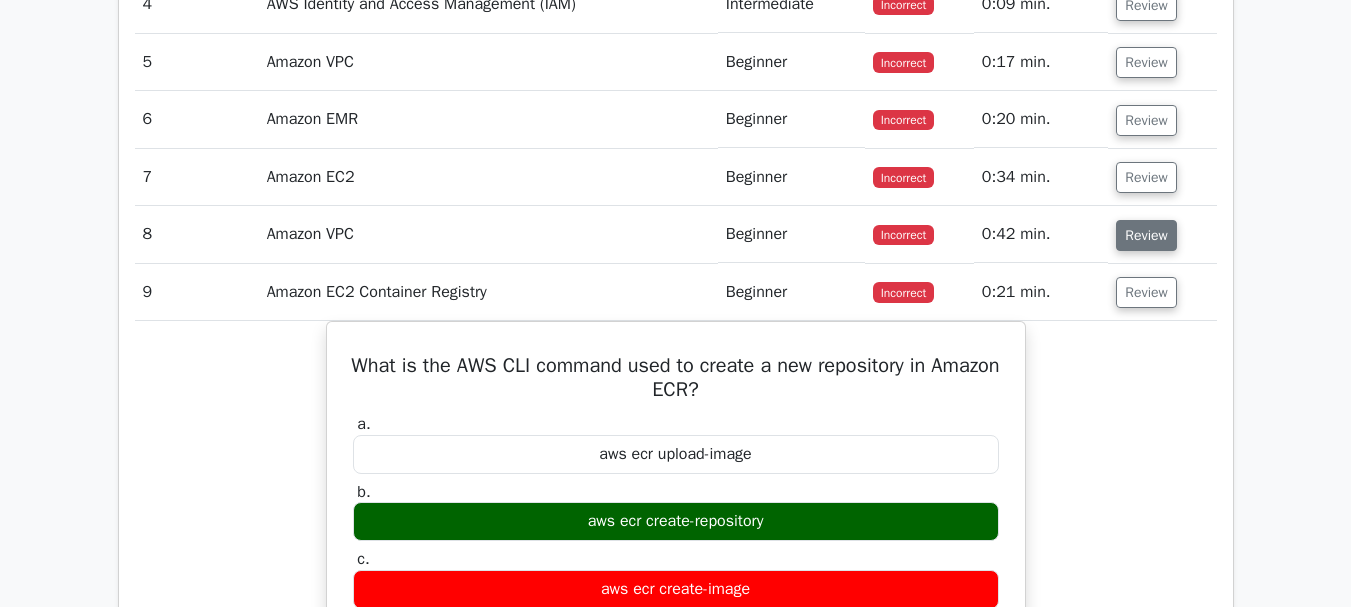 click on "Review" at bounding box center (1146, 235) 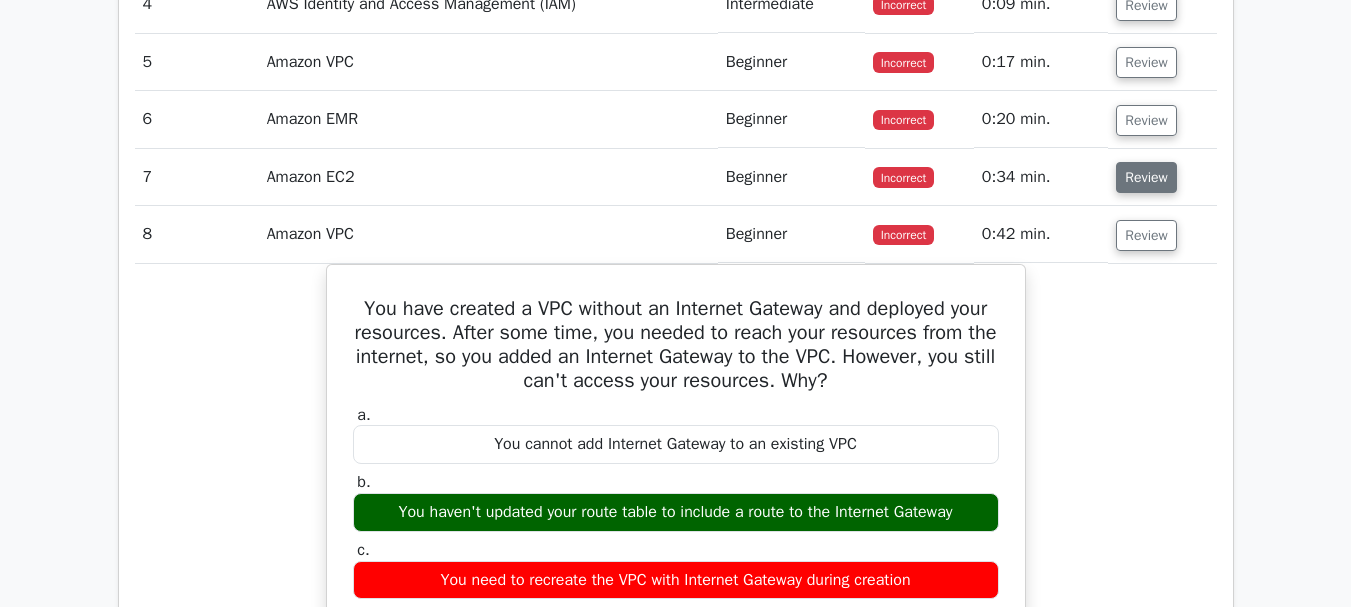 click on "Review" at bounding box center (1146, 177) 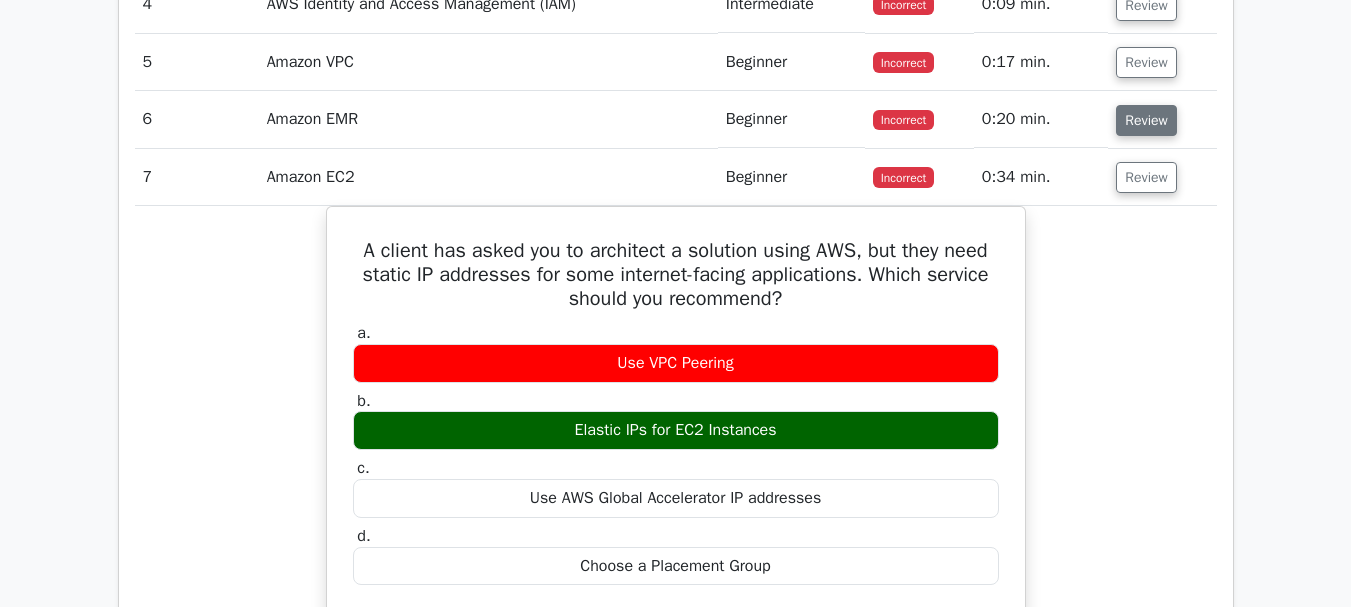 click on "Review" at bounding box center (1146, 120) 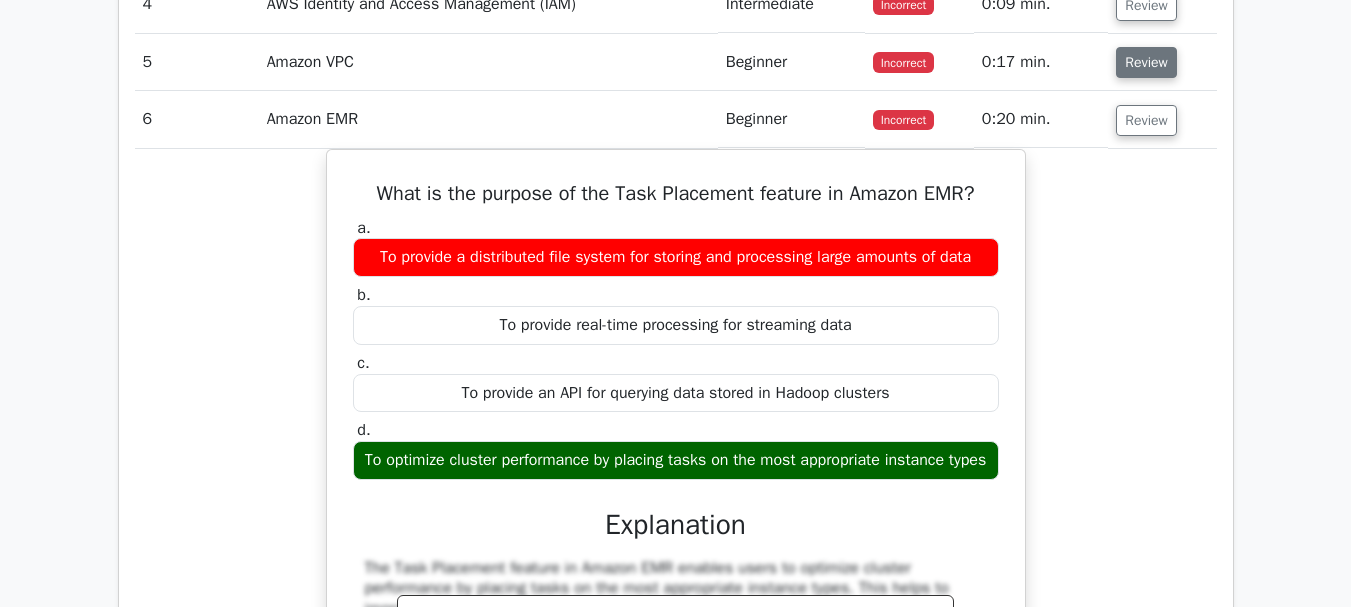 click on "Review" at bounding box center (1146, 62) 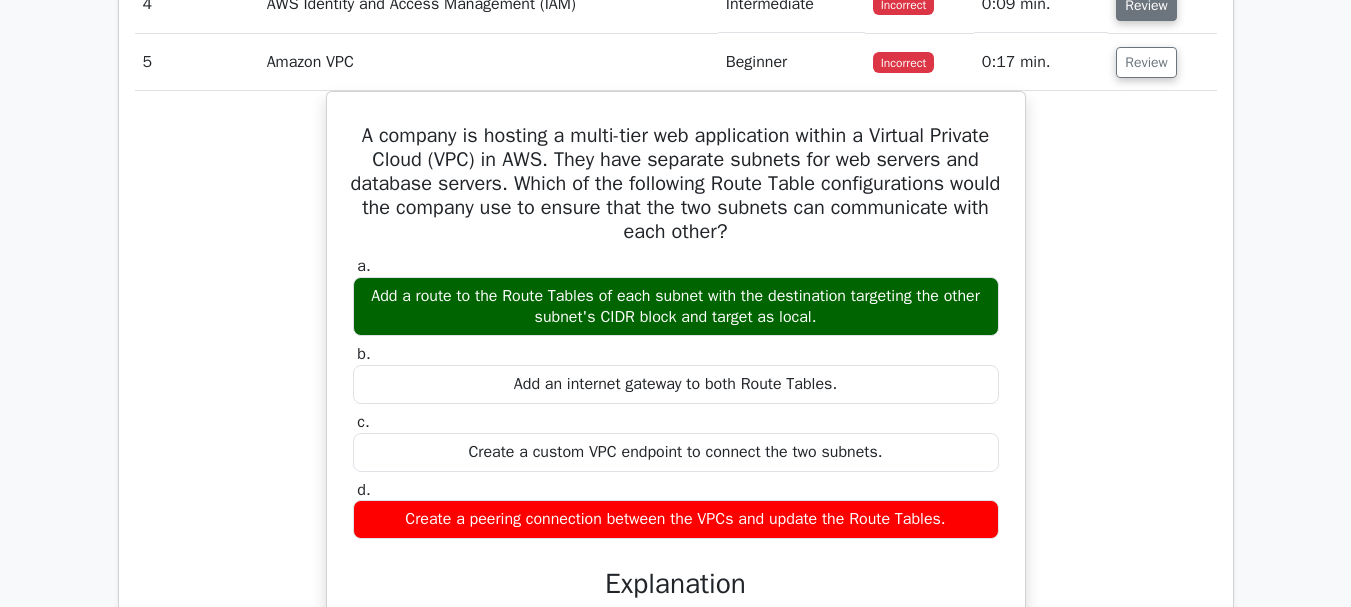 click on "Review" at bounding box center [1146, 5] 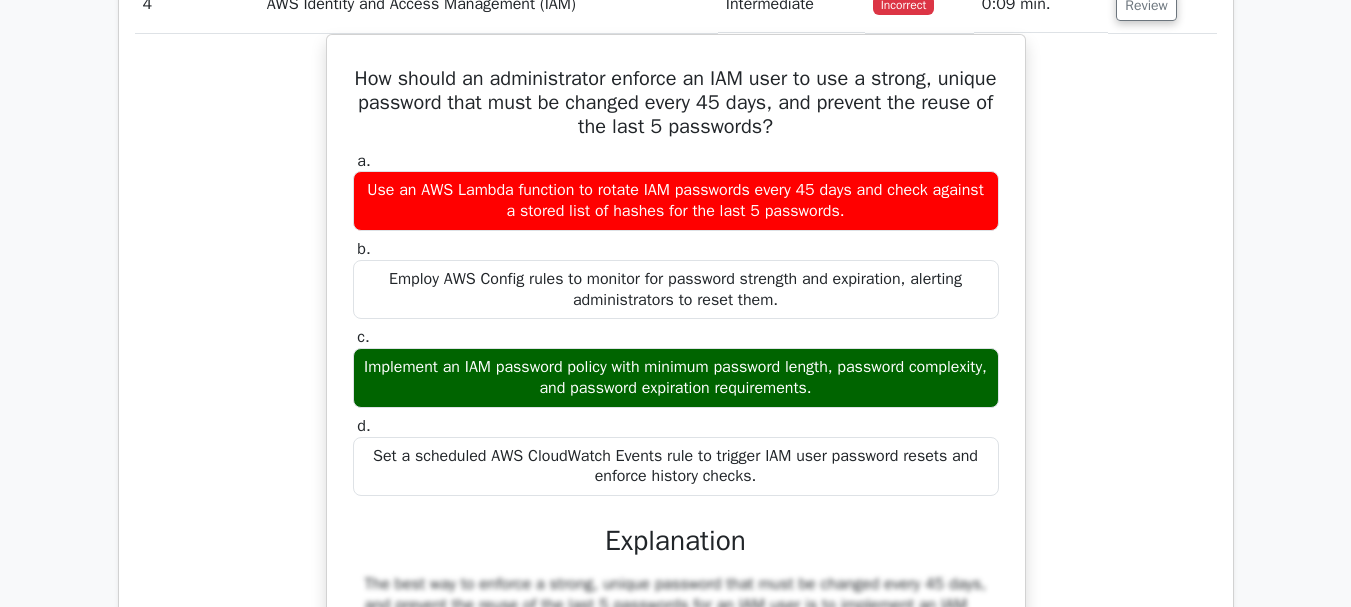 click on "Question Analysis
Question  #
Topic
Difficulty
Result
Time Spent
Action
1
Amazon EC2
Intermediate
Correct" at bounding box center [676, 2634] 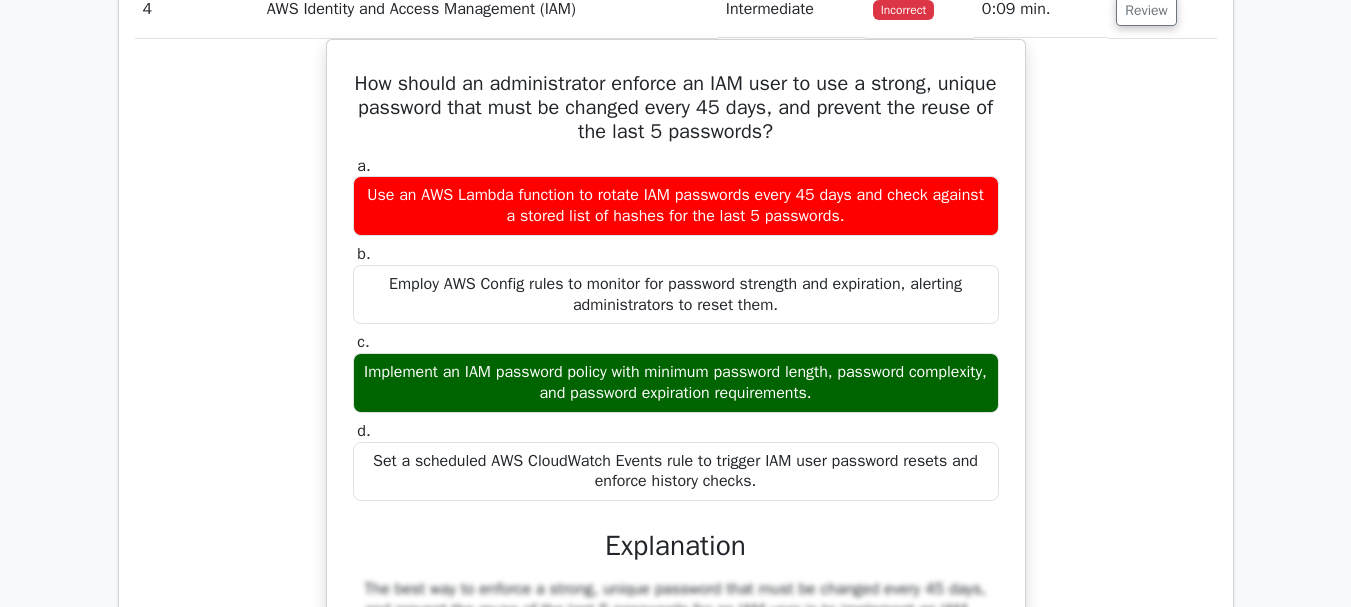 click on ".st0{fill:#252F3E;} .st1{fill-rule:evenodd;clip-rule:evenodd;fill:#FF9900;}
Go Premium
AWS Certified Solutions Architect - Associate Preparation Package (2025)
3215 Superior-grade  AWS Certified Solutions Architect - Associate practice questions.
Accelerated Mastery: Deep dive into critical topics to fast-track your mastery.
Unlock Effortless AWS Certified Solutions Architect preparation: 5 full exams.
Bonus: all courses
#" at bounding box center (675, 2249) 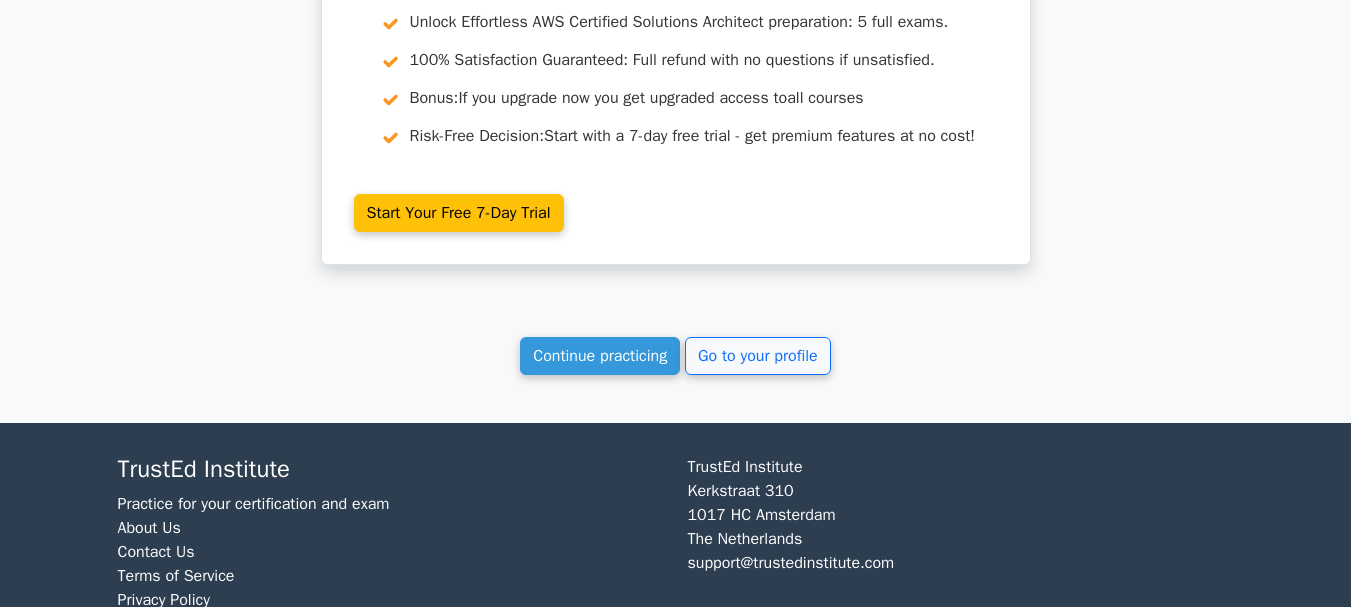 scroll, scrollTop: 8955, scrollLeft: 0, axis: vertical 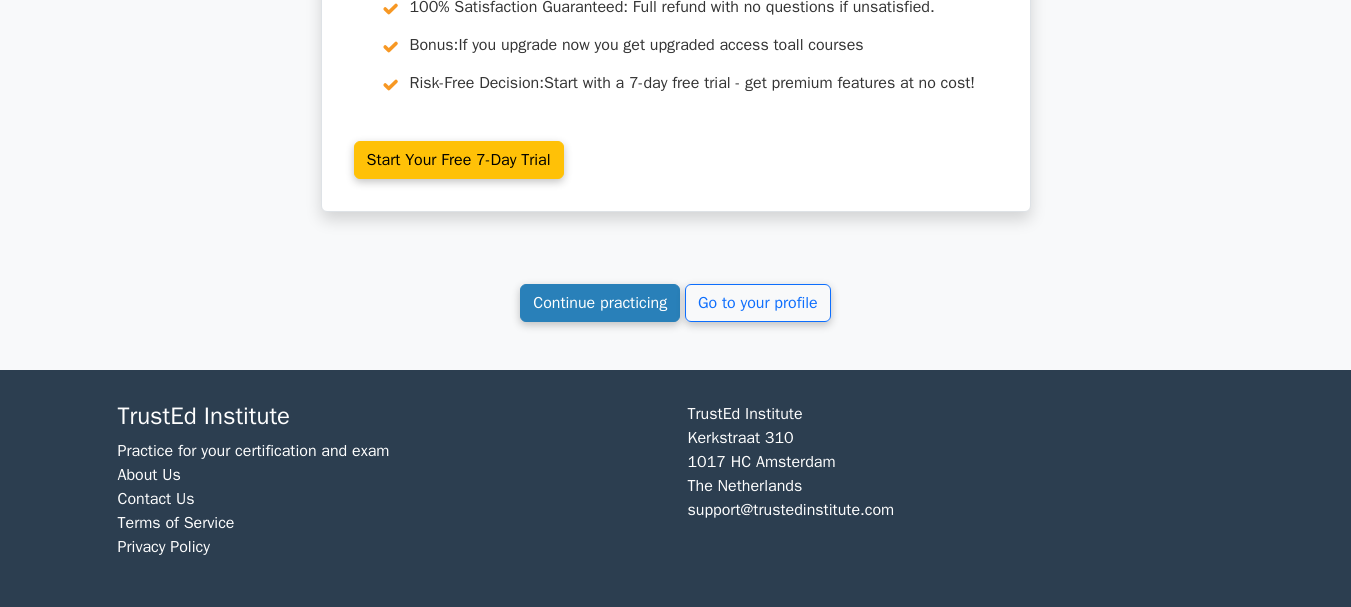 click on "Continue practicing" at bounding box center (600, 303) 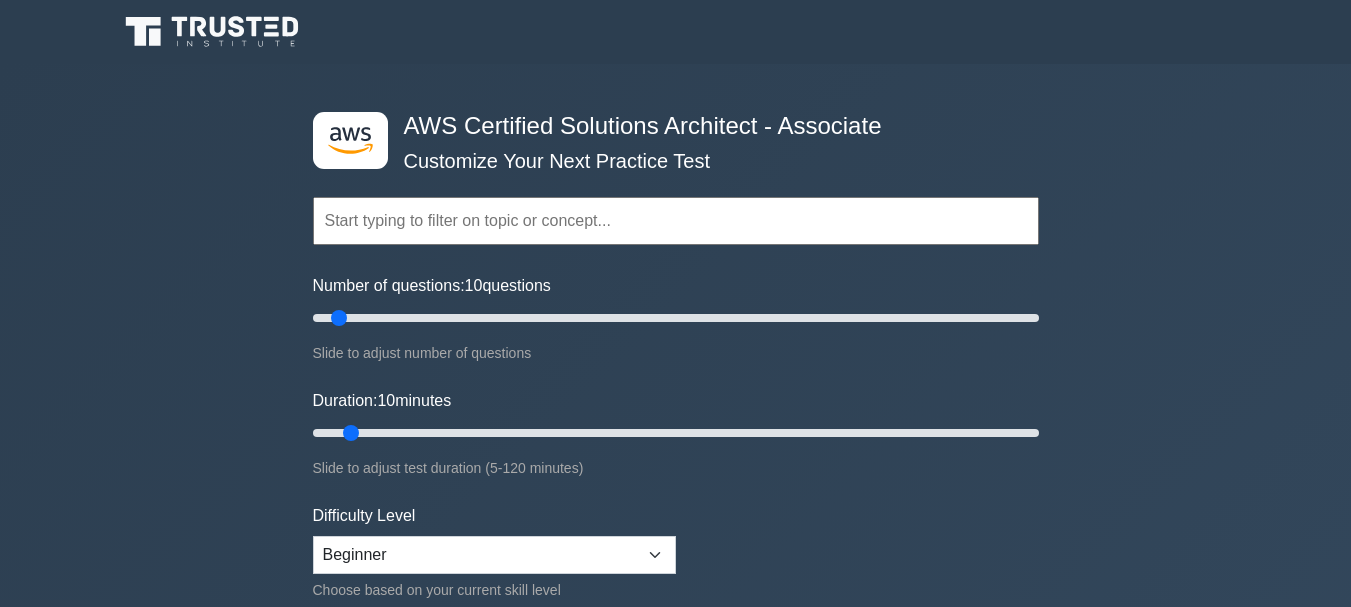 scroll, scrollTop: 0, scrollLeft: 0, axis: both 